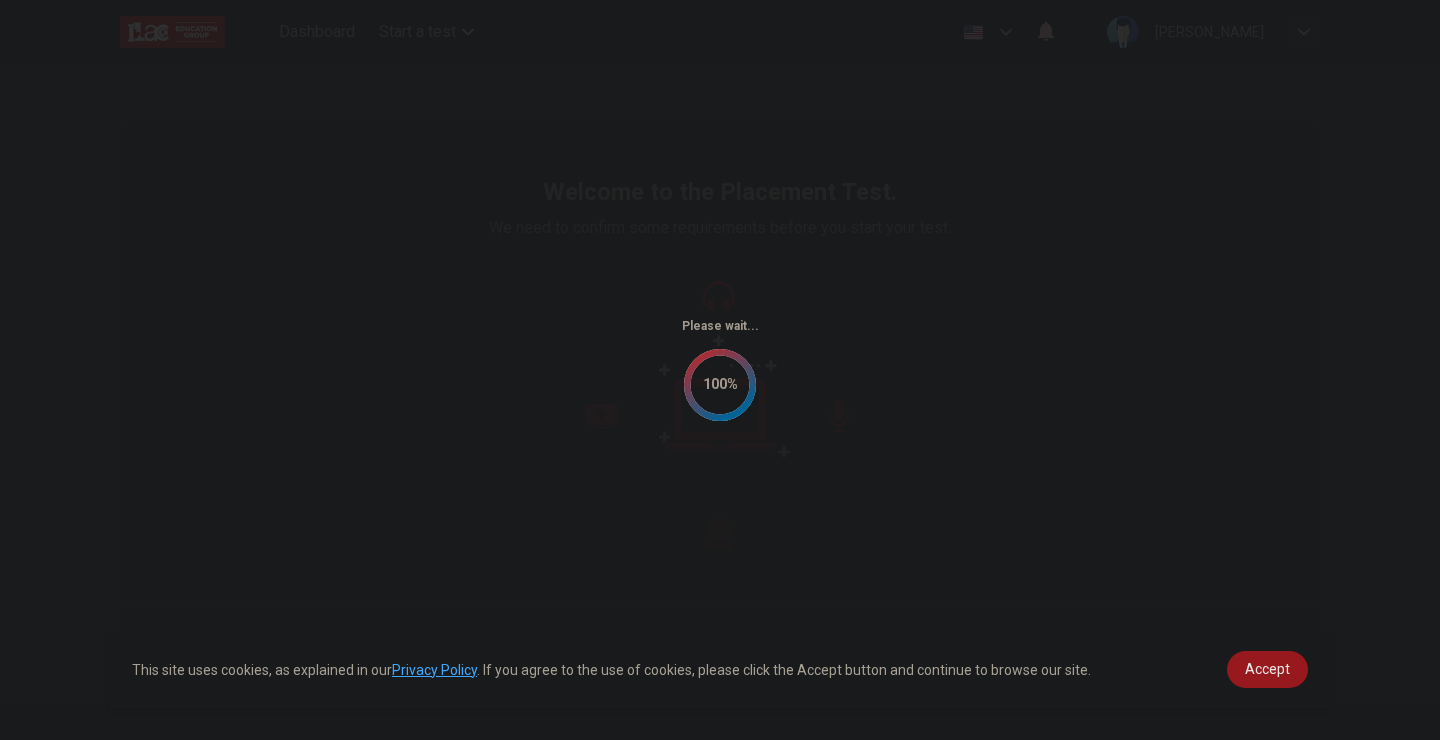 scroll, scrollTop: 0, scrollLeft: 0, axis: both 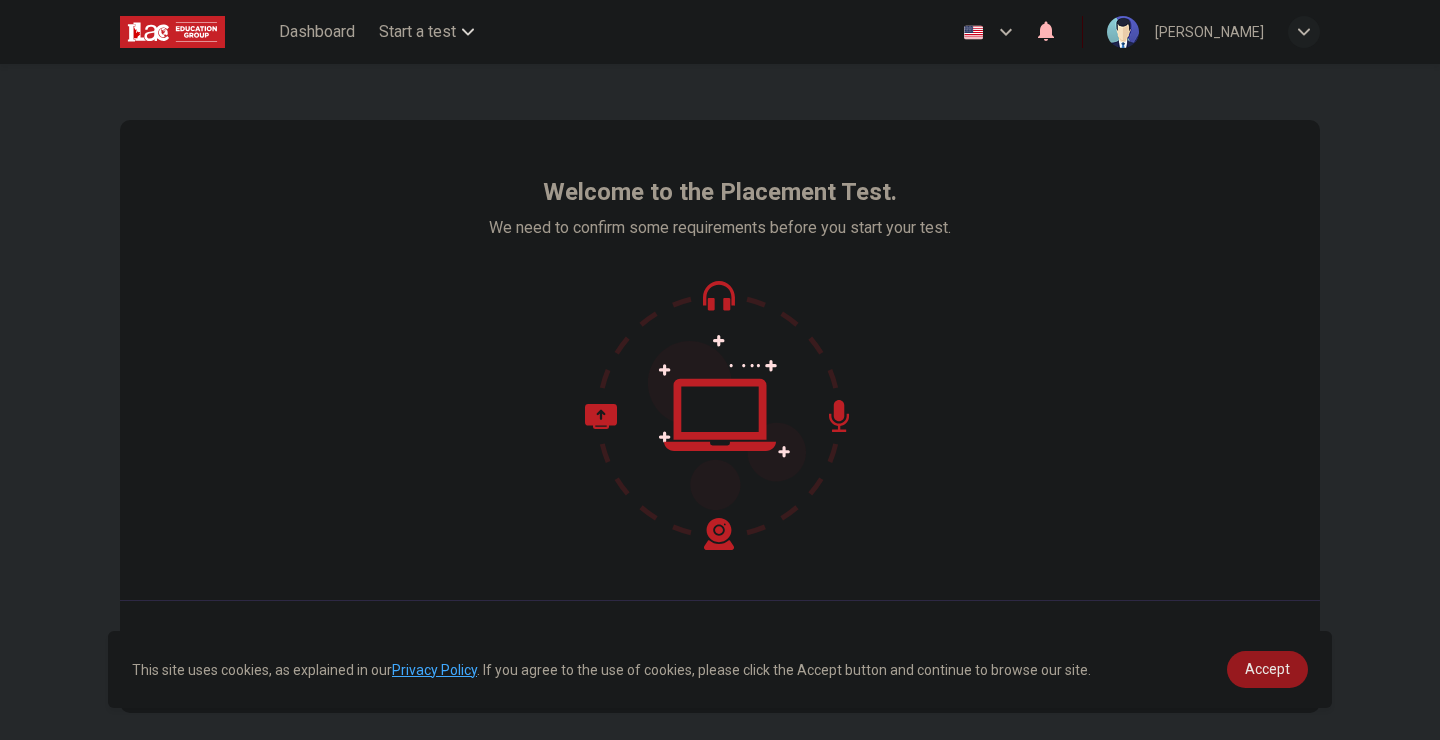 click on "Welcome to the Placement Test." at bounding box center [720, 192] 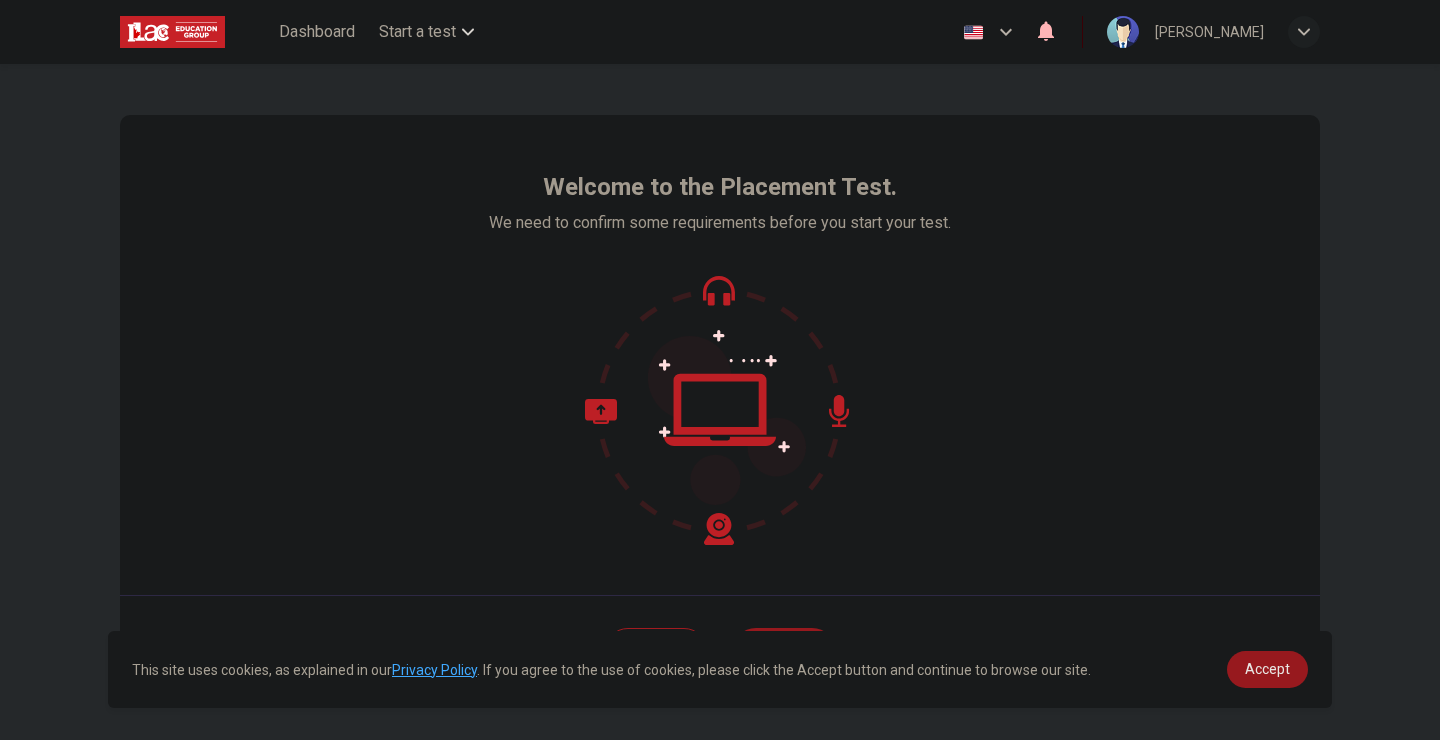 scroll, scrollTop: 0, scrollLeft: 0, axis: both 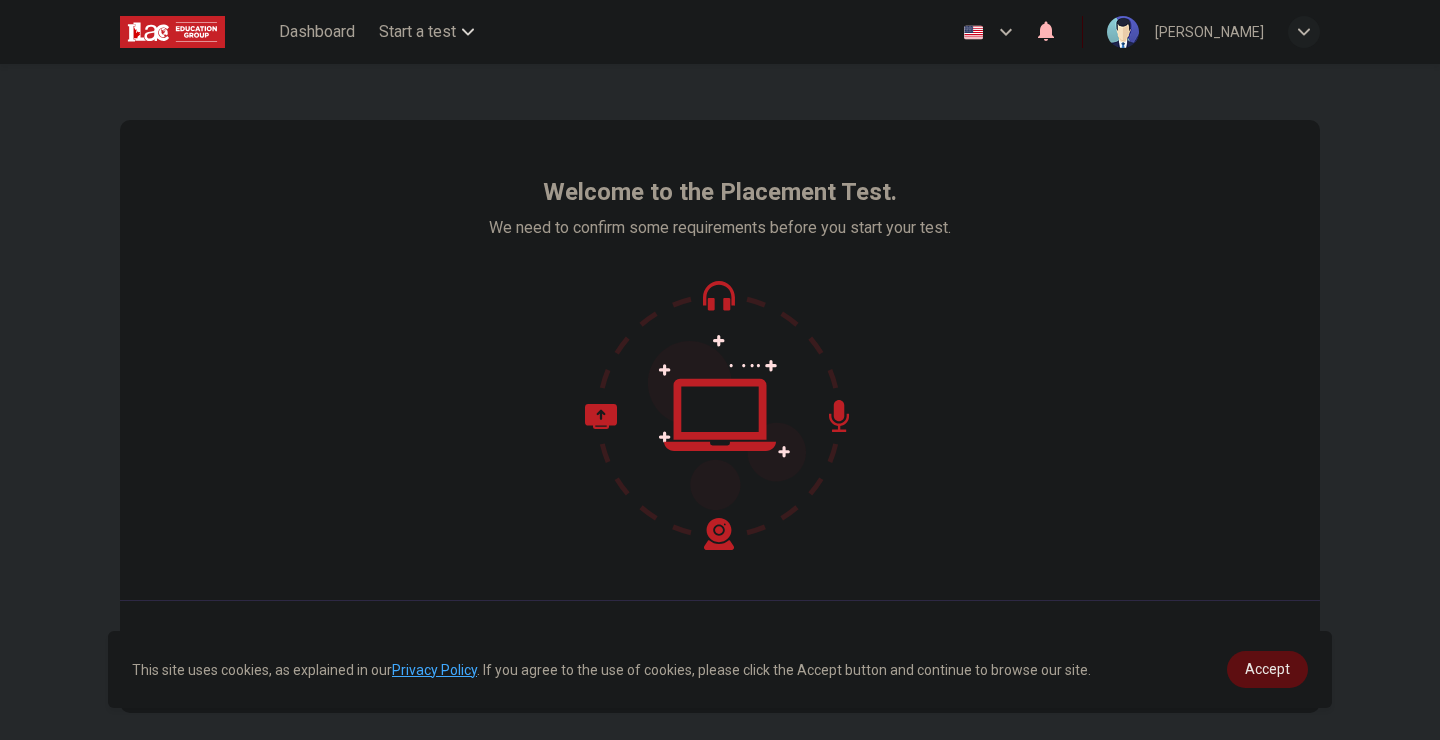click on "Accept" at bounding box center [1267, 669] 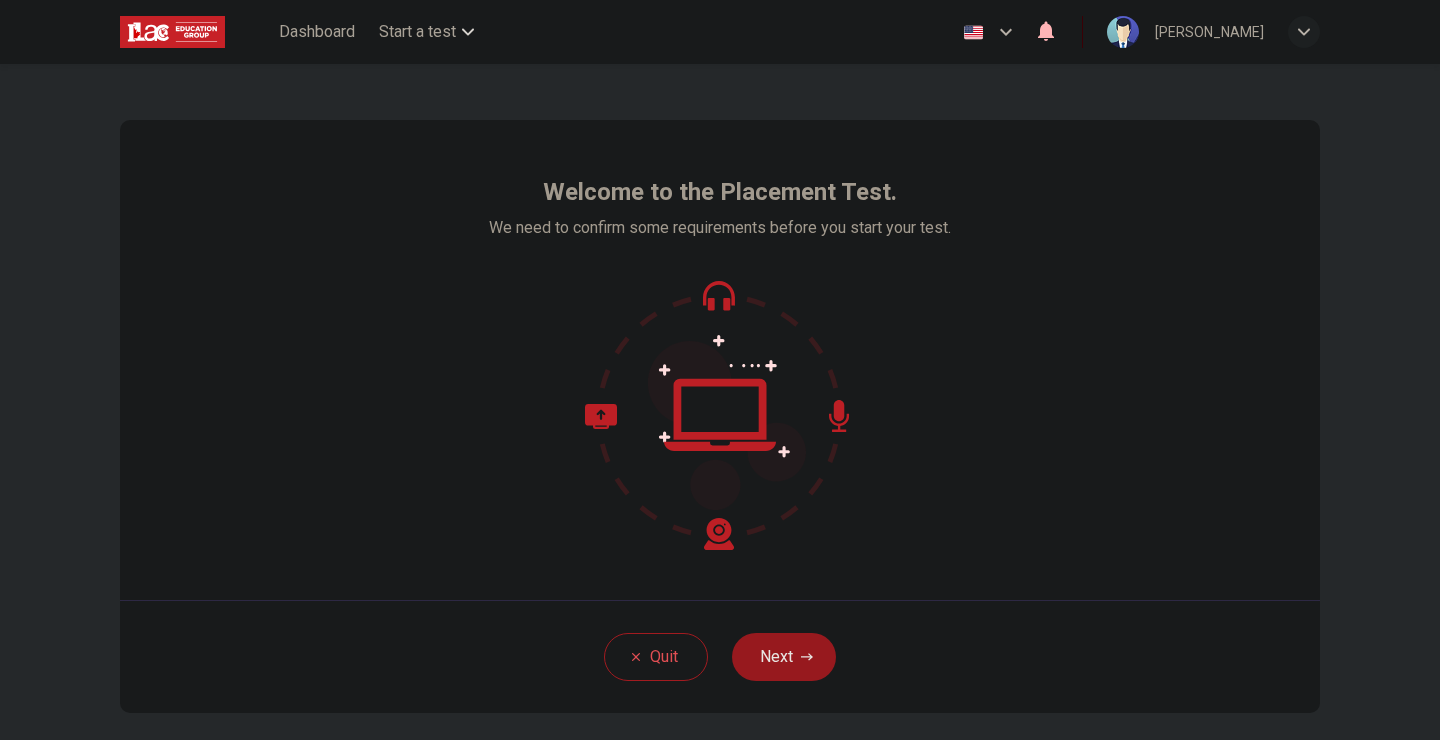 click on "Welcome to the Placement Test. We need to confirm some requirements before you start your test." at bounding box center [720, 360] 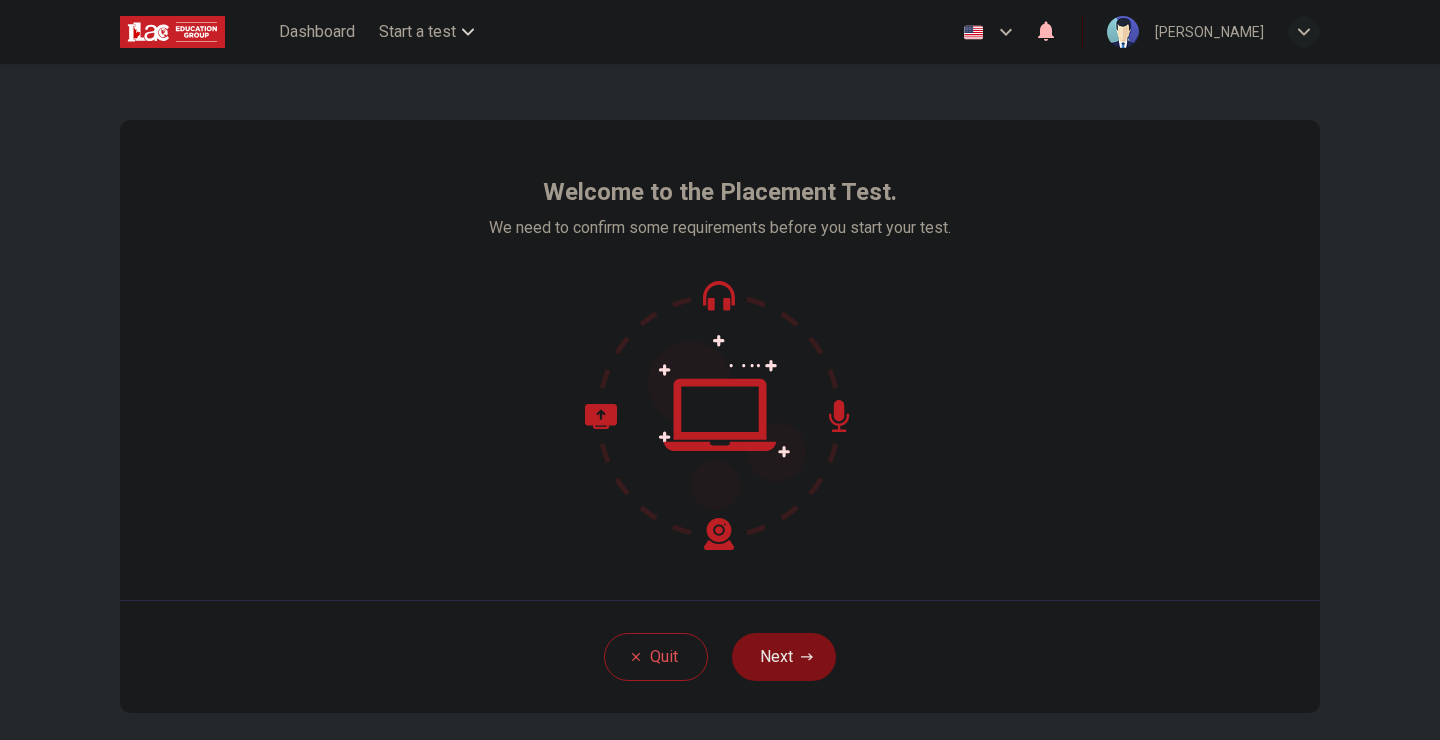 click on "Next" at bounding box center (784, 657) 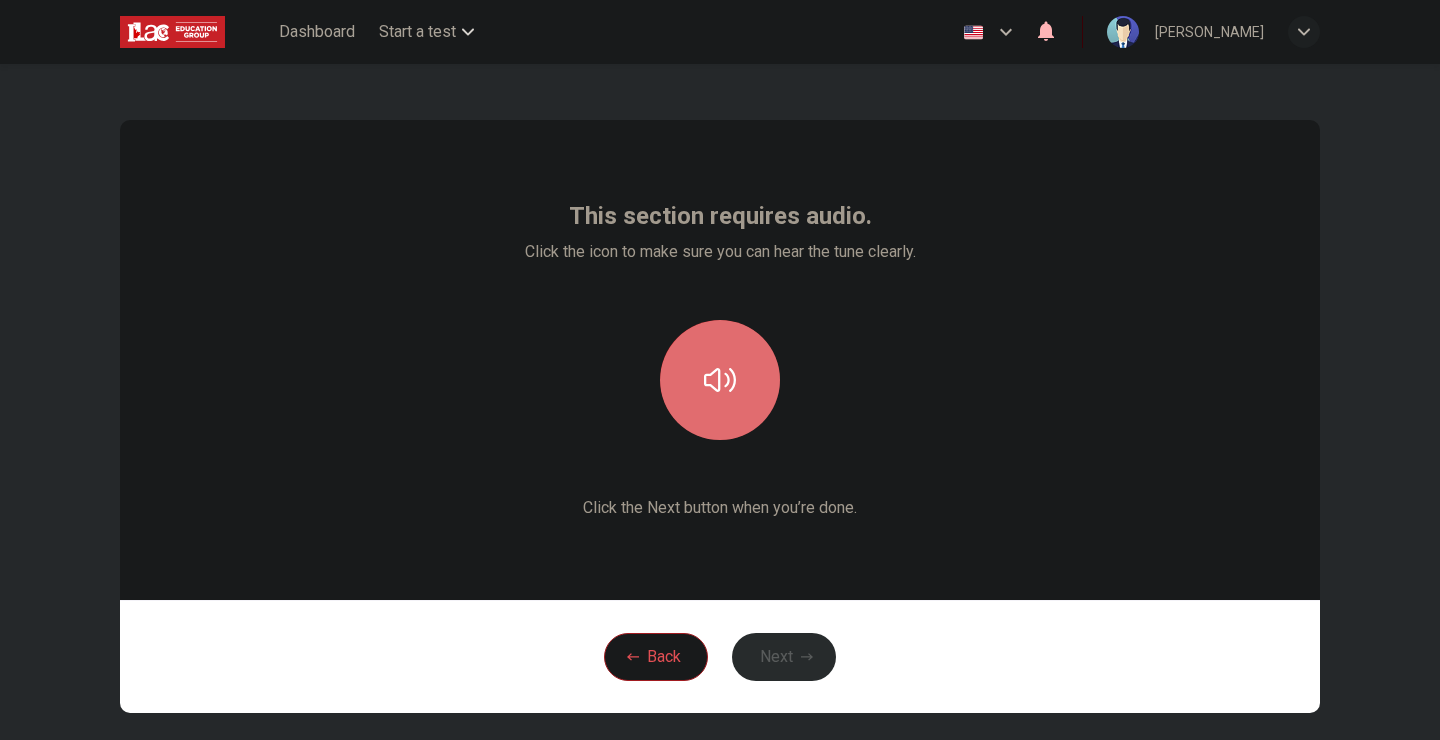 click 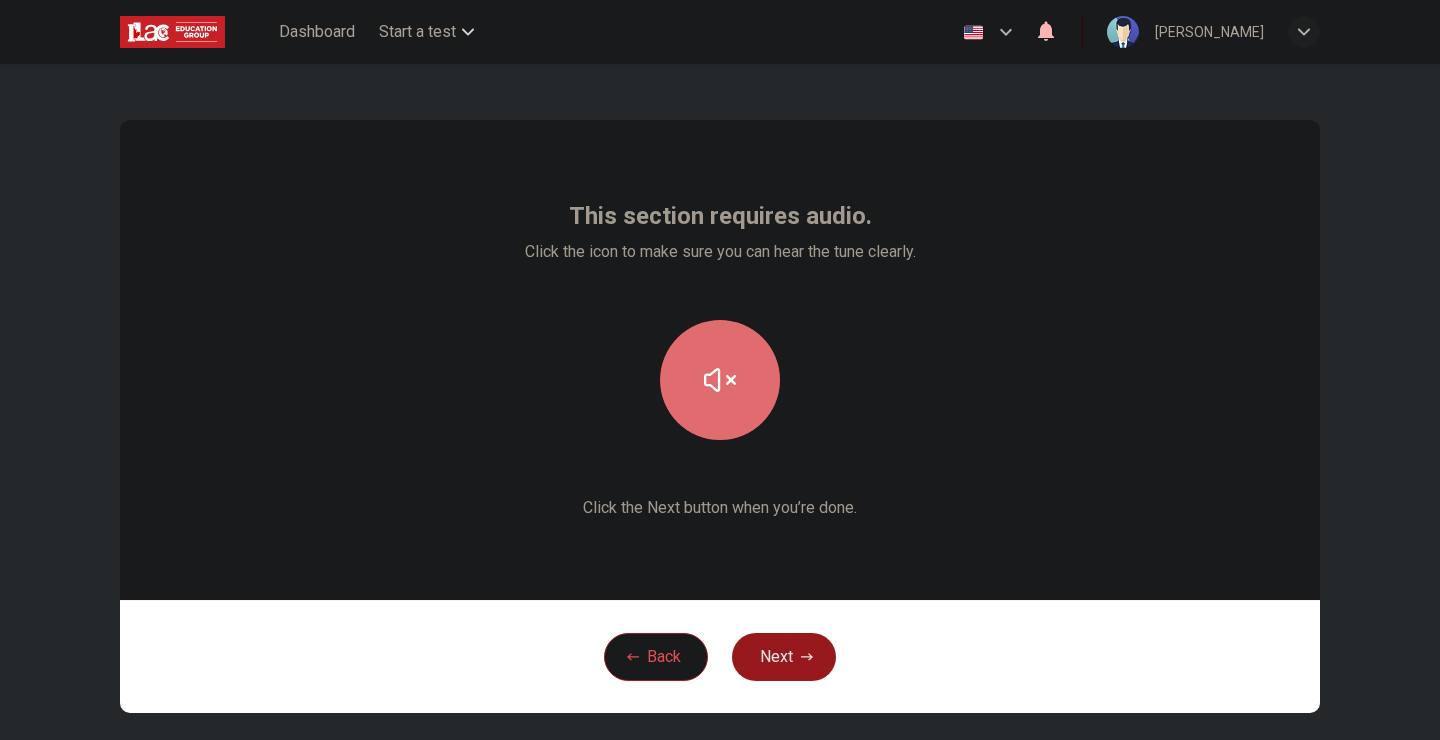 click 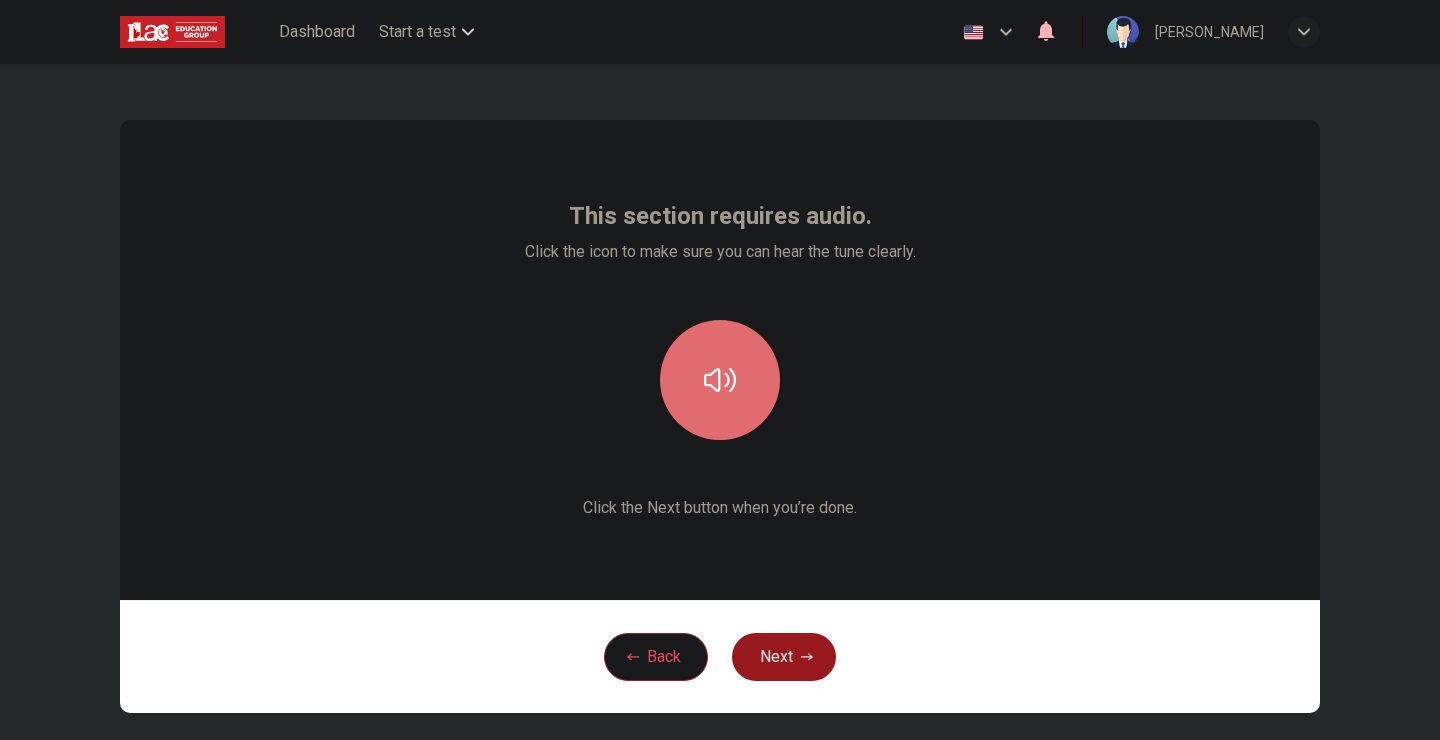 click at bounding box center [720, 380] 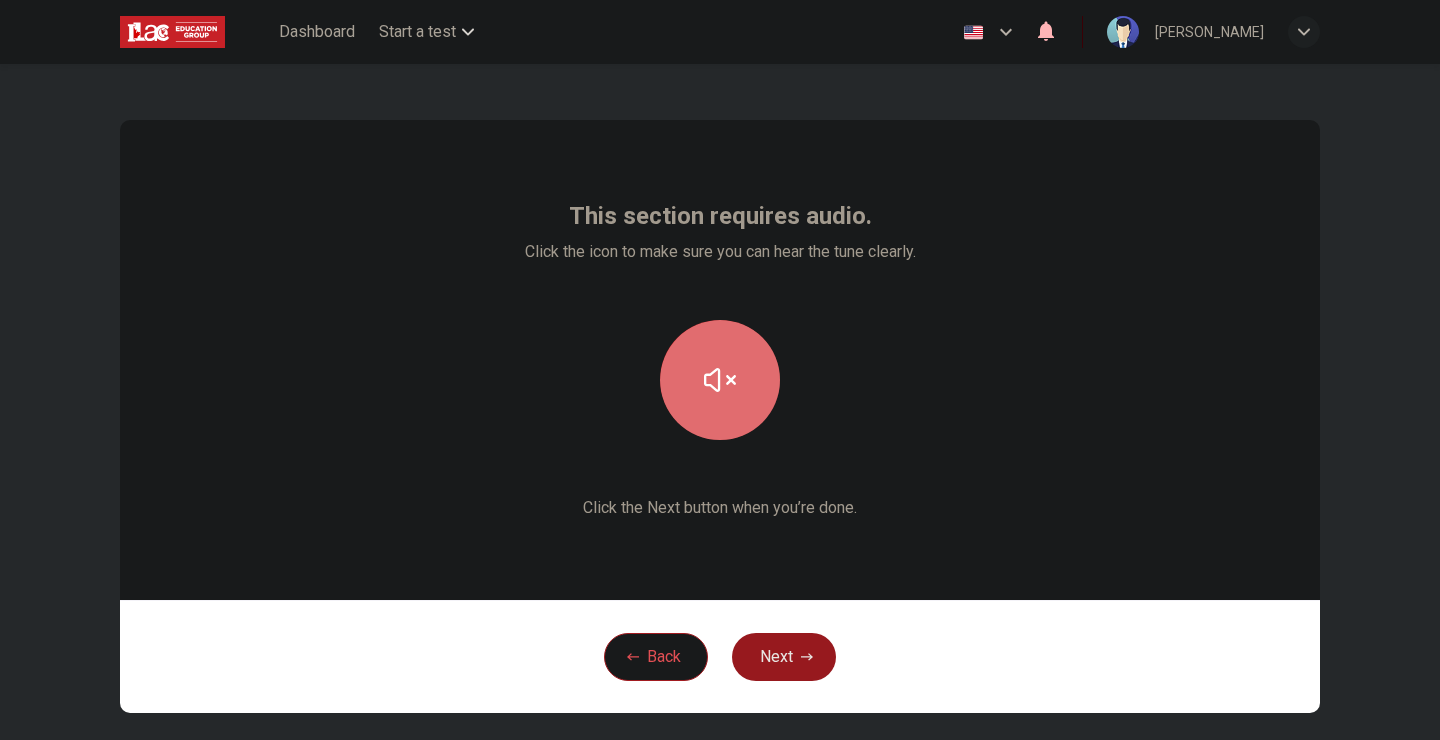 click at bounding box center (720, 380) 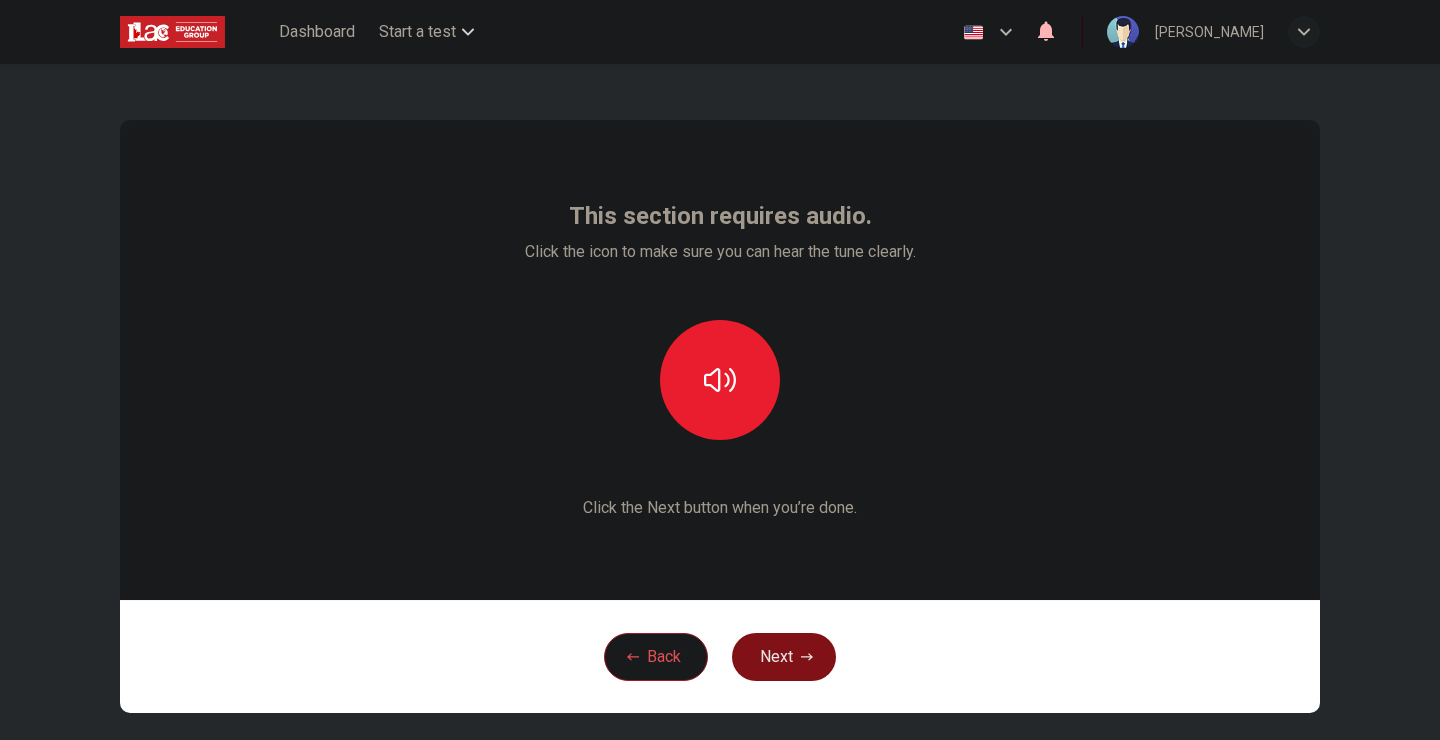 click on "Next" at bounding box center (784, 657) 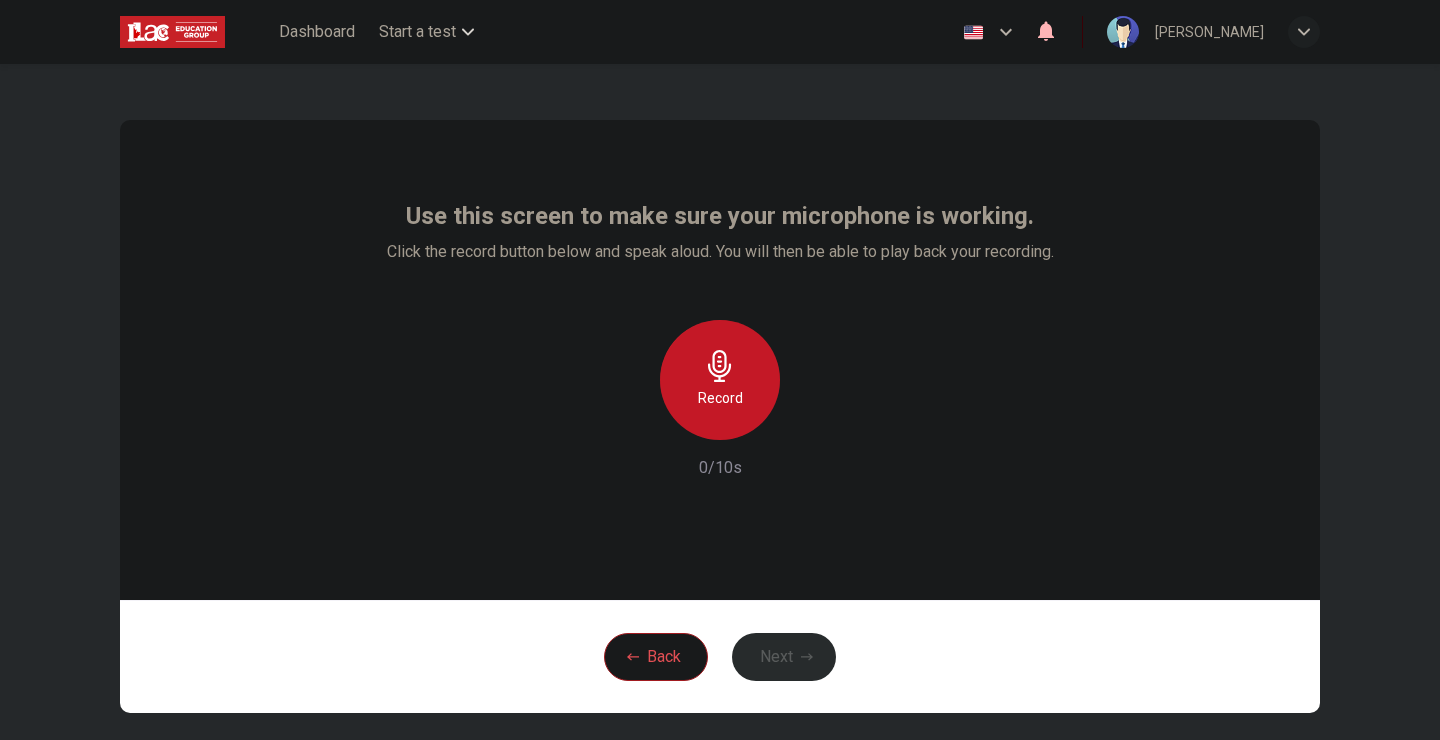 click 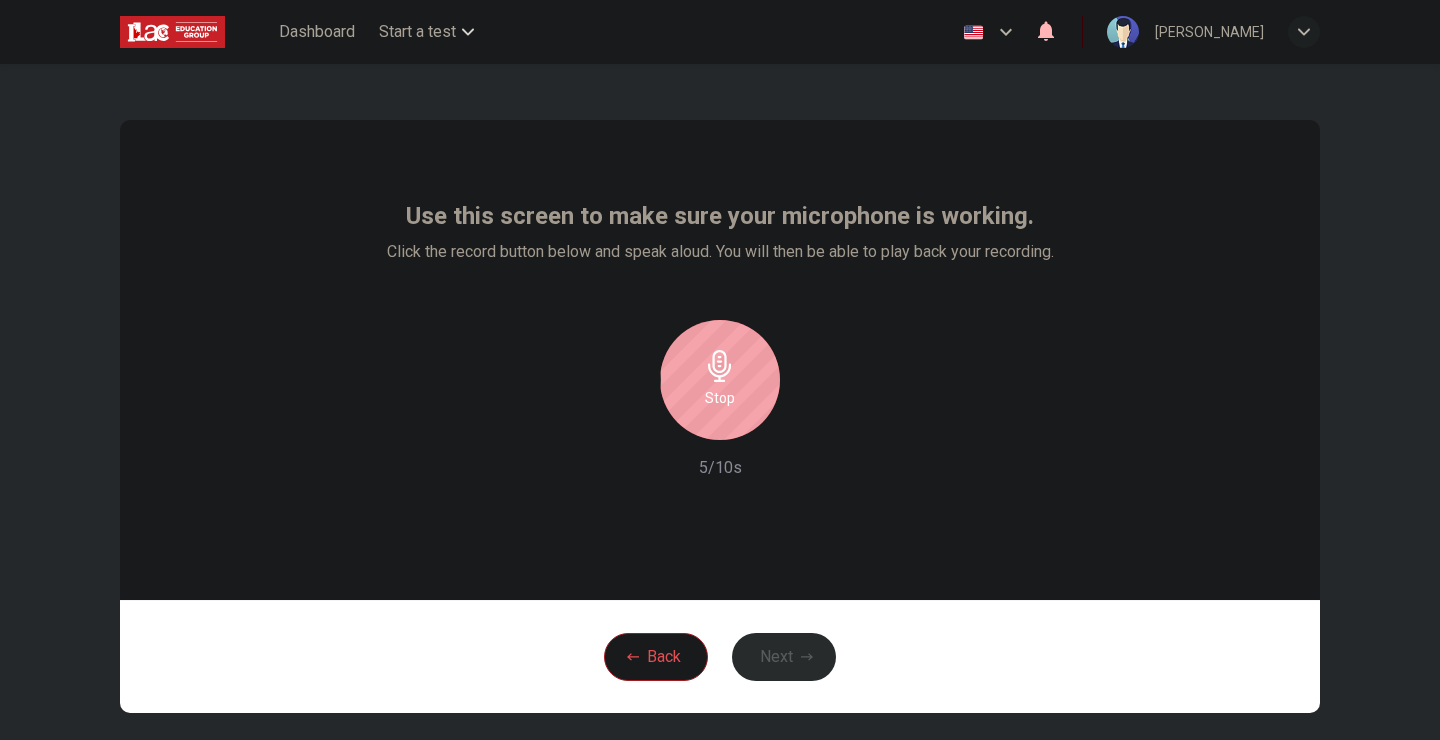 click 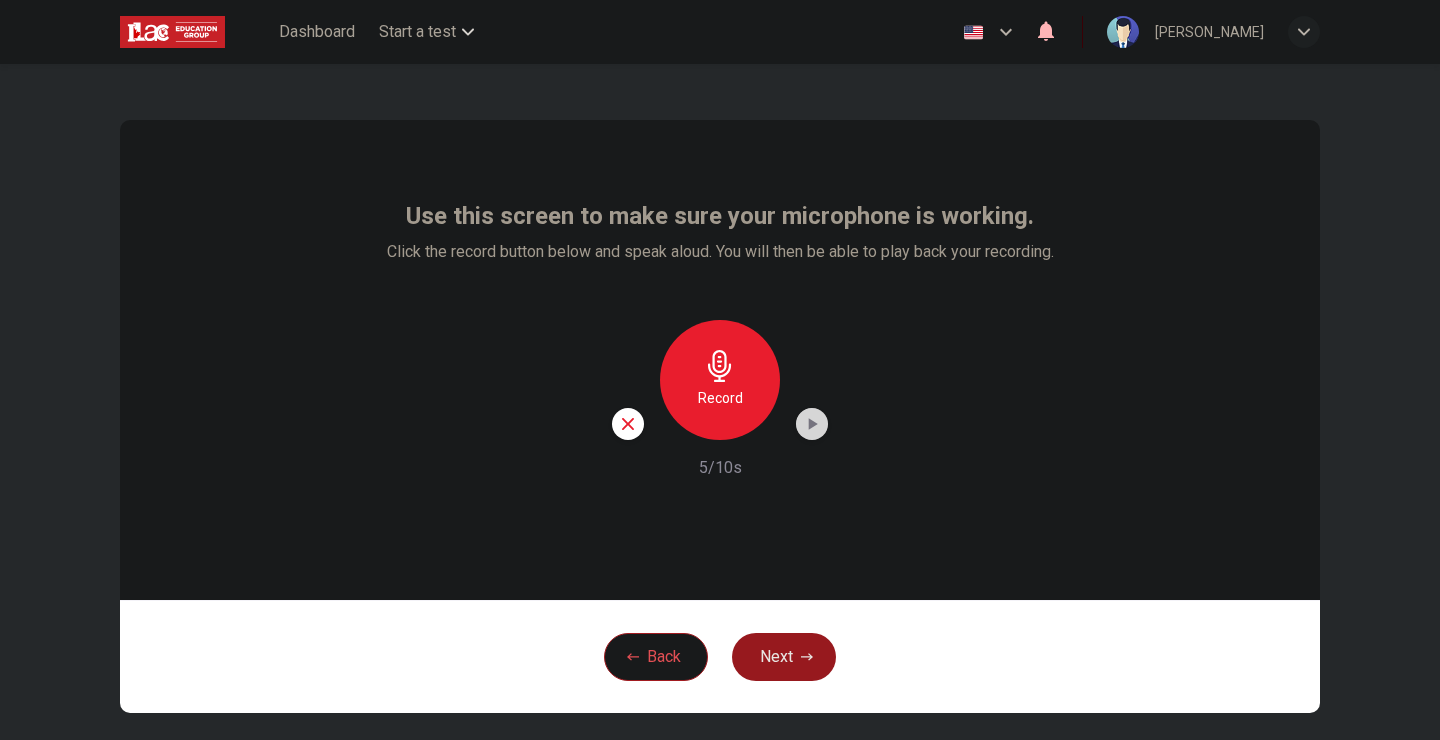 click 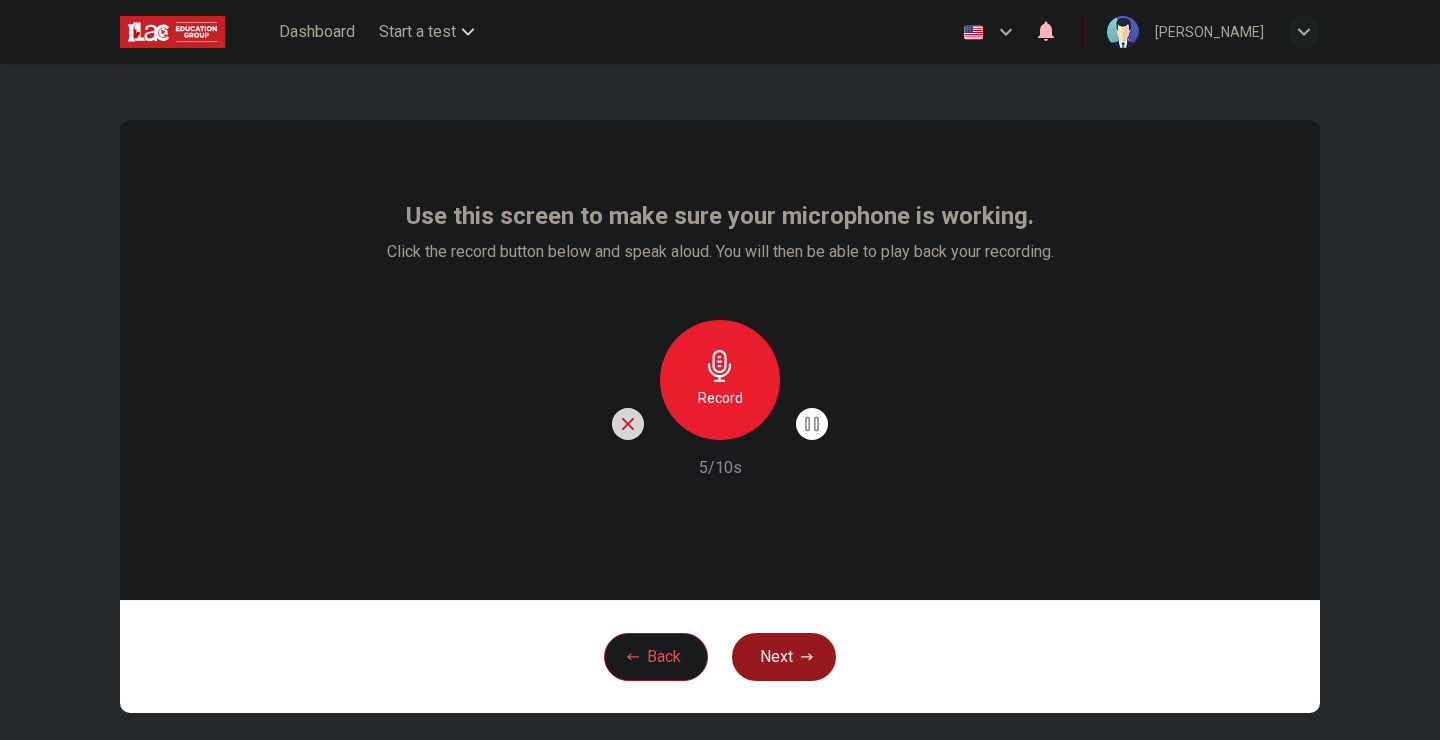 click 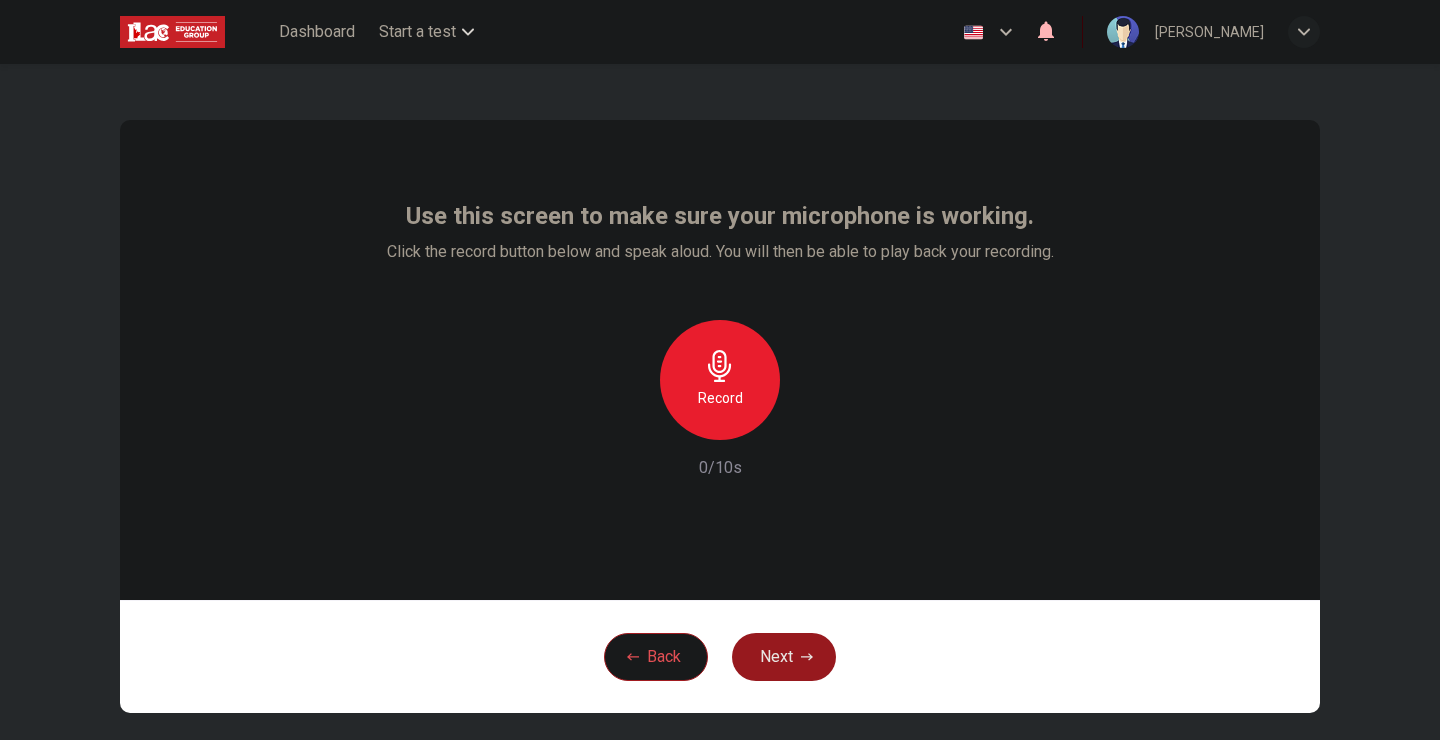 click 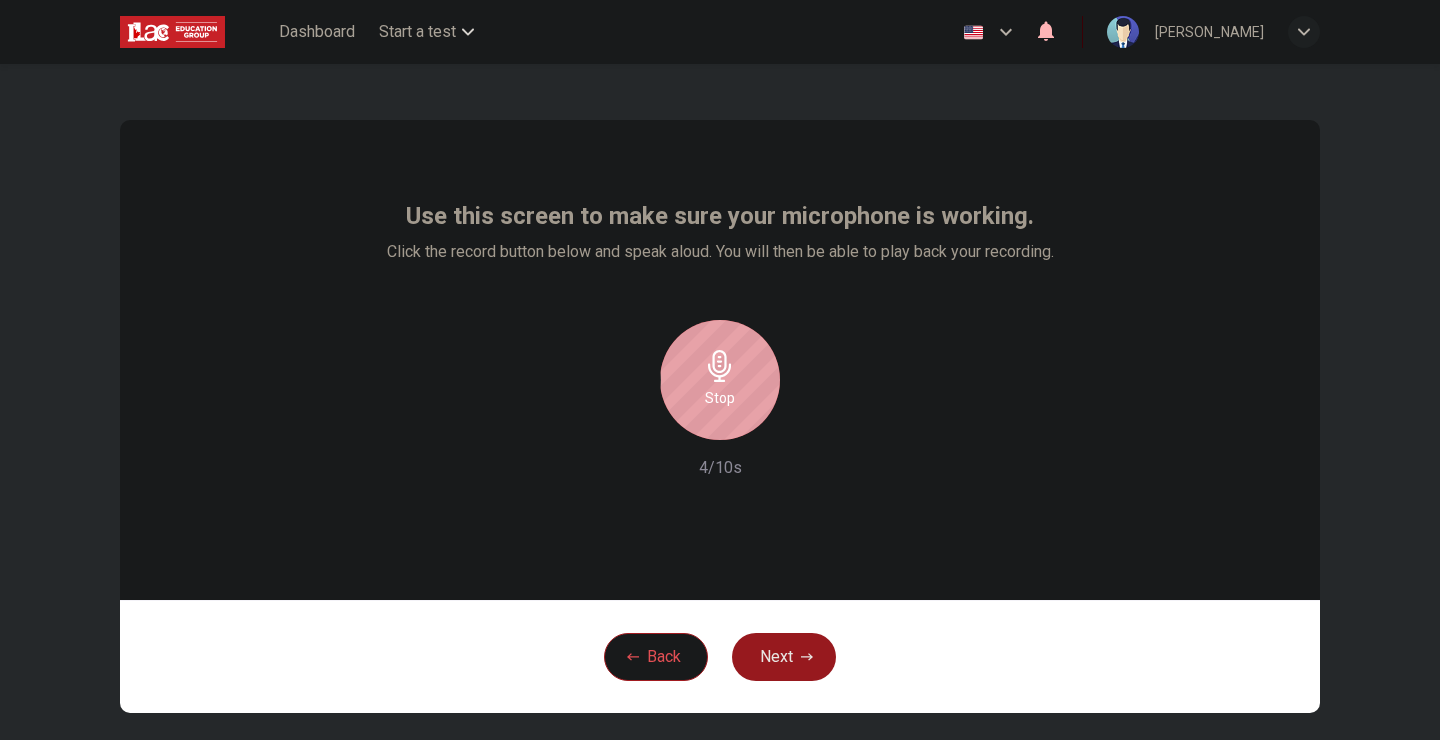 click 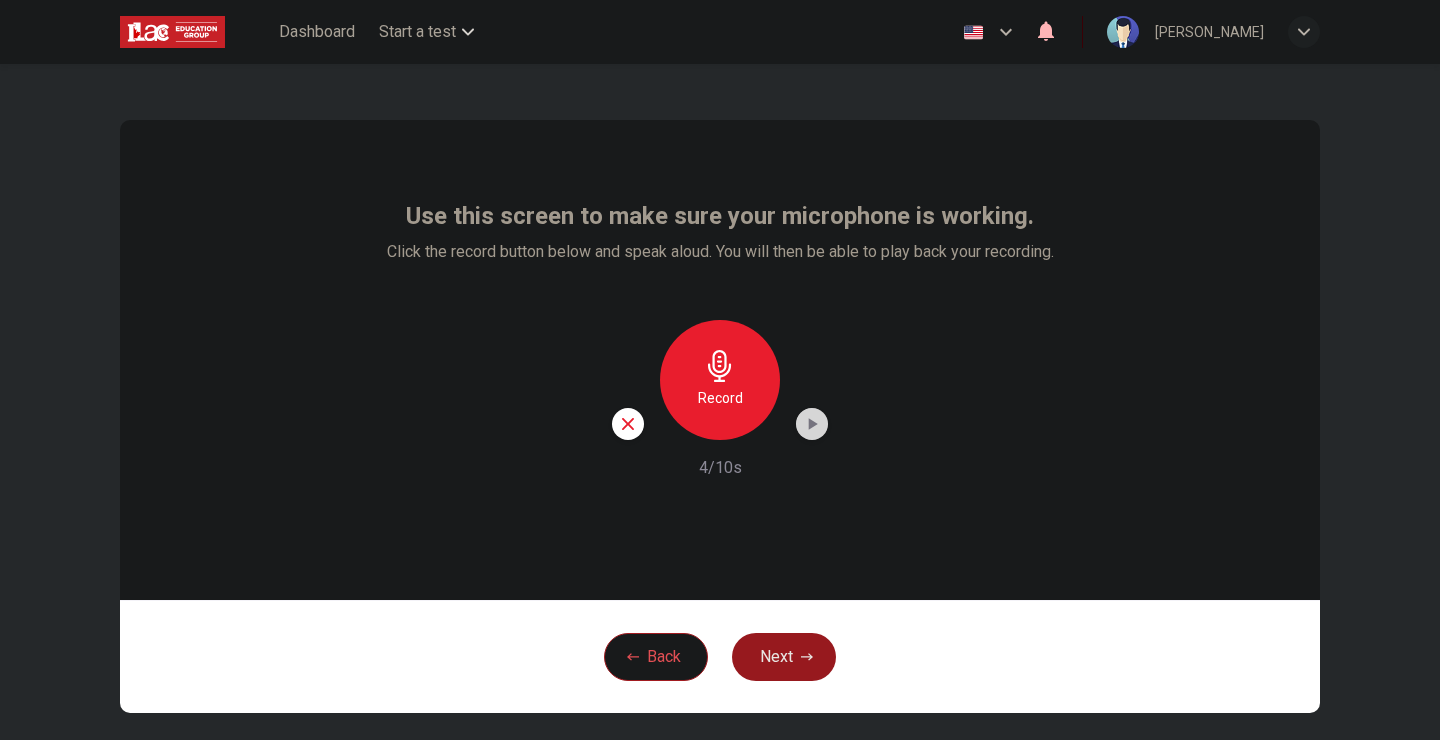 click 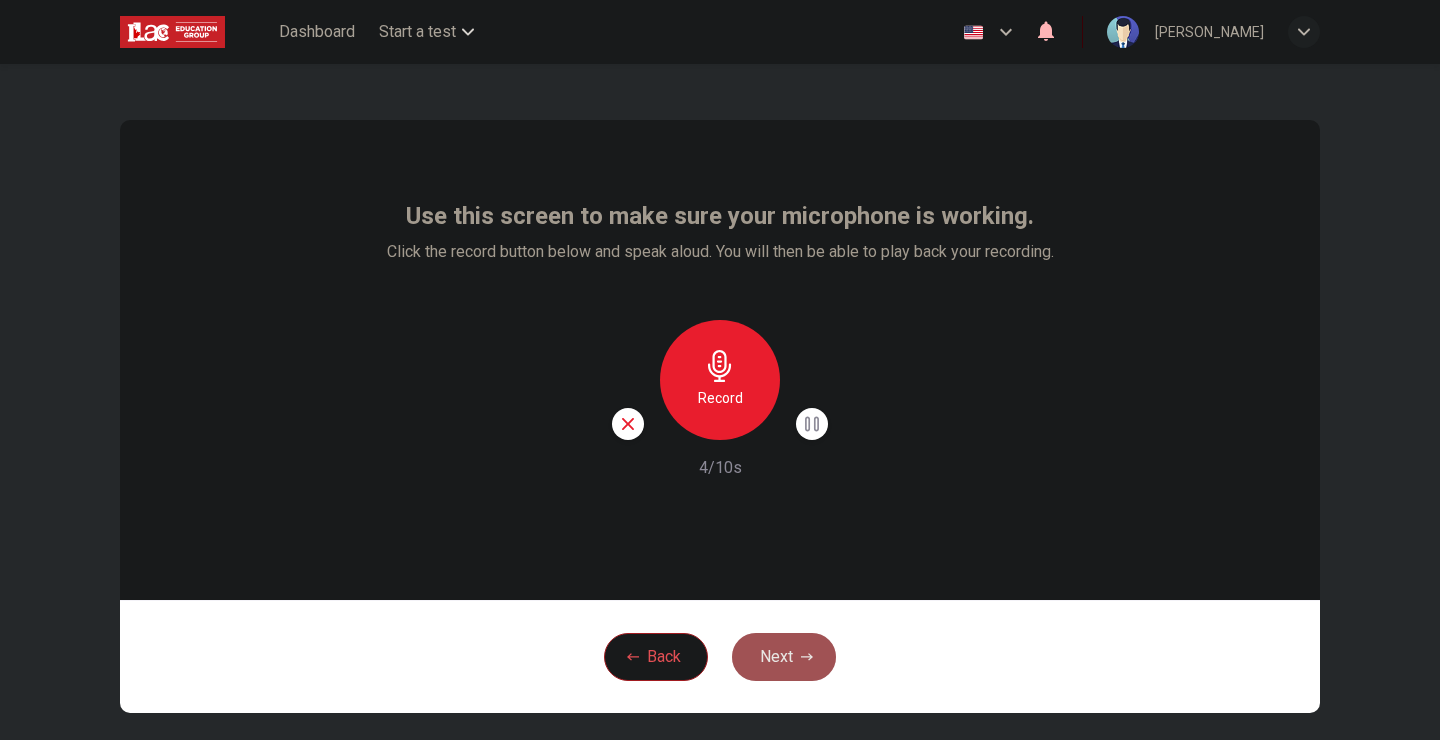 click on "Next" at bounding box center (784, 657) 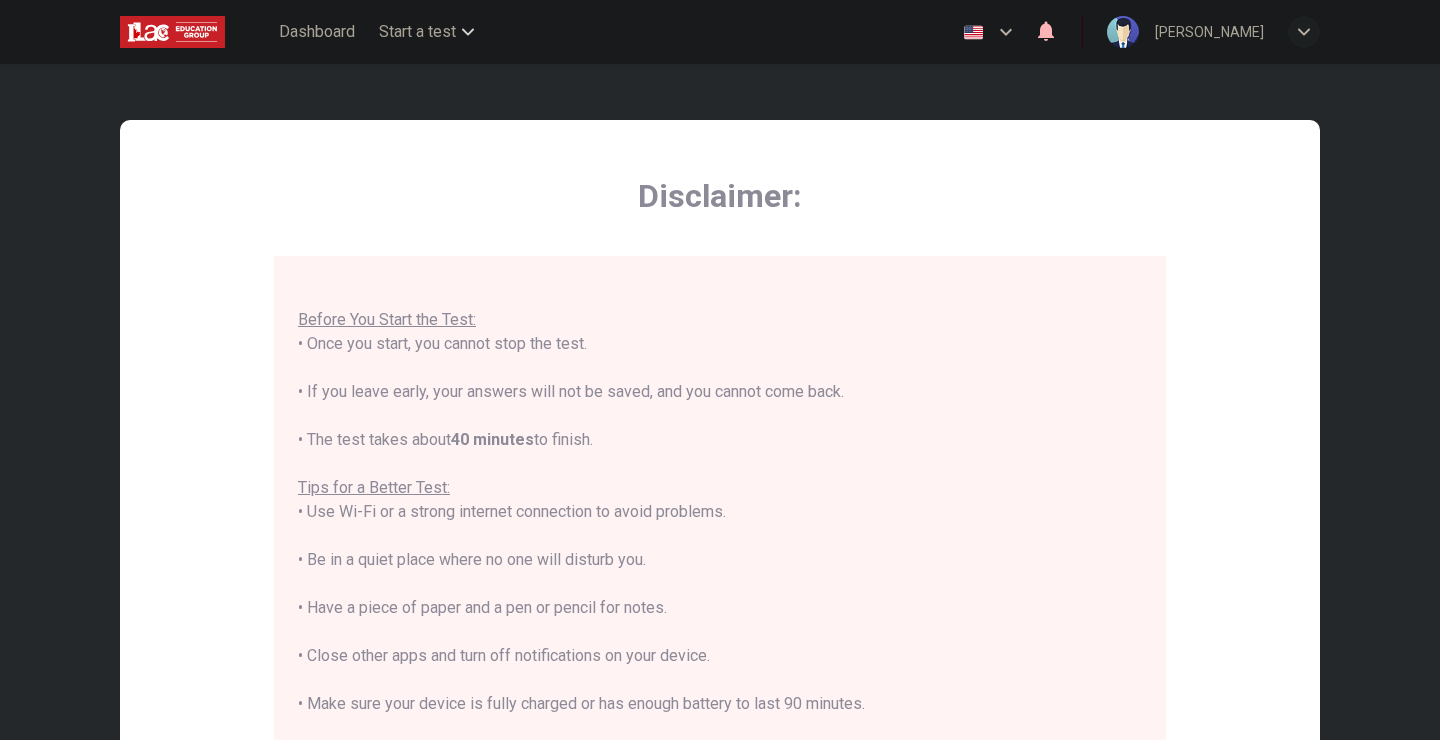 scroll, scrollTop: 24, scrollLeft: 0, axis: vertical 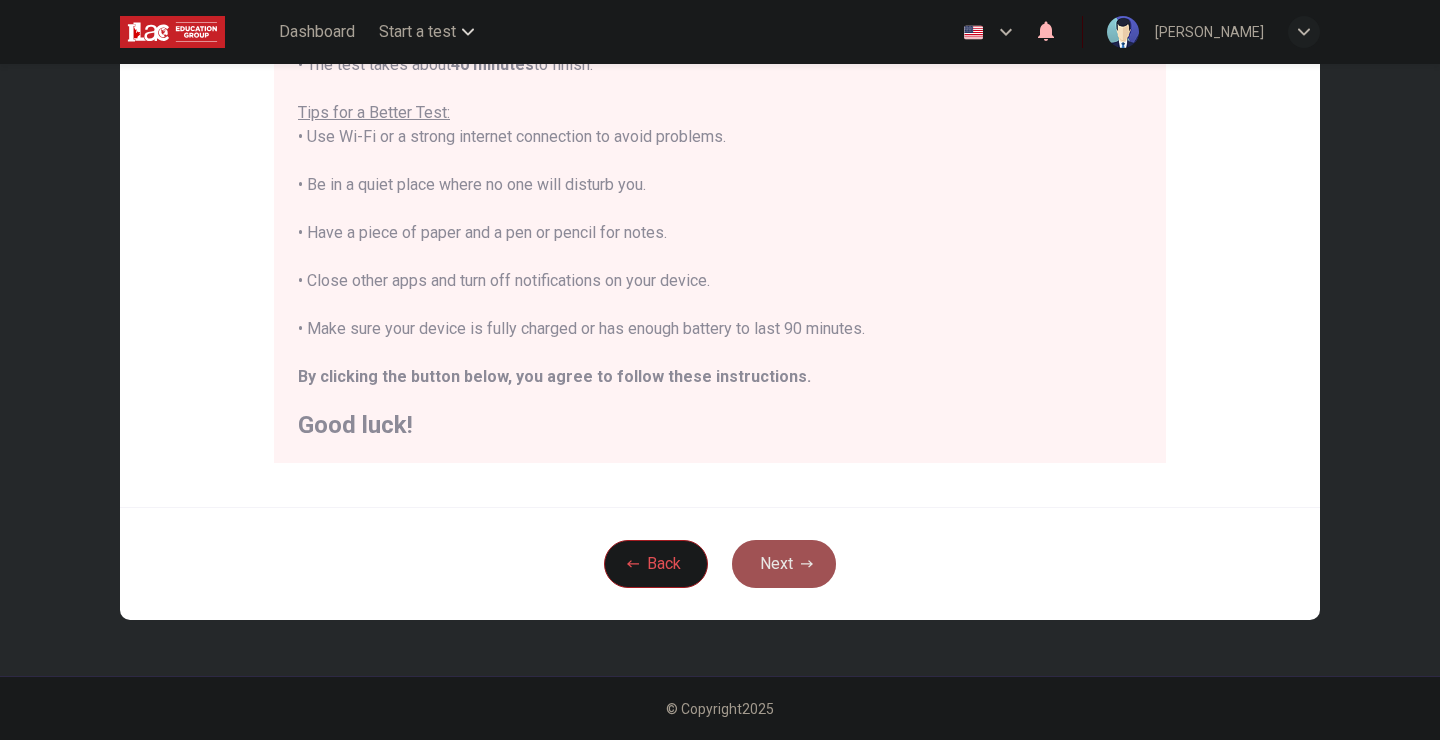 click on "Next" at bounding box center [784, 564] 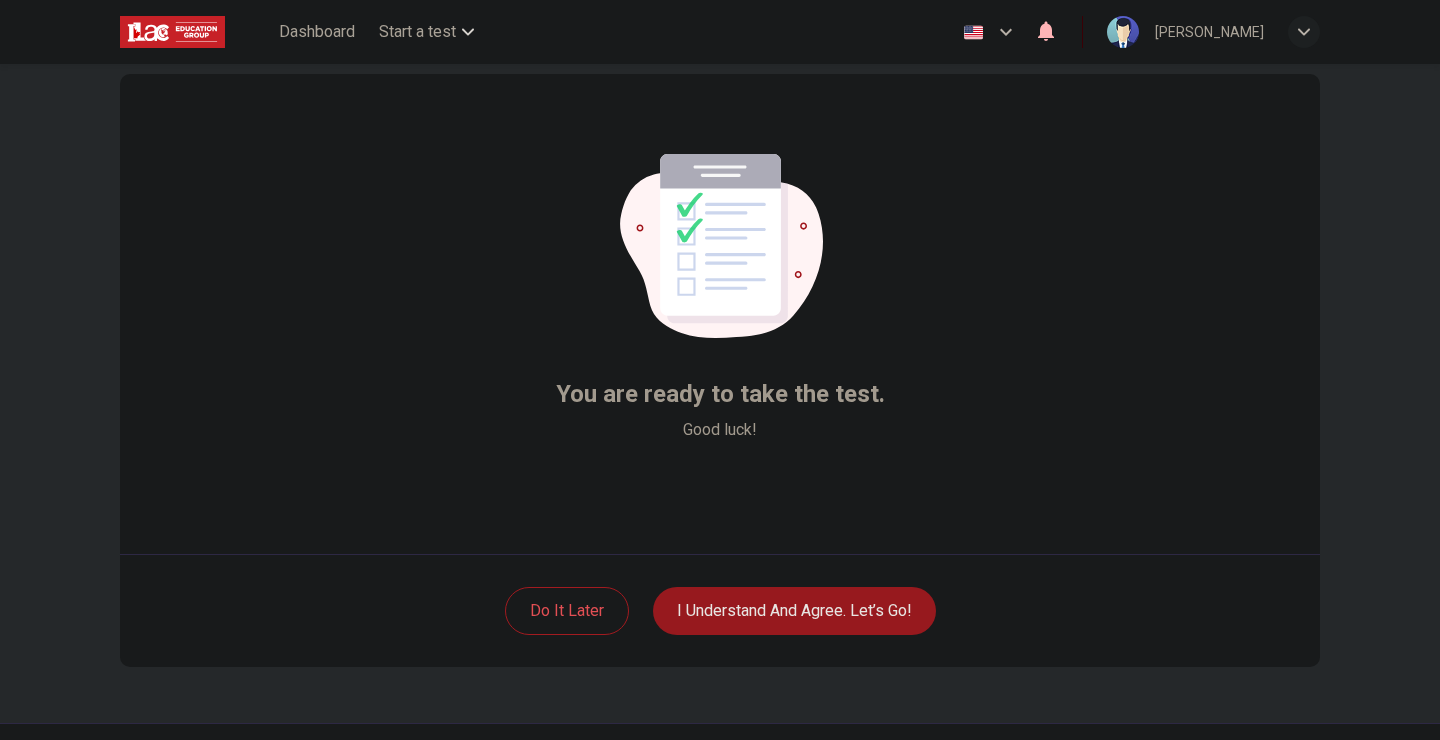 scroll, scrollTop: 94, scrollLeft: 0, axis: vertical 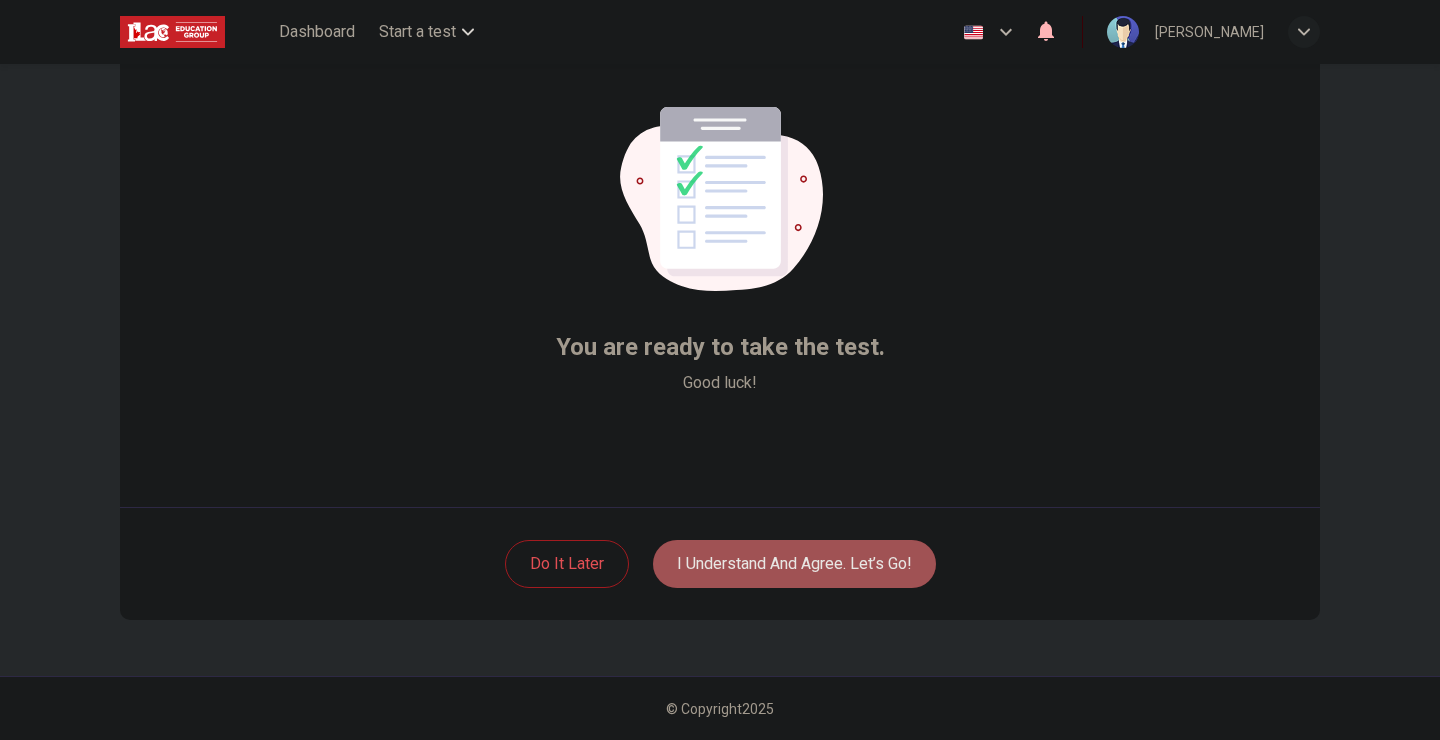 click on "I understand and agree. Let’s go!" at bounding box center [794, 564] 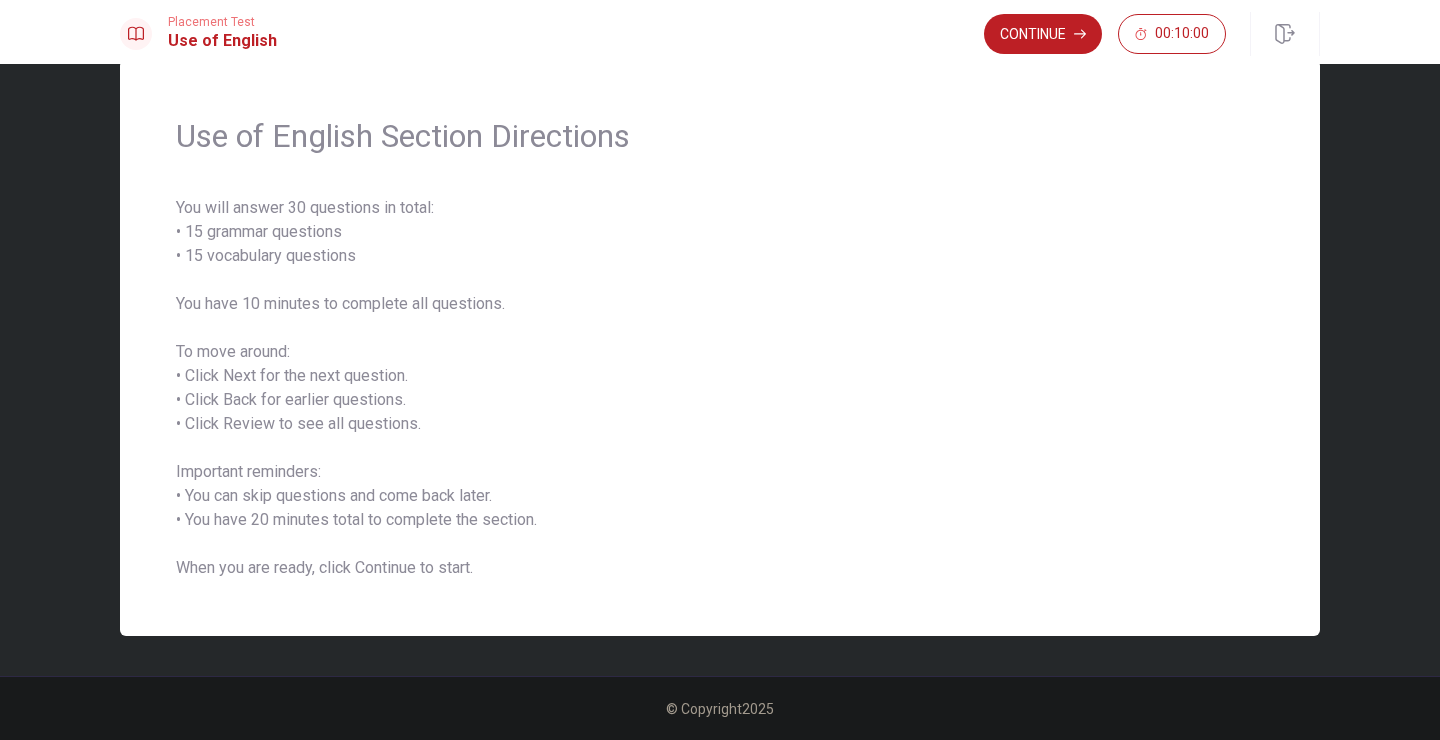 scroll, scrollTop: 0, scrollLeft: 0, axis: both 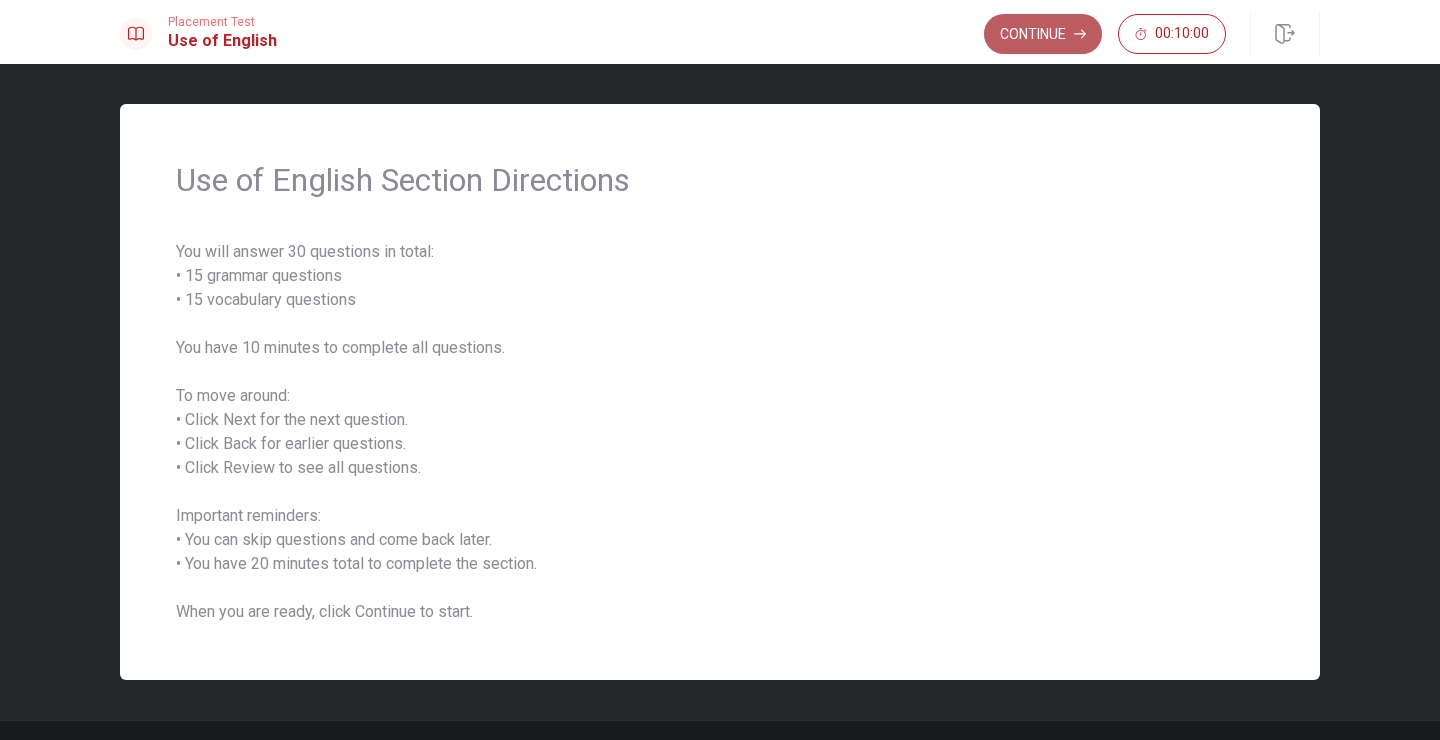 click on "Continue" at bounding box center (1043, 34) 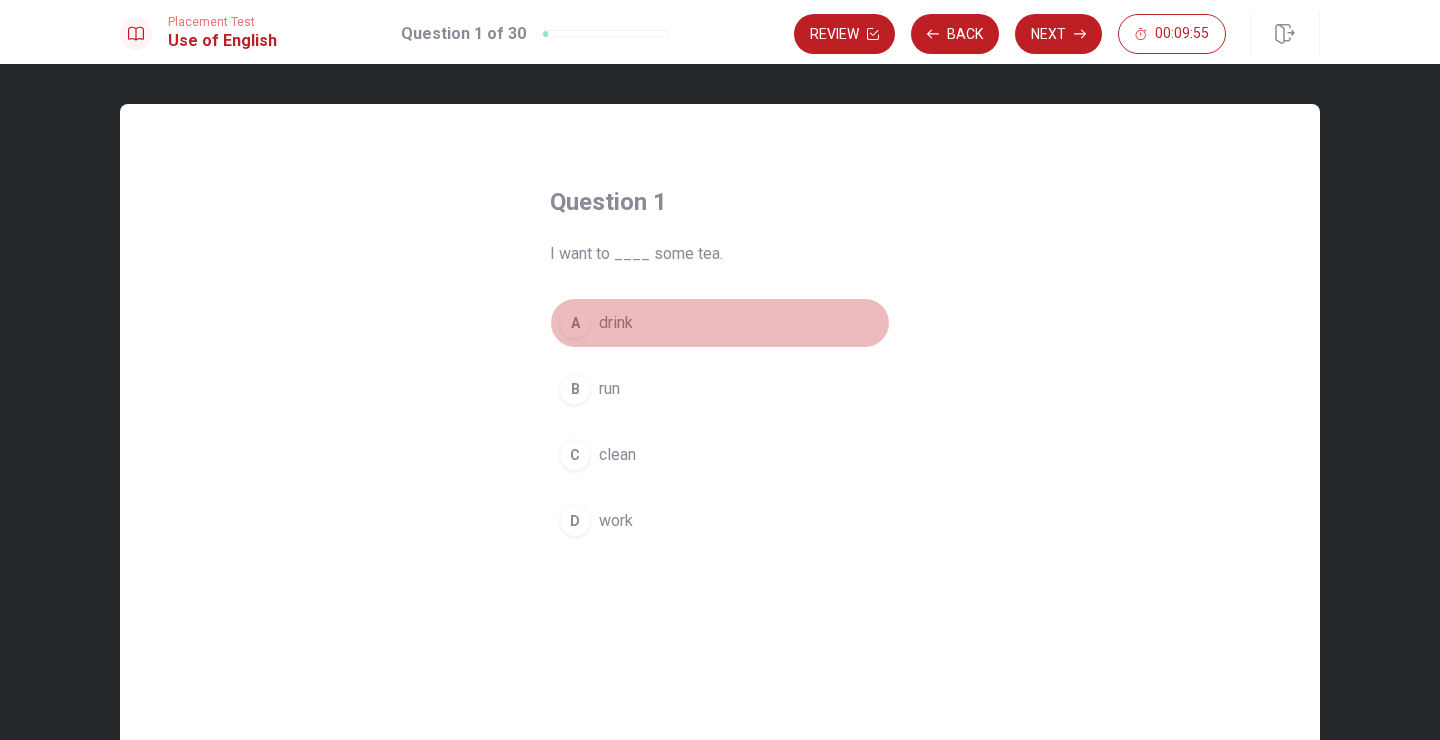click on "A" at bounding box center (575, 323) 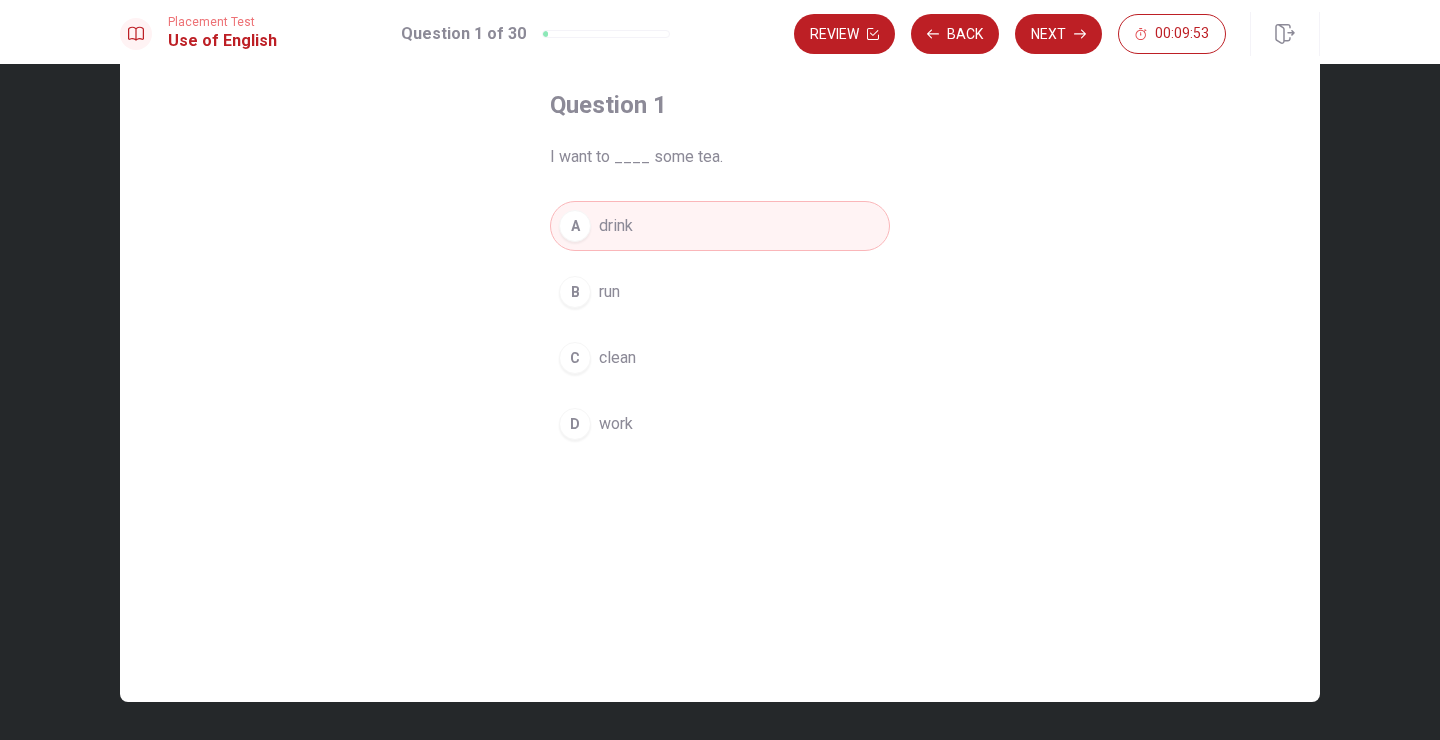 scroll, scrollTop: 0, scrollLeft: 0, axis: both 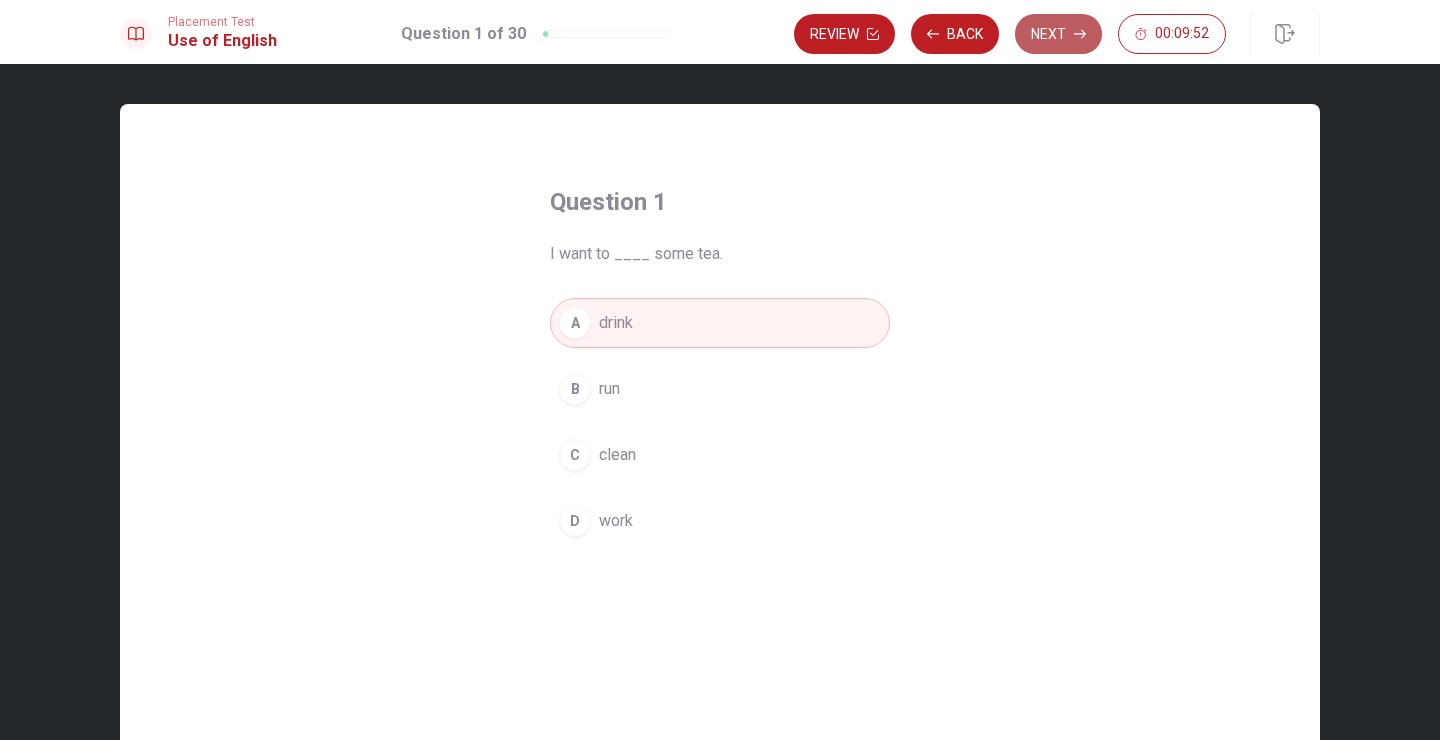 click on "Next" at bounding box center (1058, 34) 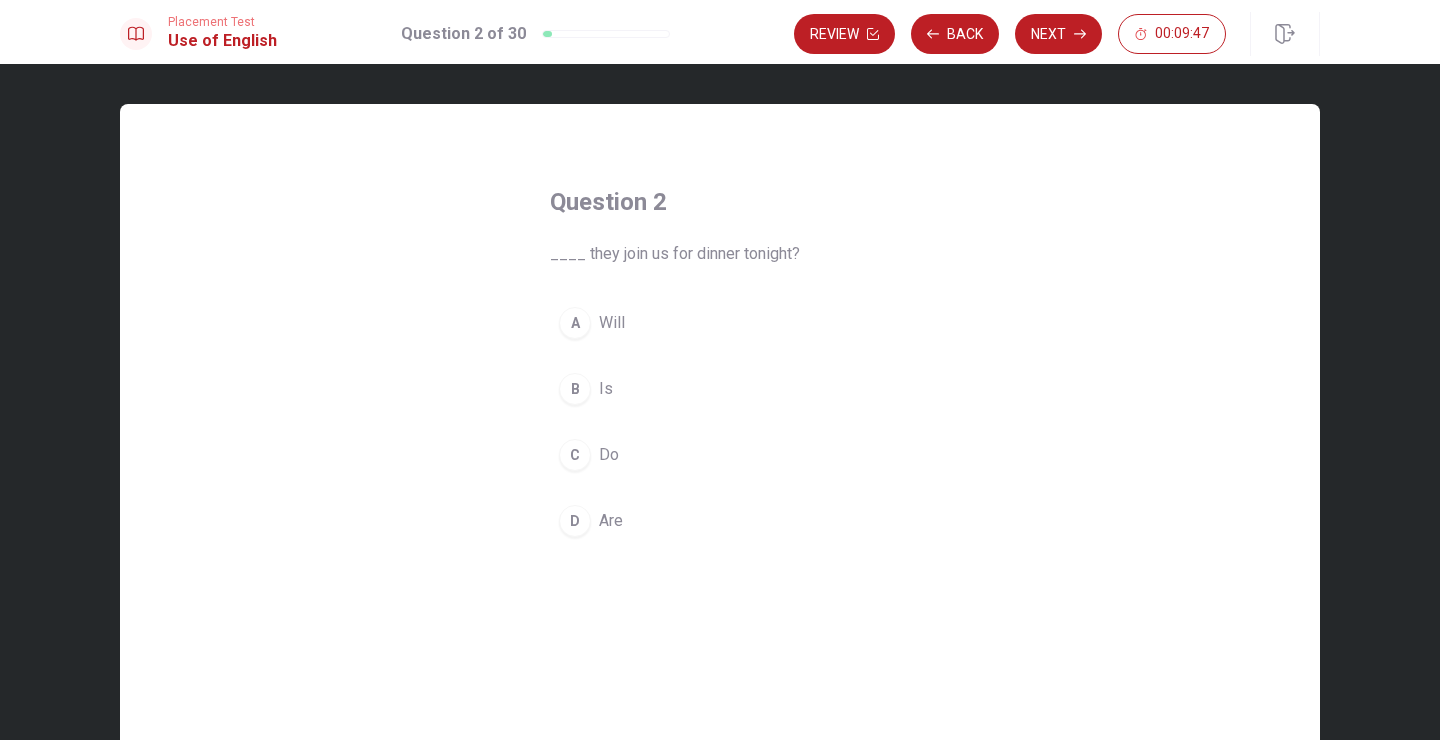 click on "D" at bounding box center (575, 521) 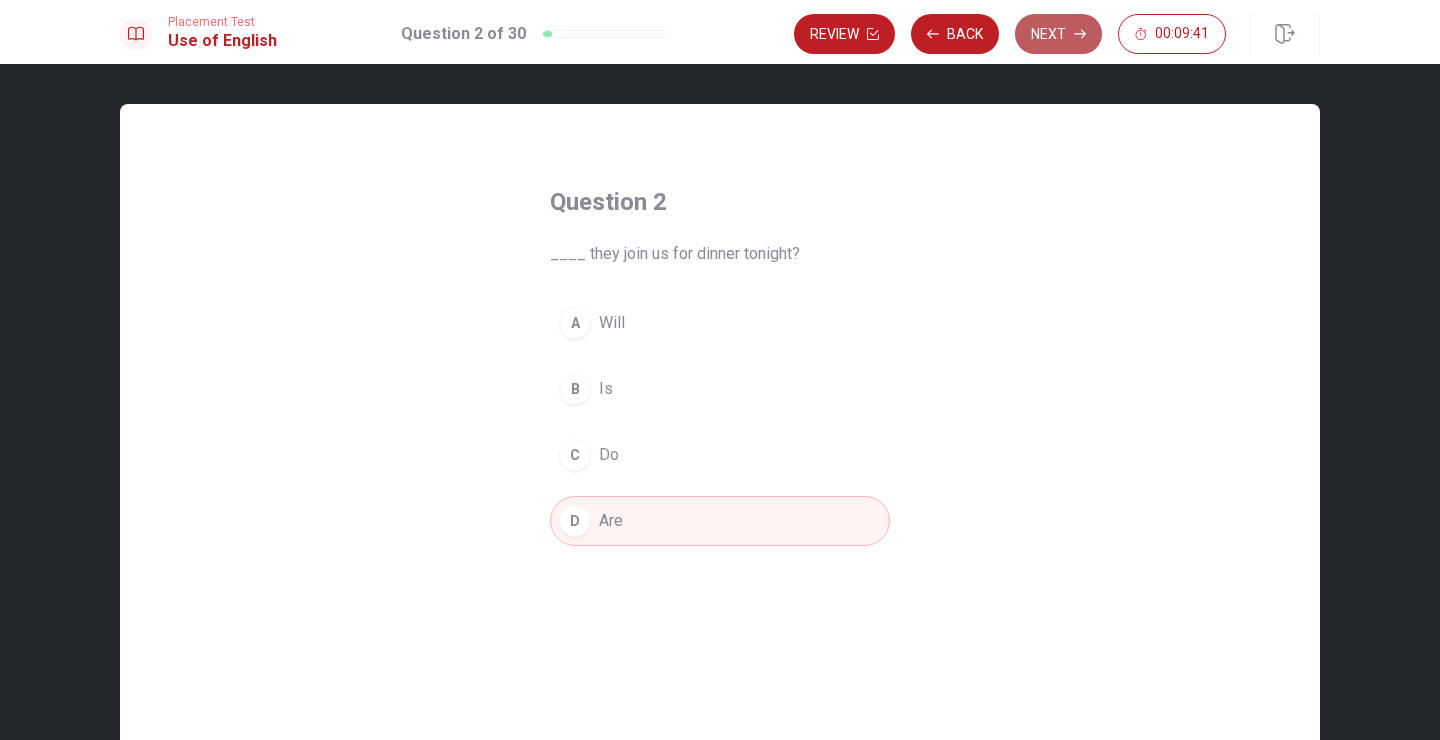 click on "Next" at bounding box center (1058, 34) 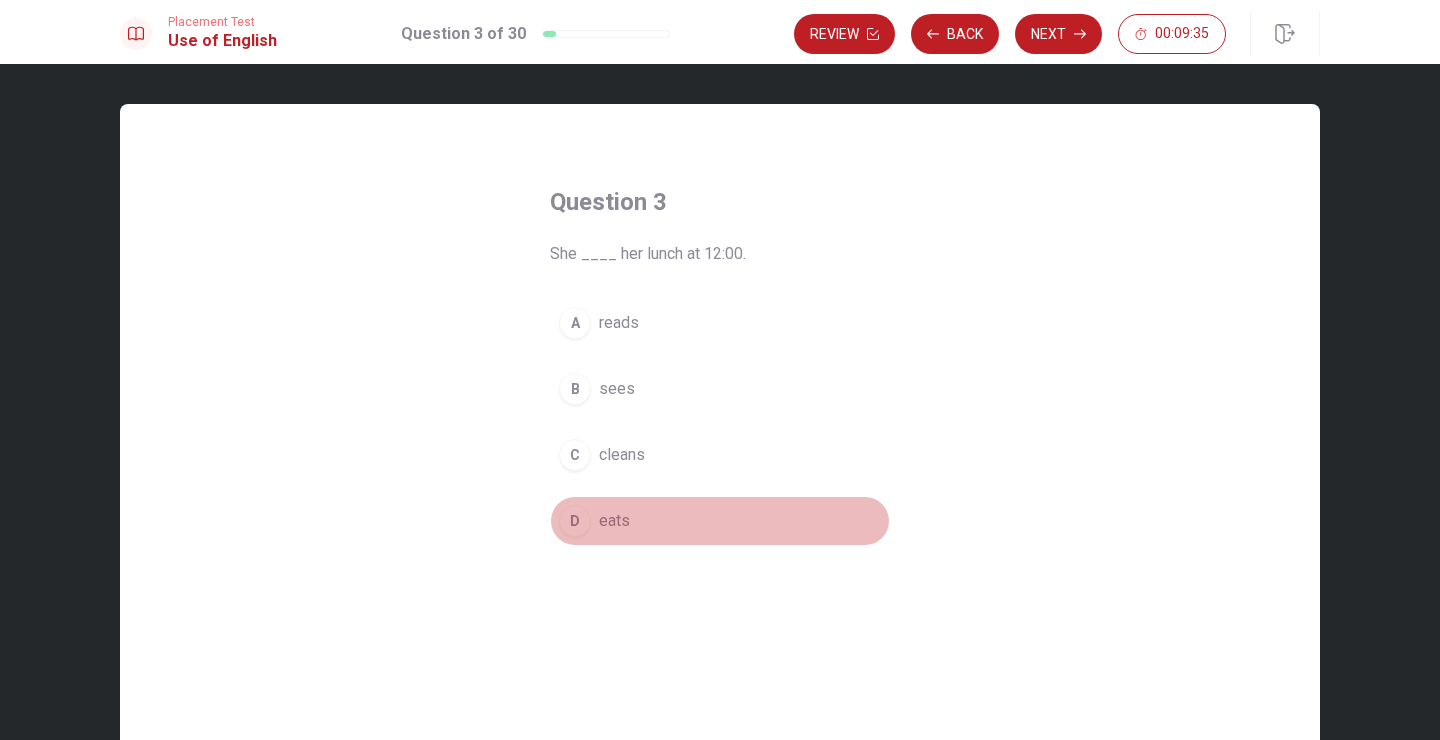 click on "D" at bounding box center [575, 521] 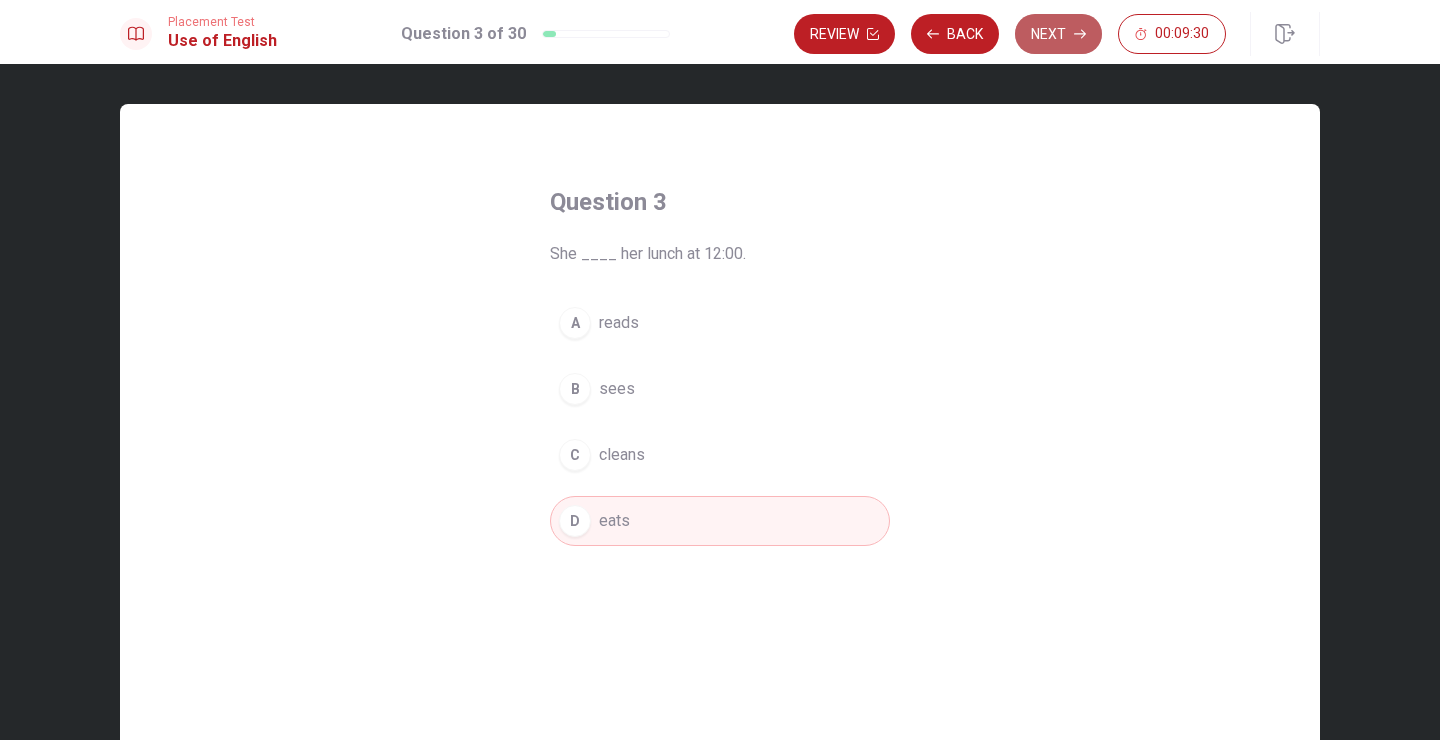 click on "Next" at bounding box center (1058, 34) 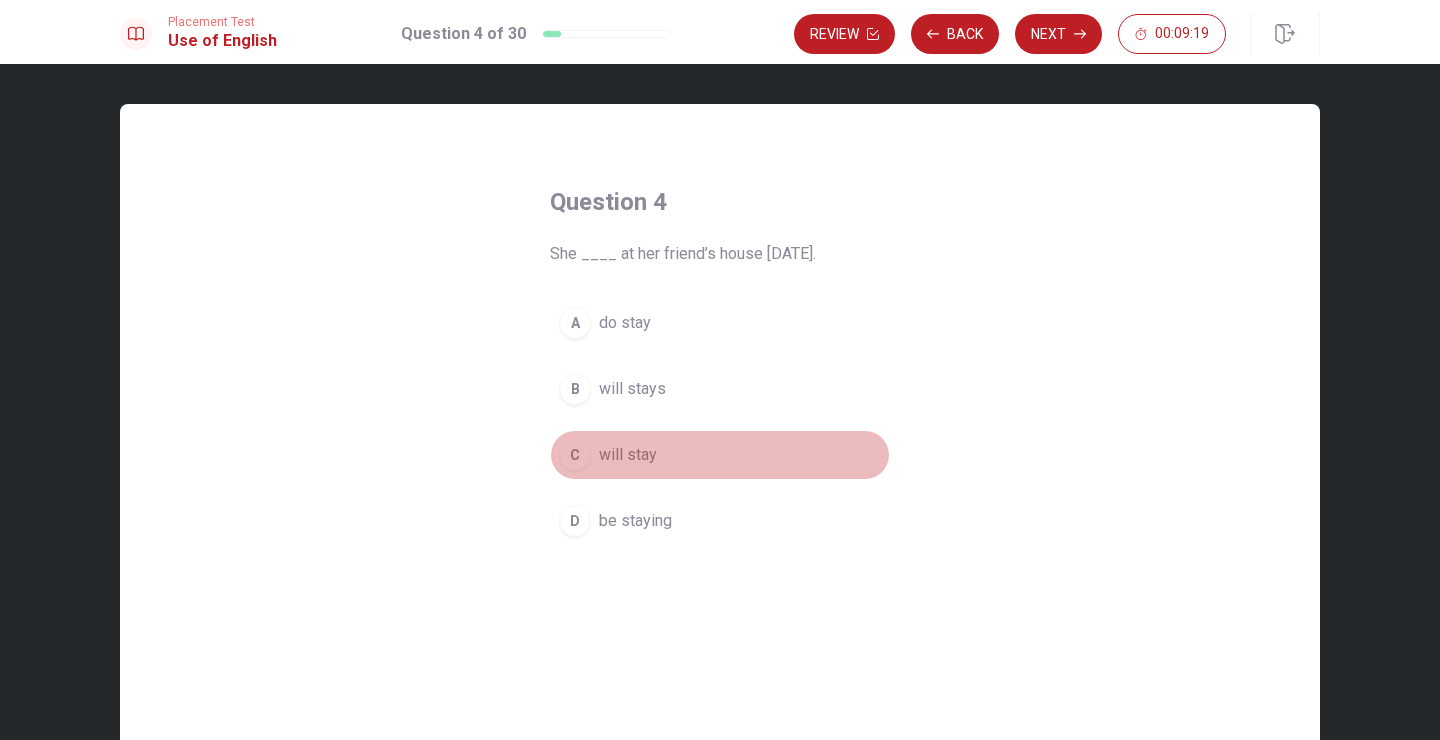 click on "will stay" at bounding box center [628, 455] 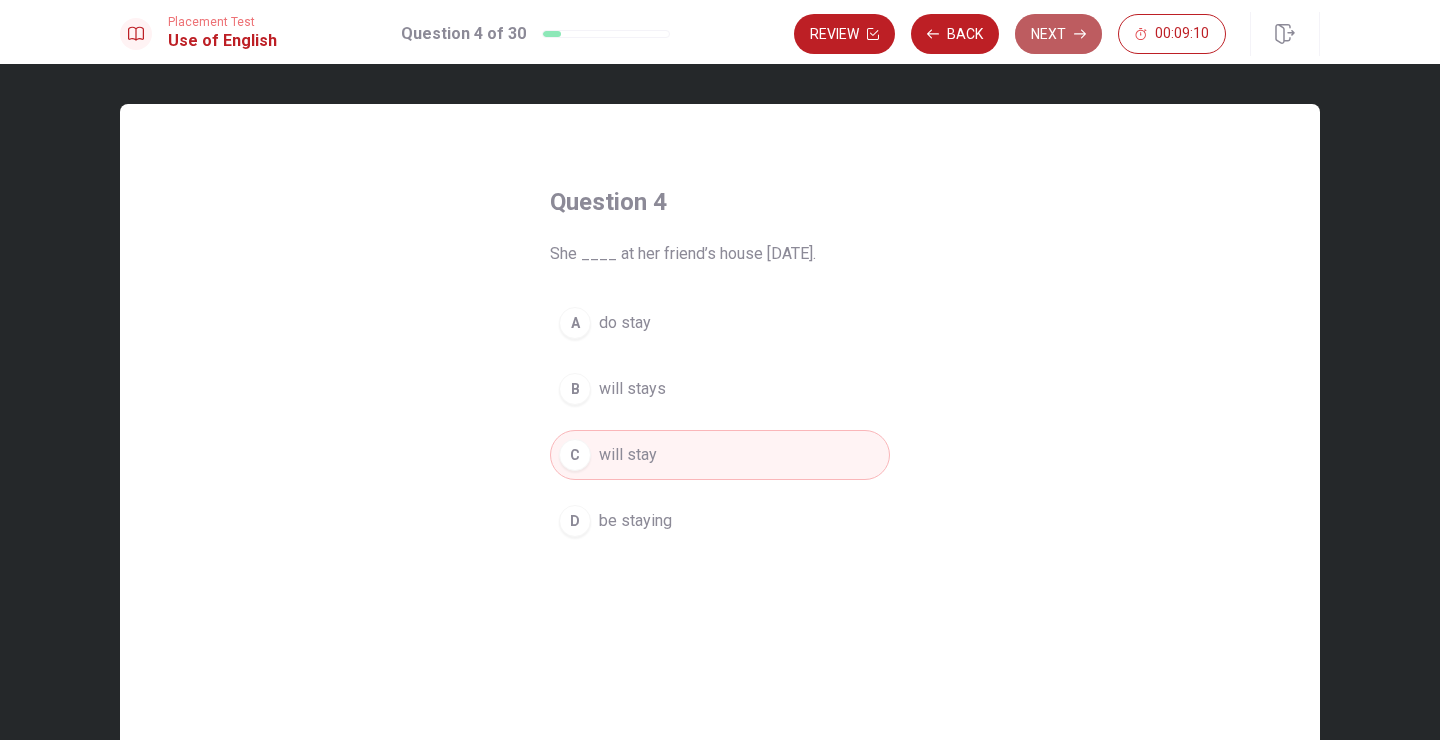 click on "Next" at bounding box center [1058, 34] 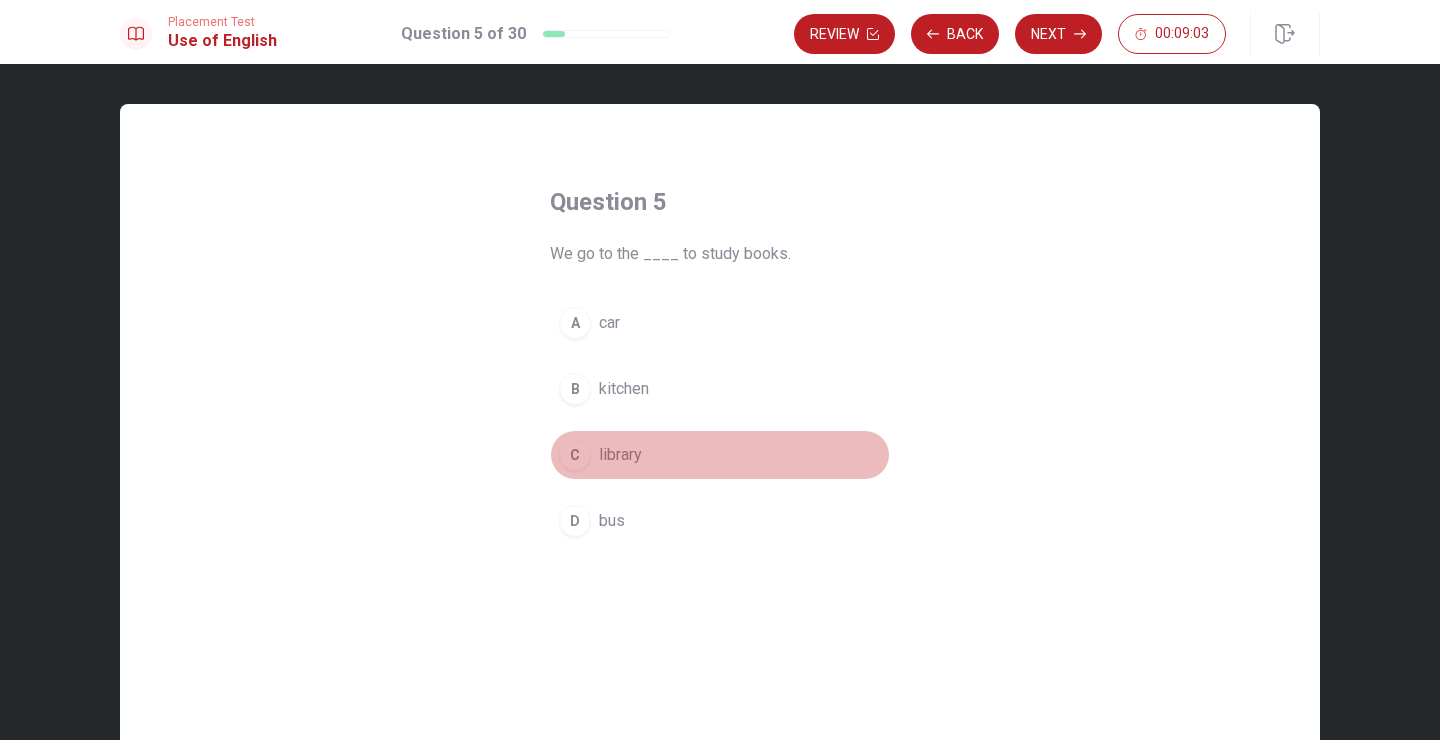 click on "library" at bounding box center [620, 455] 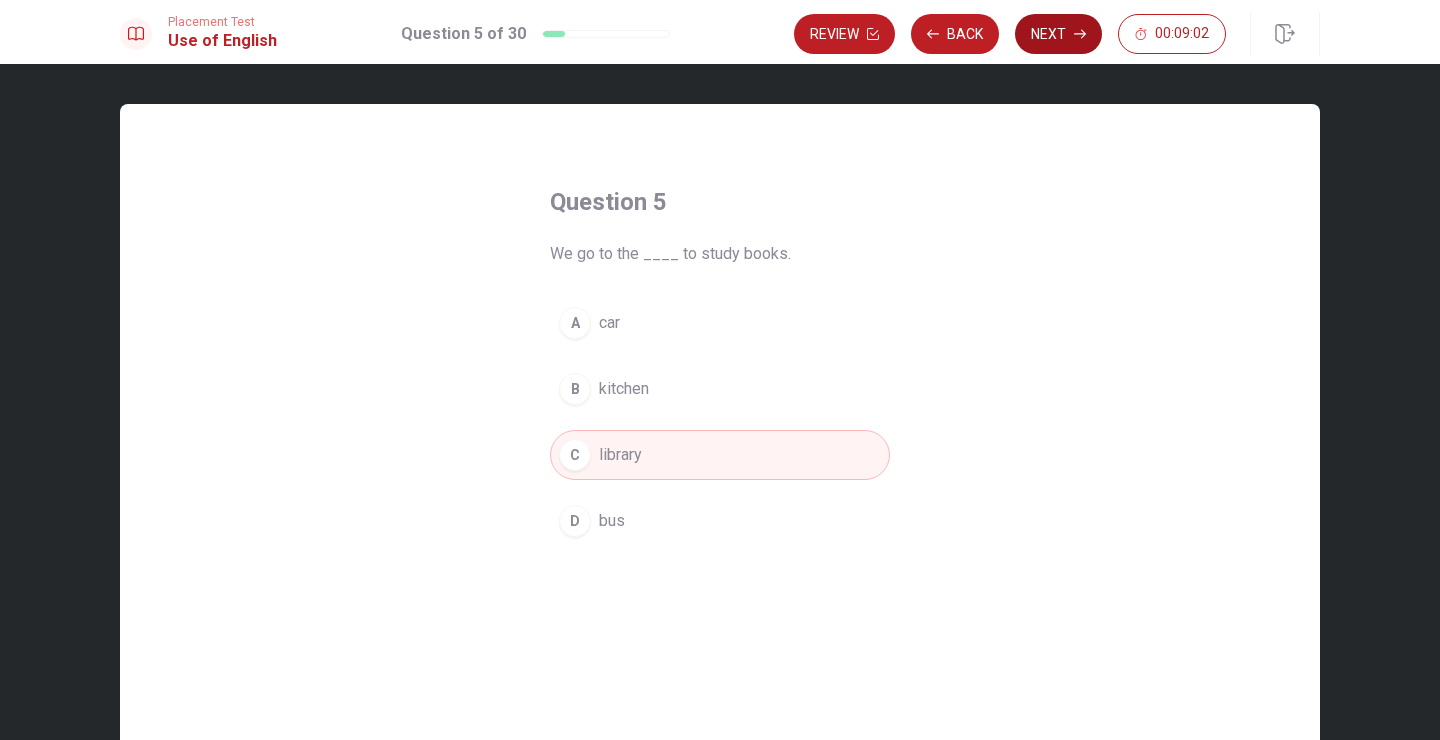 click on "Next" at bounding box center [1058, 34] 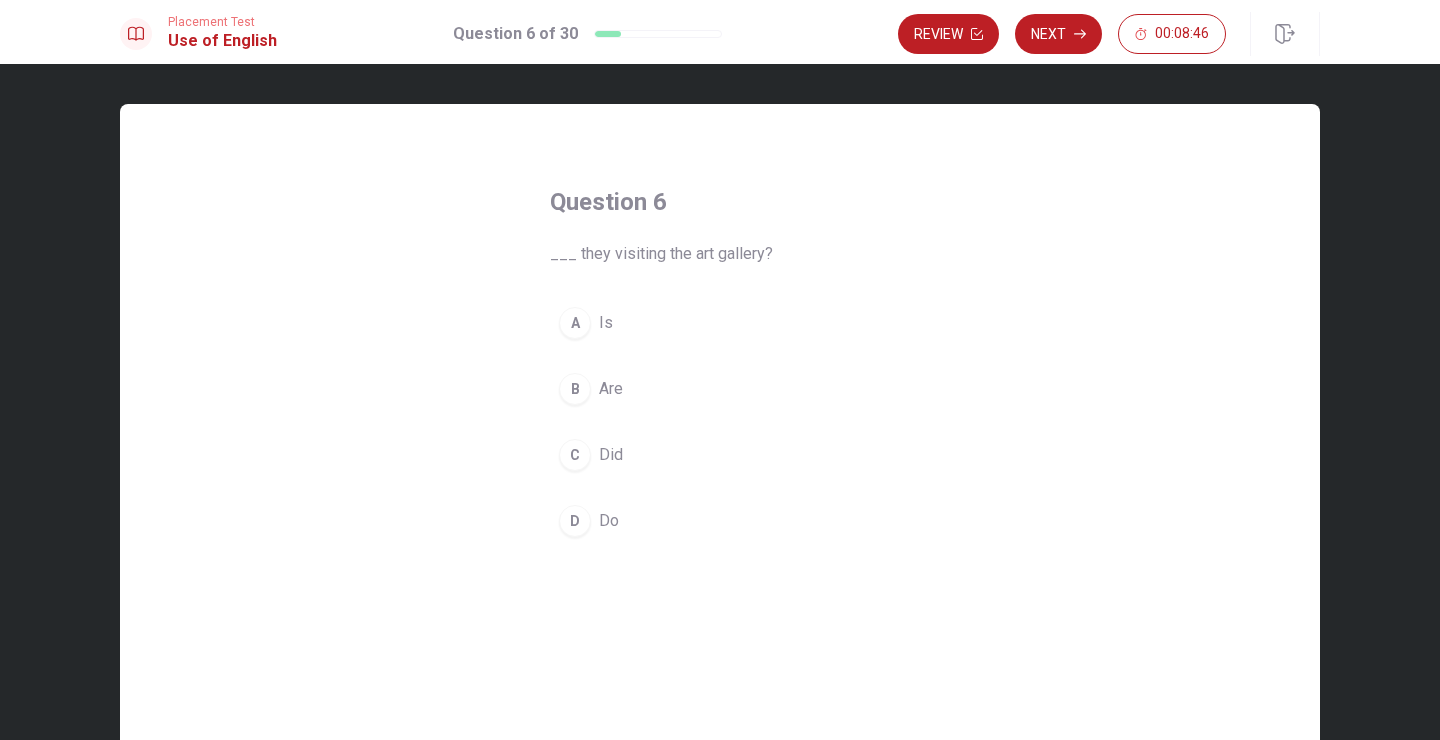 click on "B" at bounding box center [575, 389] 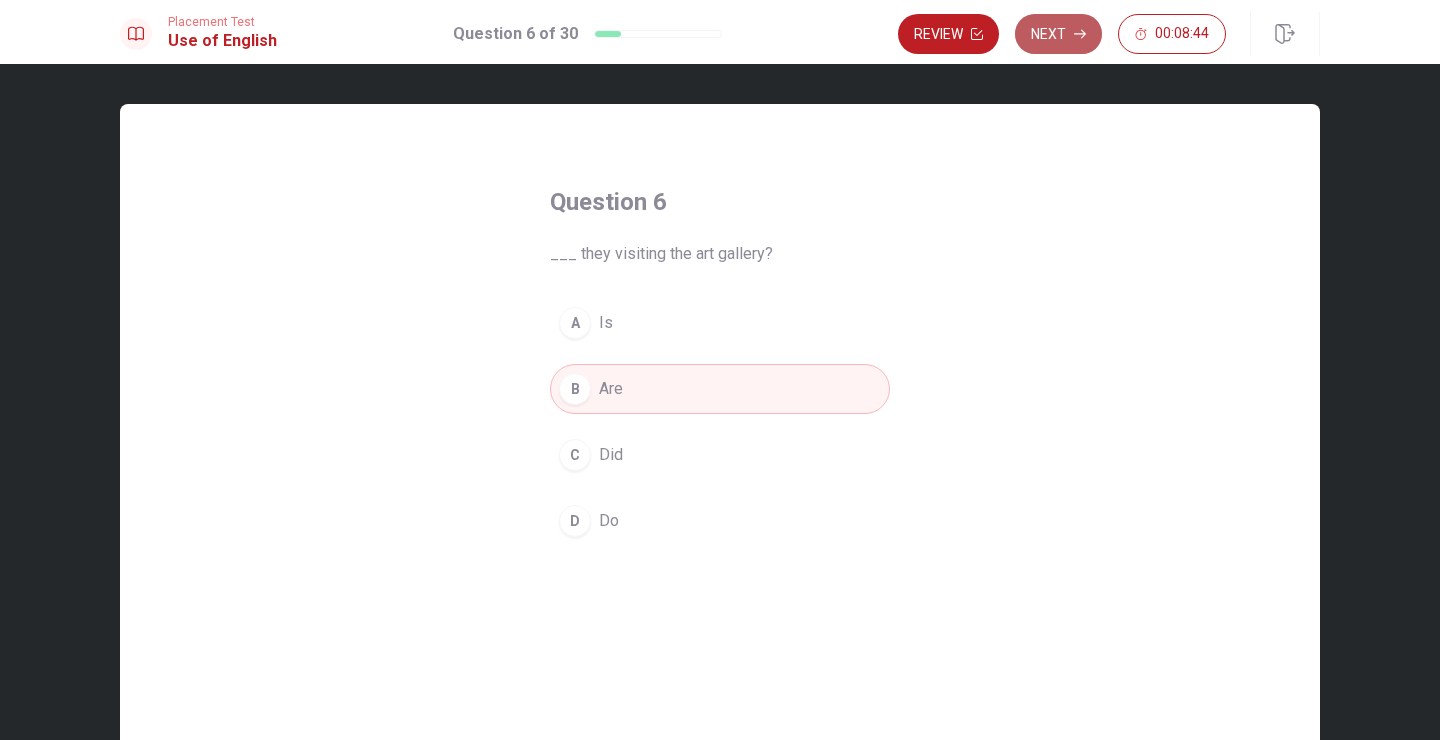 click on "Next" at bounding box center (1058, 34) 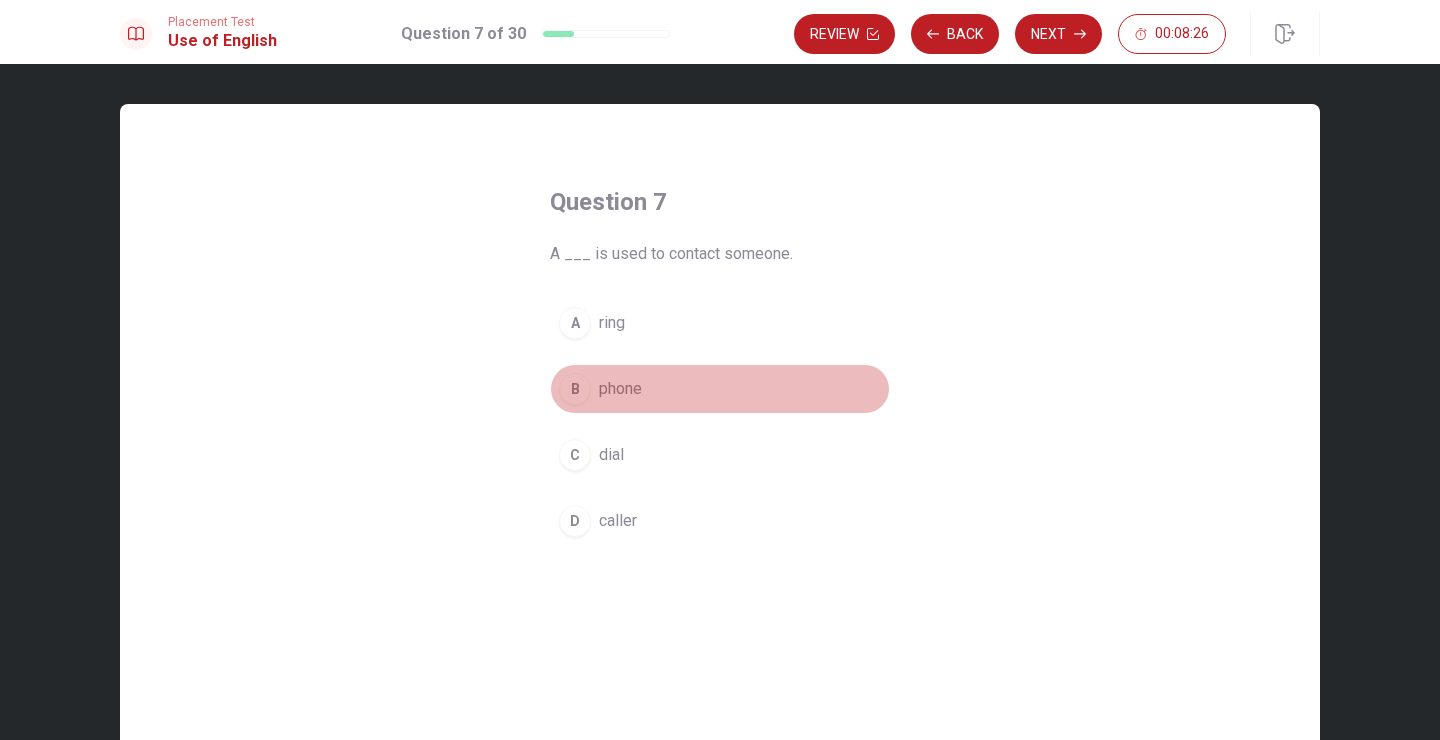 click on "B" at bounding box center [575, 389] 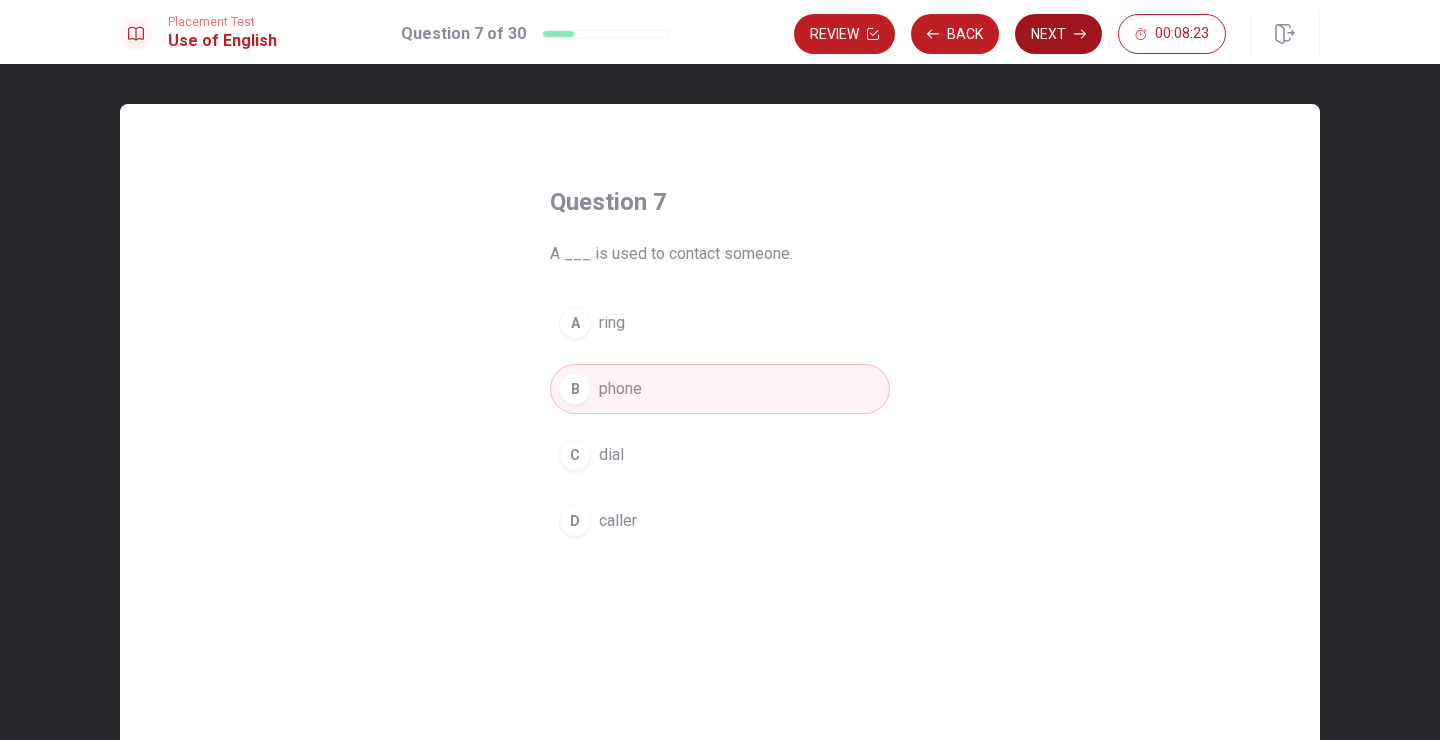 click 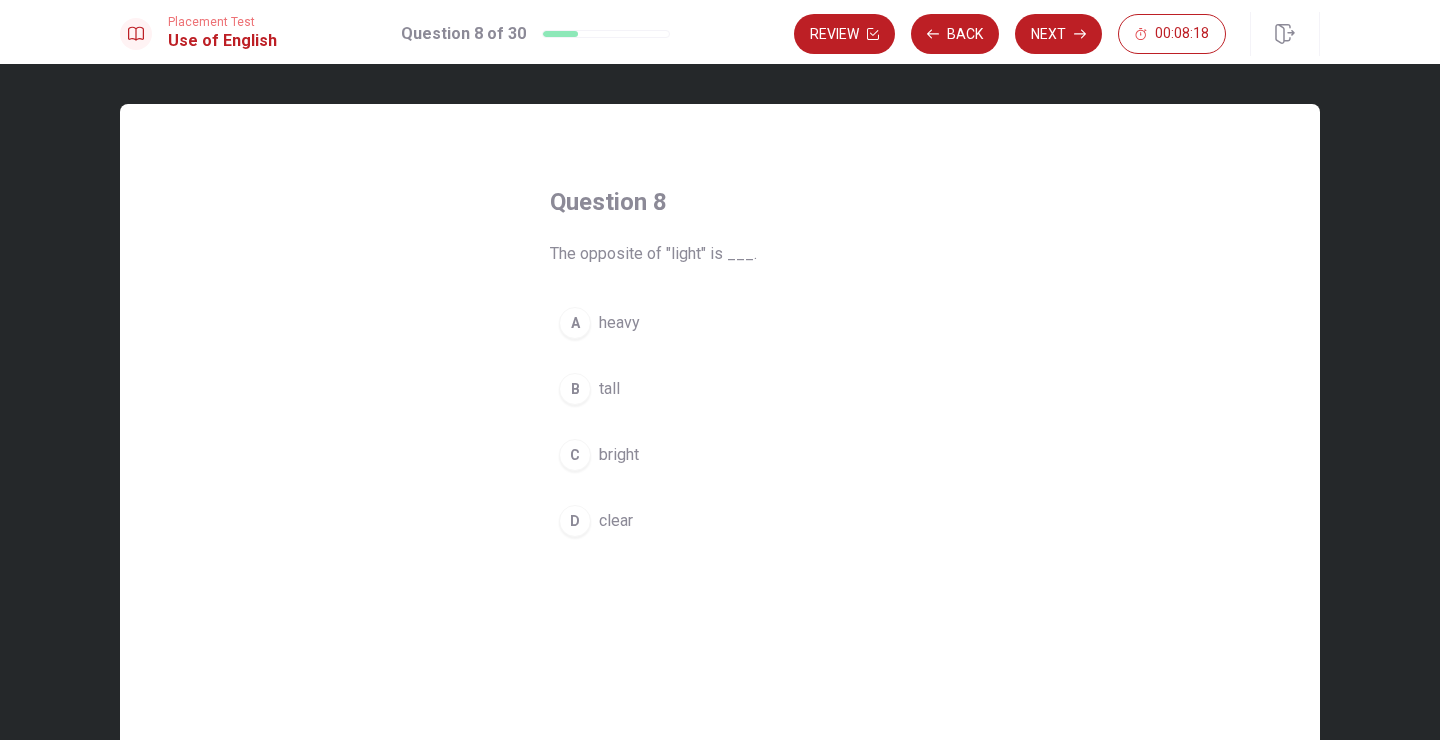 click on "C" at bounding box center [575, 455] 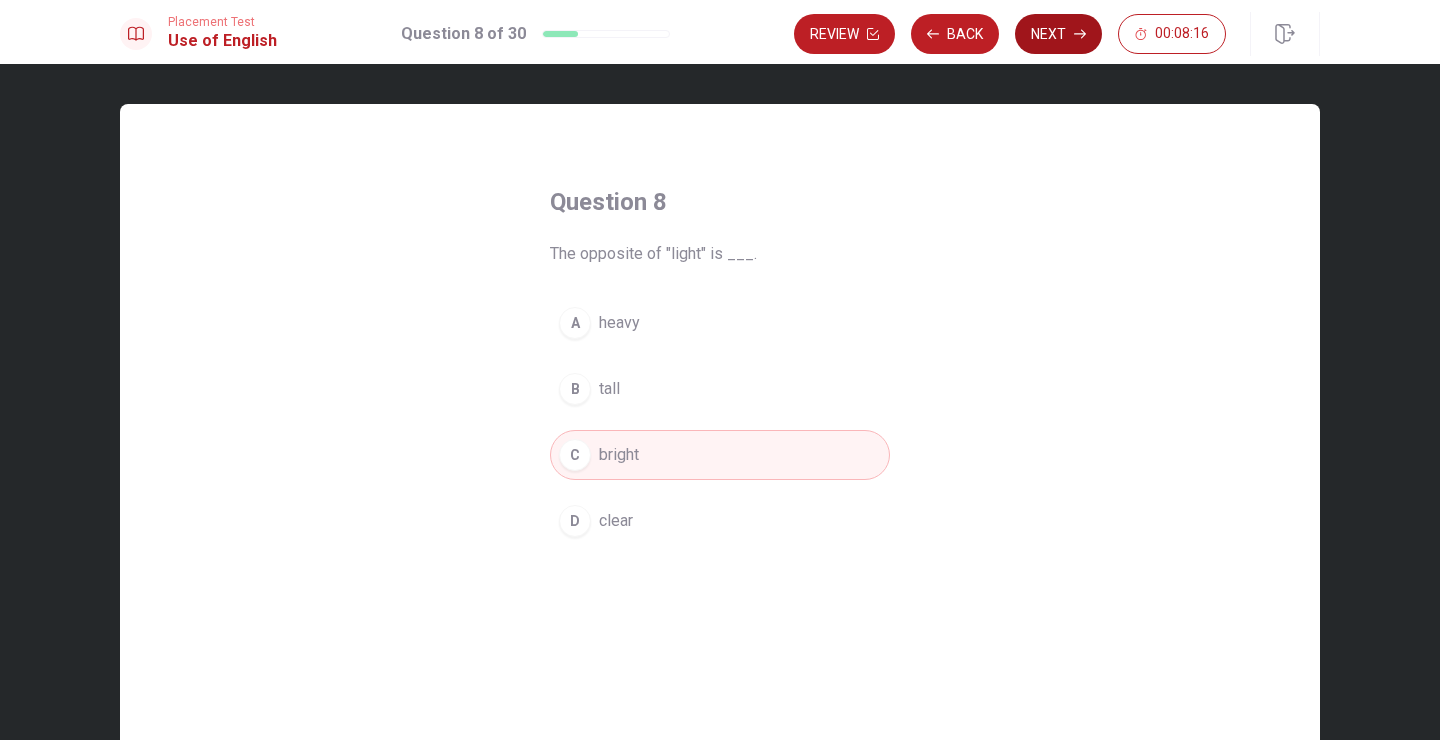 click on "Next" at bounding box center (1058, 34) 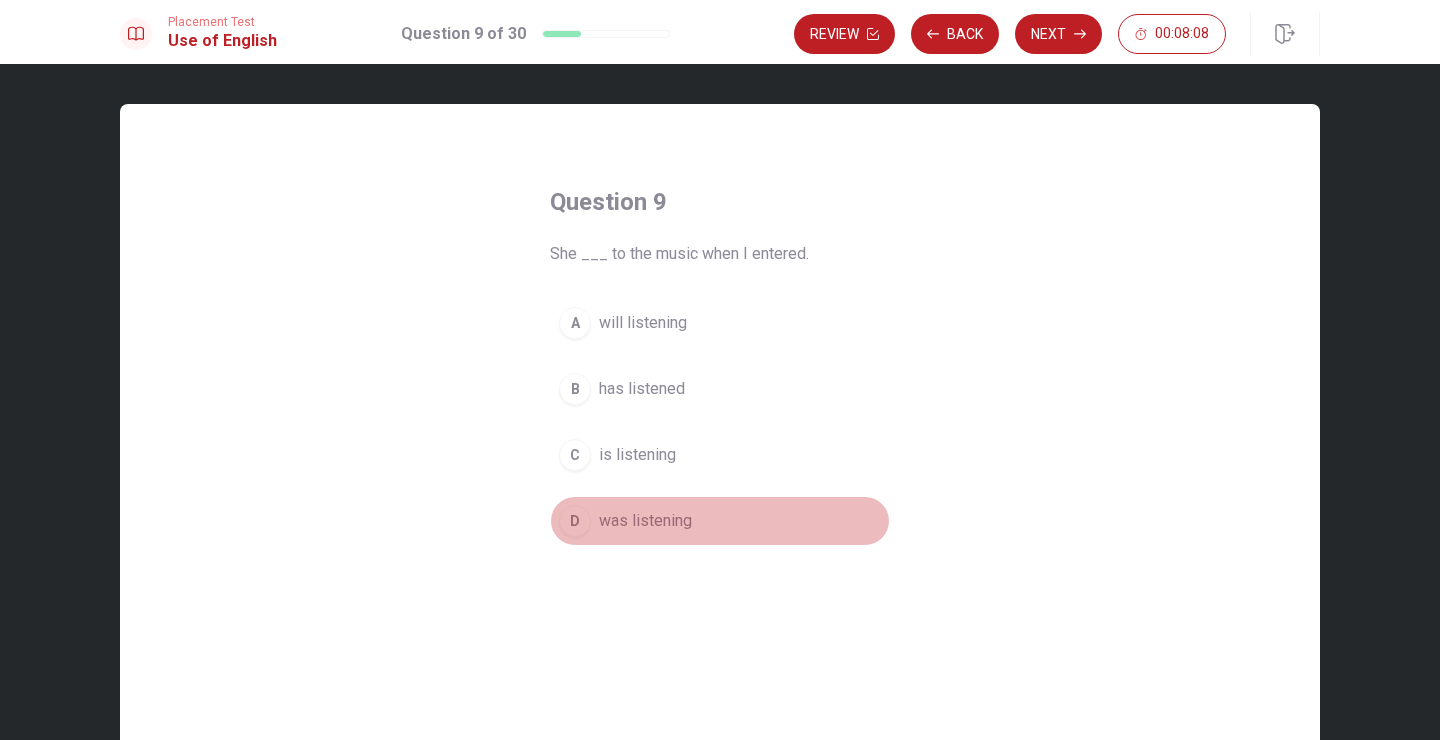click on "D" at bounding box center [575, 521] 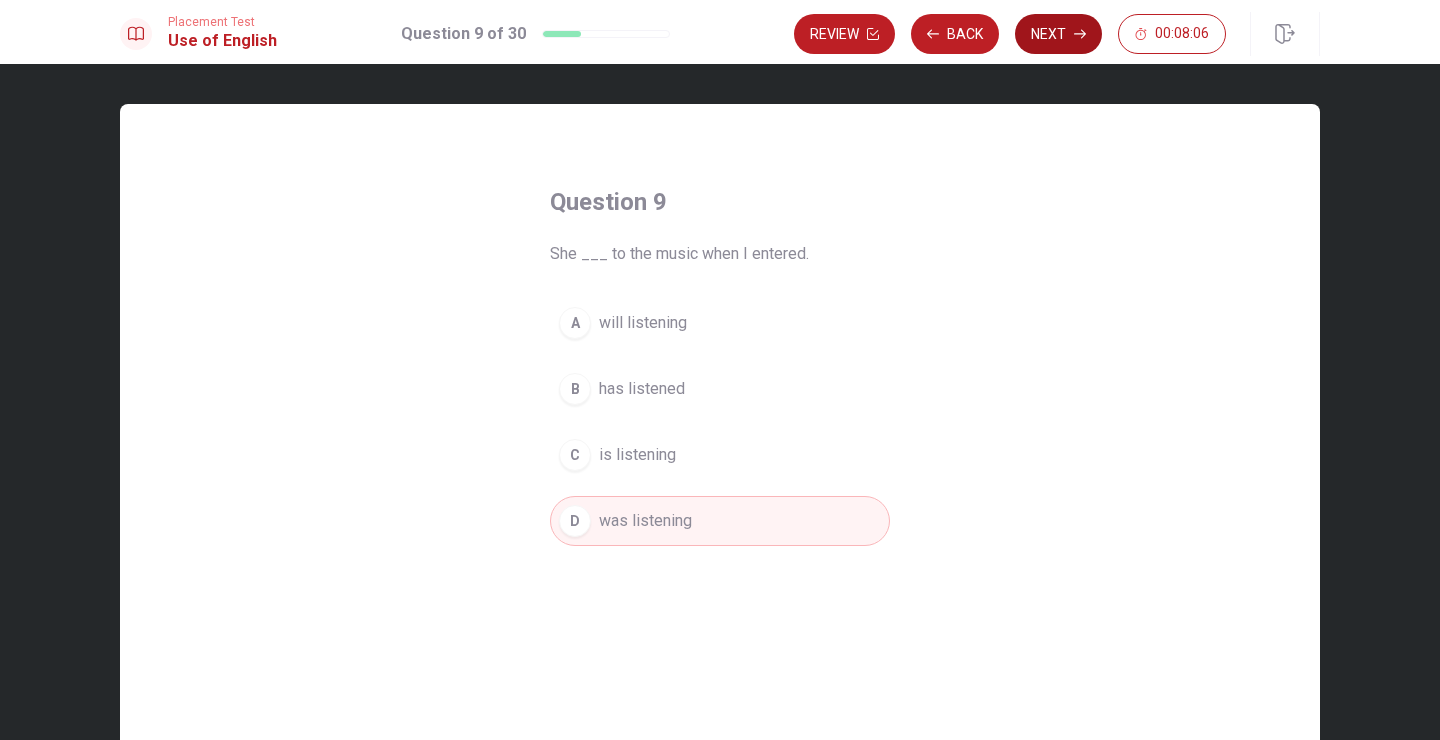click on "Next" at bounding box center [1058, 34] 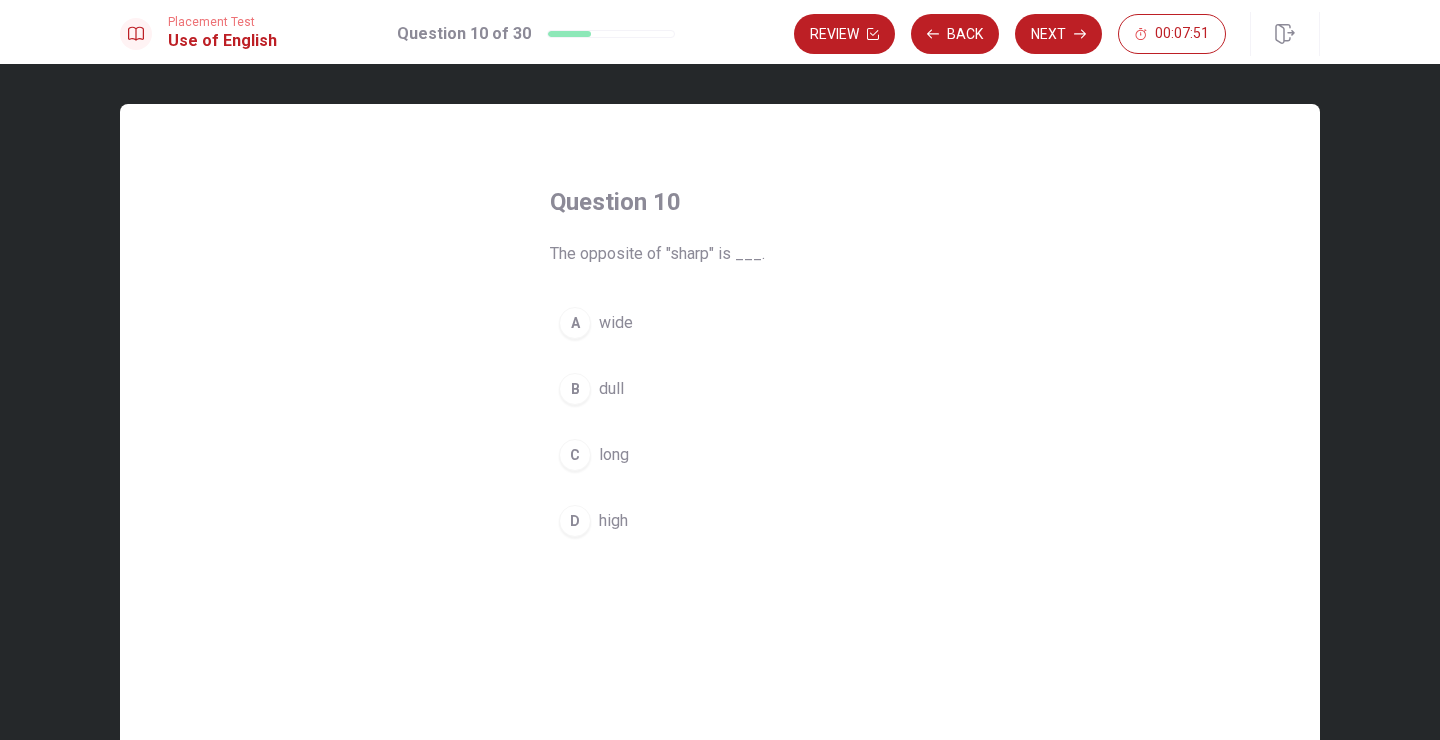 click on "D" at bounding box center [575, 521] 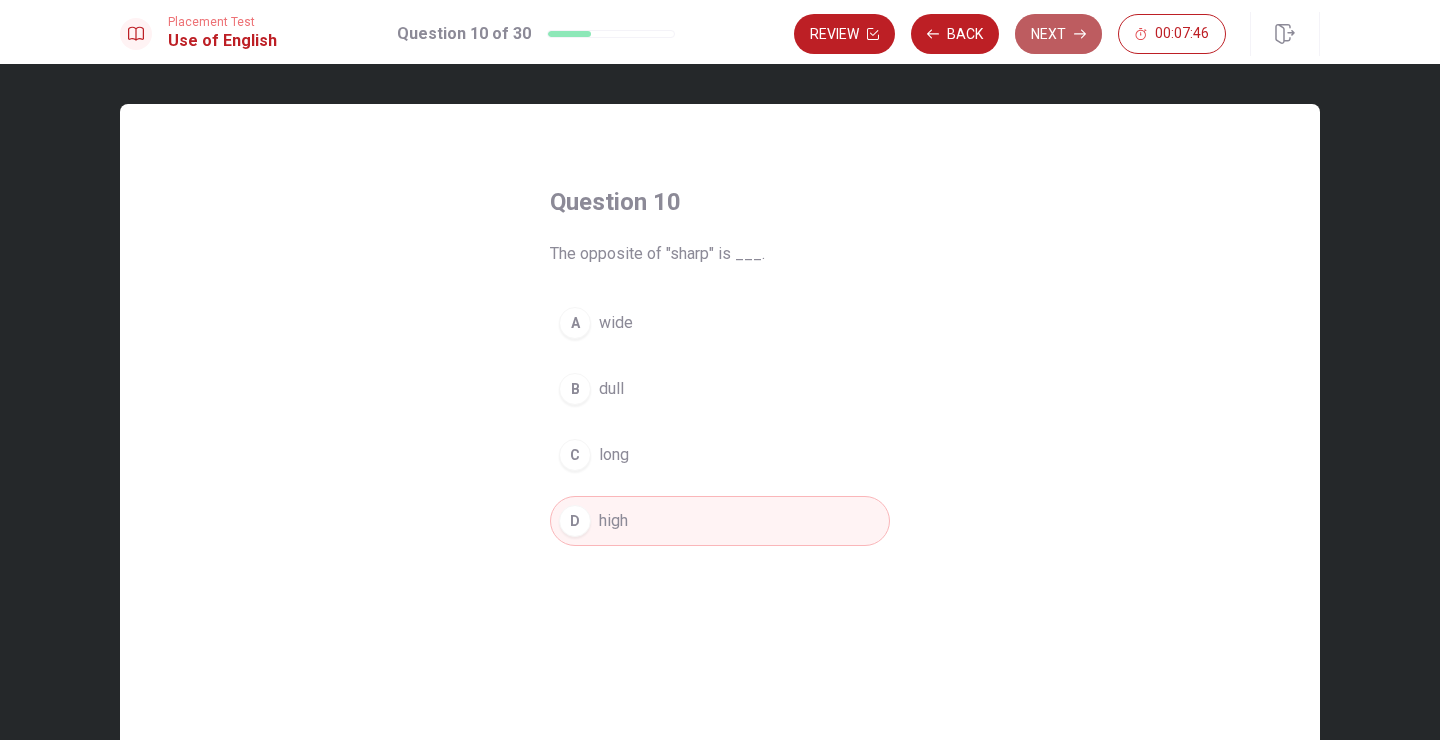 click on "Next" at bounding box center [1058, 34] 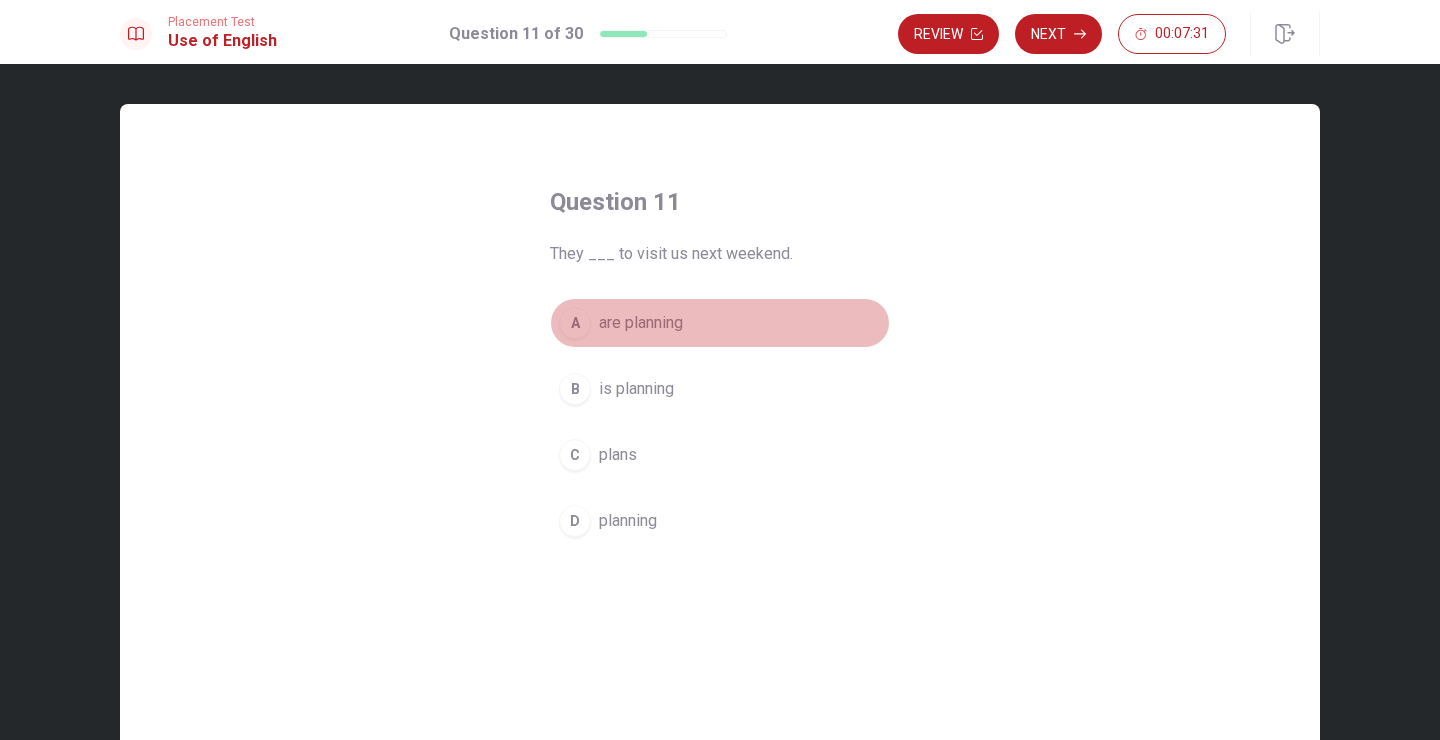 click on "are planning" at bounding box center [641, 323] 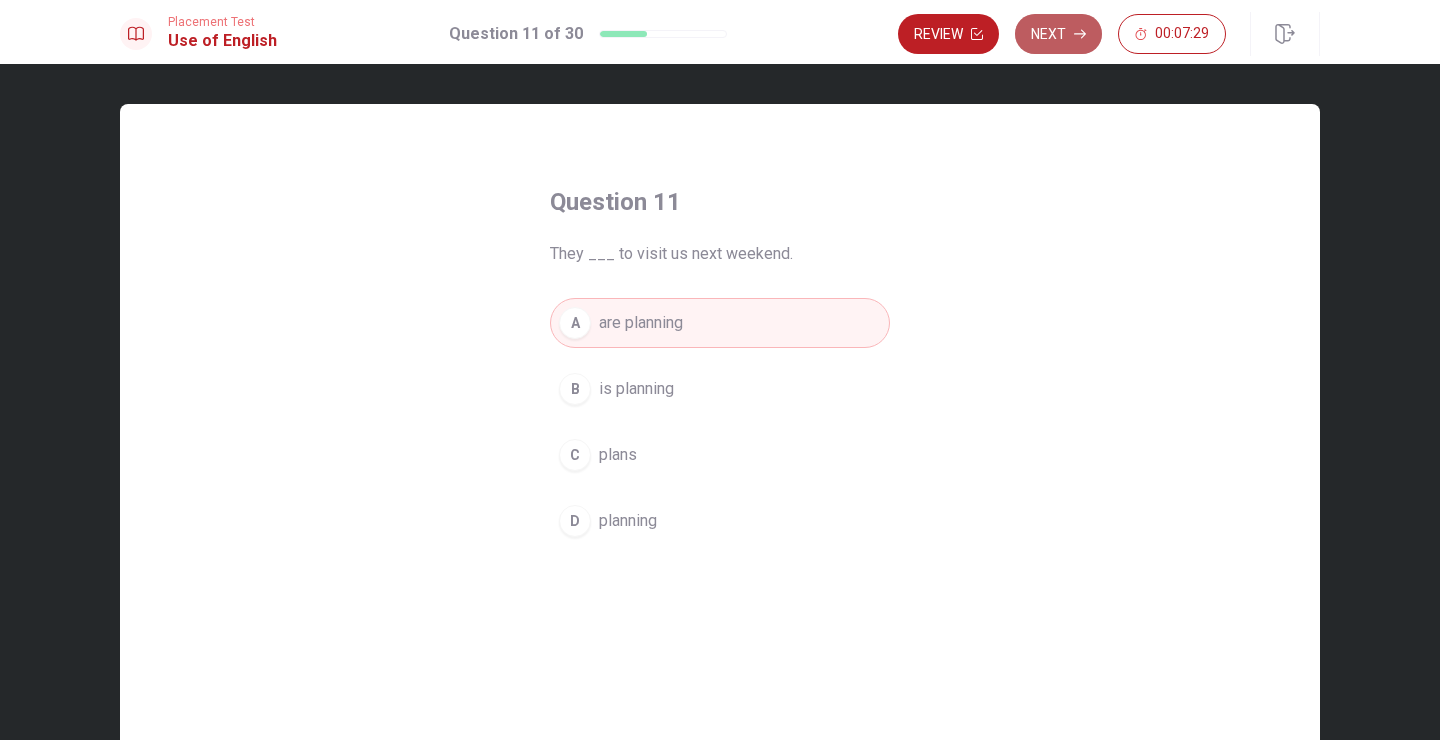 click on "Next" at bounding box center [1058, 34] 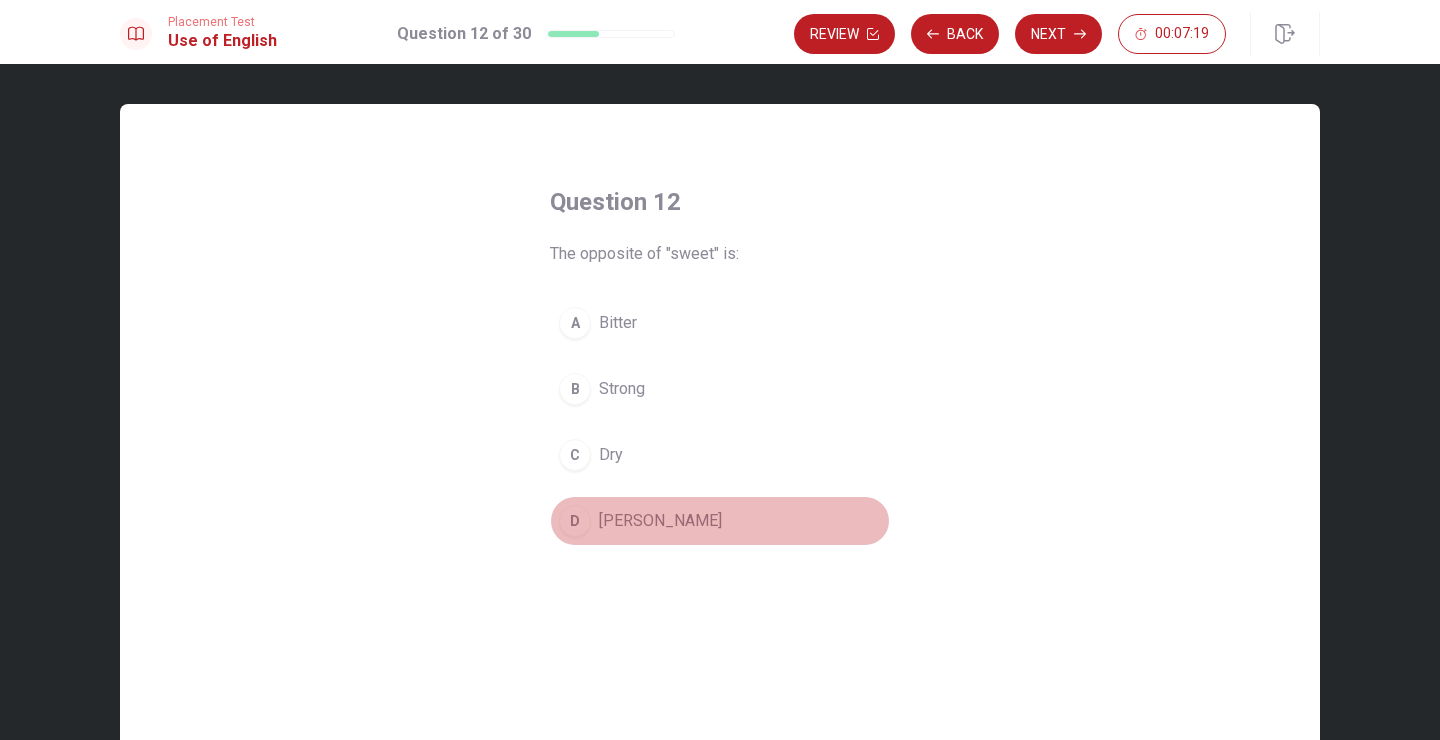 click on "[PERSON_NAME]" at bounding box center [660, 521] 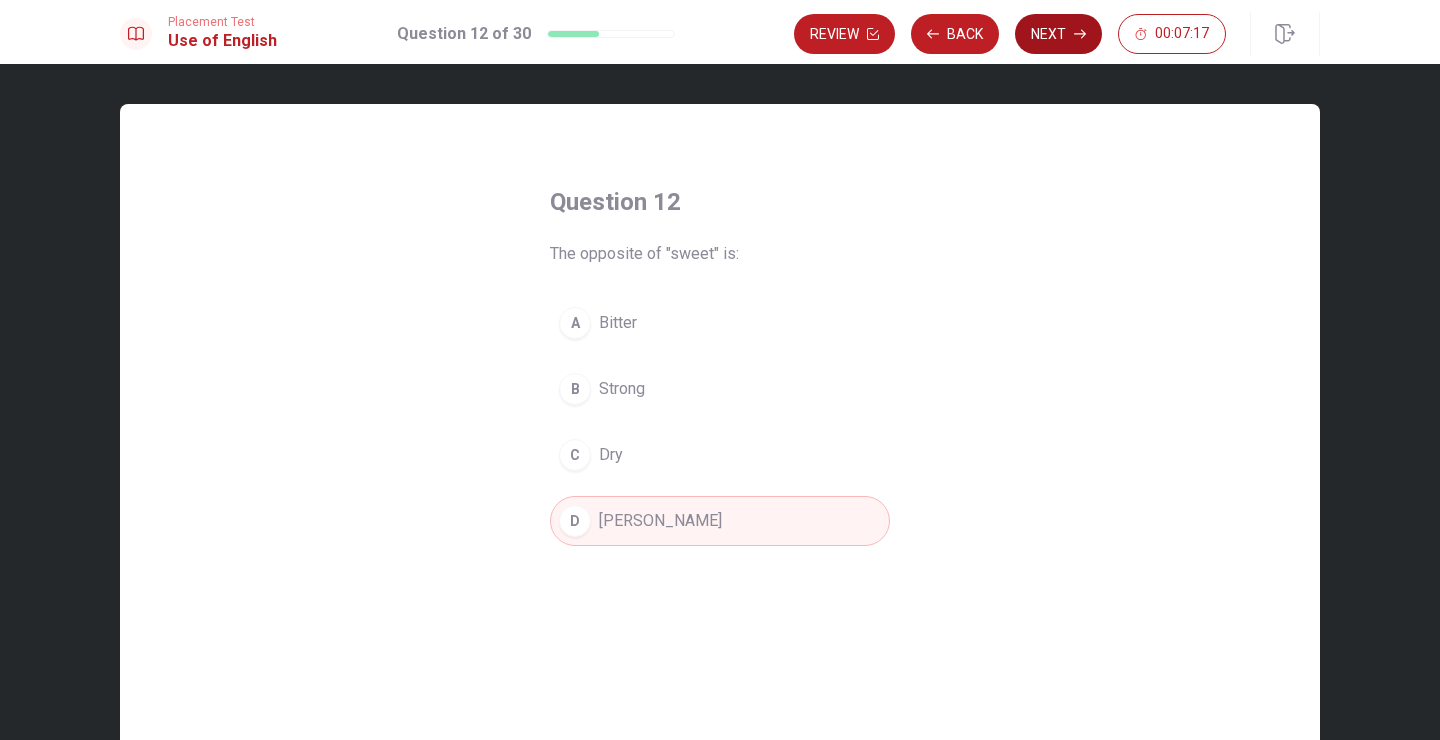 click on "Next" at bounding box center (1058, 34) 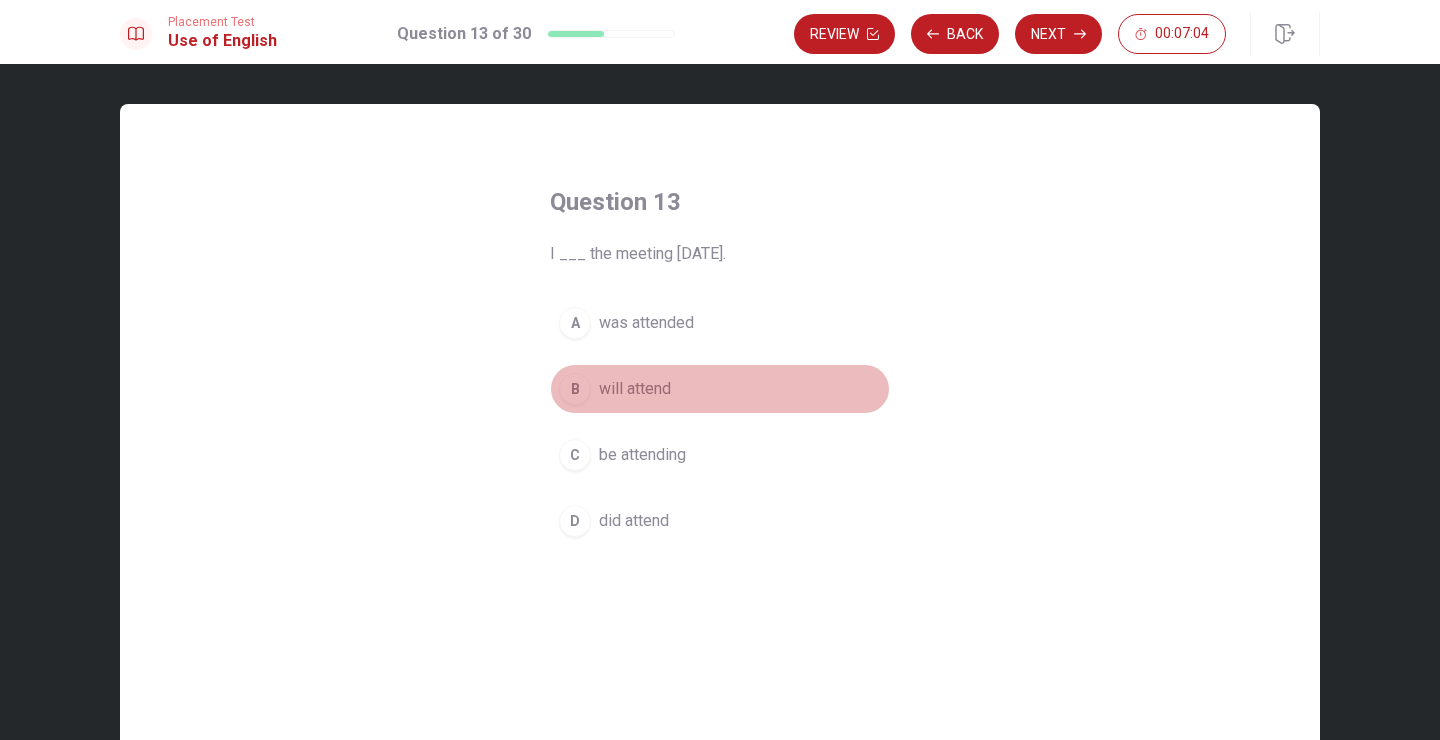 click on "B will attend" at bounding box center (720, 389) 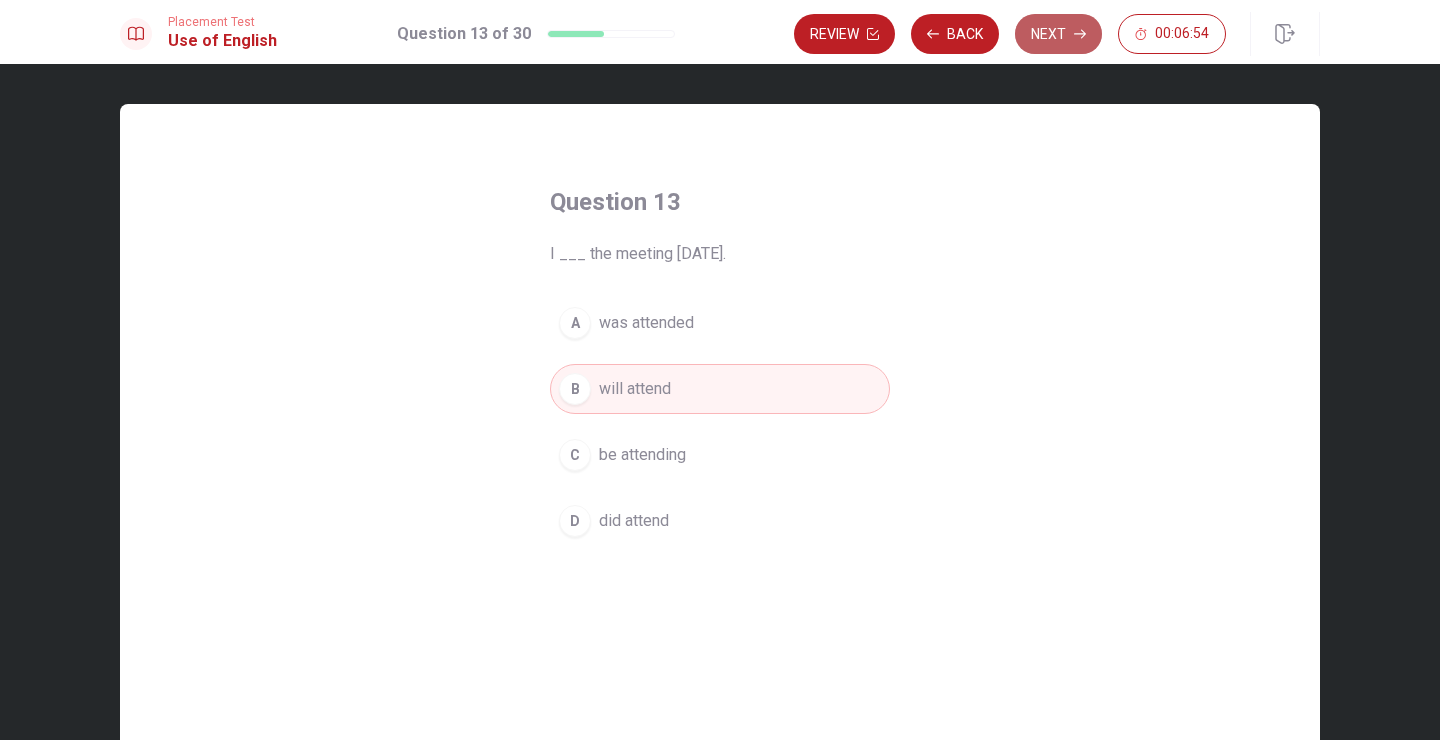 click on "Next" at bounding box center [1058, 34] 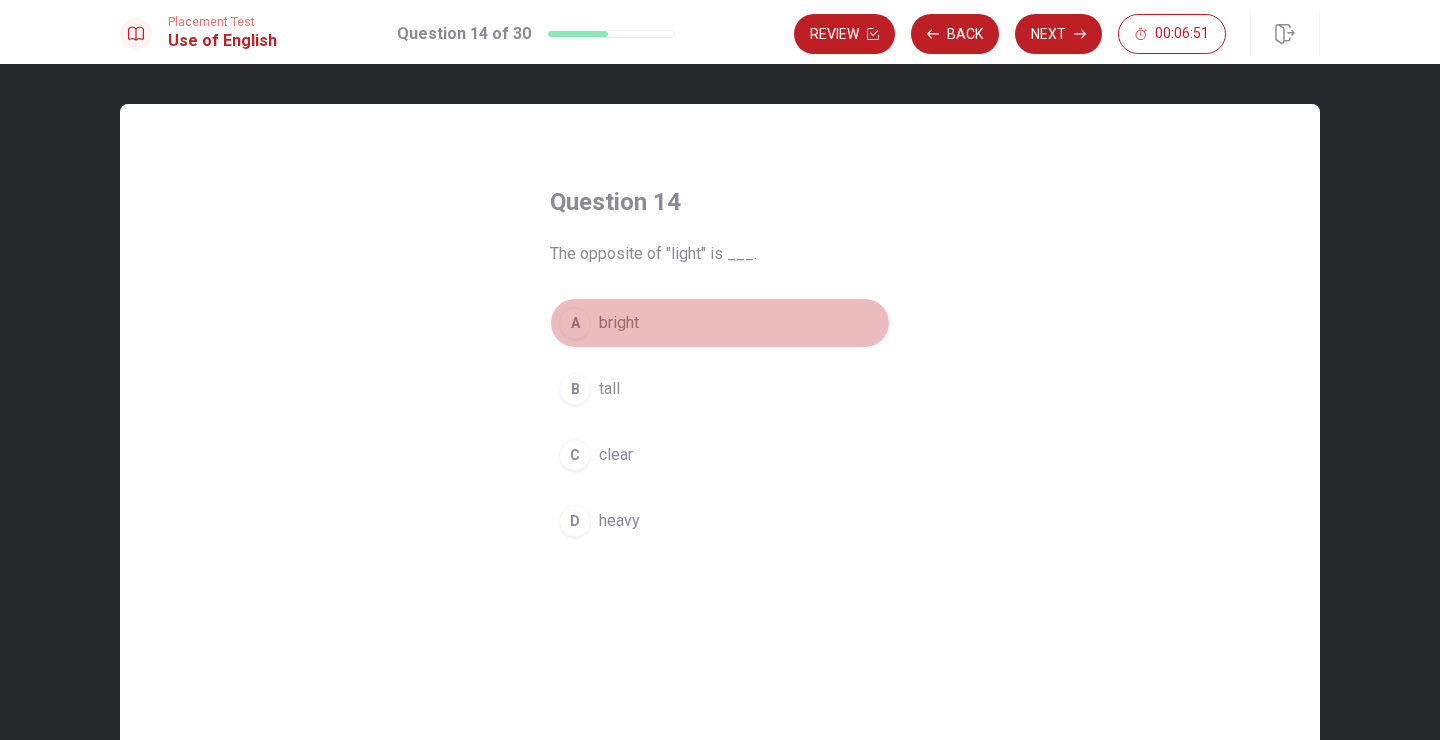 click on "bright" at bounding box center (619, 323) 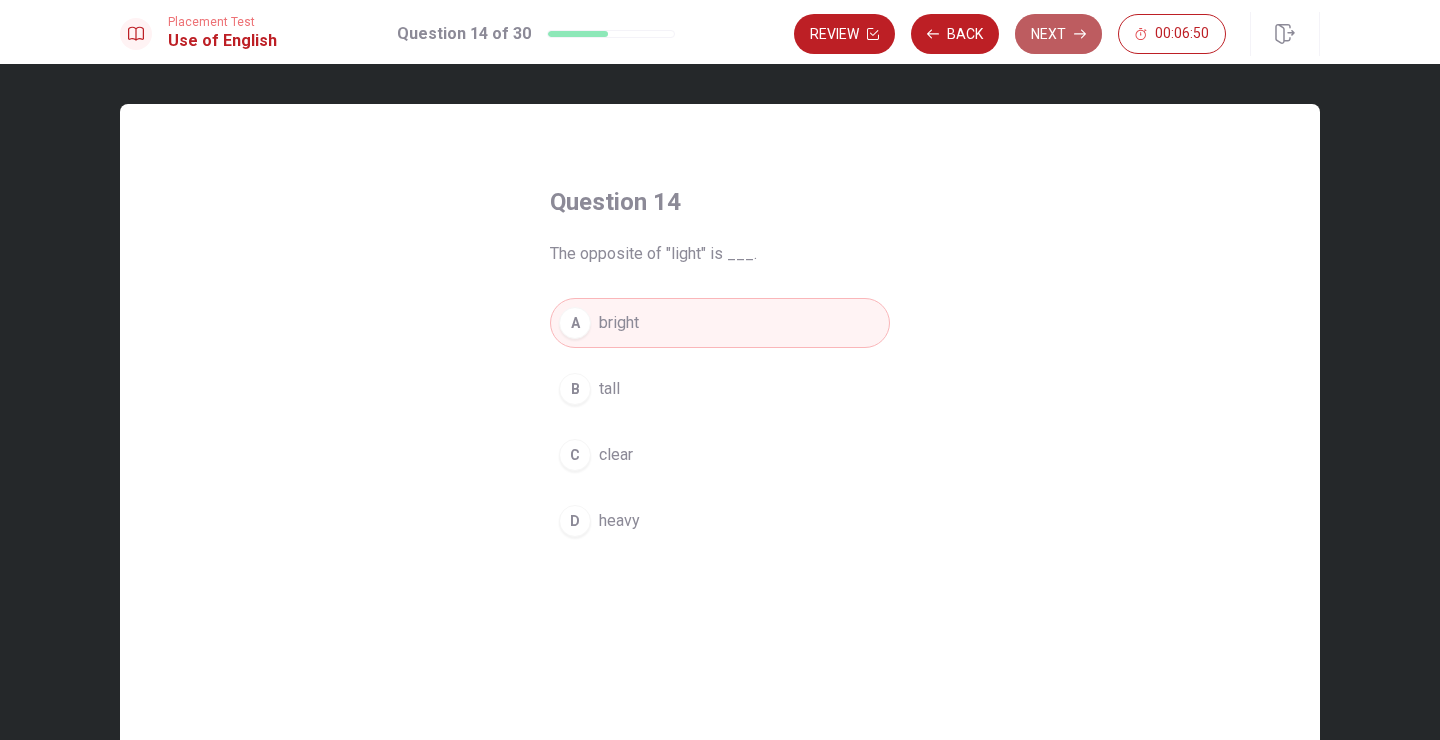 click on "Next" at bounding box center (1058, 34) 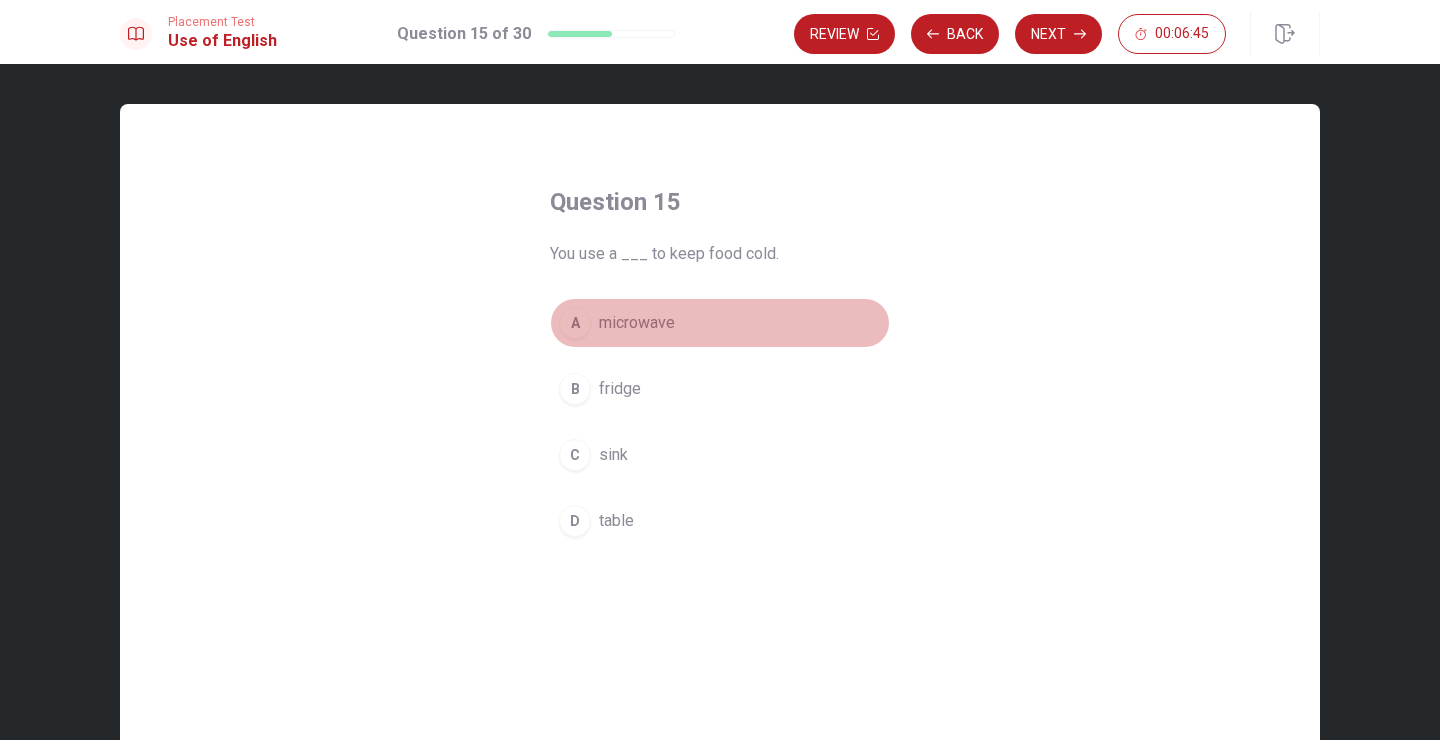 click on "microwave" at bounding box center (637, 323) 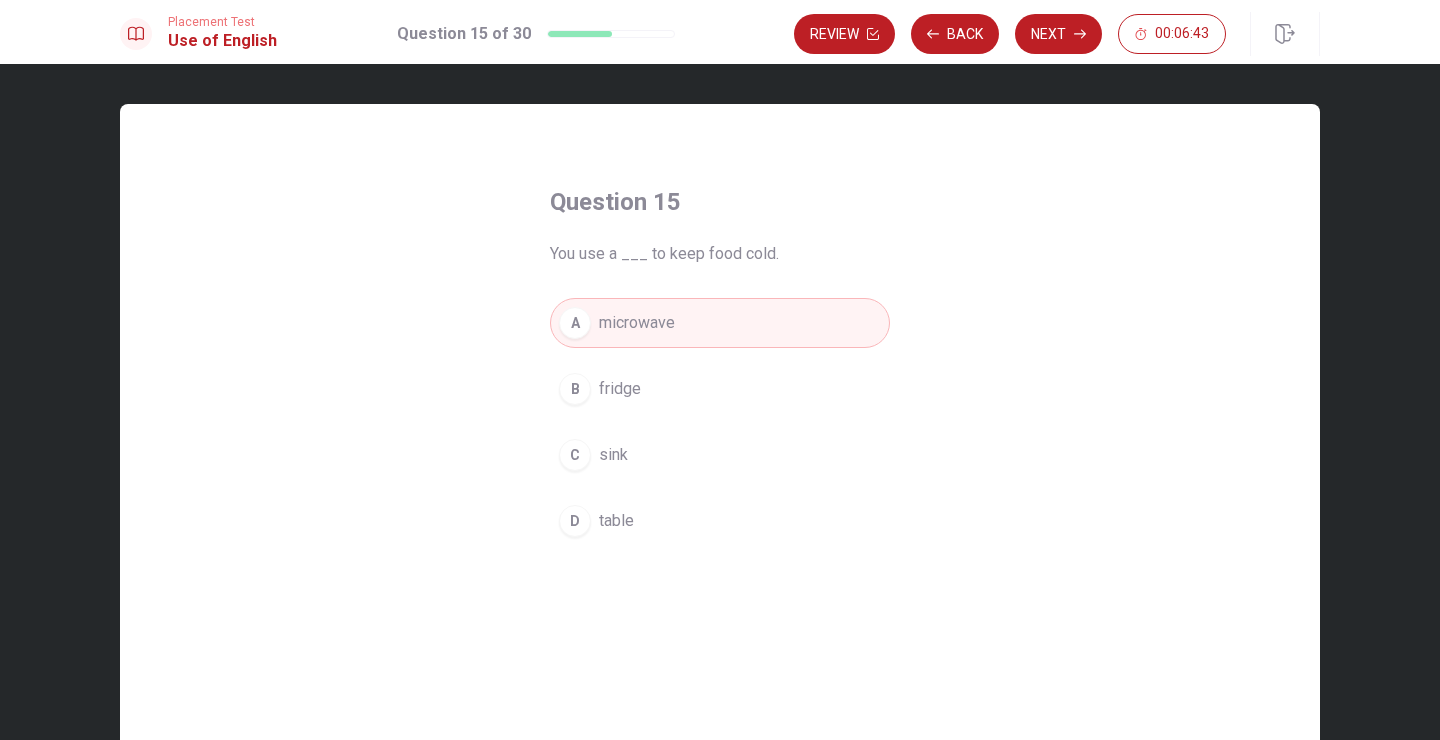click on "fridge" at bounding box center (620, 389) 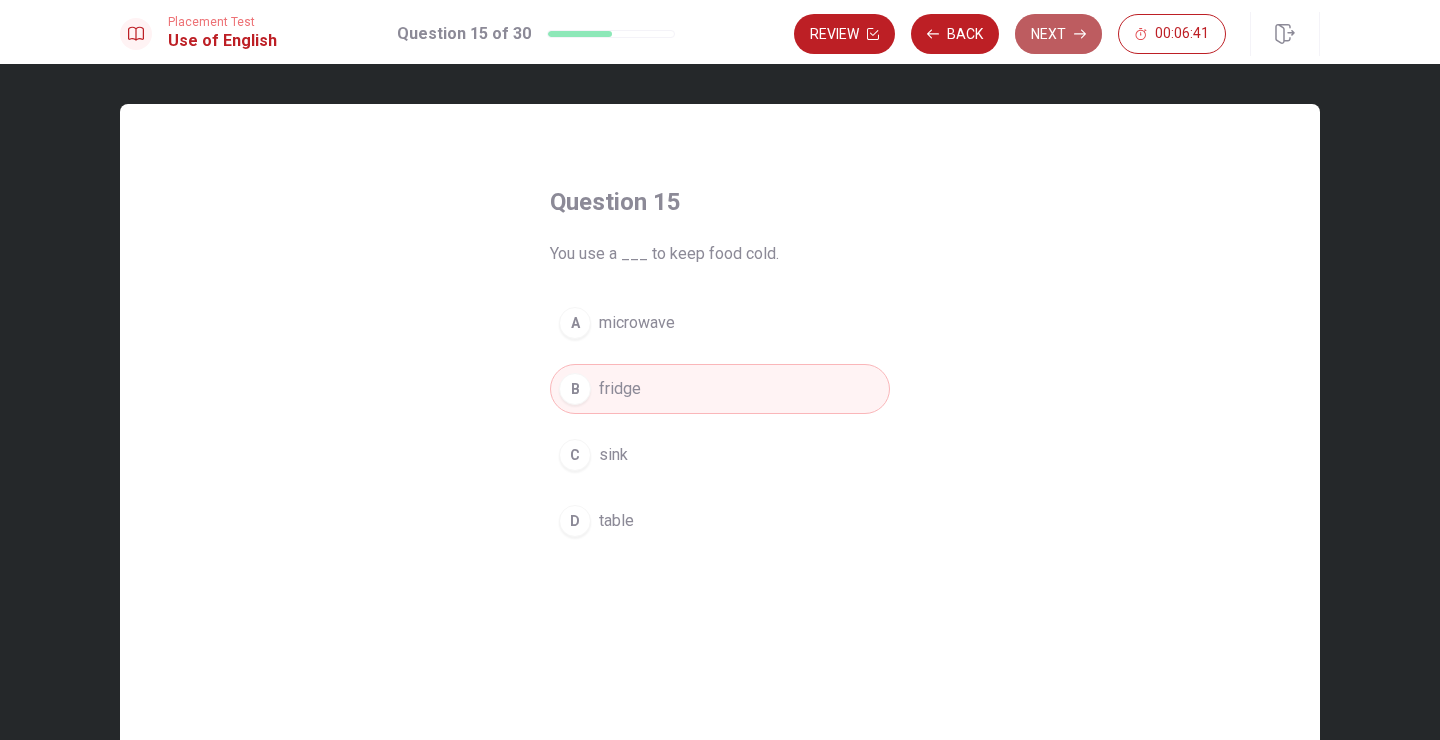 click on "Next" at bounding box center (1058, 34) 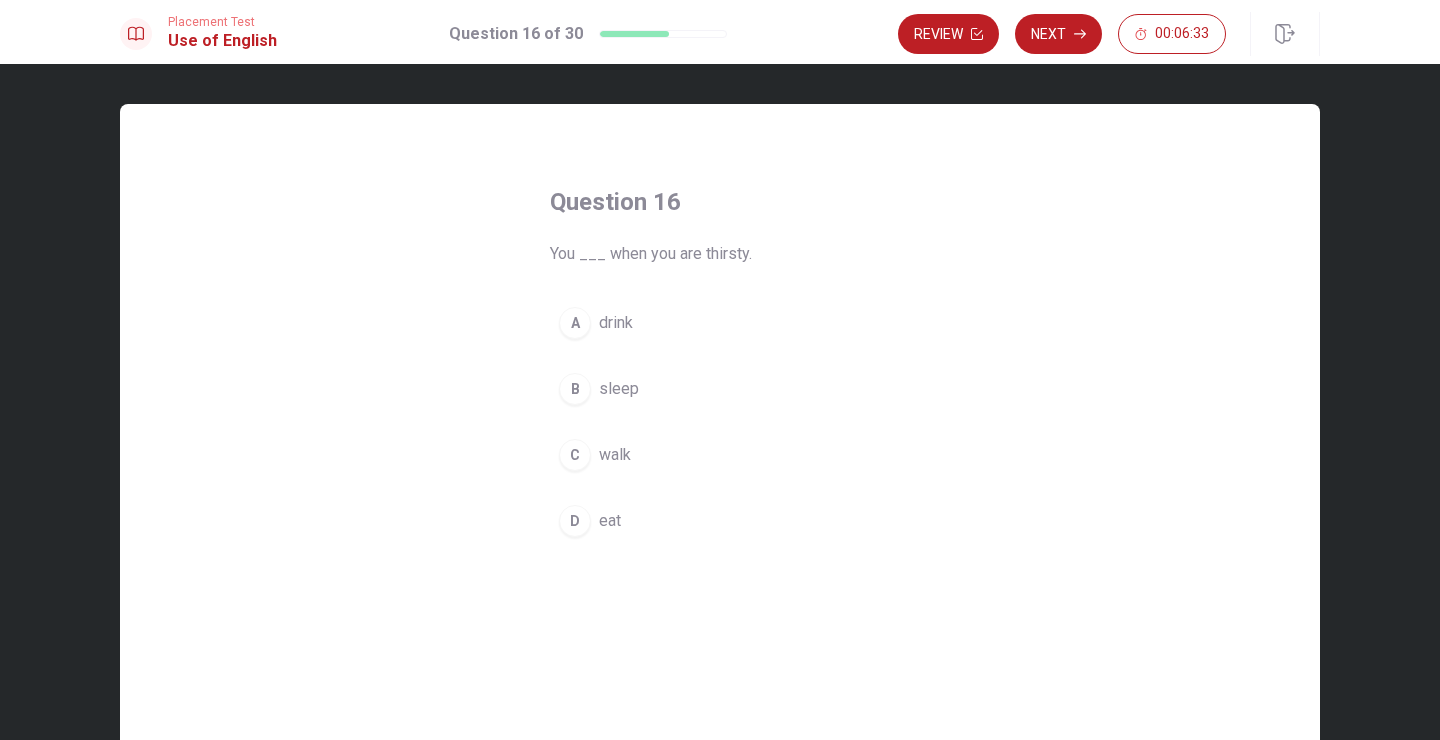 click on "A drink" at bounding box center [720, 323] 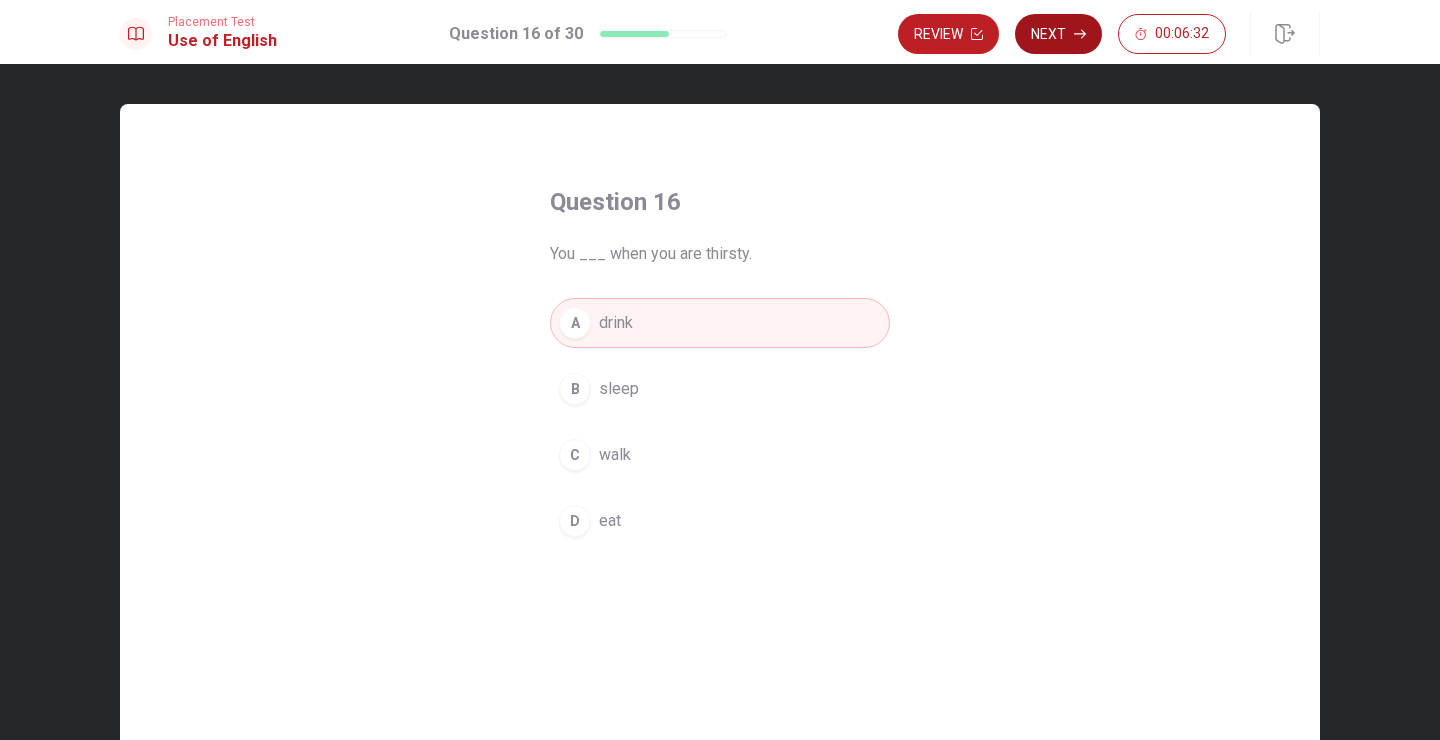 click on "Next" at bounding box center (1058, 34) 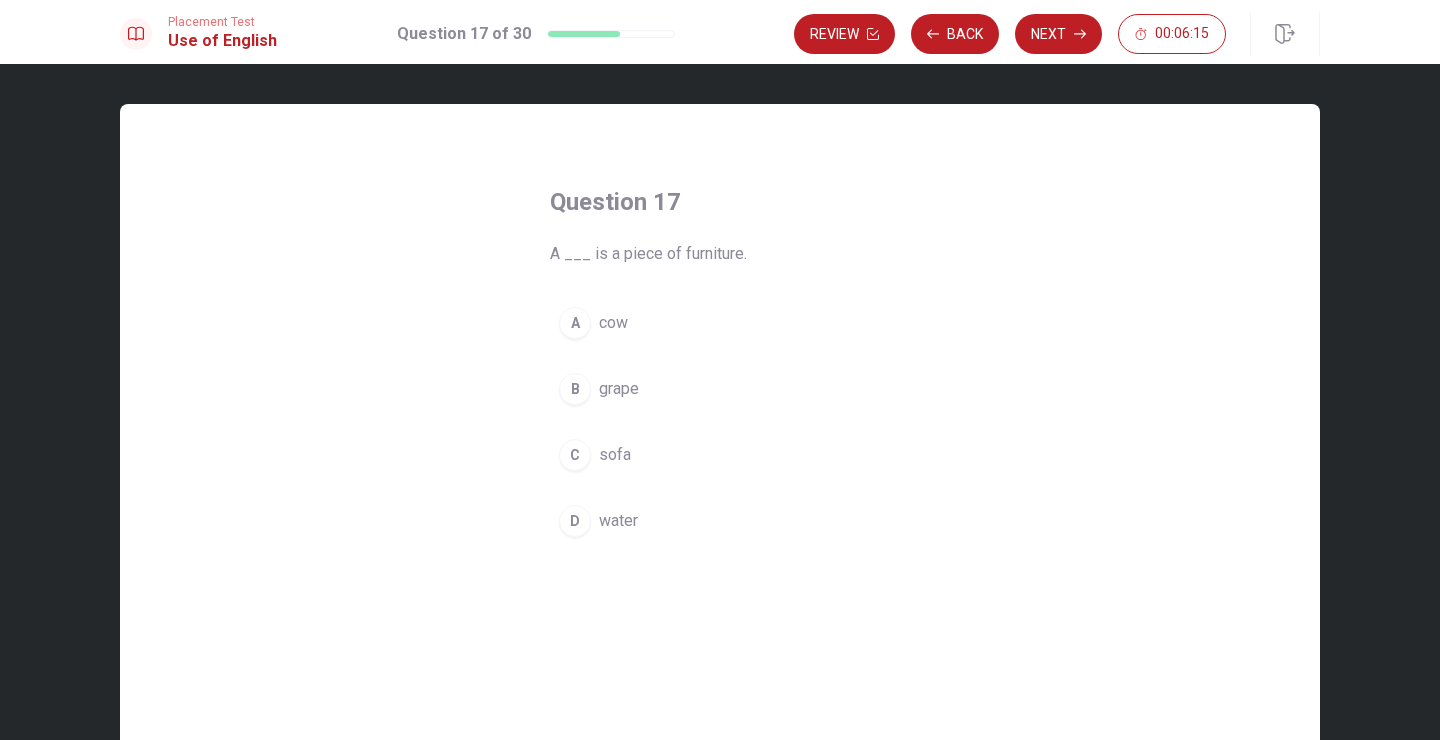 click on "A ___ is a piece of furniture." at bounding box center (720, 254) 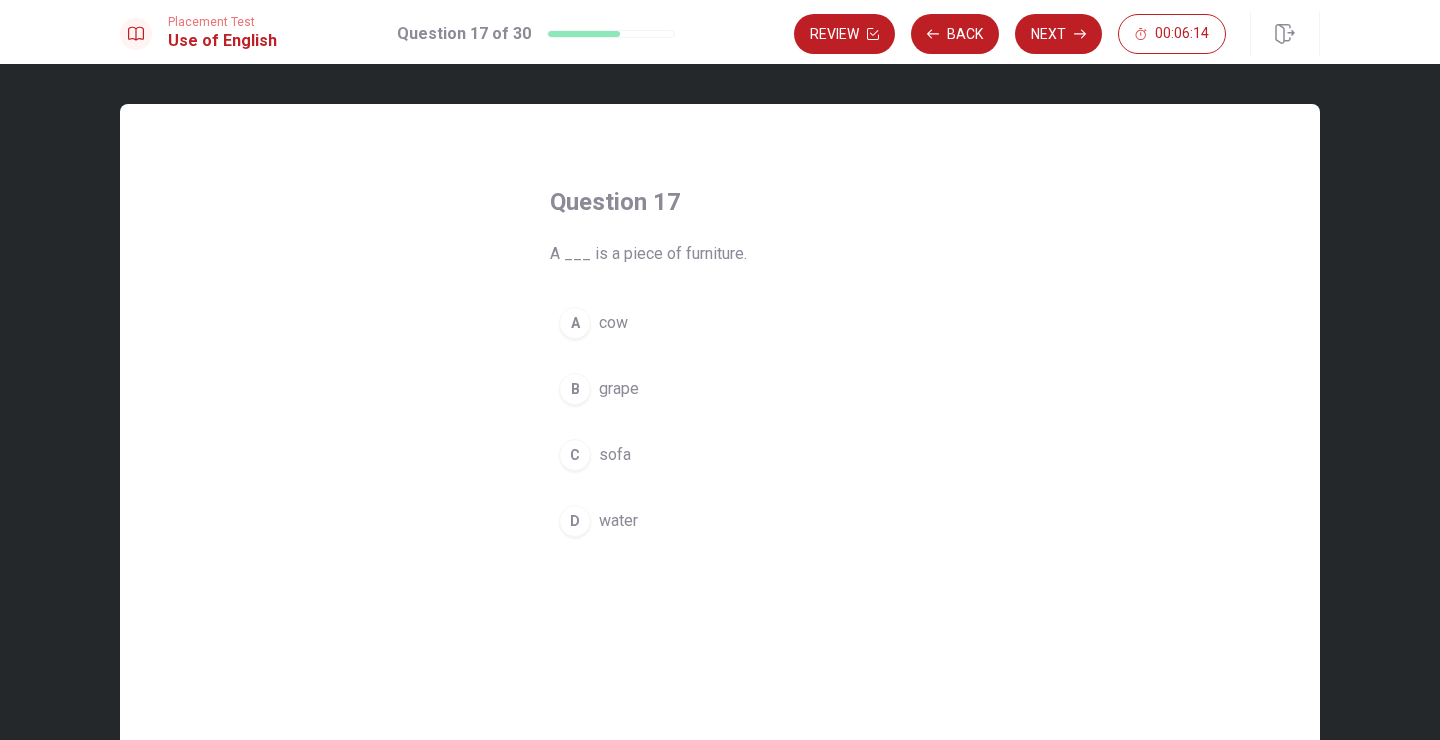 drag, startPoint x: 732, startPoint y: 251, endPoint x: 708, endPoint y: 253, distance: 24.083189 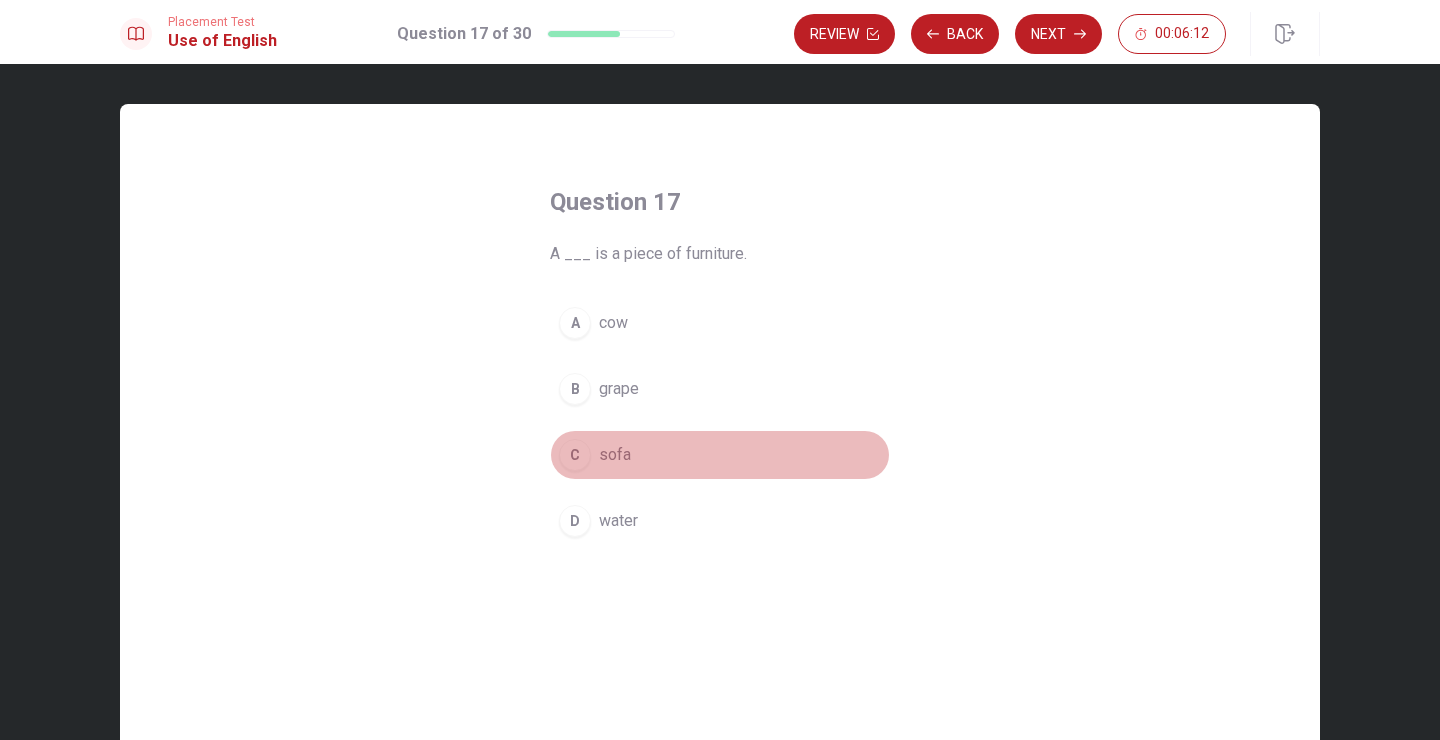 click on "C" at bounding box center [575, 455] 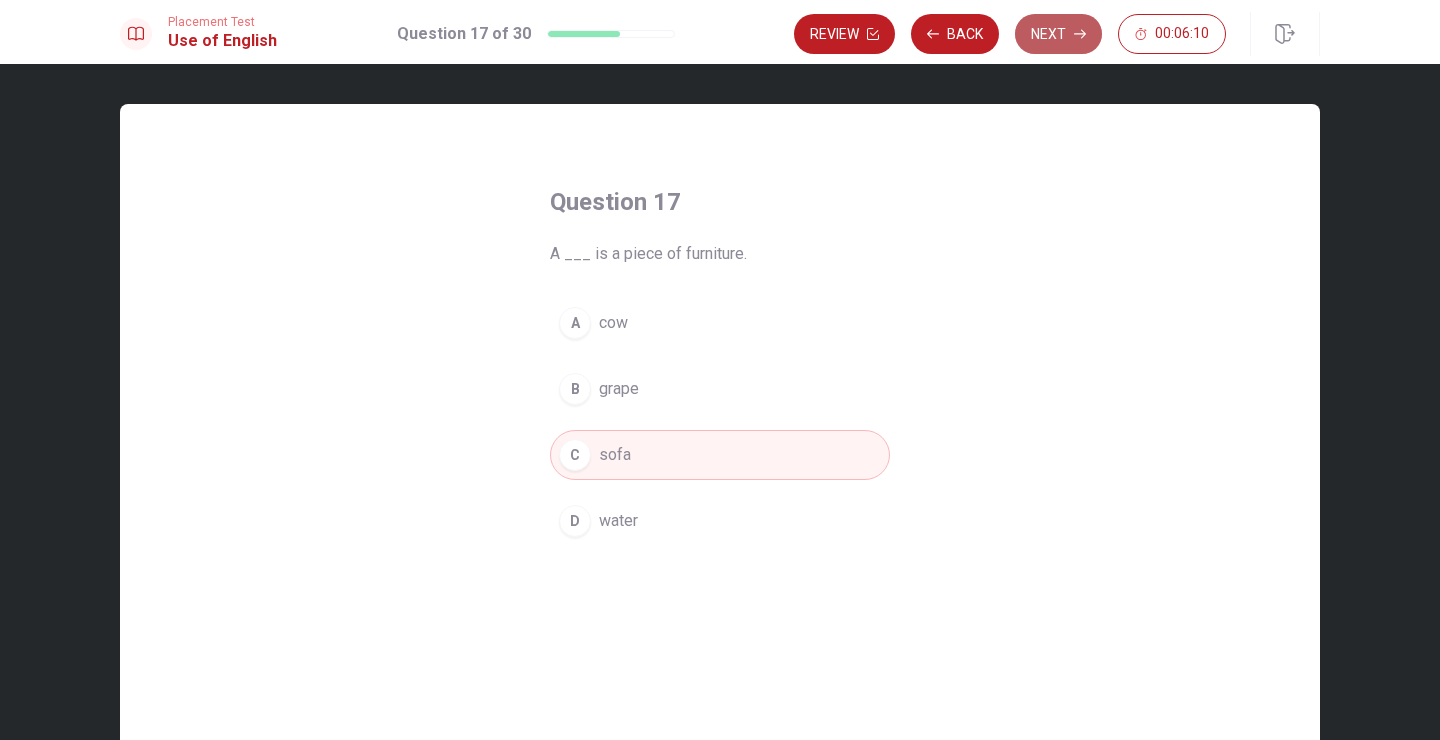 click on "Next" at bounding box center (1058, 34) 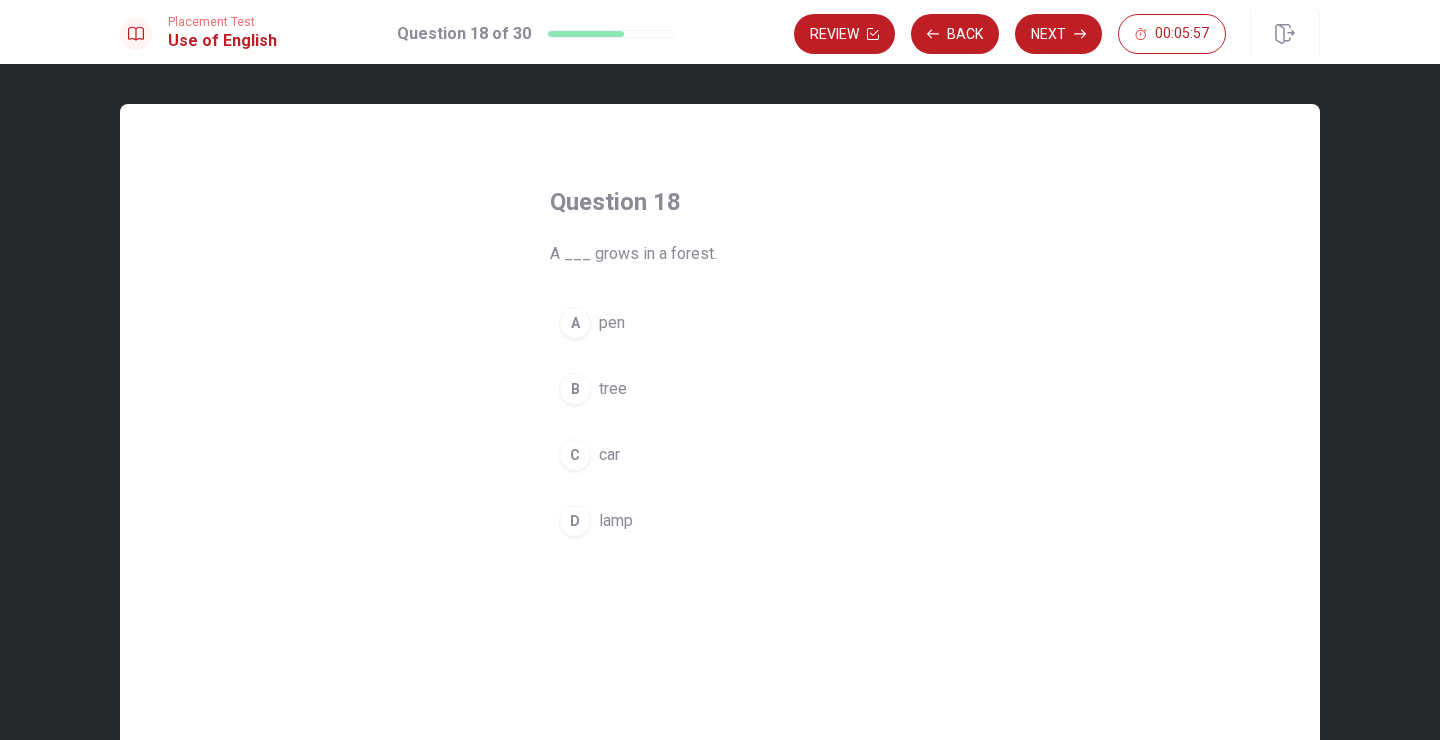 click on "B" at bounding box center (575, 389) 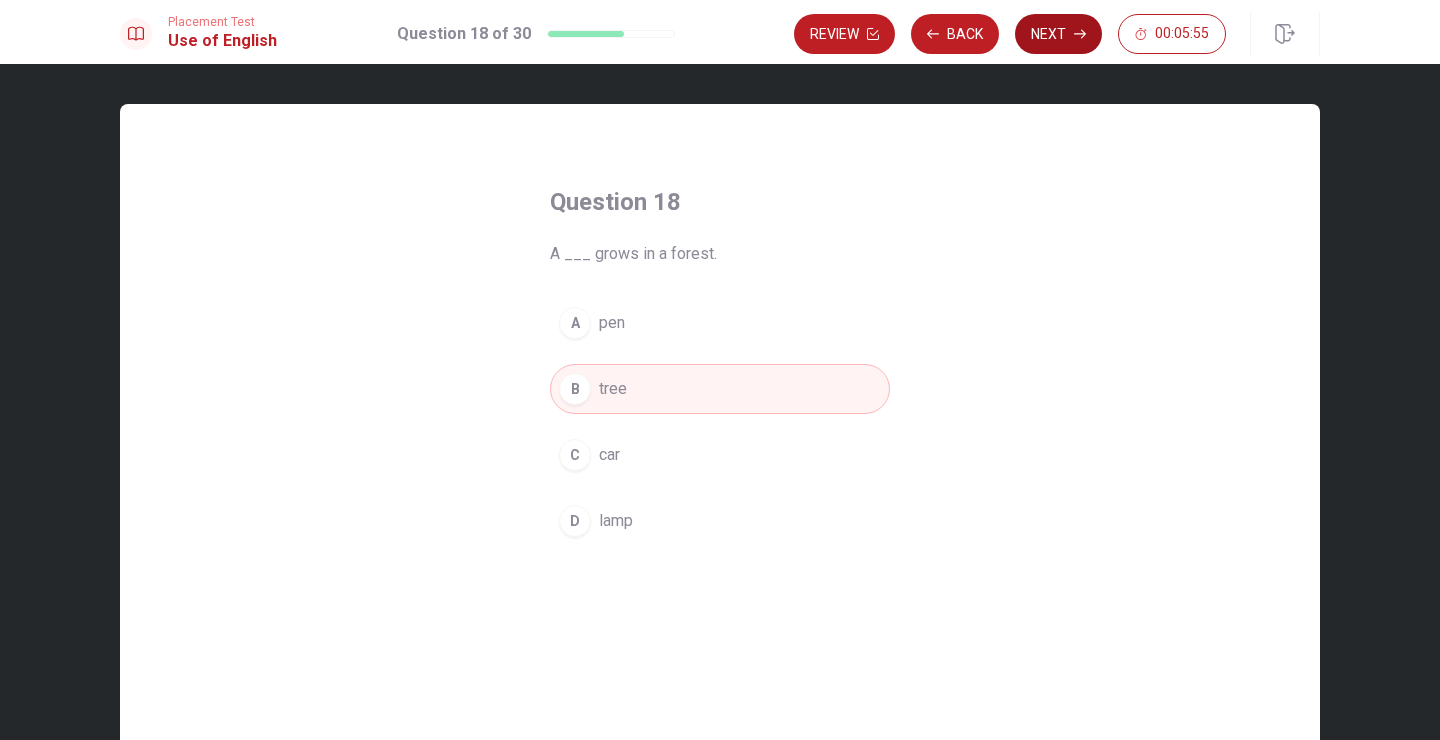 click on "Next" at bounding box center [1058, 34] 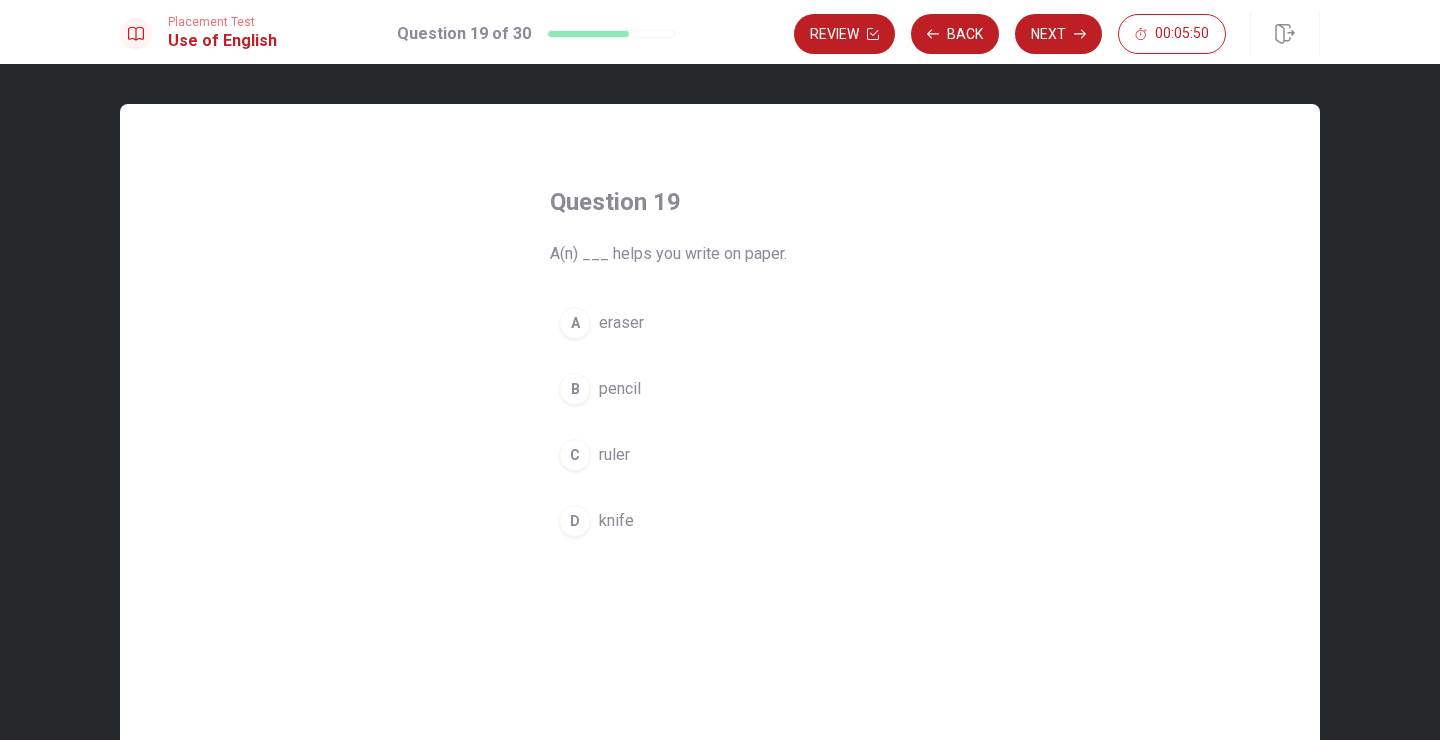 click on "B" at bounding box center [575, 389] 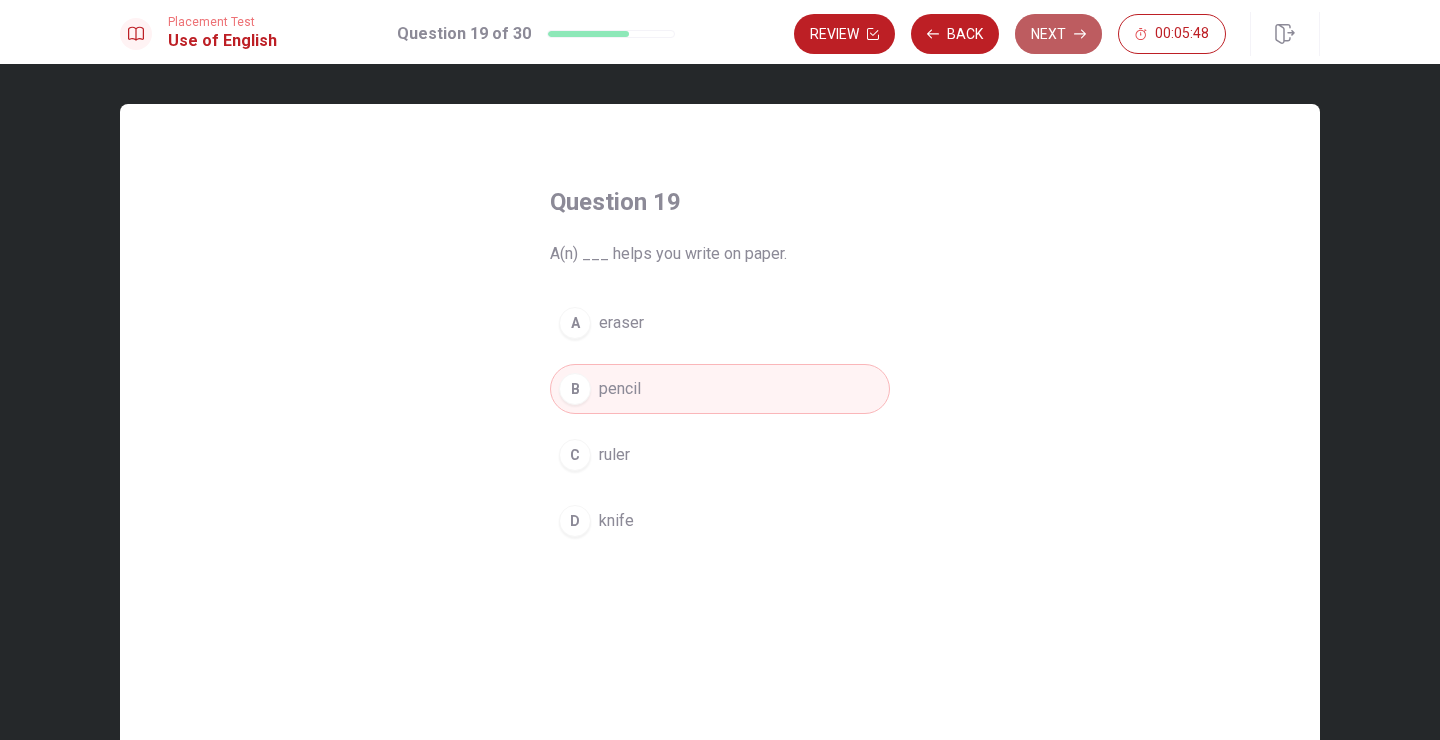 click on "Next" at bounding box center (1058, 34) 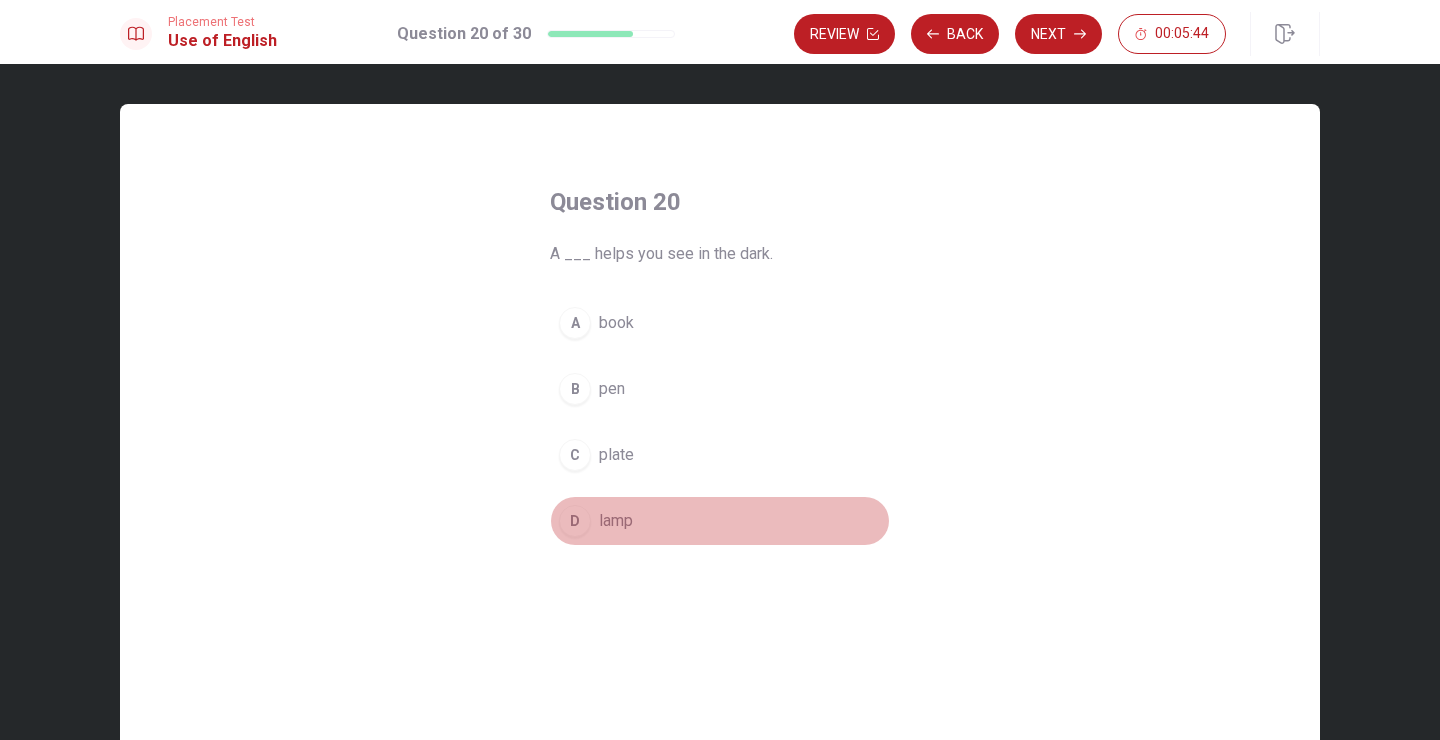 click on "D" at bounding box center [575, 521] 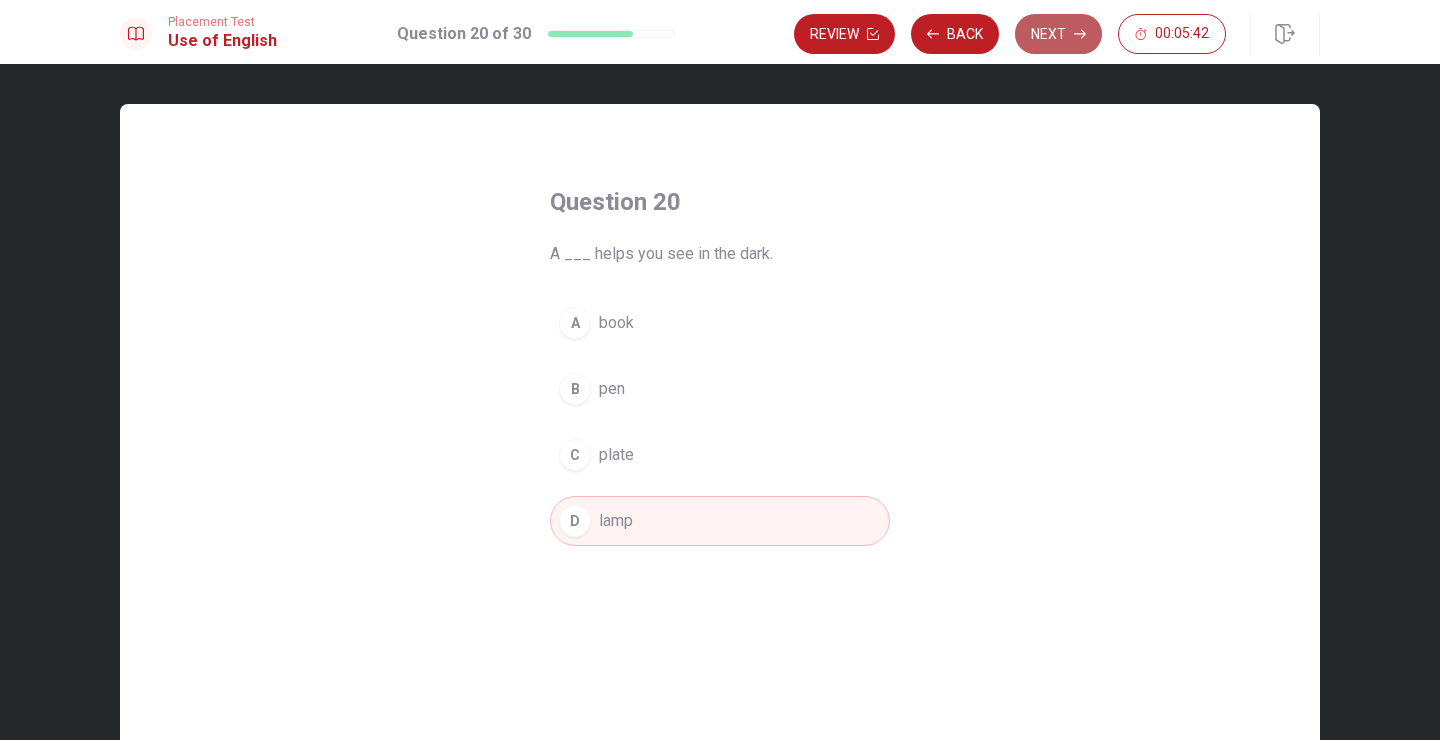 click on "Next" at bounding box center (1058, 34) 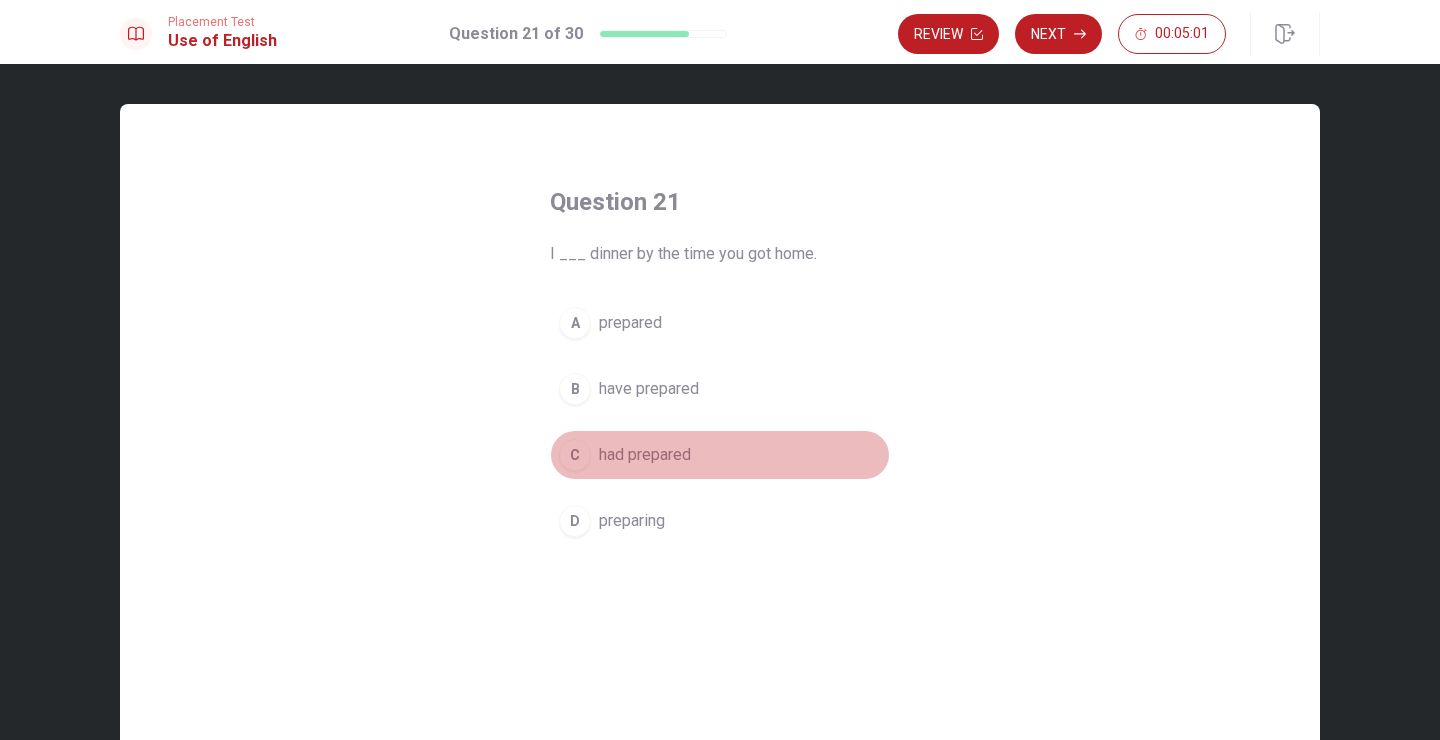click on "had prepared" at bounding box center (645, 455) 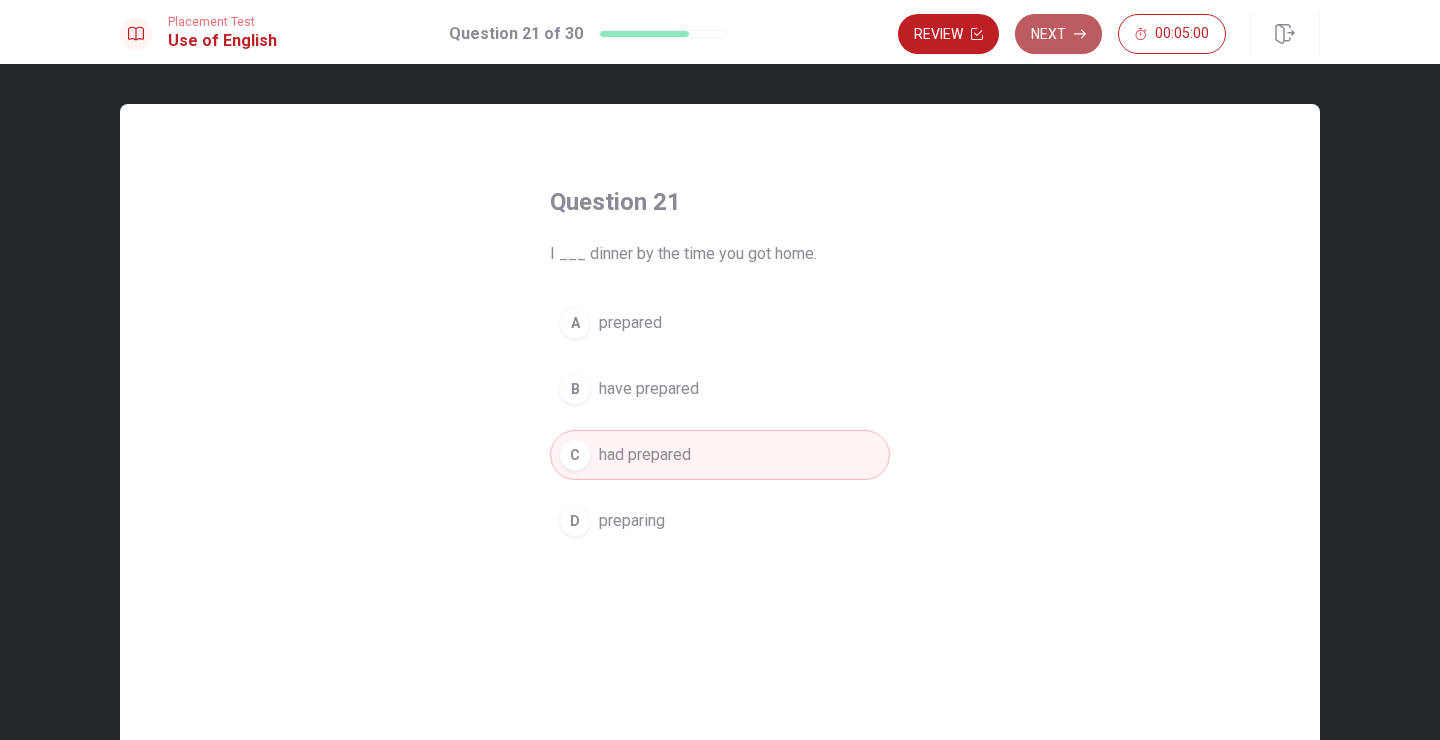 click on "Next" at bounding box center (1058, 34) 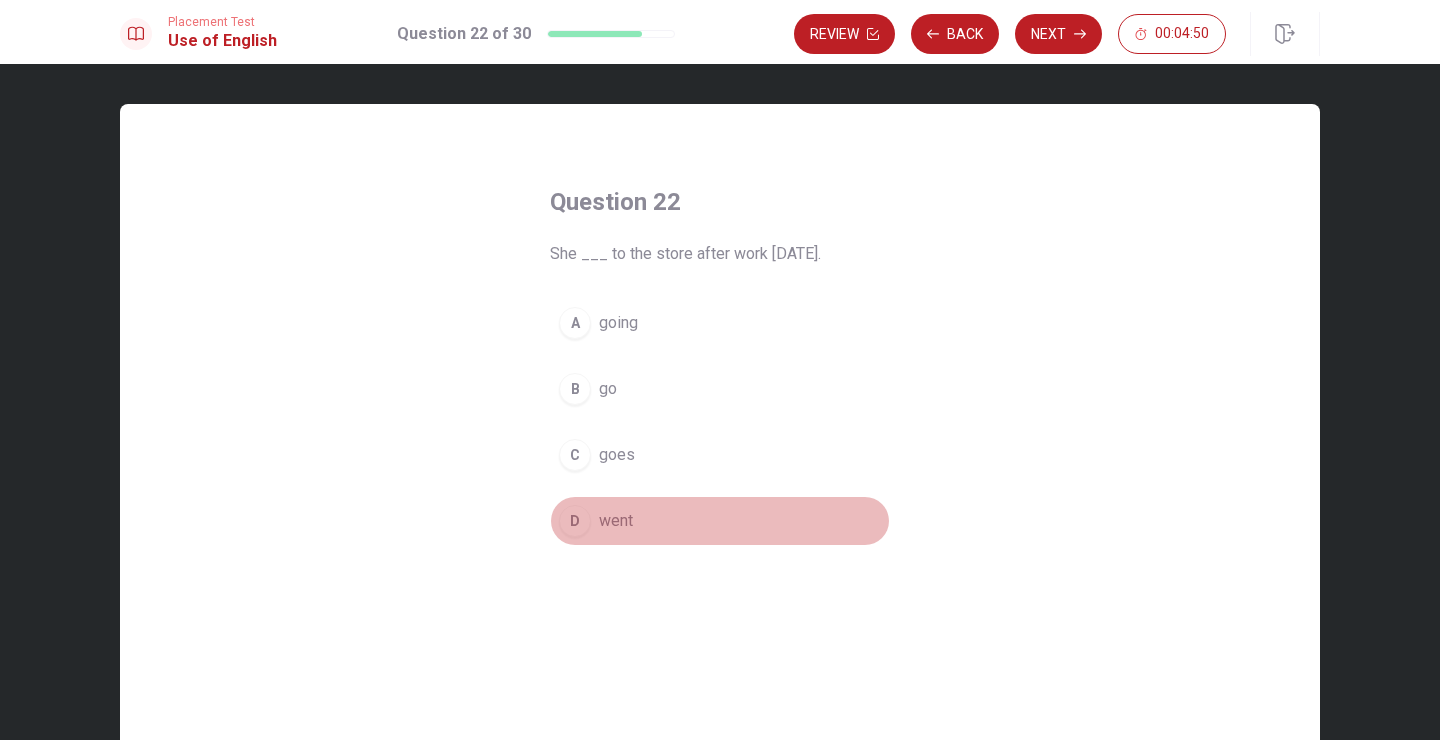 click on "D" at bounding box center (575, 521) 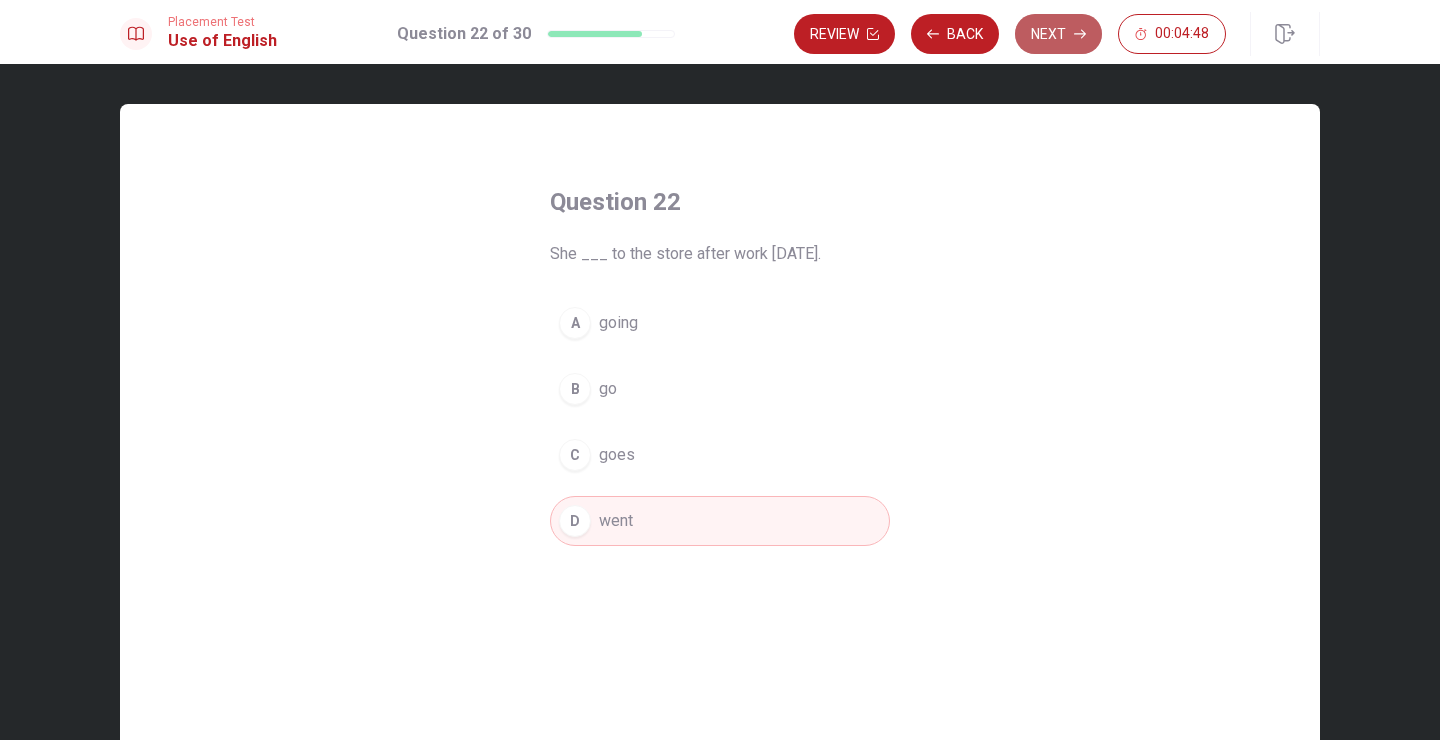click on "Next" at bounding box center [1058, 34] 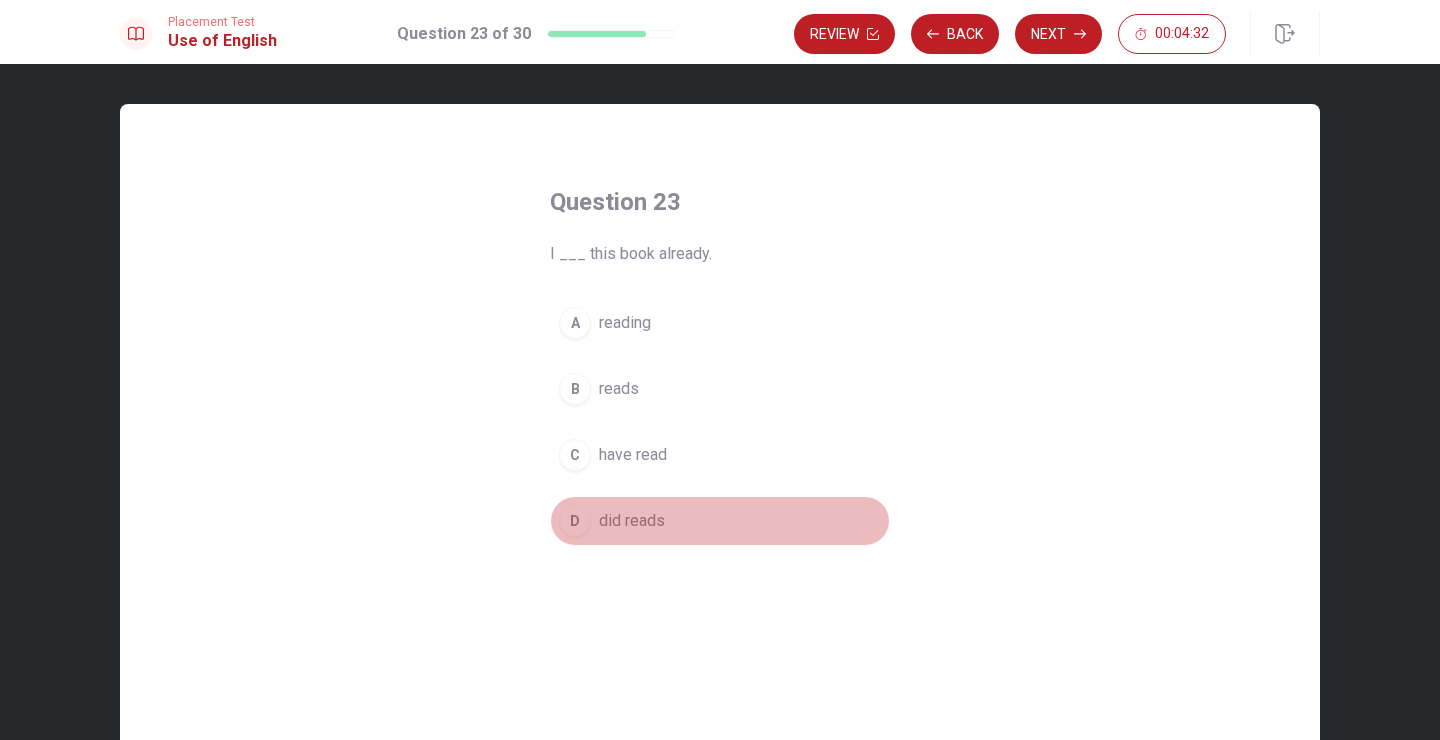 click on "D" at bounding box center [575, 521] 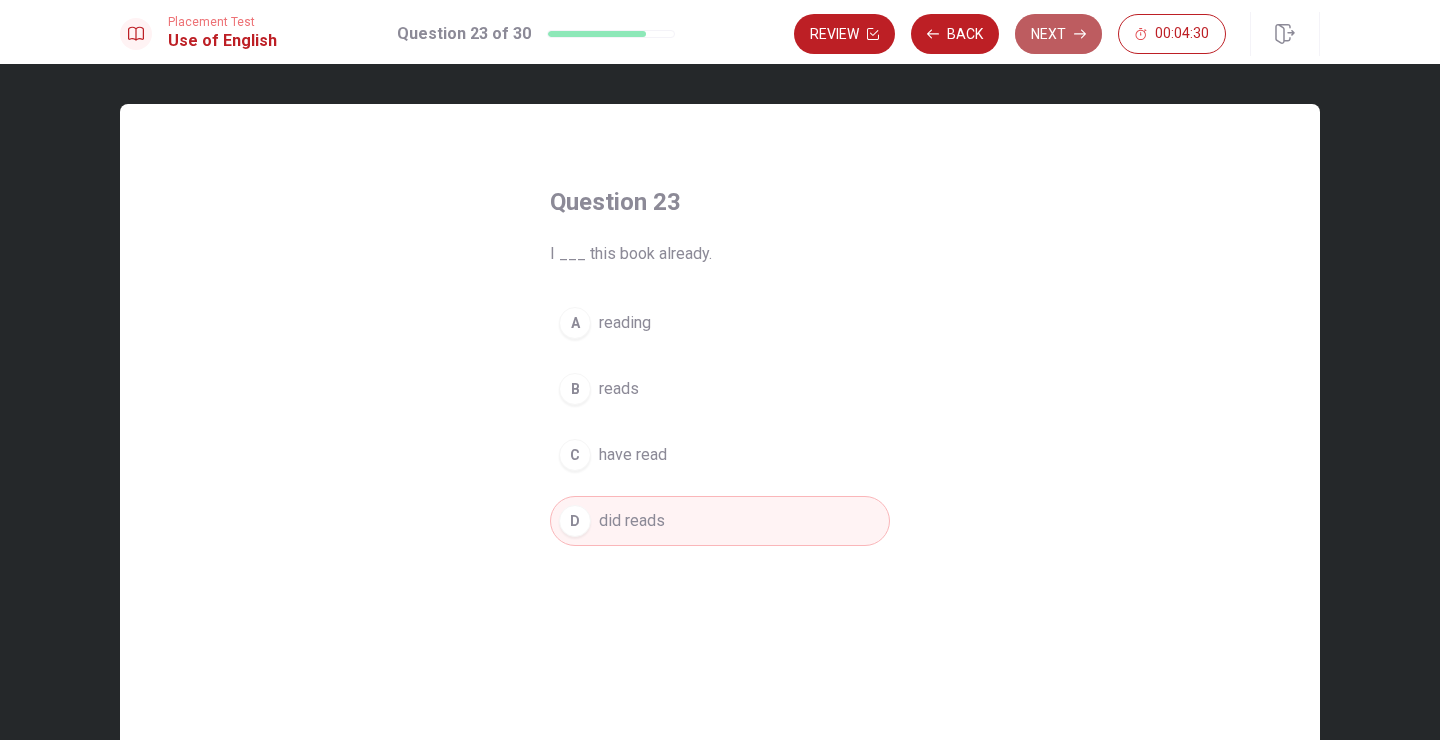 click on "Next" at bounding box center (1058, 34) 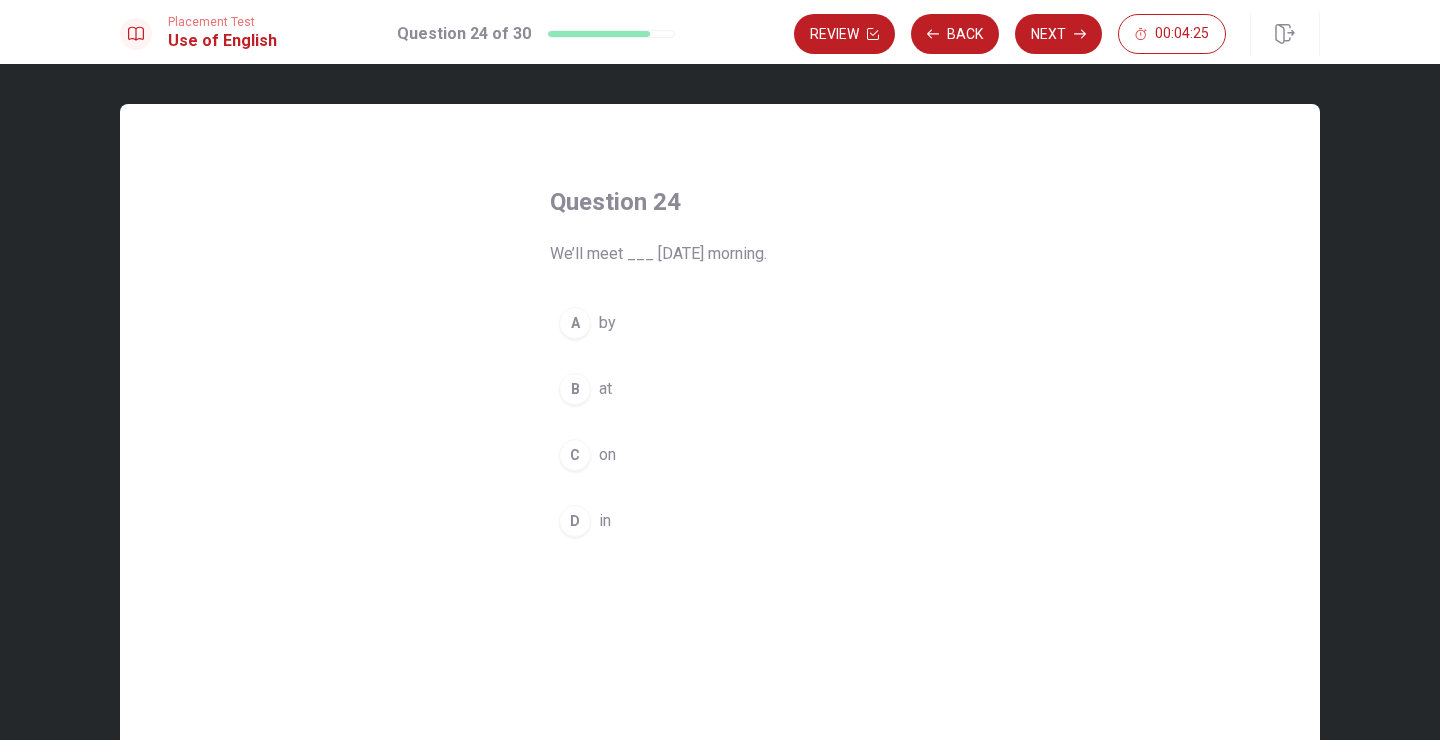 click on "B" at bounding box center [575, 389] 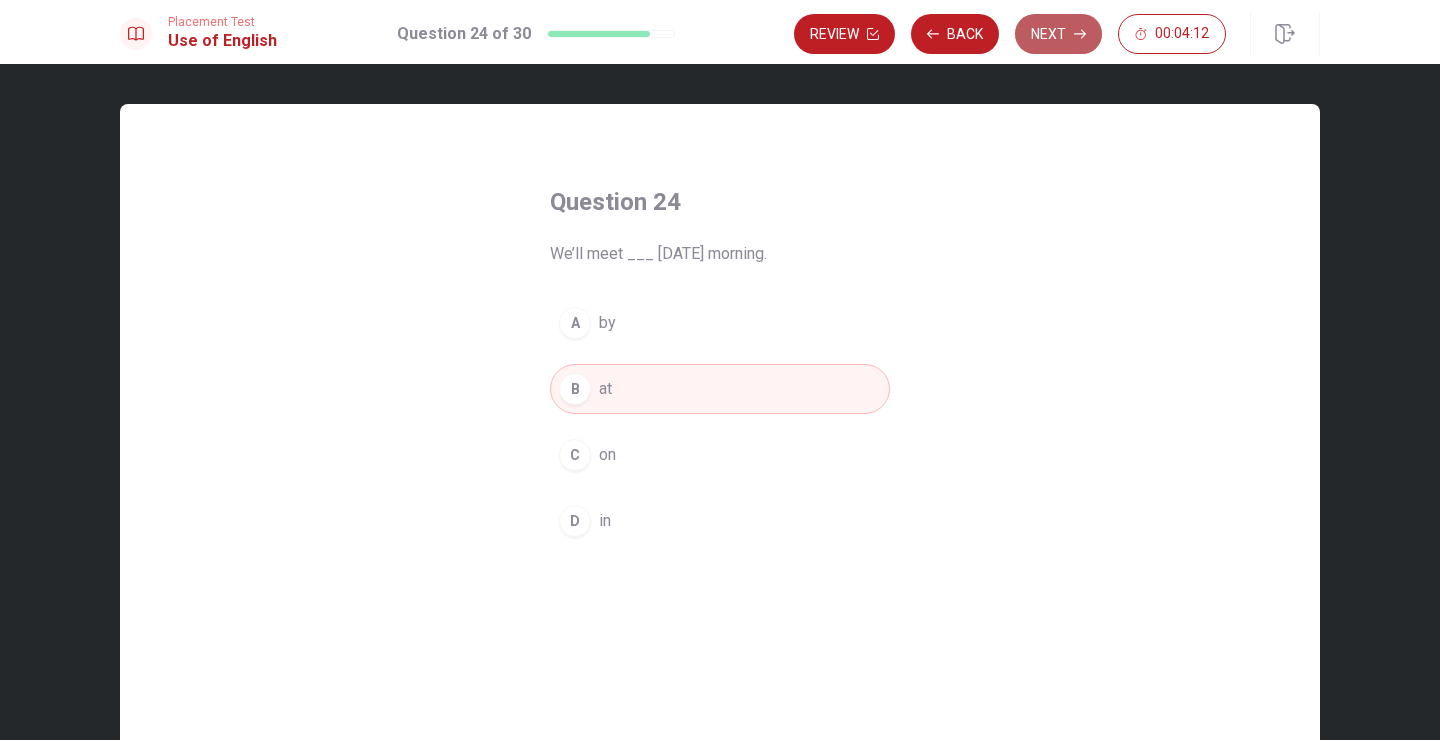 click on "Next" at bounding box center [1058, 34] 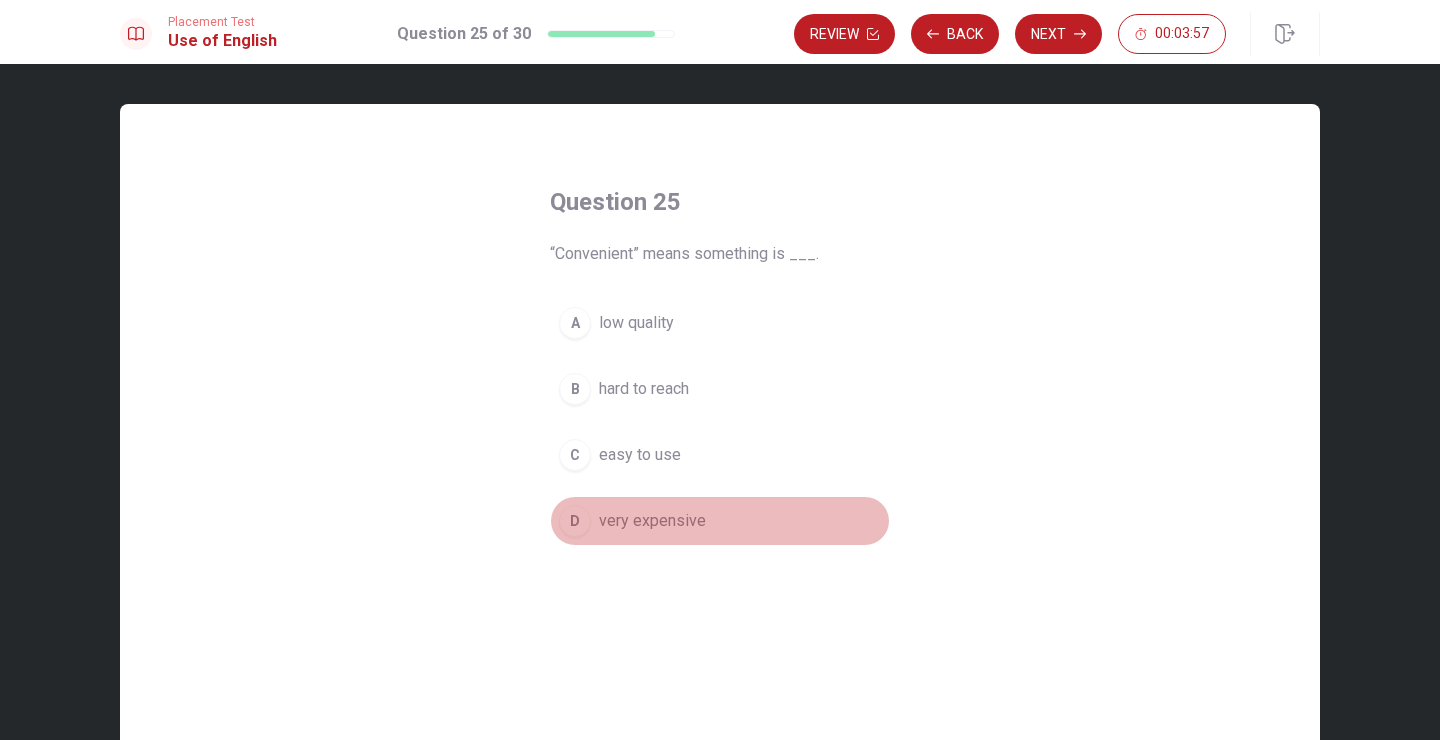 click on "D very expensive" at bounding box center (720, 521) 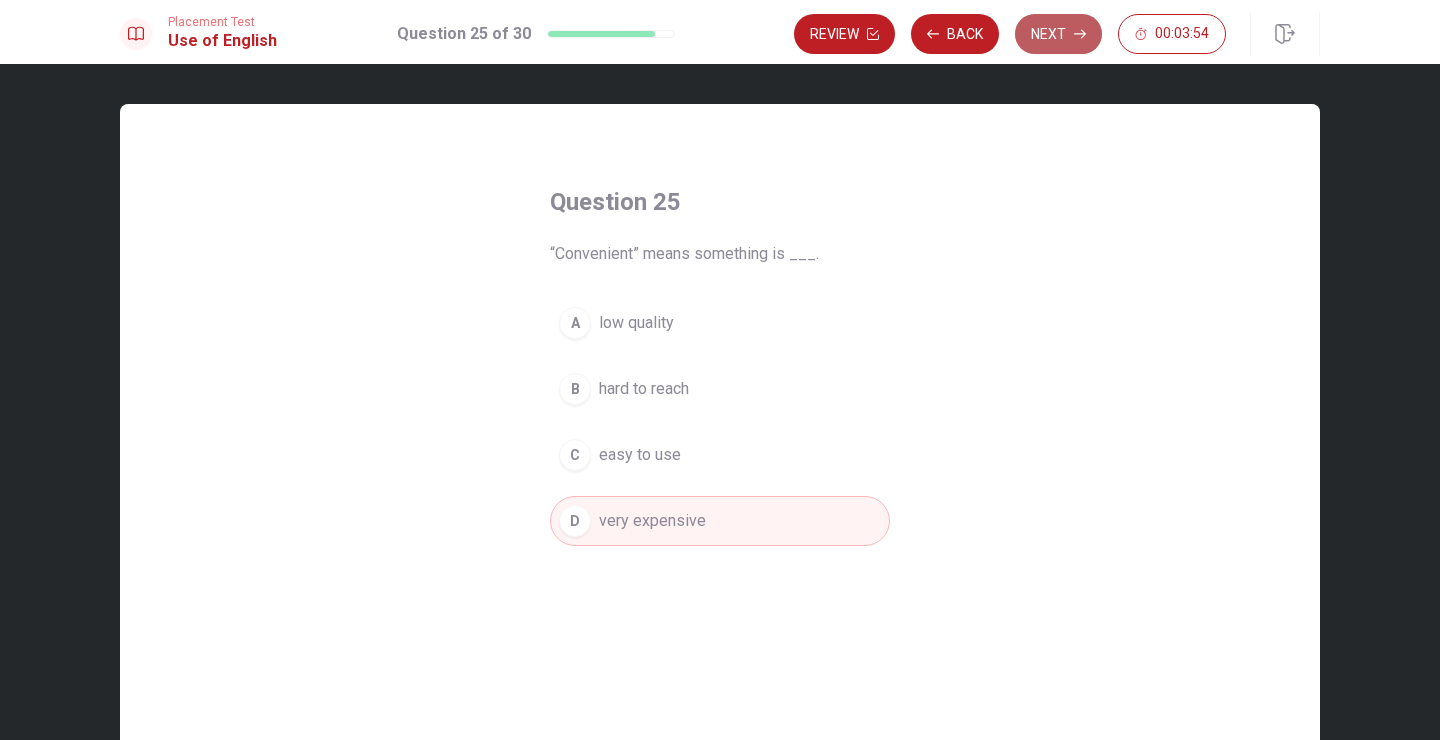 click on "Next" at bounding box center [1058, 34] 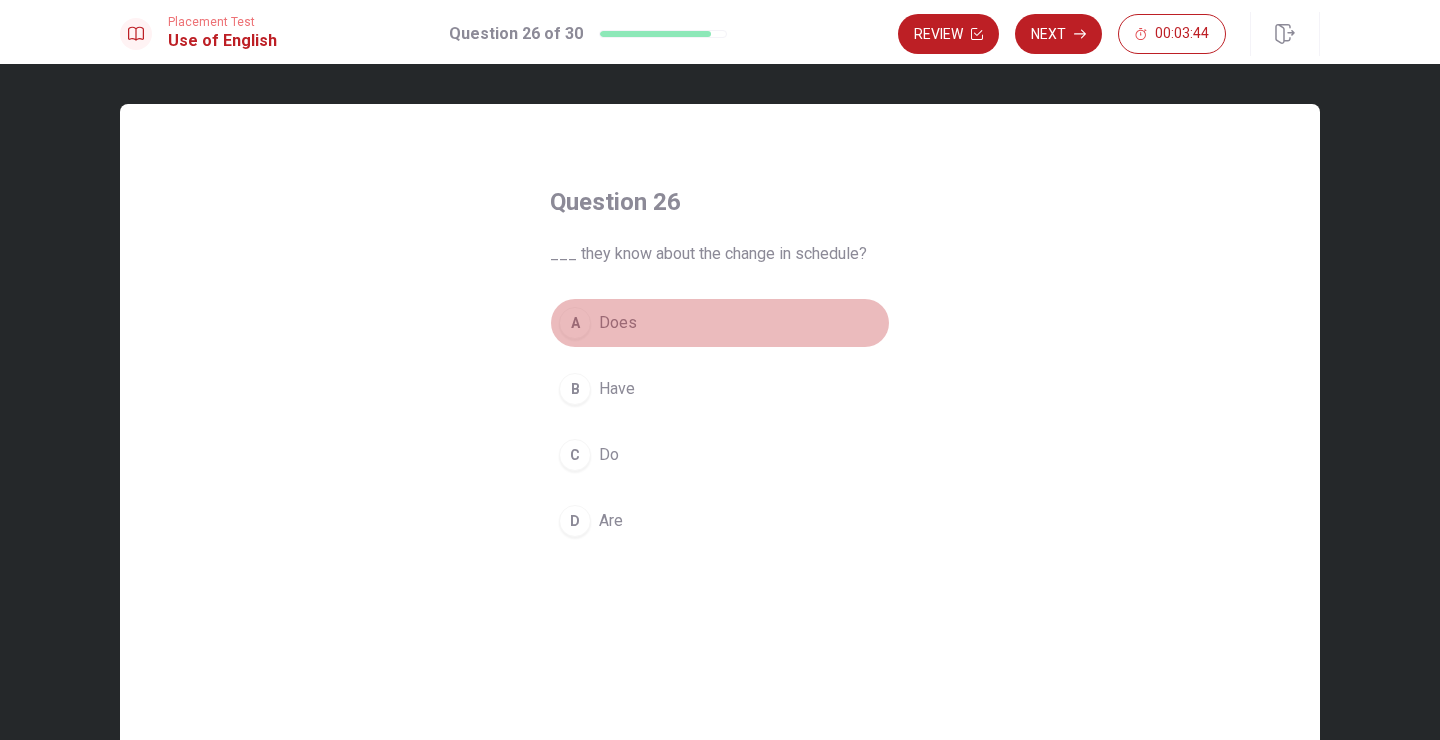 click on "A Does" at bounding box center (720, 323) 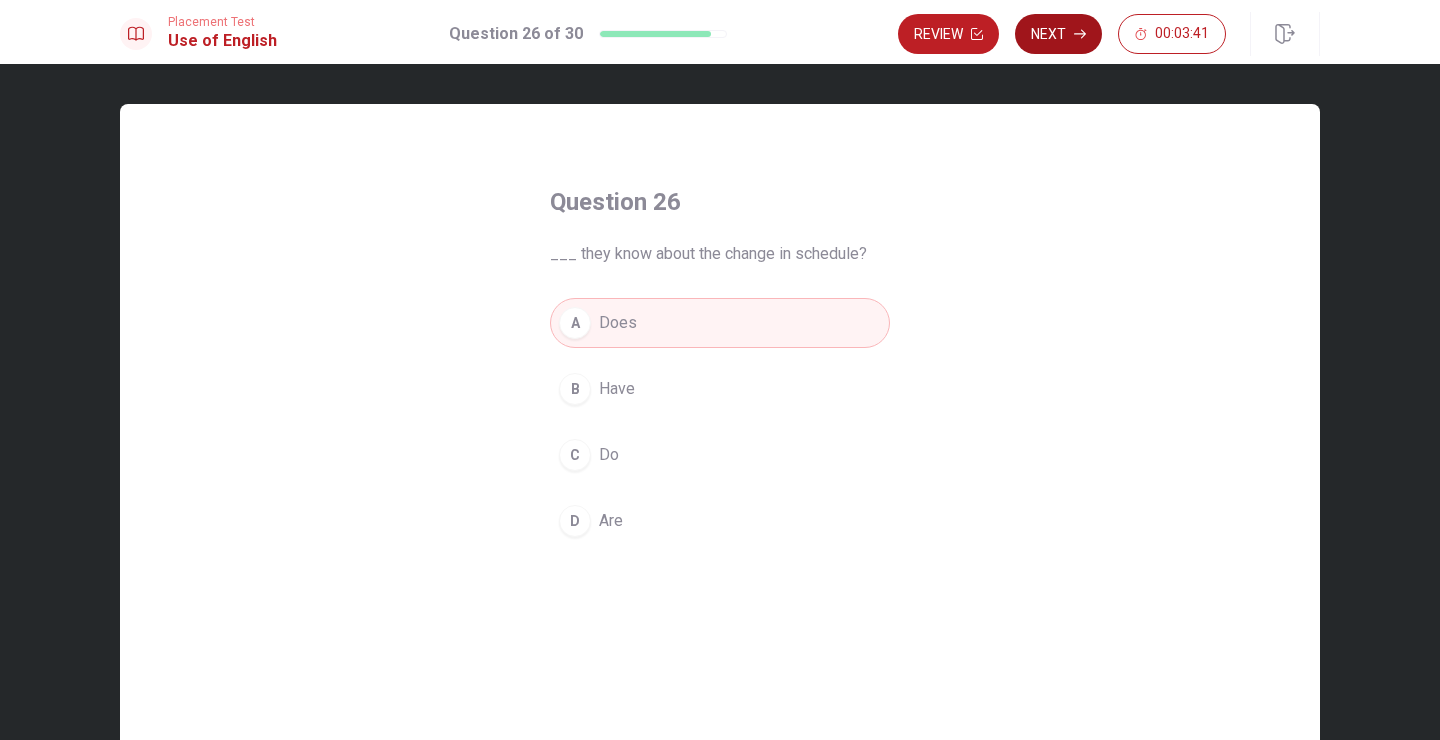 click on "Next" at bounding box center (1058, 34) 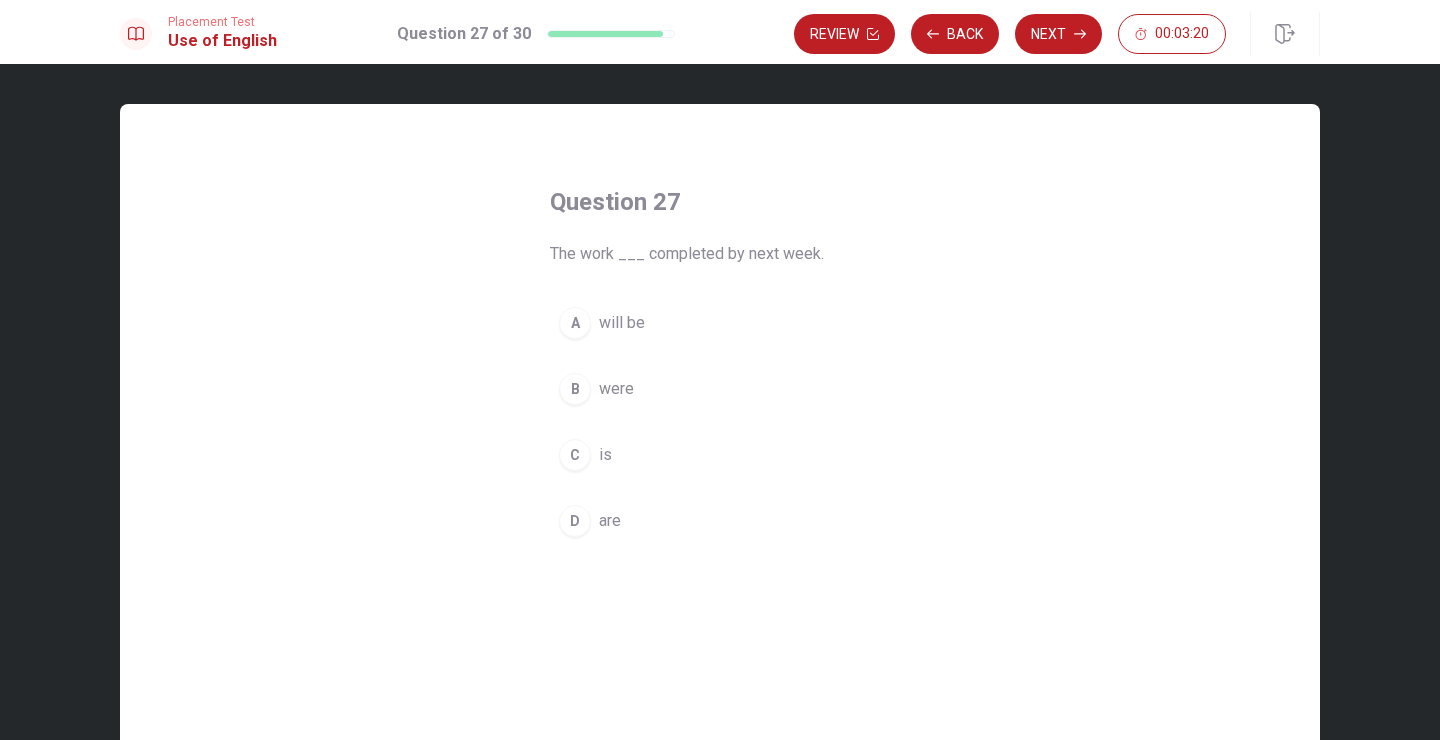 click on "A will be" at bounding box center [720, 323] 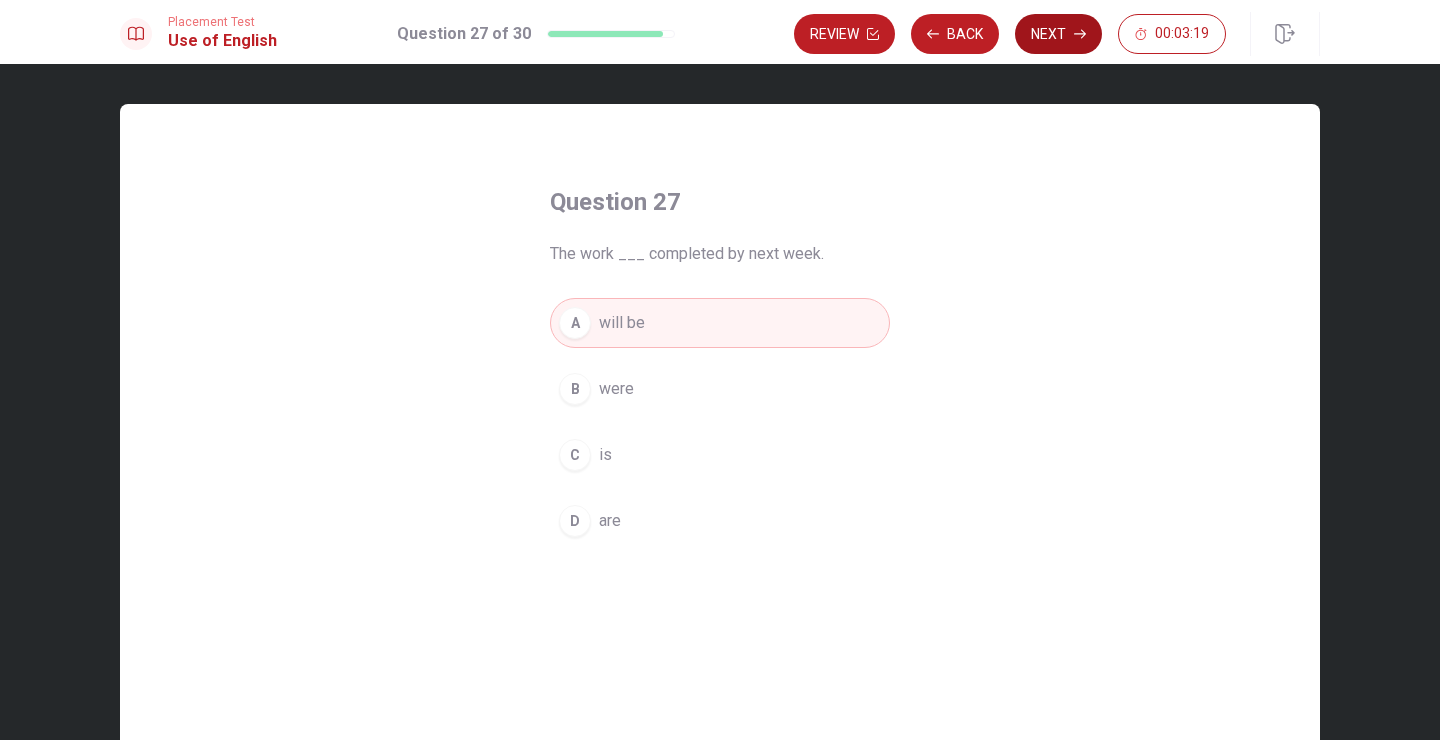 click on "Next" at bounding box center [1058, 34] 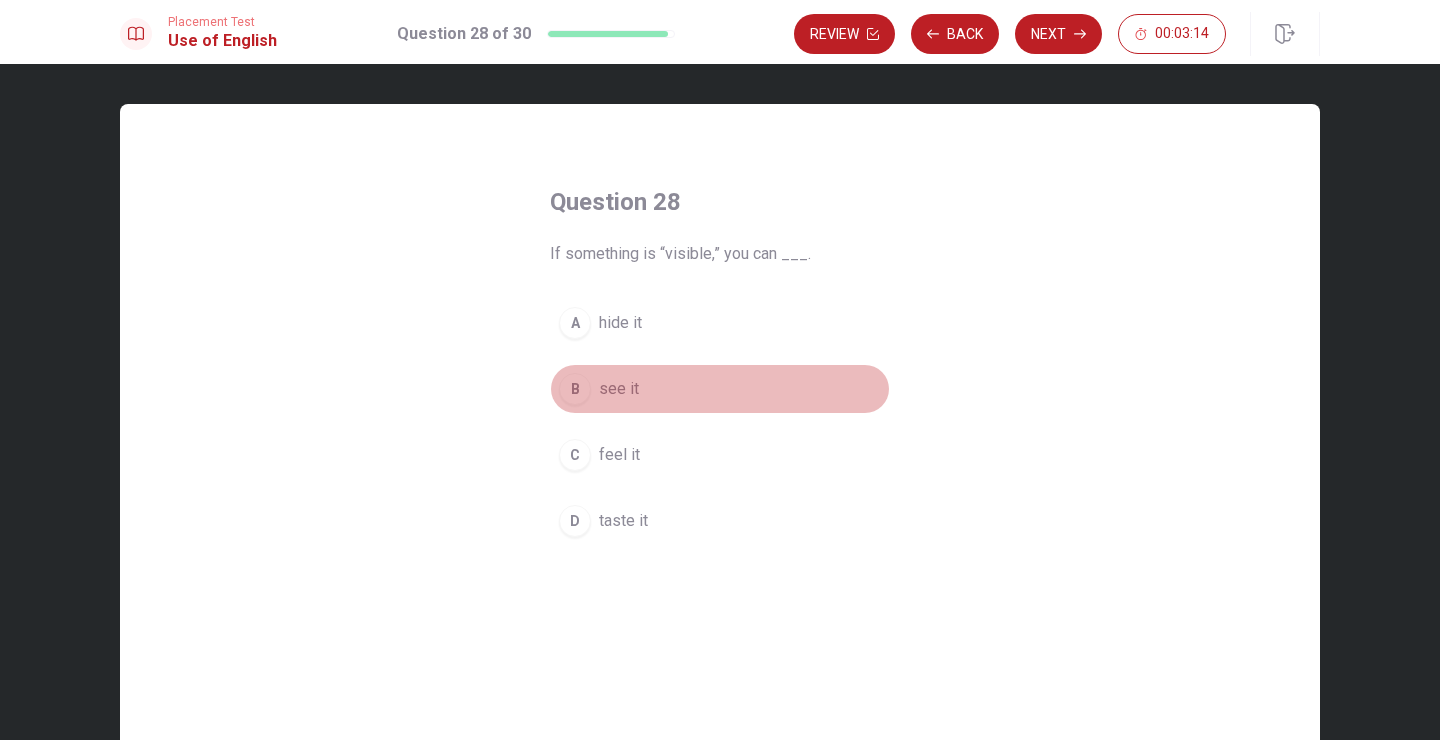 click on "see it" at bounding box center [619, 389] 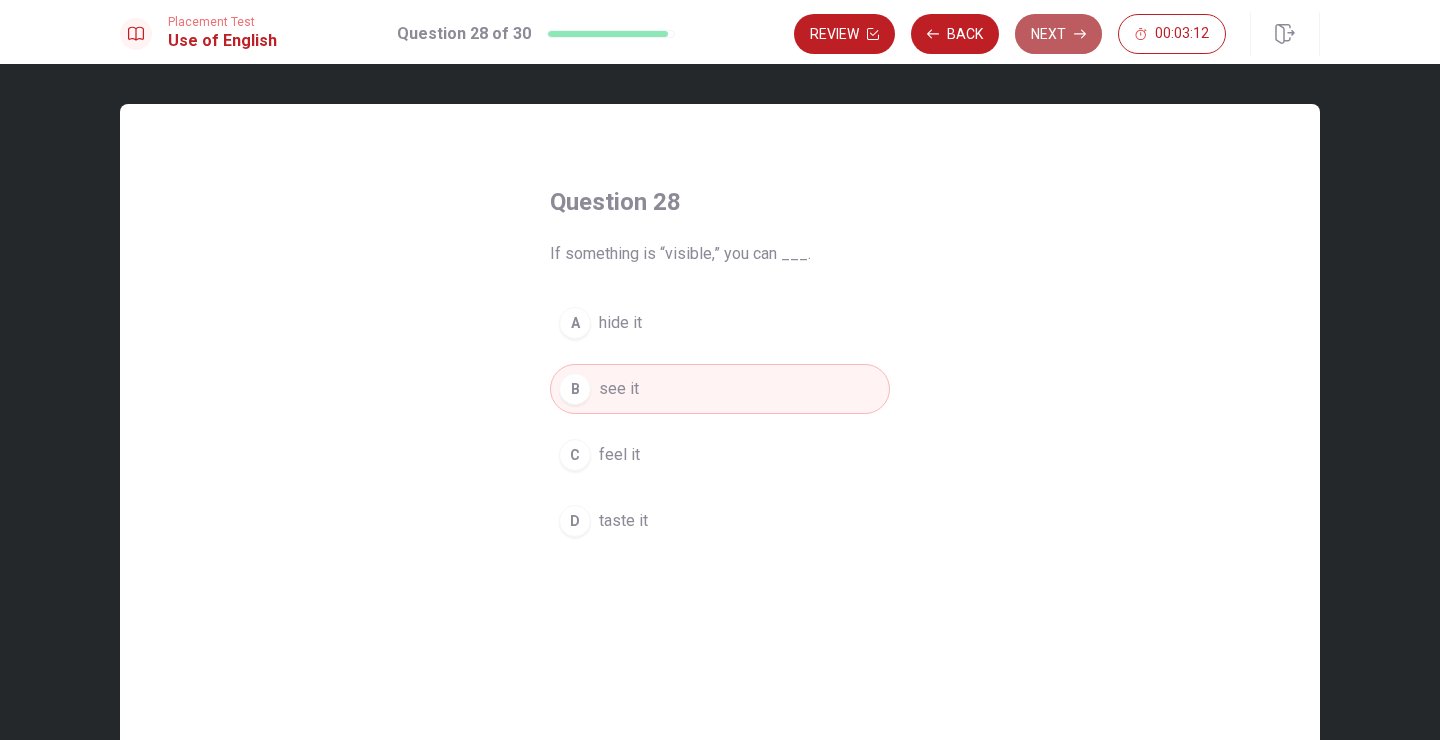 click on "Next" at bounding box center [1058, 34] 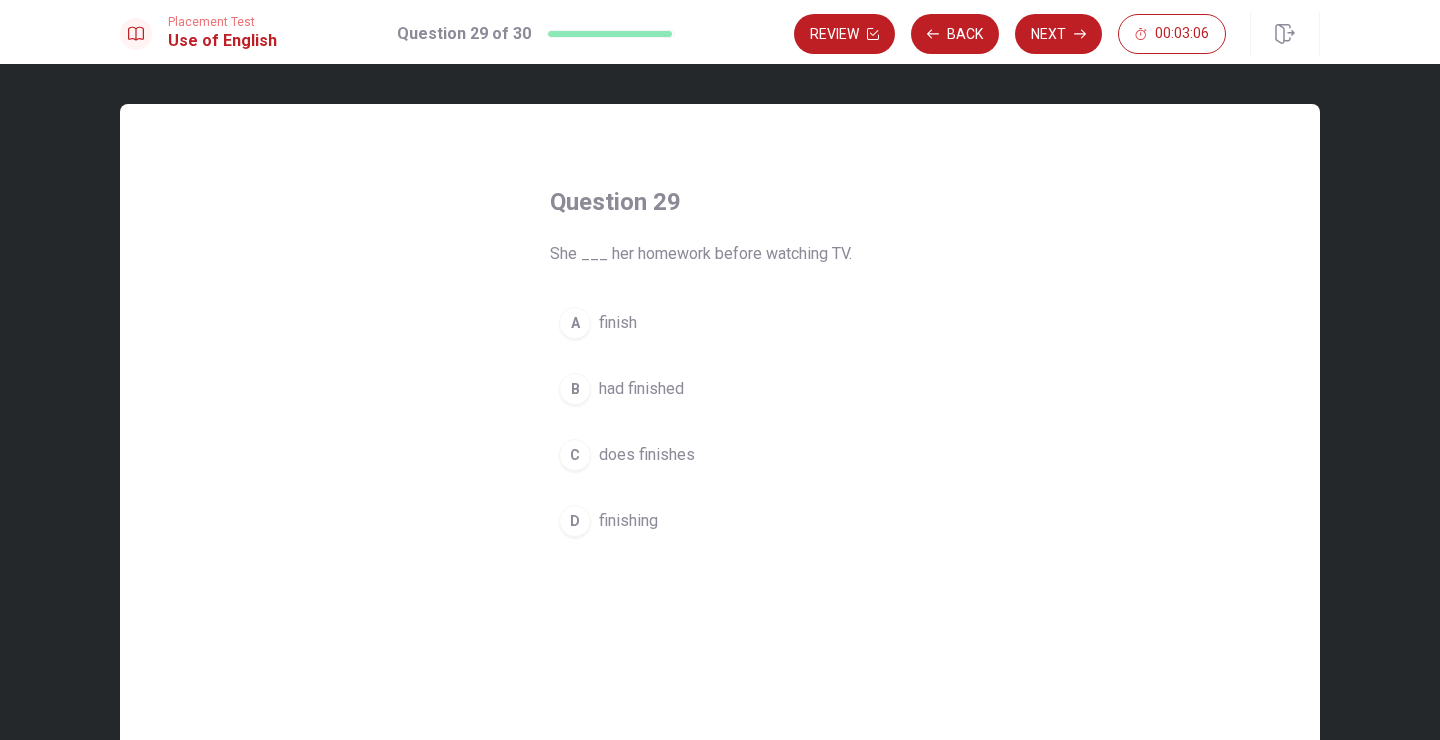 click on "had finished" at bounding box center (641, 389) 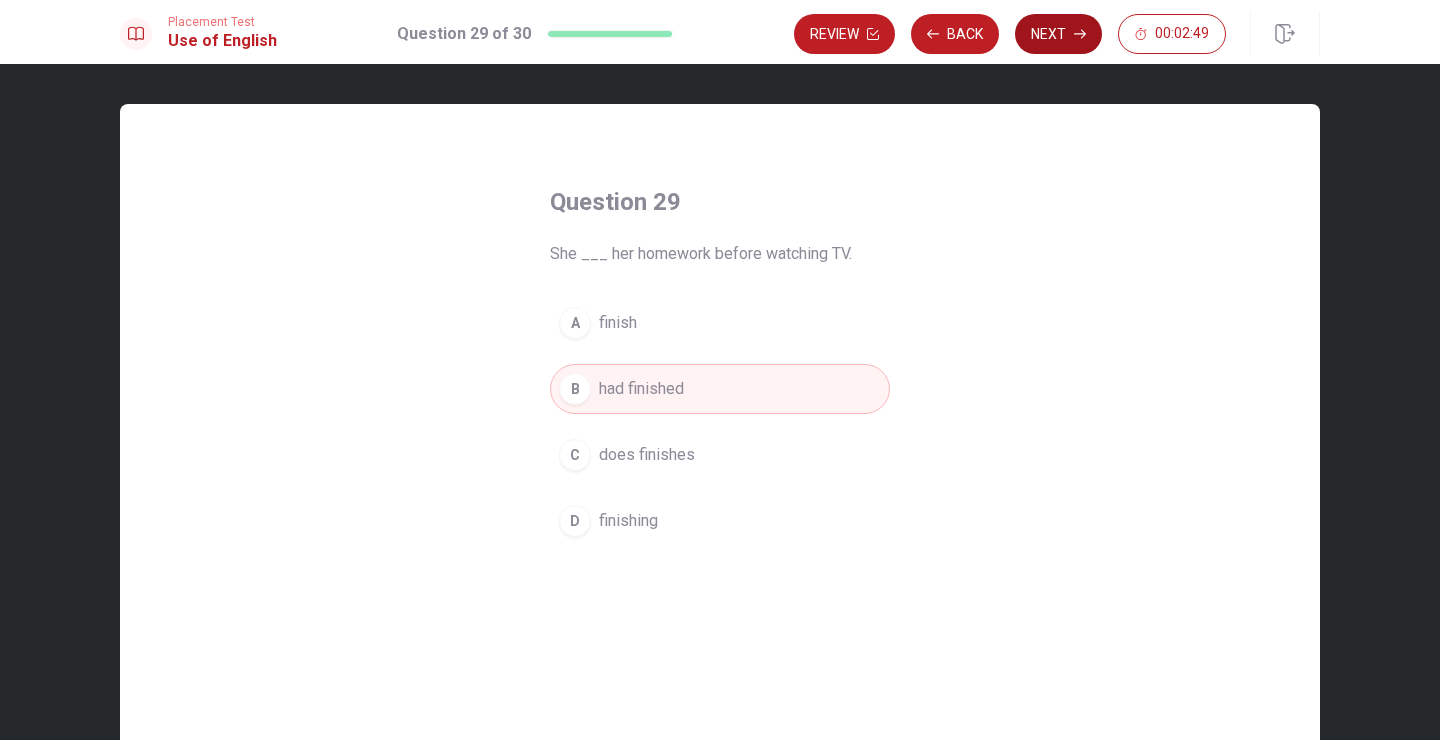 click on "Next" at bounding box center (1058, 34) 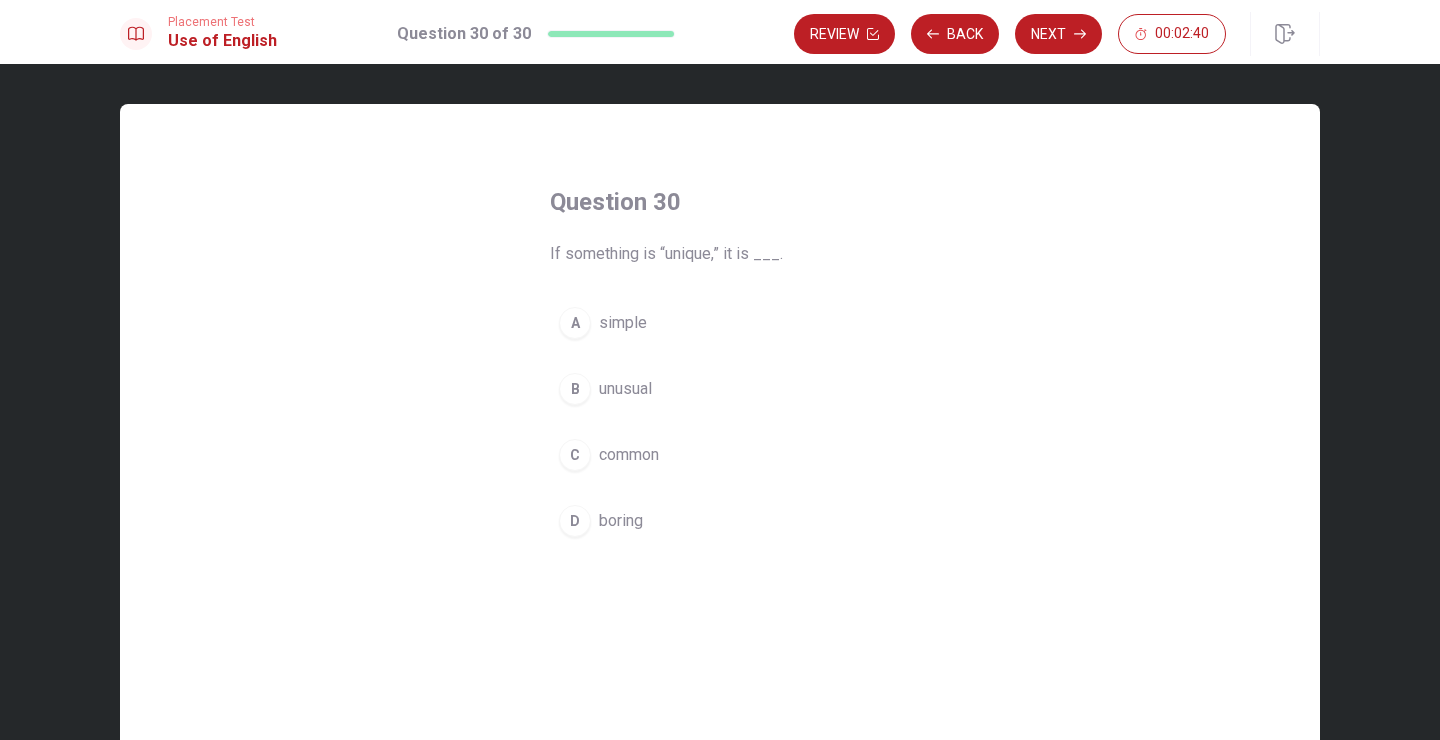 click on "A" at bounding box center [575, 323] 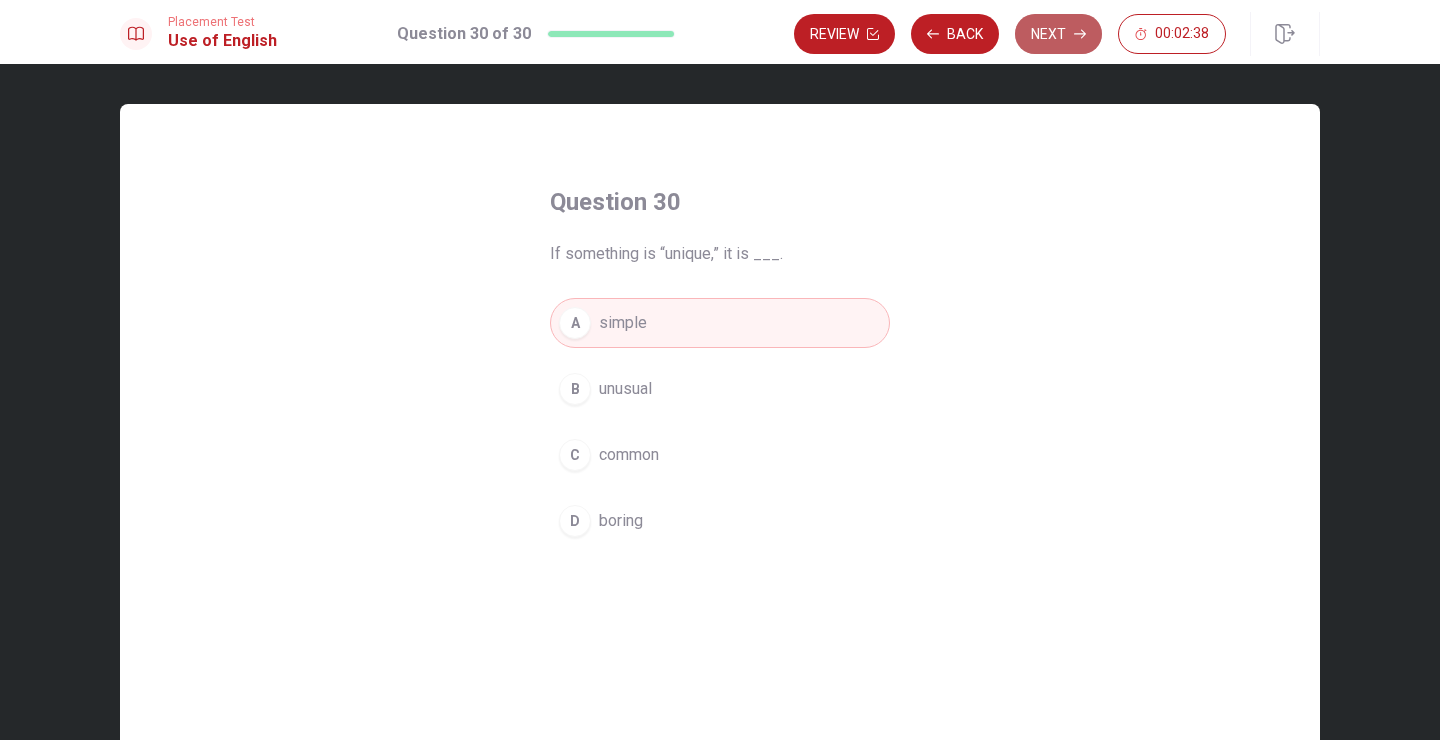click on "Next" at bounding box center [1058, 34] 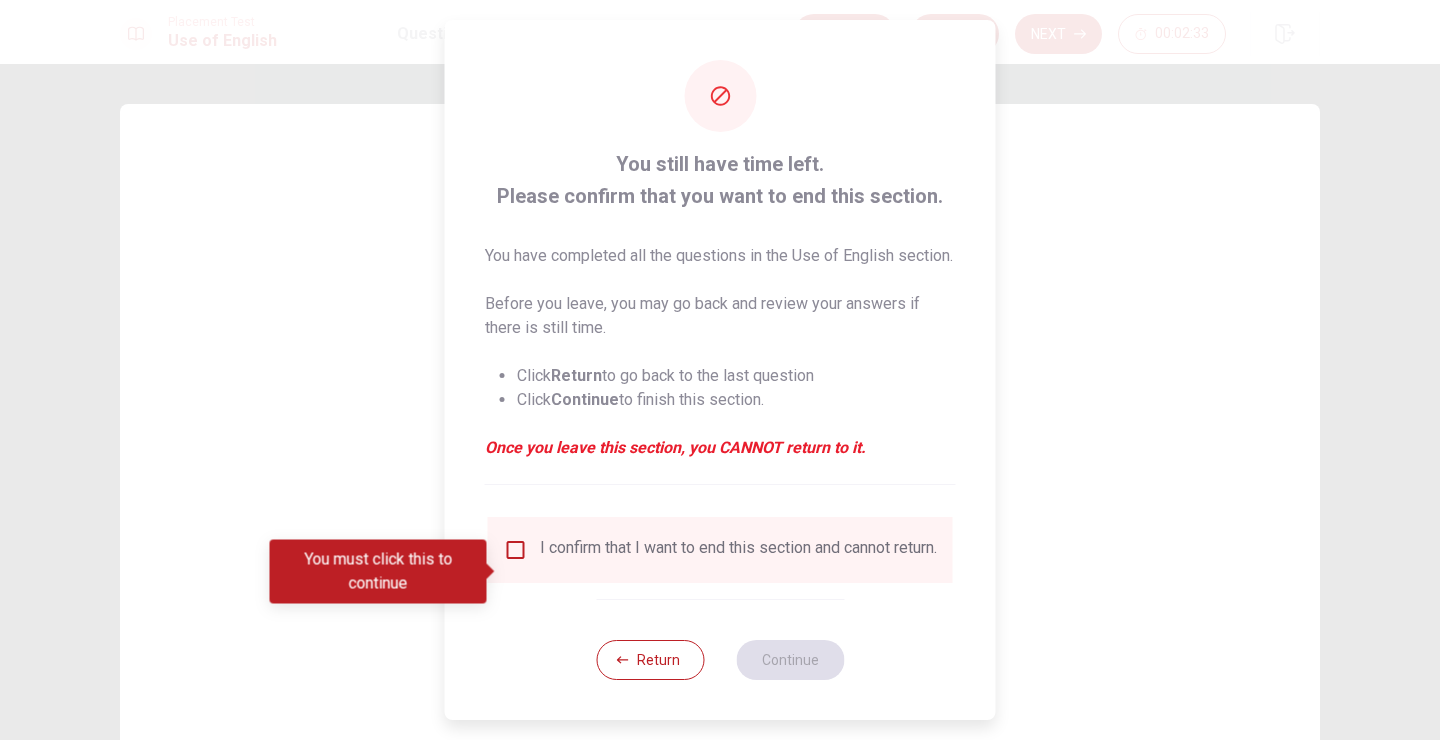 click on "I confirm that I want to end this section and cannot return." at bounding box center (738, 550) 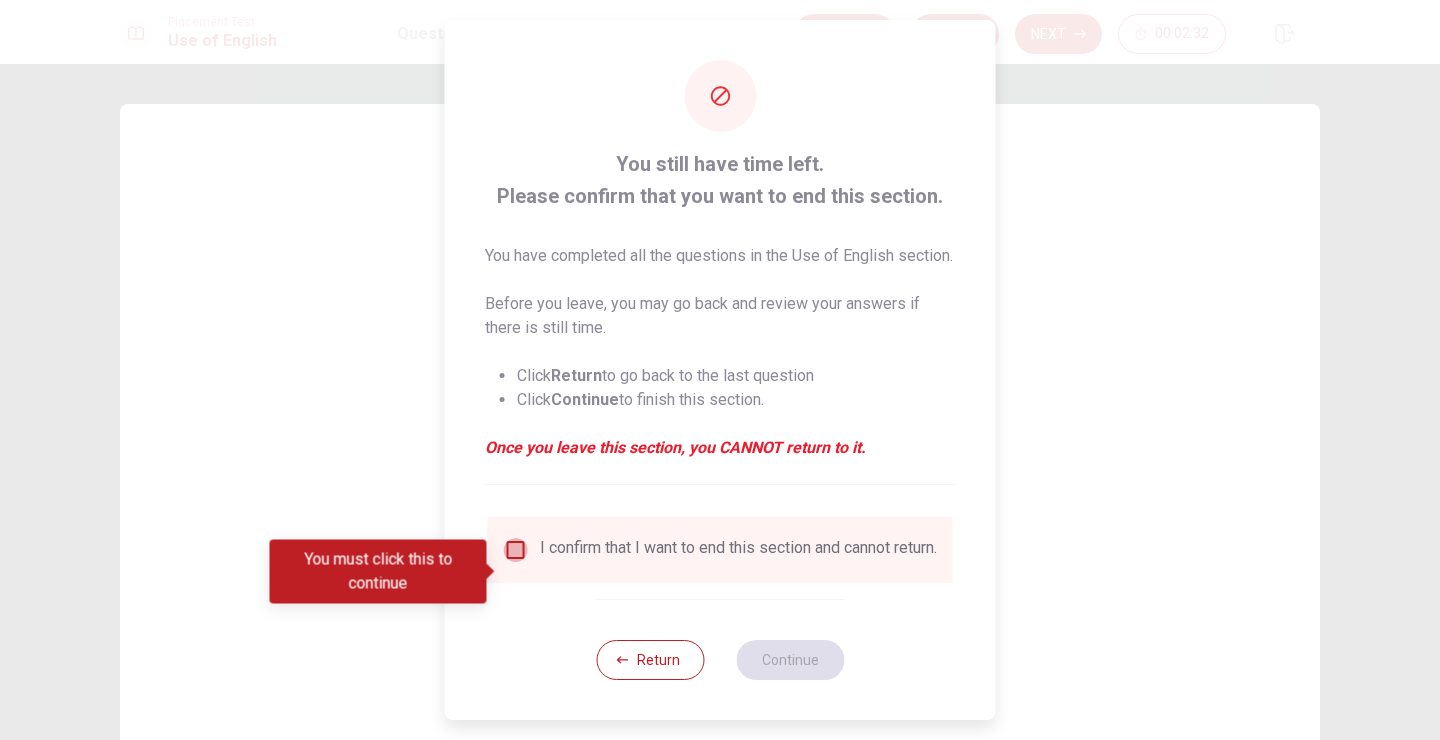 click at bounding box center [516, 550] 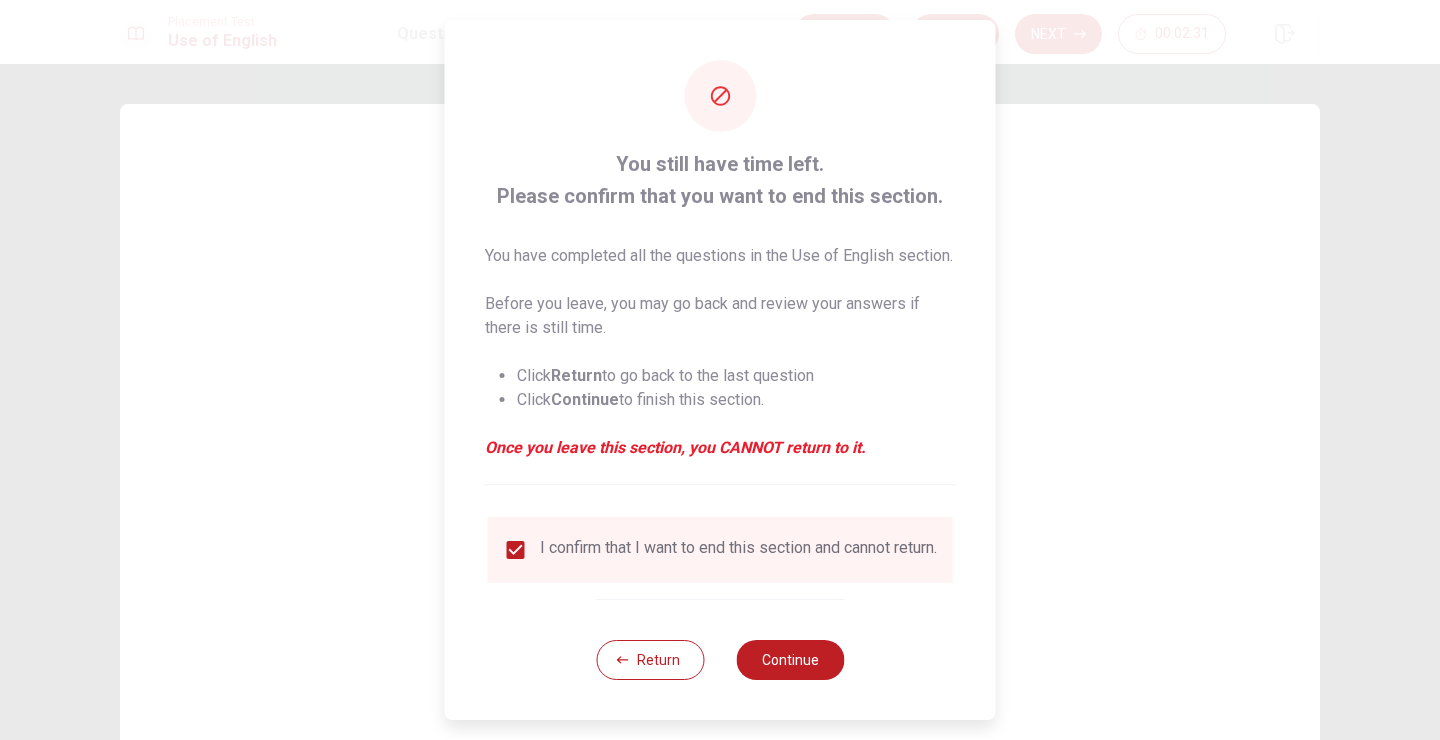 scroll, scrollTop: 32, scrollLeft: 0, axis: vertical 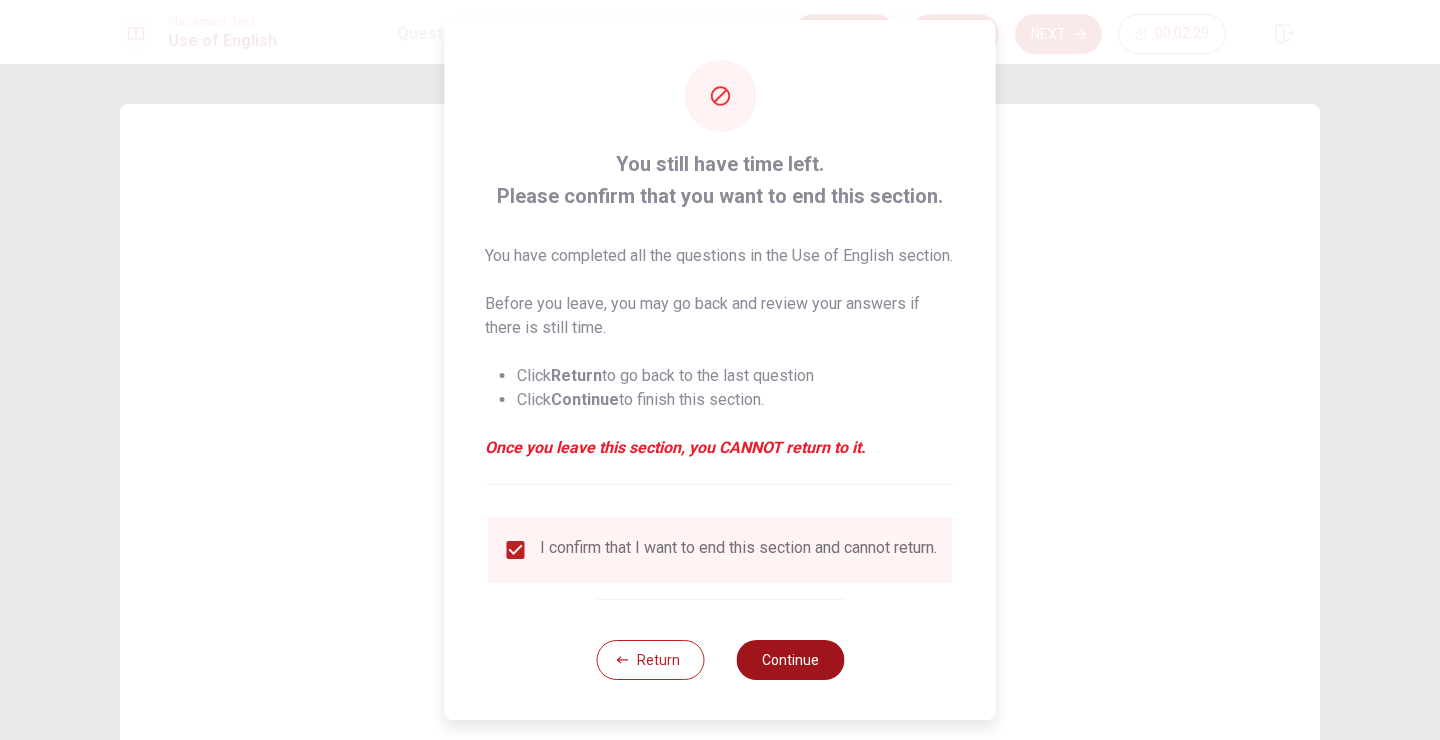 click on "Continue" at bounding box center [790, 660] 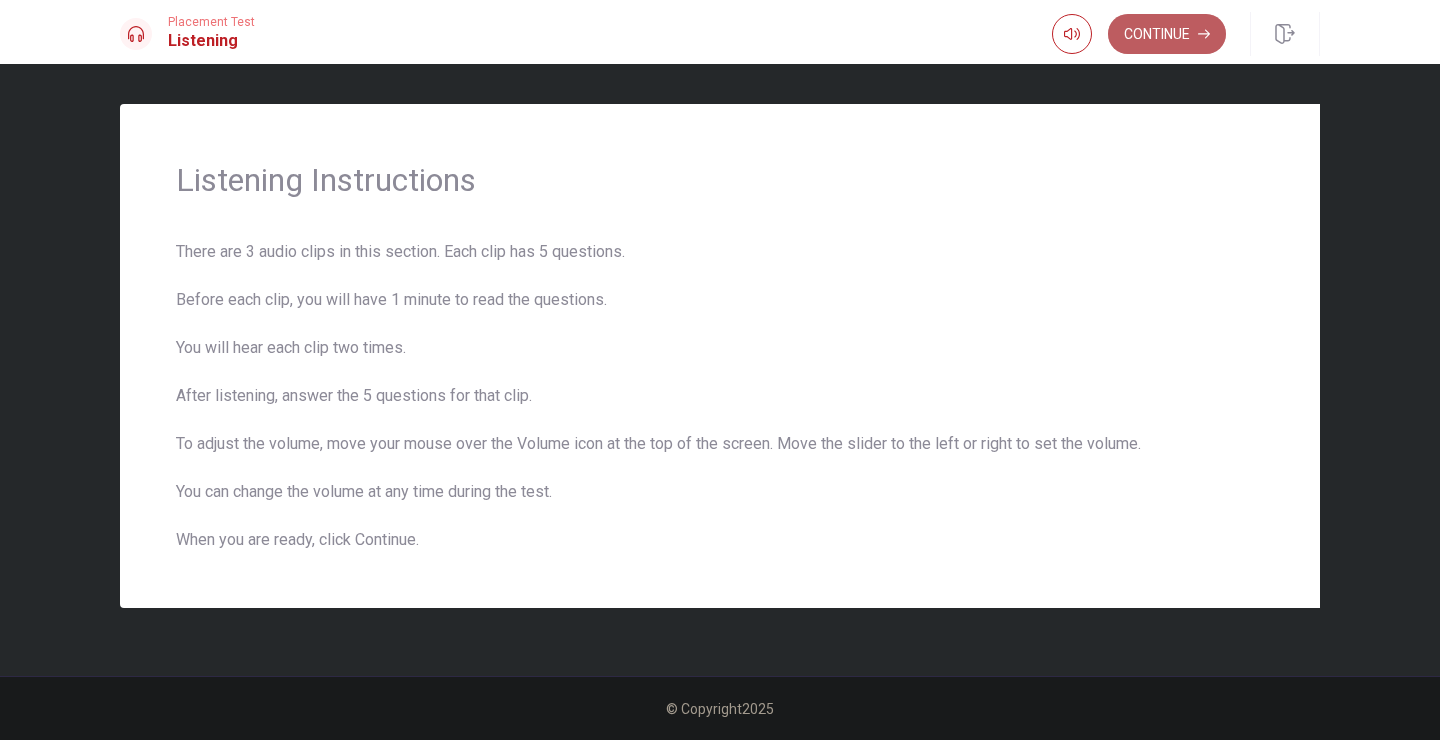 click on "Continue" at bounding box center (1167, 34) 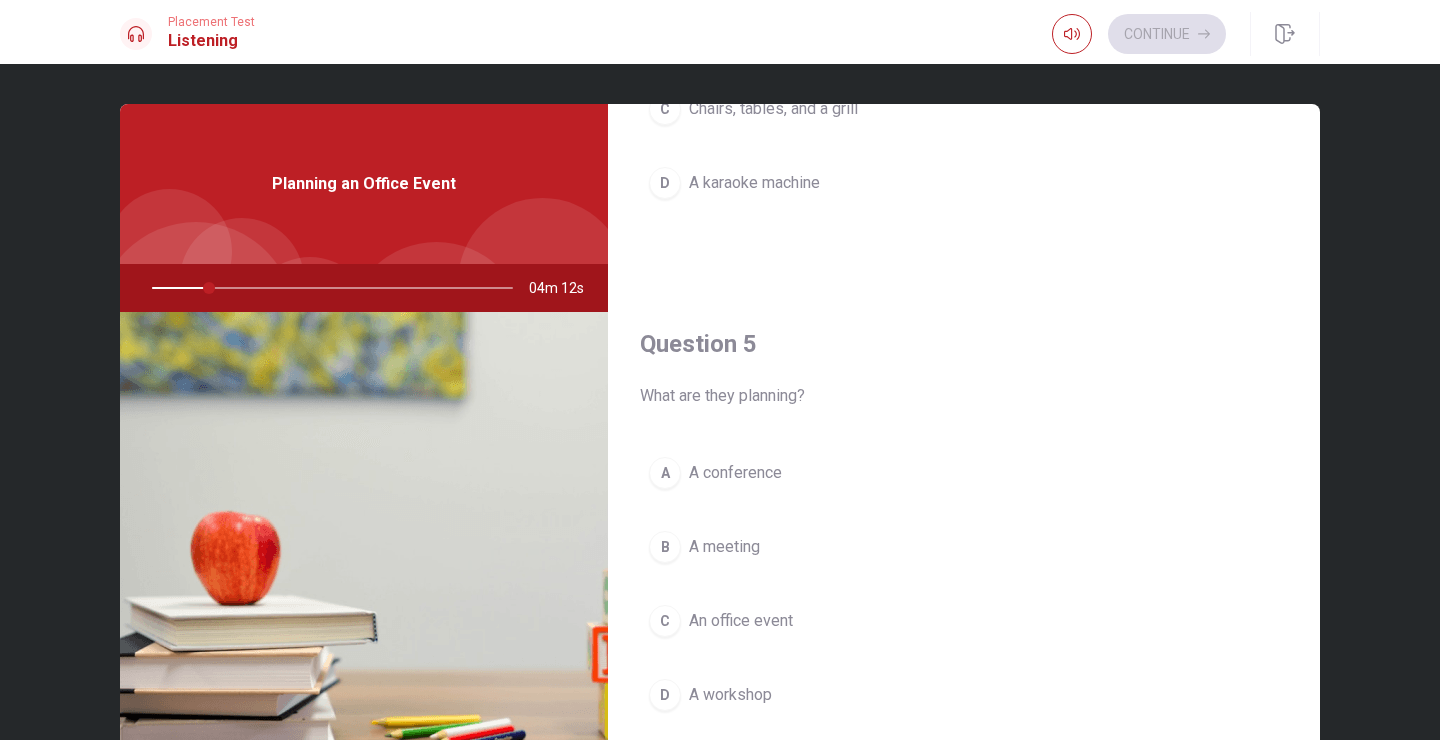 scroll, scrollTop: 1865, scrollLeft: 0, axis: vertical 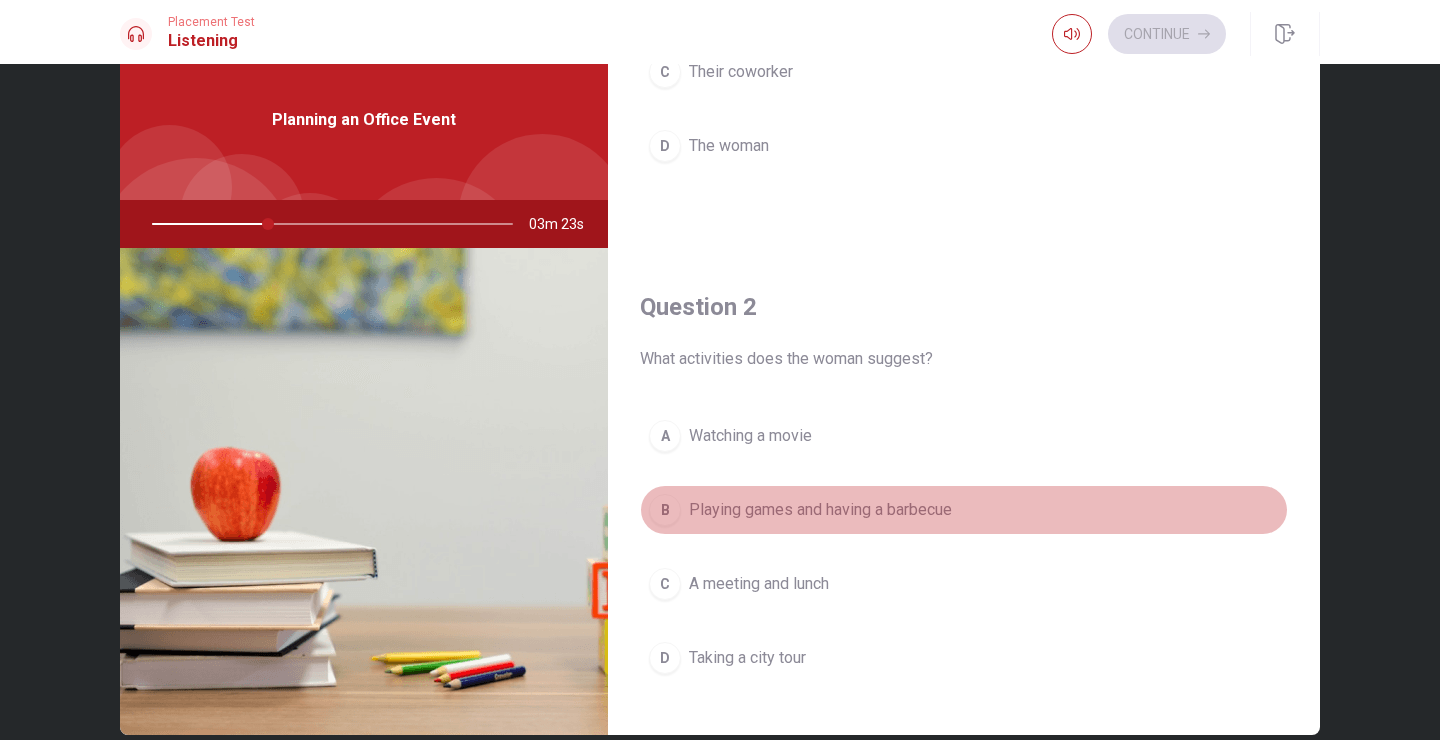 click on "Playing games and having a barbecue" at bounding box center (820, 510) 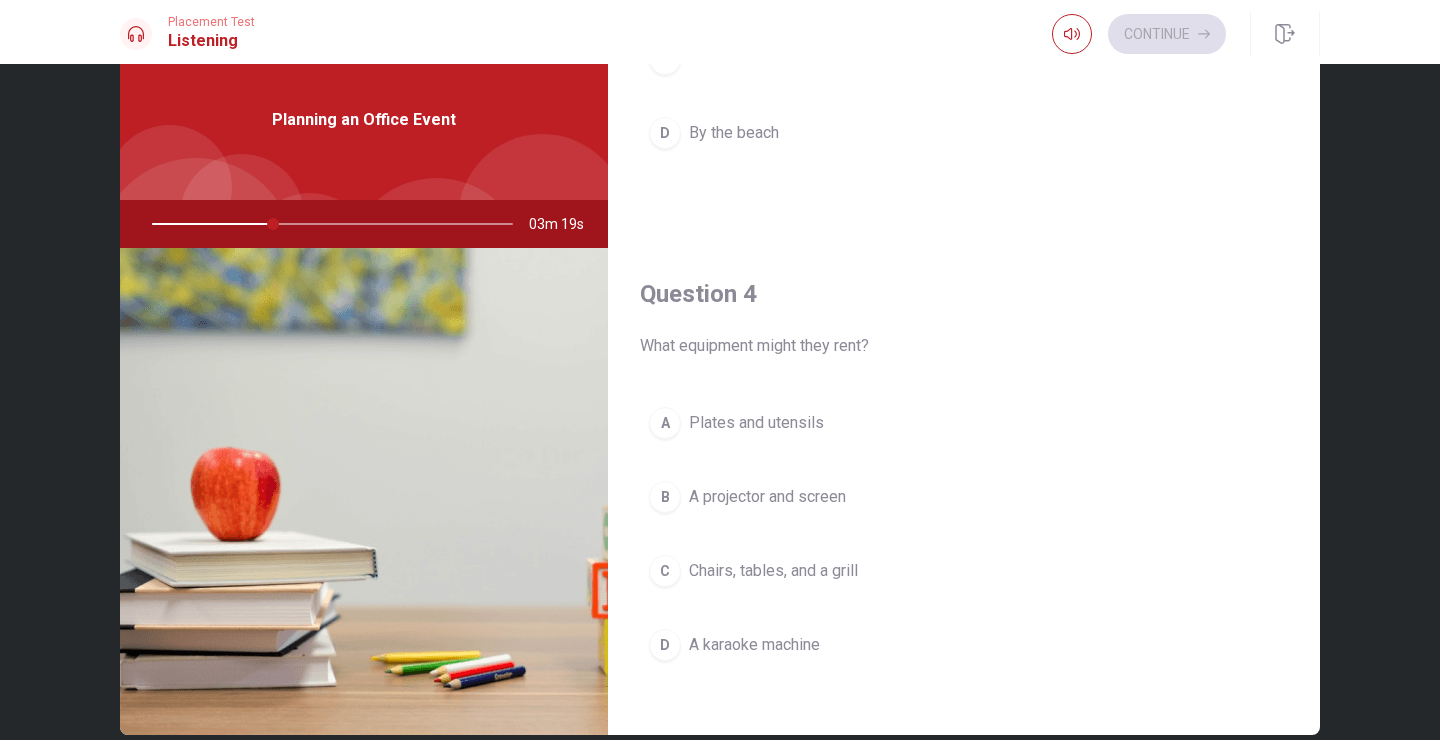 scroll, scrollTop: 1337, scrollLeft: 0, axis: vertical 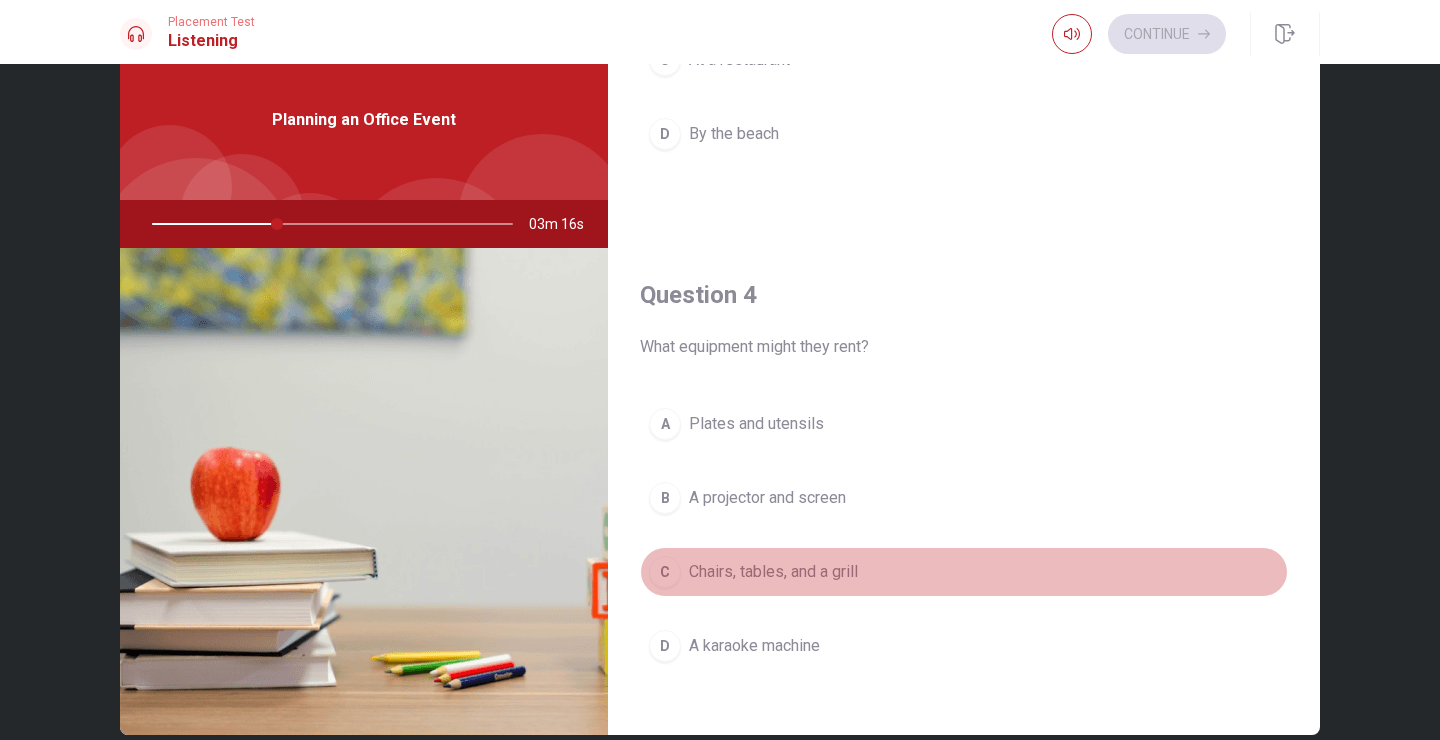 click on "Chairs, tables, and a grill" at bounding box center (773, 572) 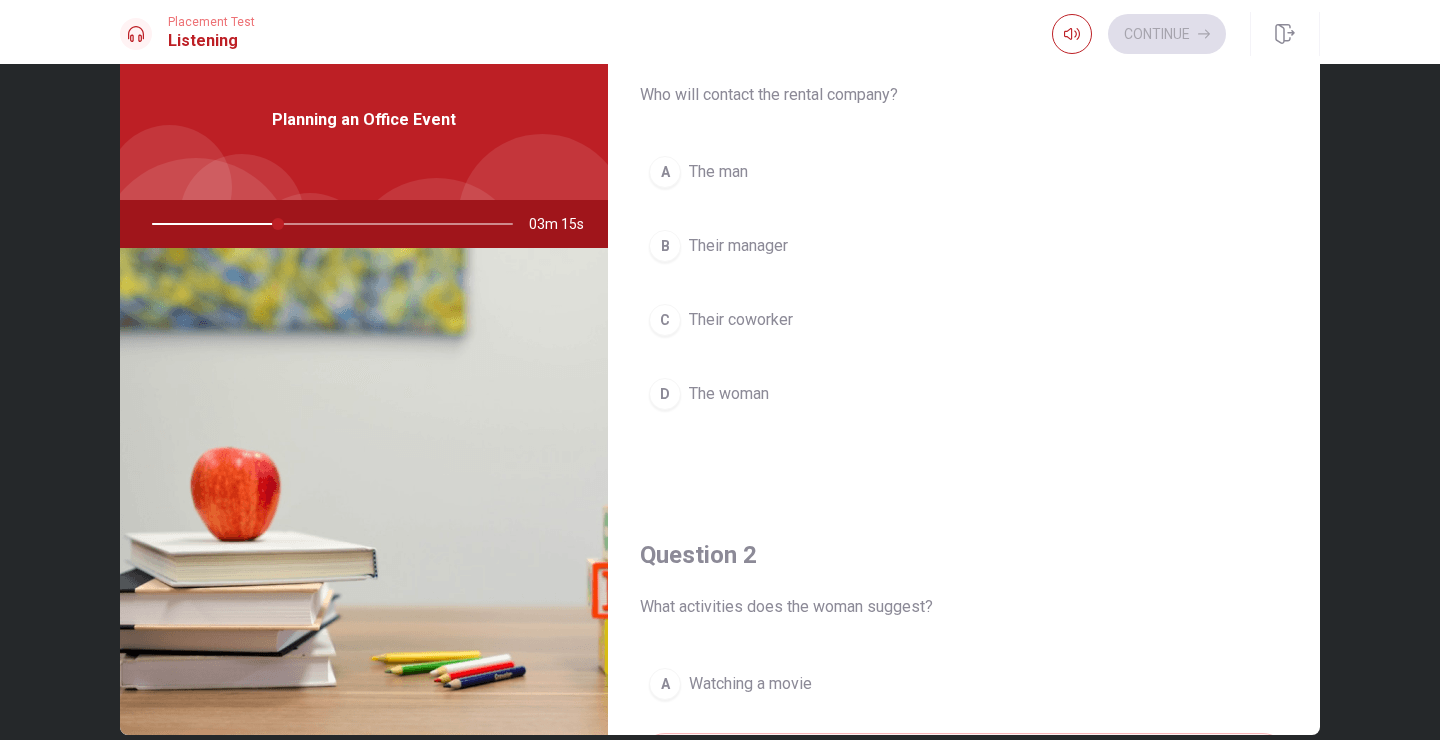 scroll, scrollTop: 52, scrollLeft: 0, axis: vertical 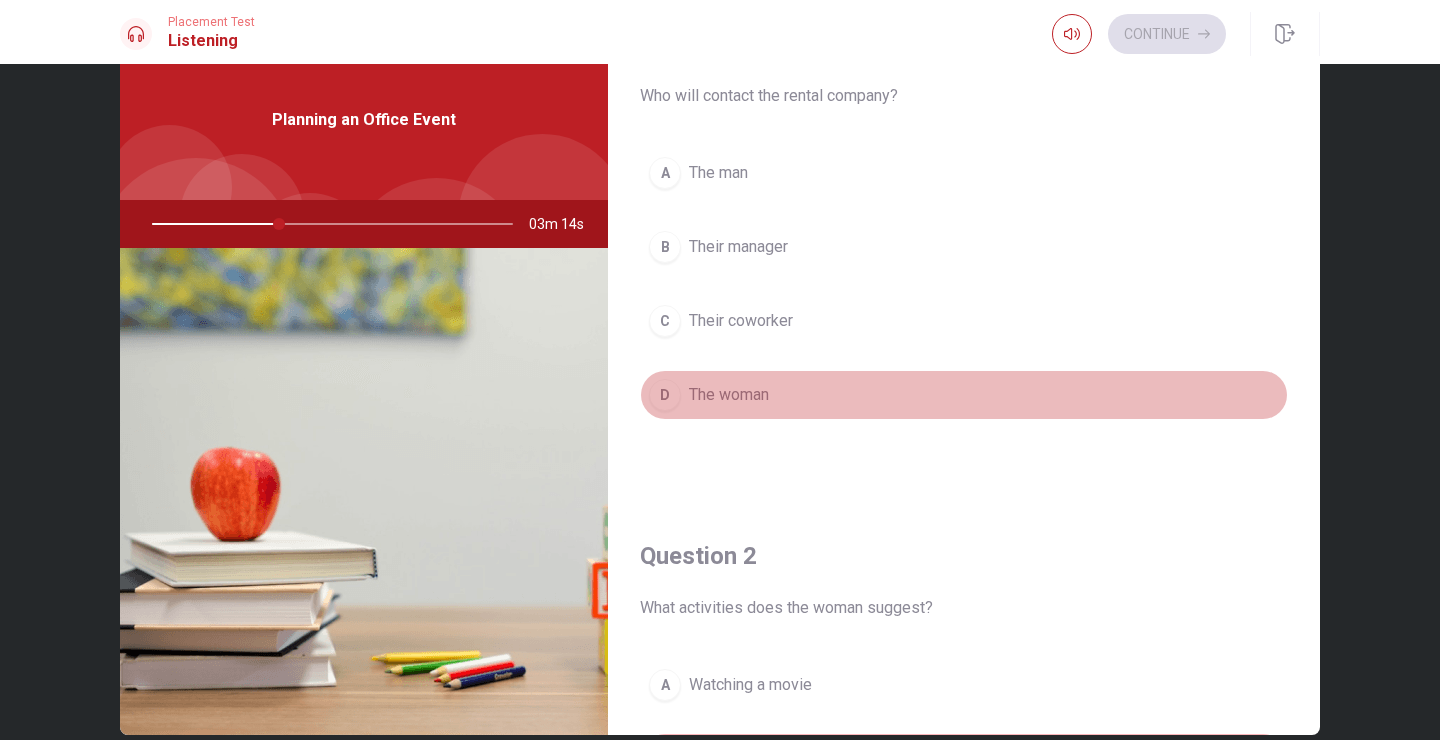 click on "The woman" at bounding box center (729, 395) 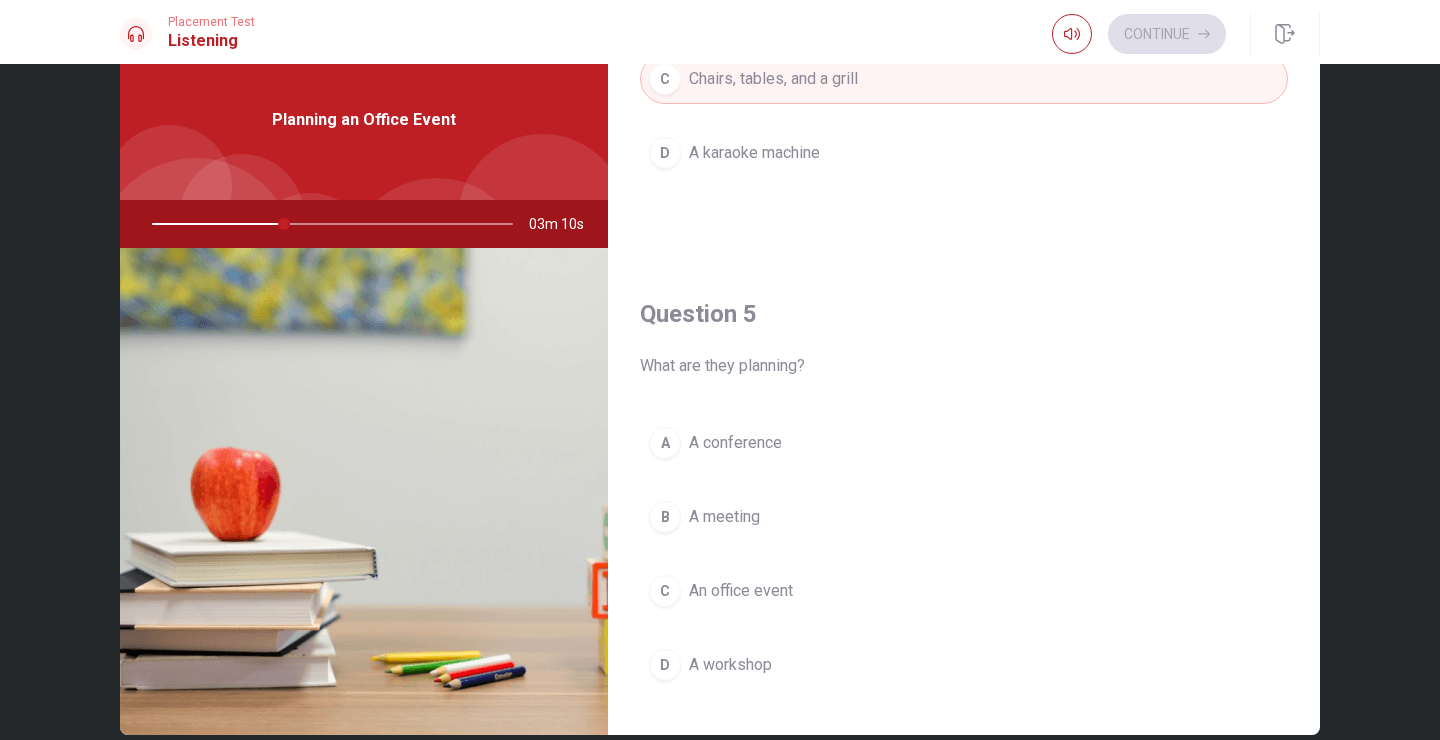 scroll, scrollTop: 1831, scrollLeft: 0, axis: vertical 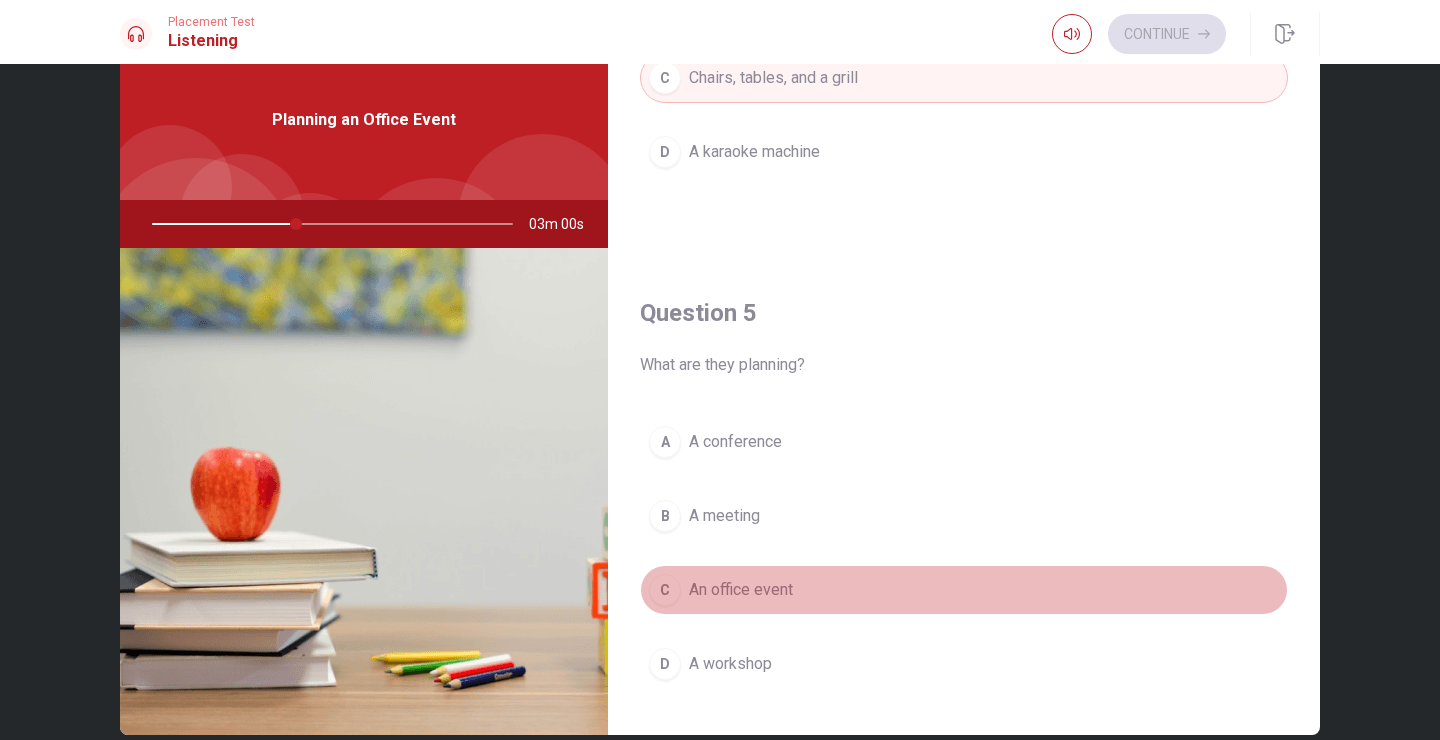 click on "An office event" at bounding box center (741, 590) 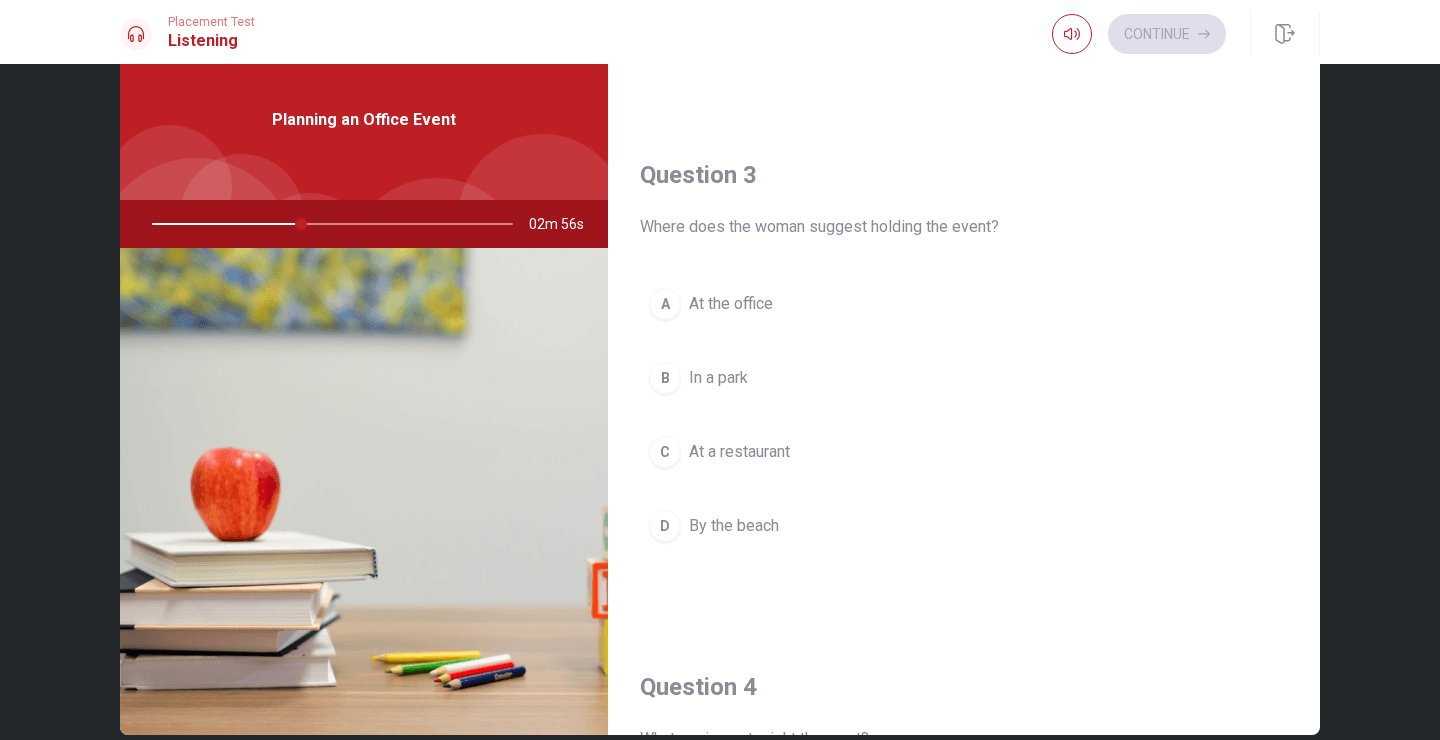 scroll, scrollTop: 944, scrollLeft: 0, axis: vertical 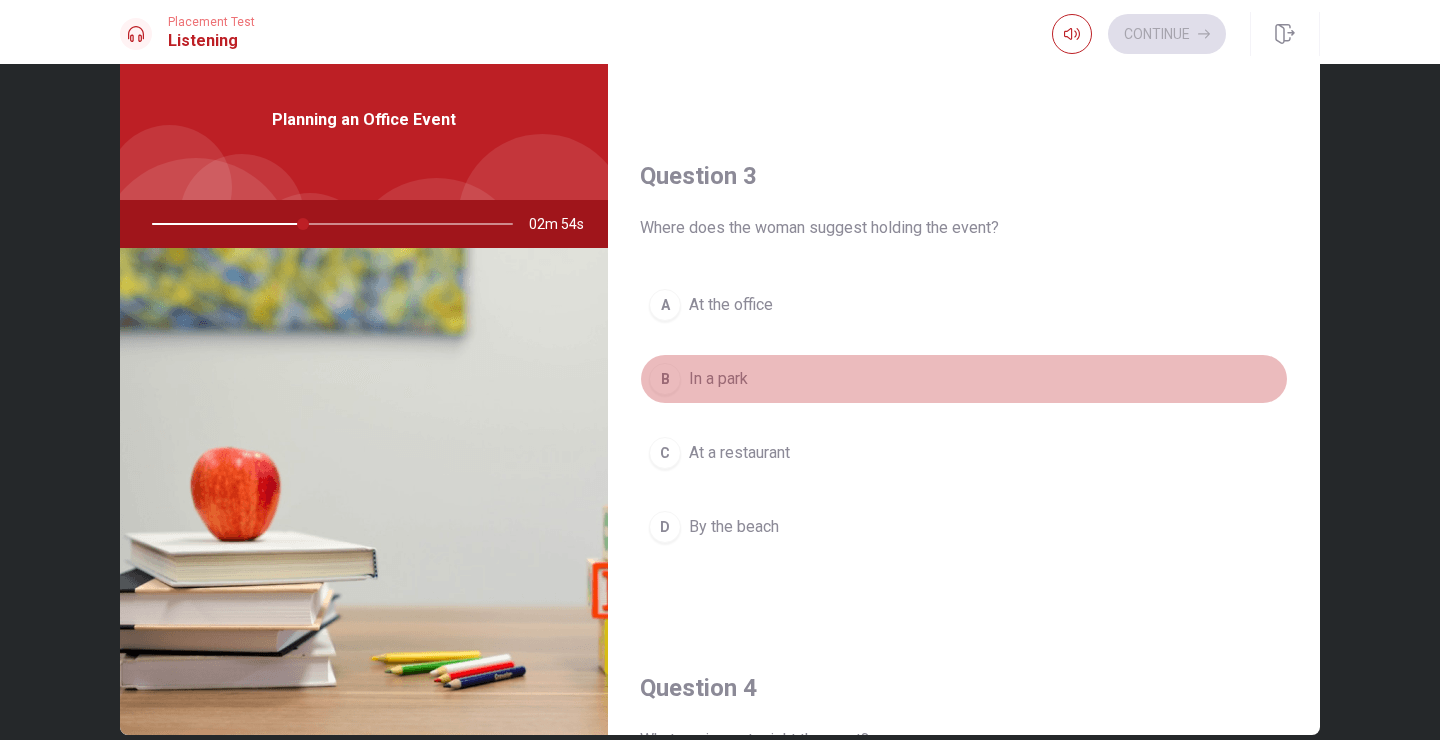 click on "In a park" at bounding box center (718, 379) 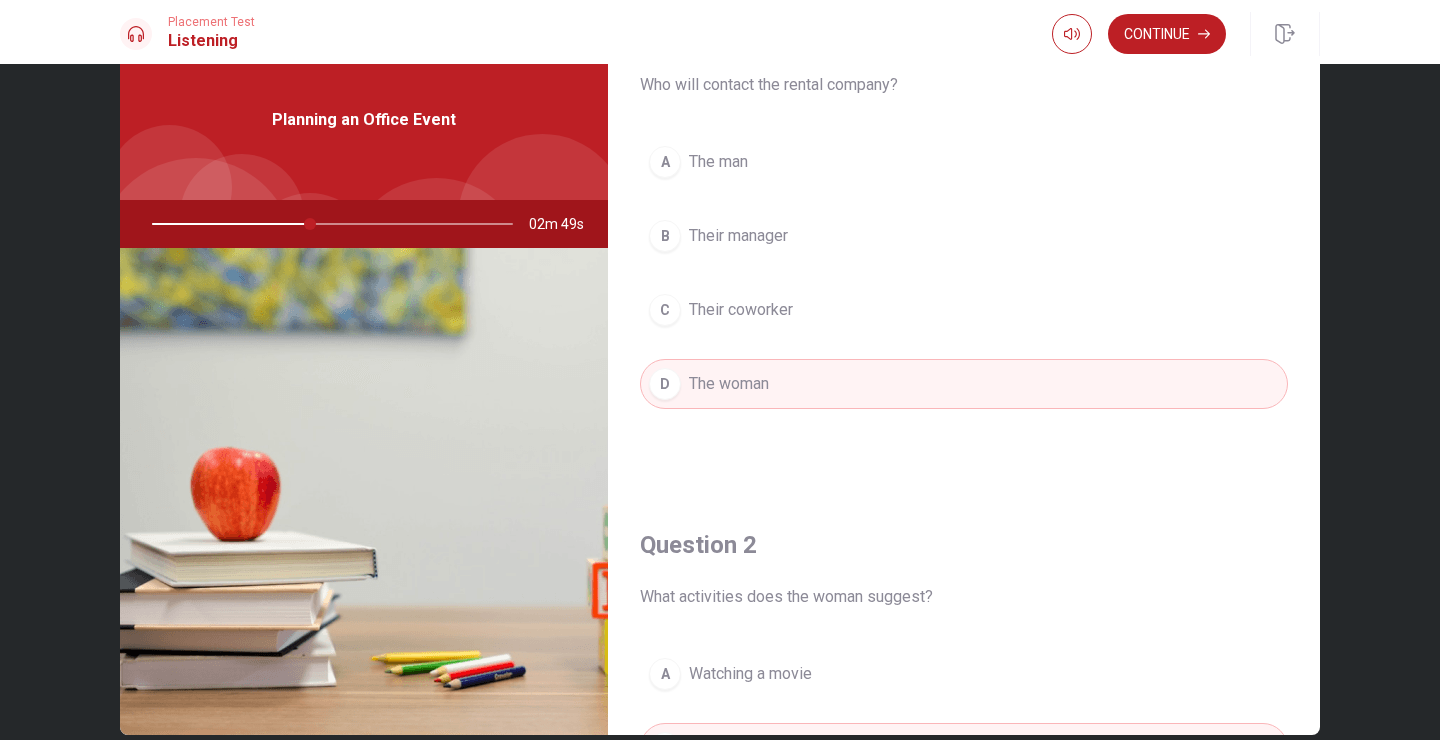 scroll, scrollTop: 0, scrollLeft: 0, axis: both 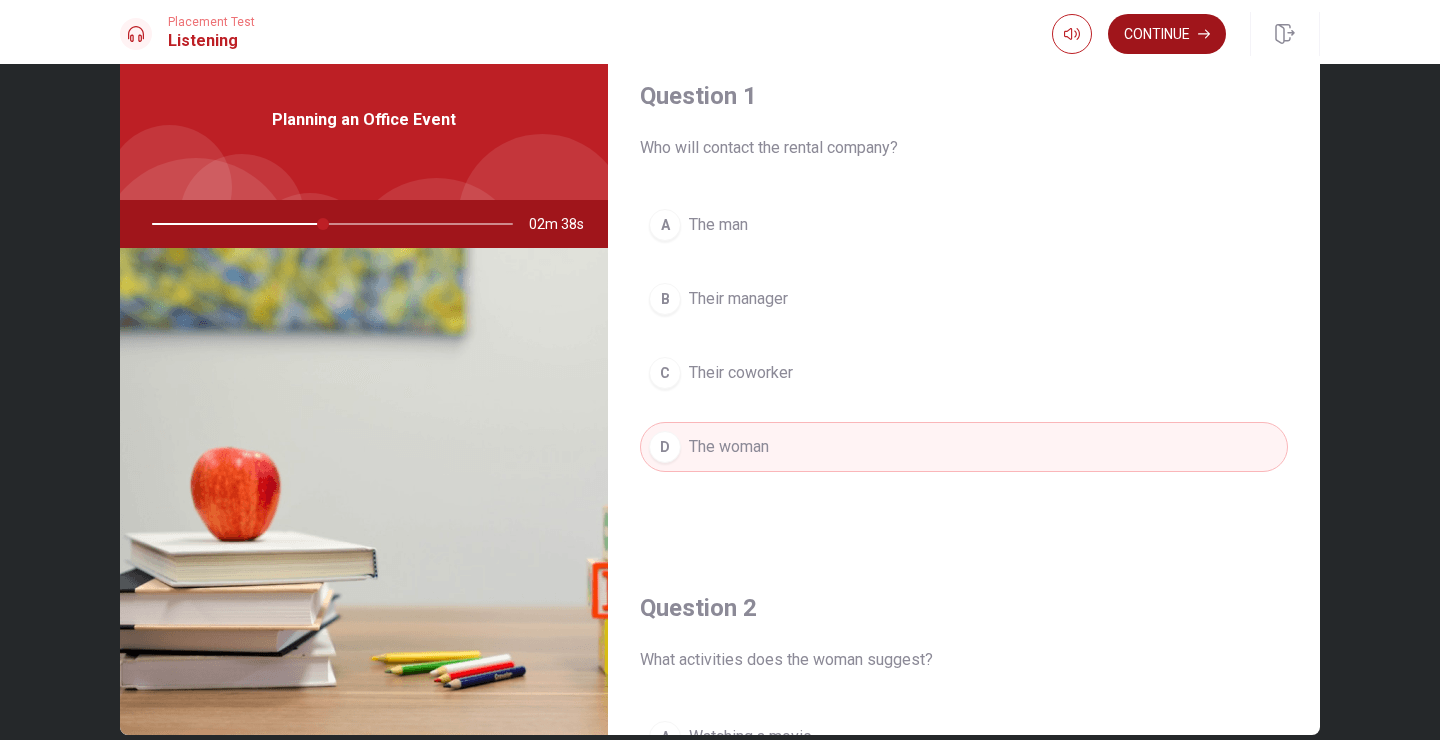 click on "Continue" at bounding box center (1167, 34) 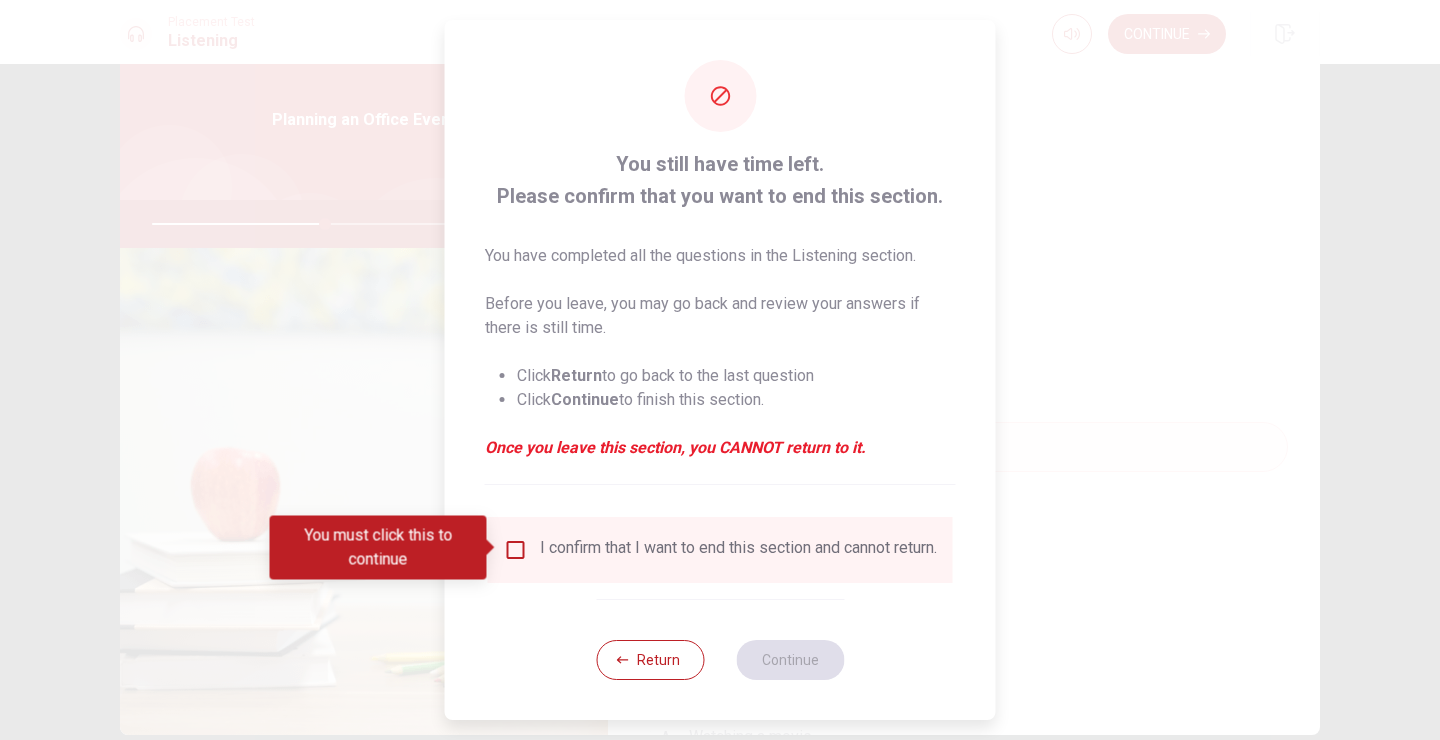 click on "I confirm that I want to end this section and cannot return." at bounding box center (738, 550) 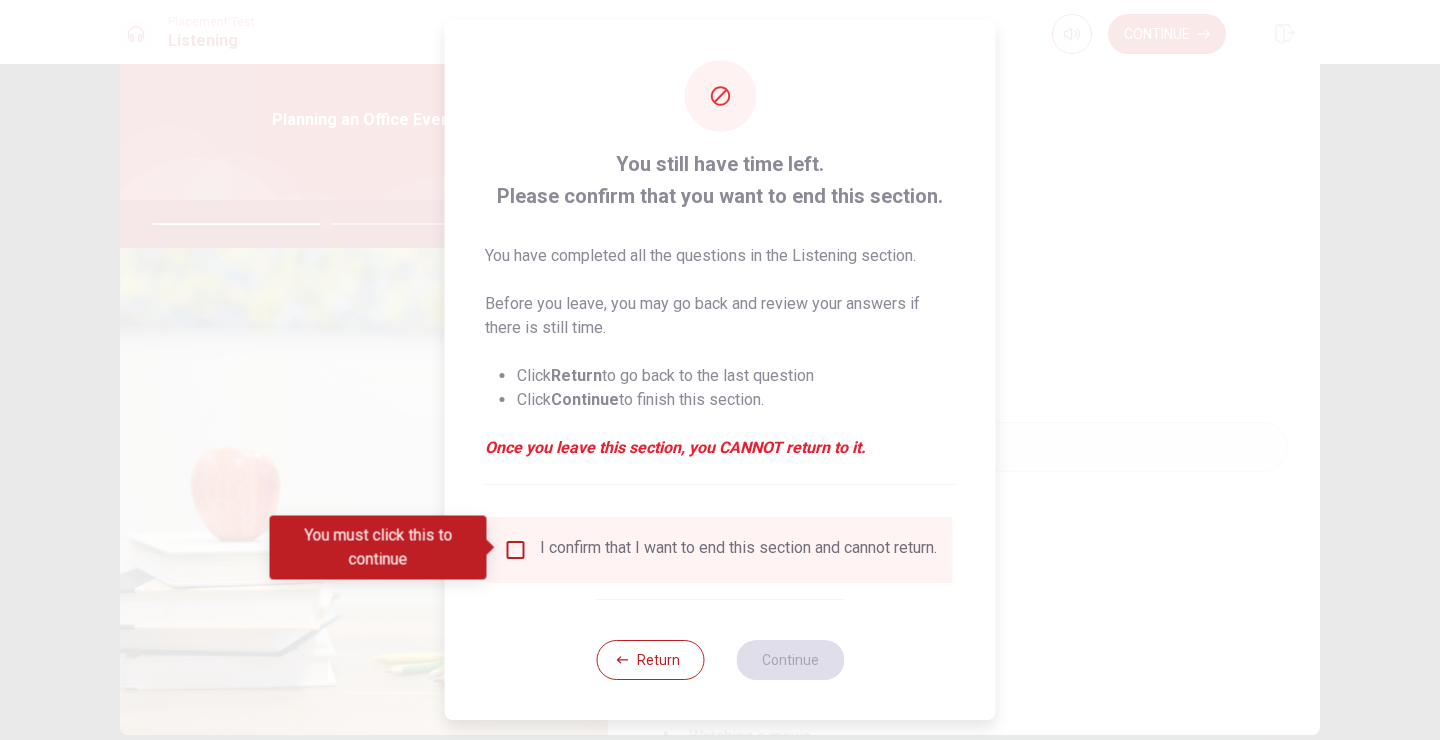 click at bounding box center [516, 550] 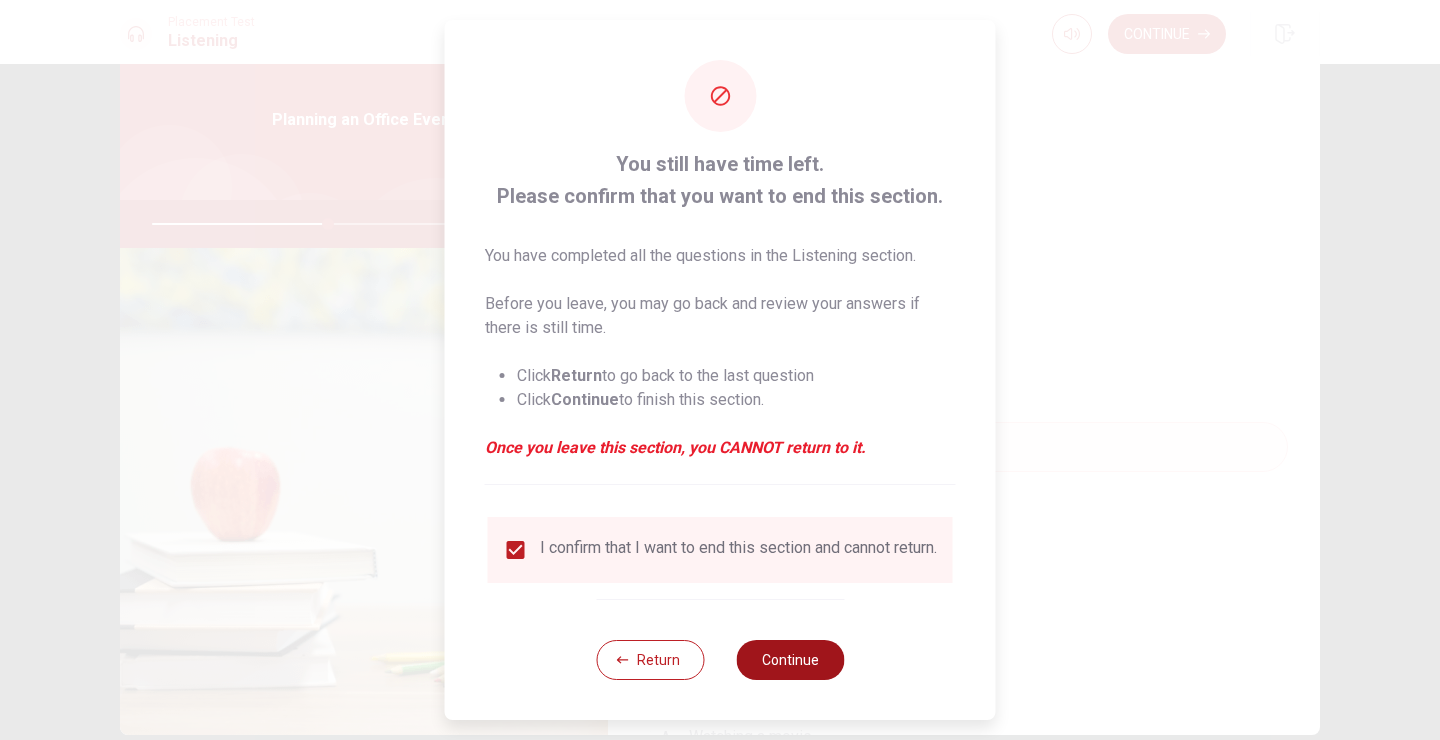 click on "Continue" at bounding box center [790, 660] 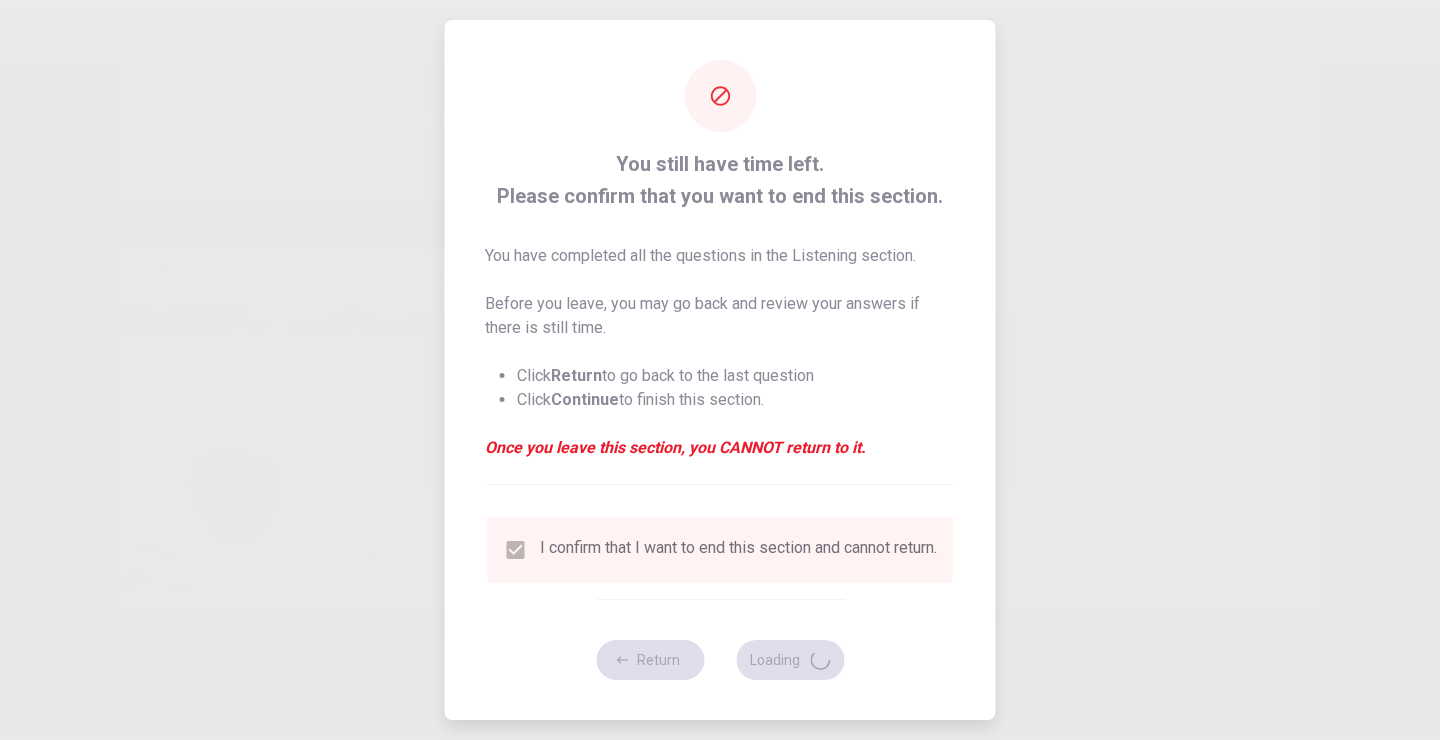 type on "49" 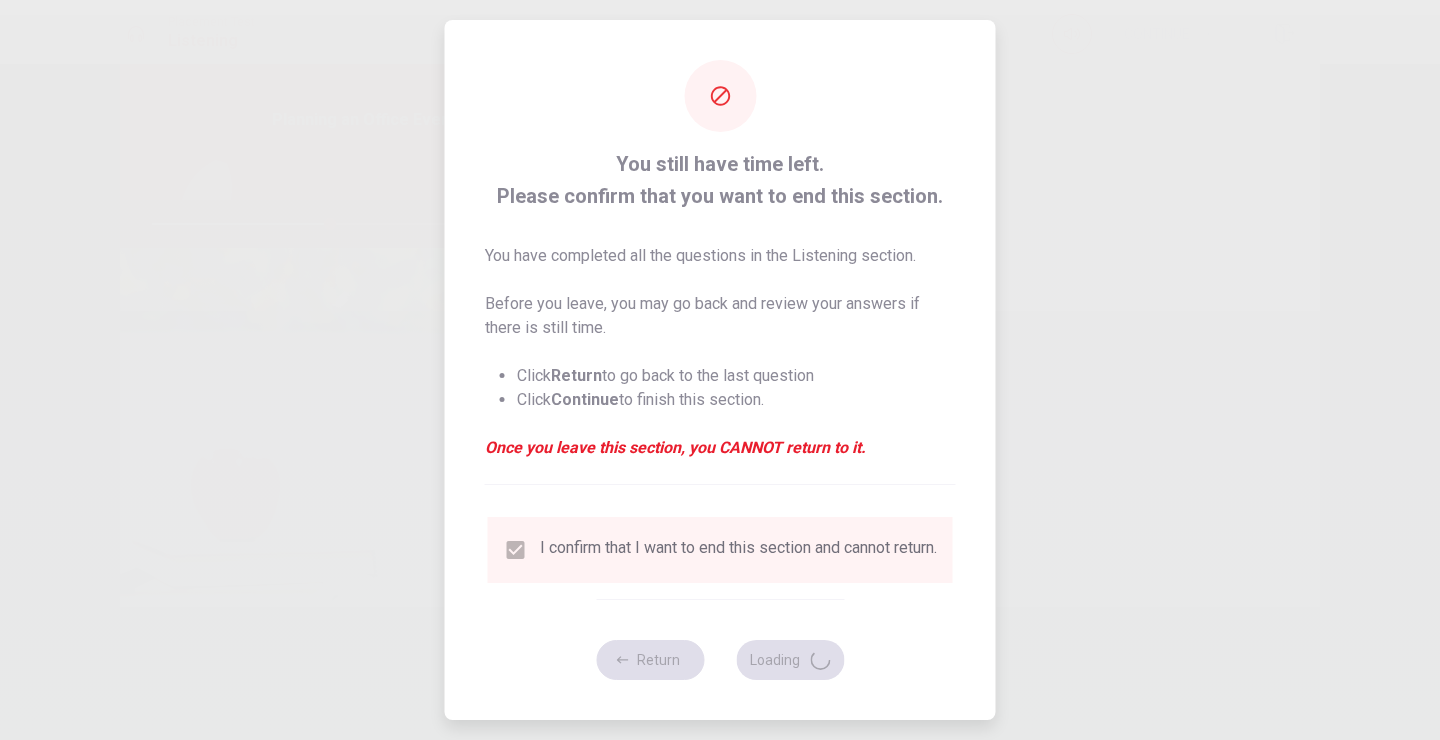 scroll, scrollTop: 0, scrollLeft: 0, axis: both 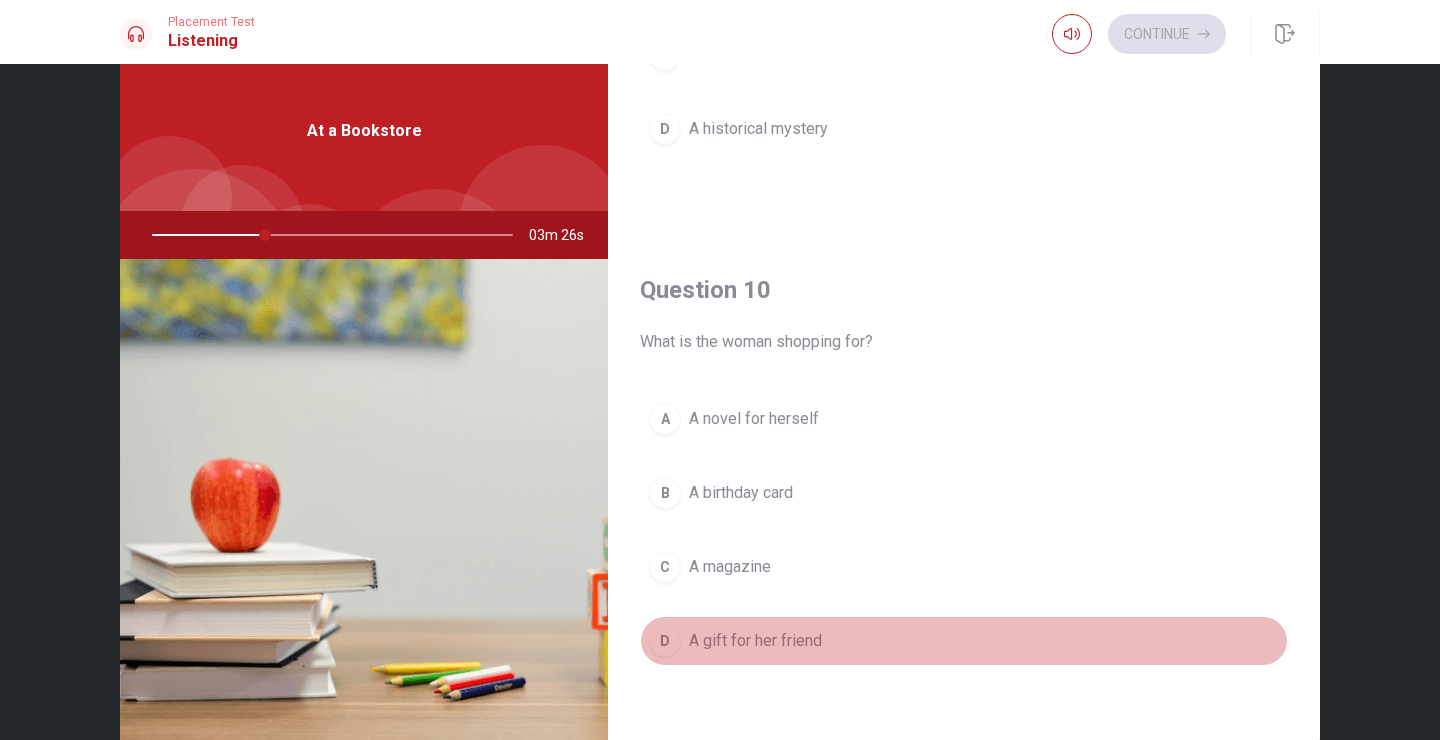 click on "A gift for her friend" at bounding box center (755, 641) 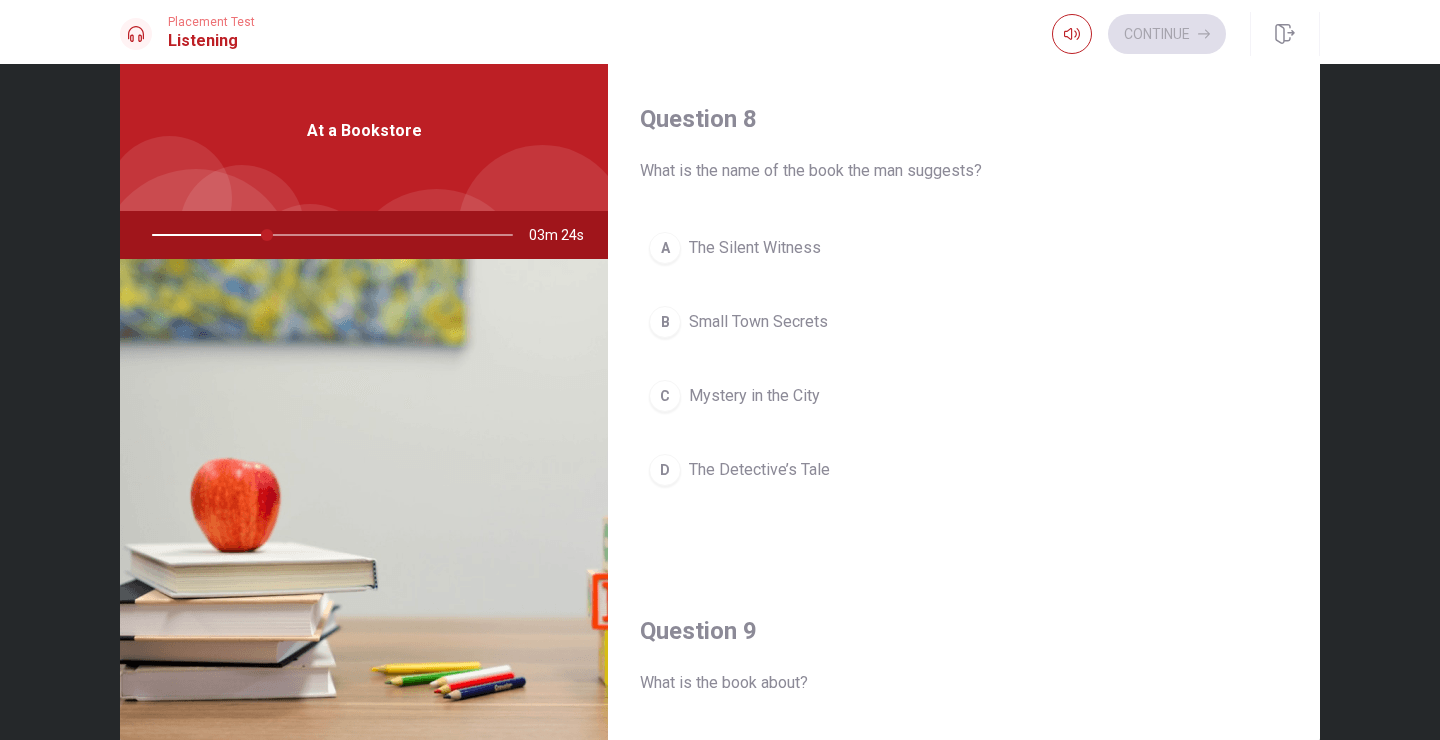 scroll, scrollTop: 962, scrollLeft: 0, axis: vertical 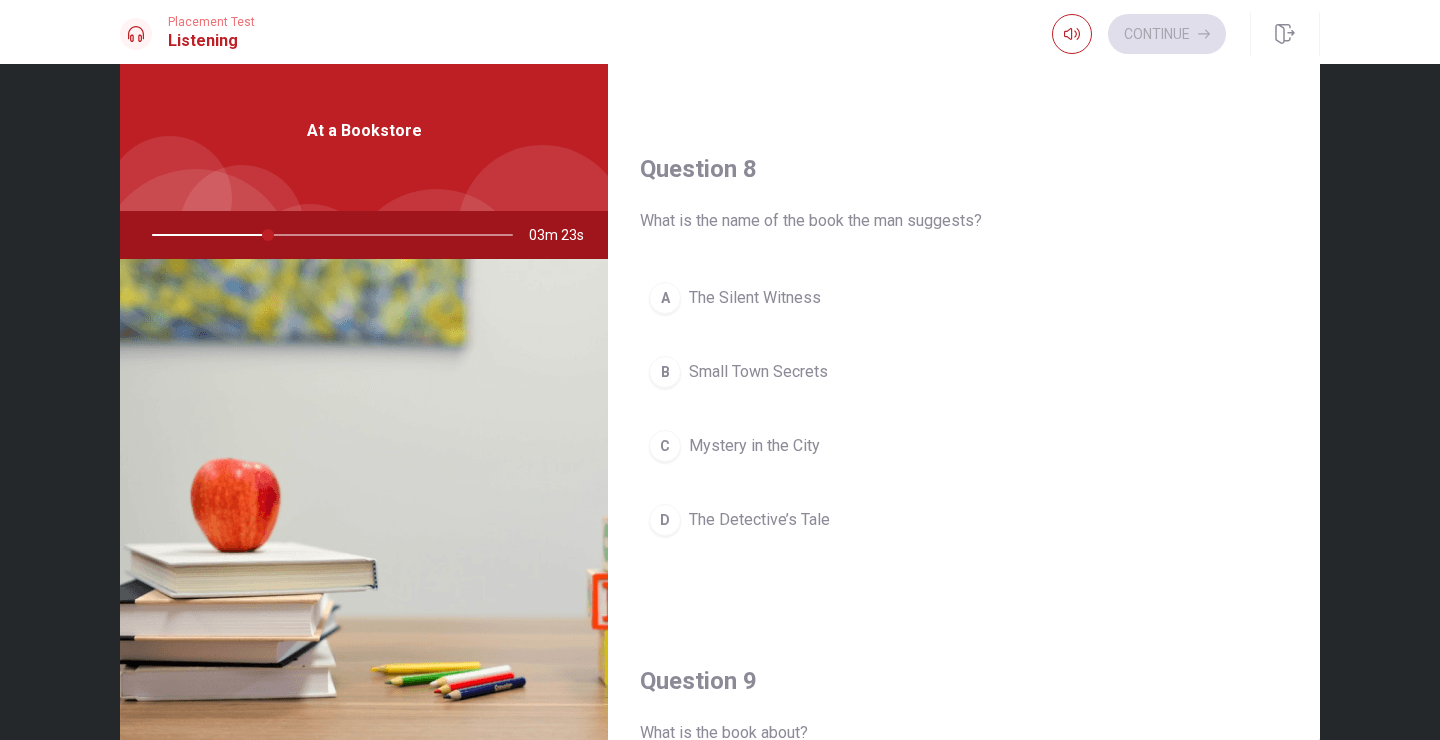 click on "The Silent Witness" at bounding box center (755, 298) 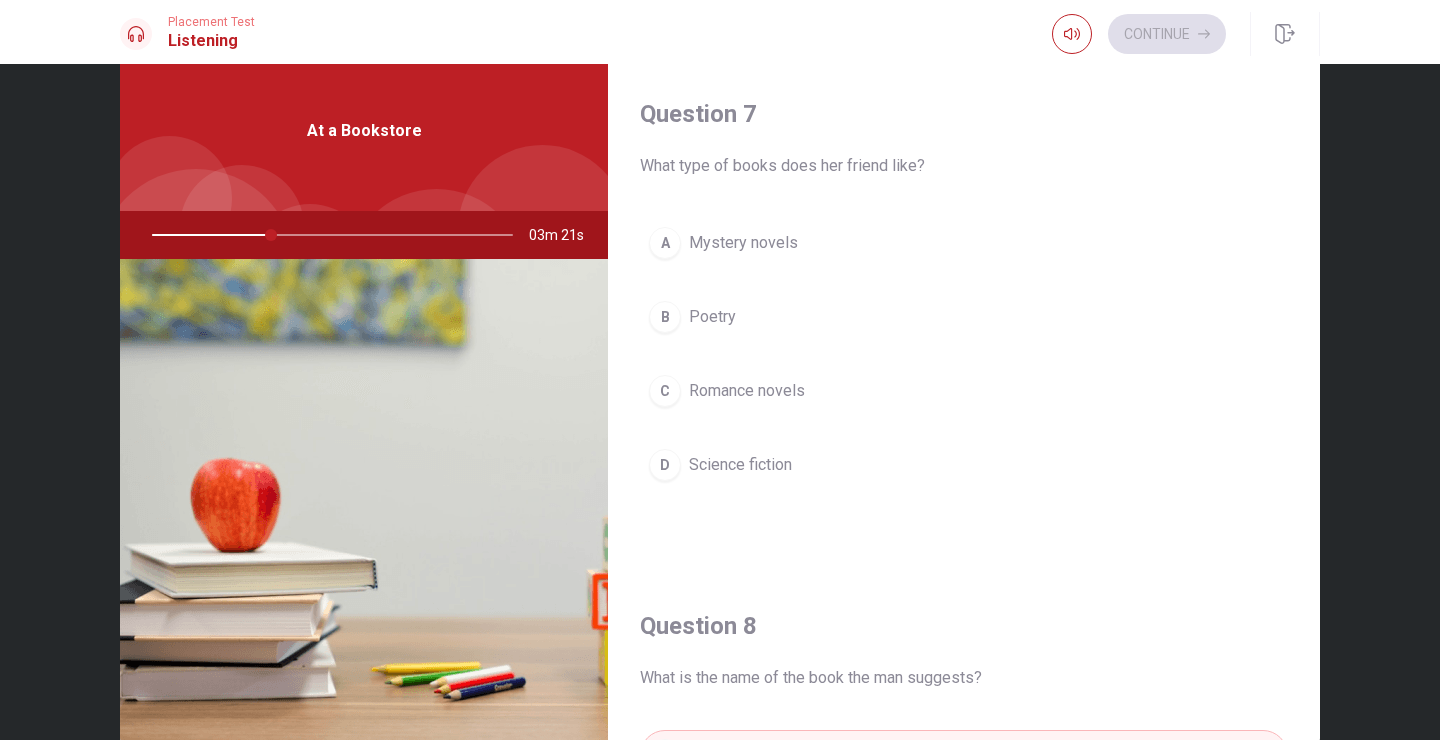 scroll, scrollTop: 501, scrollLeft: 0, axis: vertical 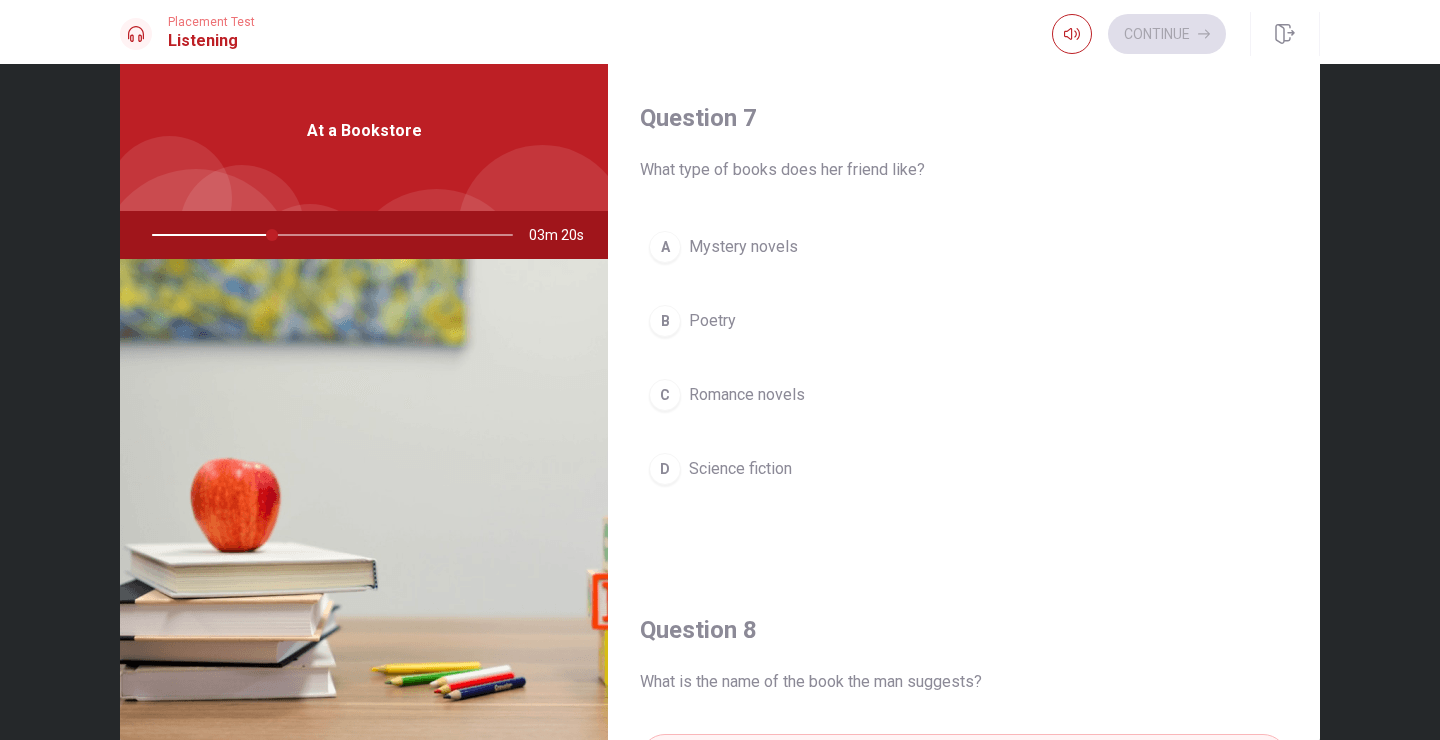 click on "Mystery novels" at bounding box center [743, 247] 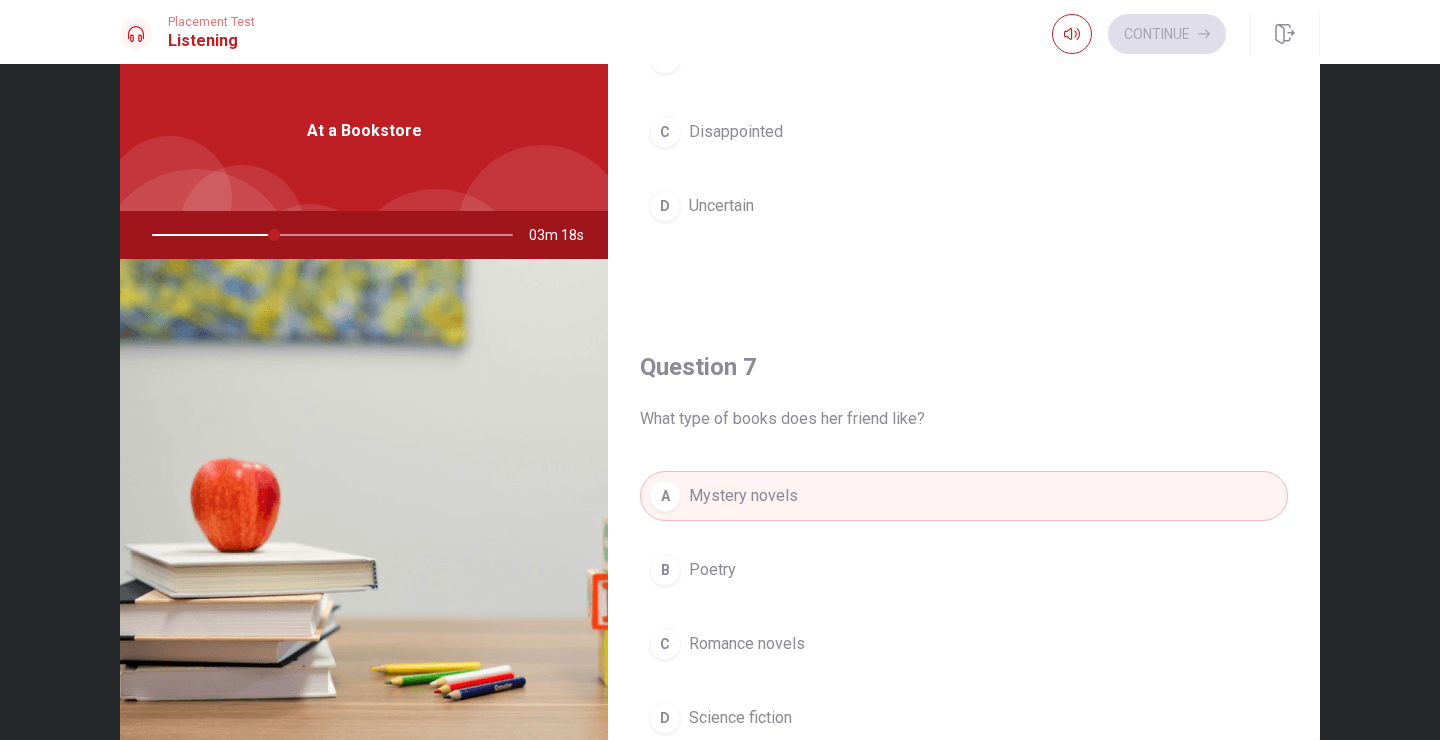 scroll, scrollTop: 0, scrollLeft: 0, axis: both 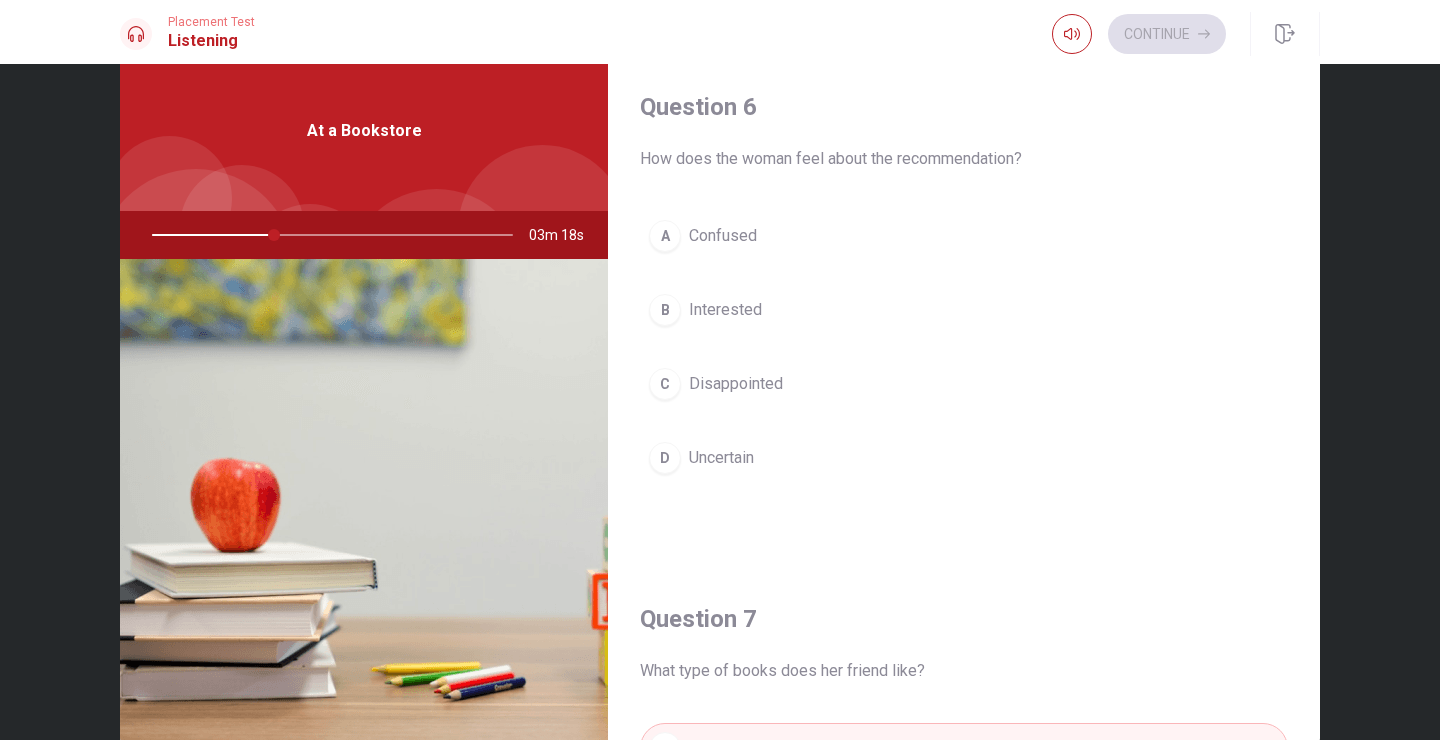 click on "Interested" at bounding box center (725, 310) 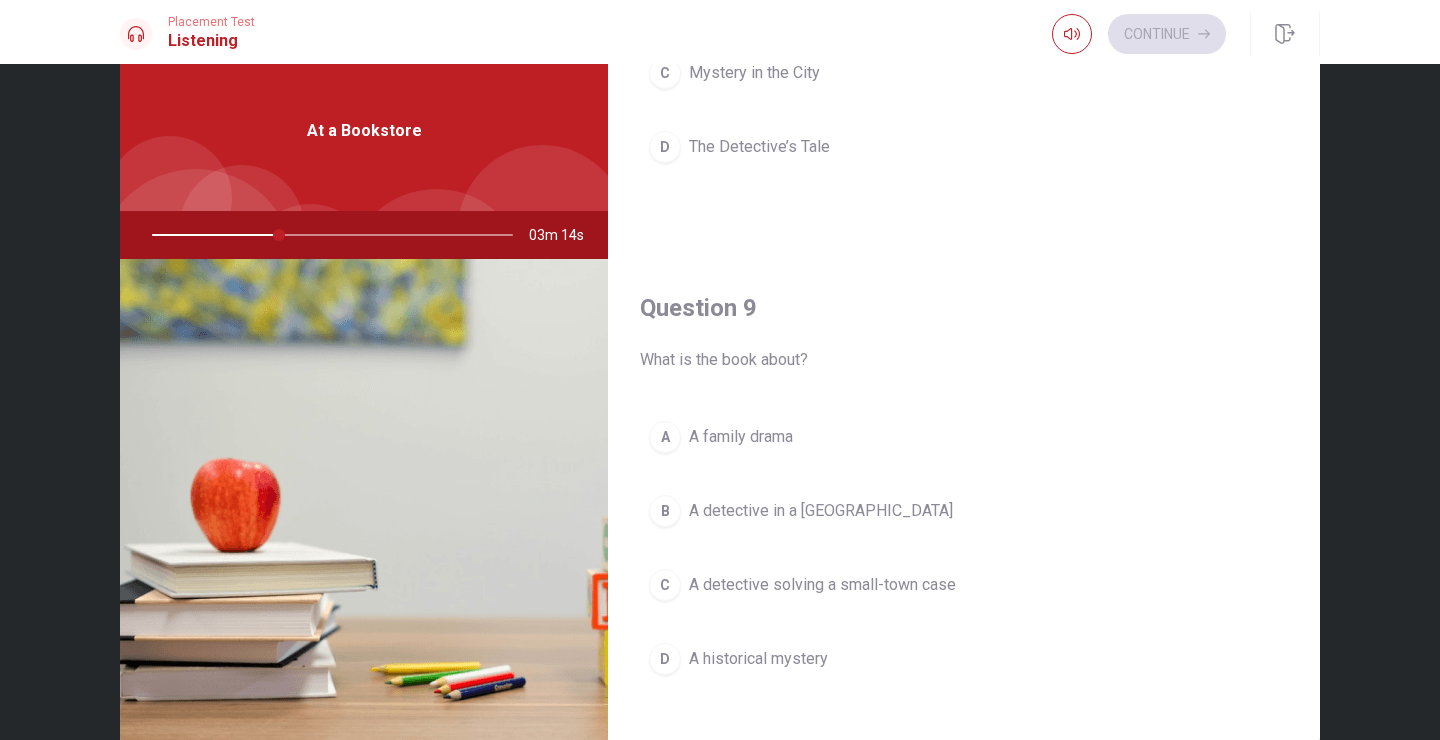 scroll, scrollTop: 1385, scrollLeft: 0, axis: vertical 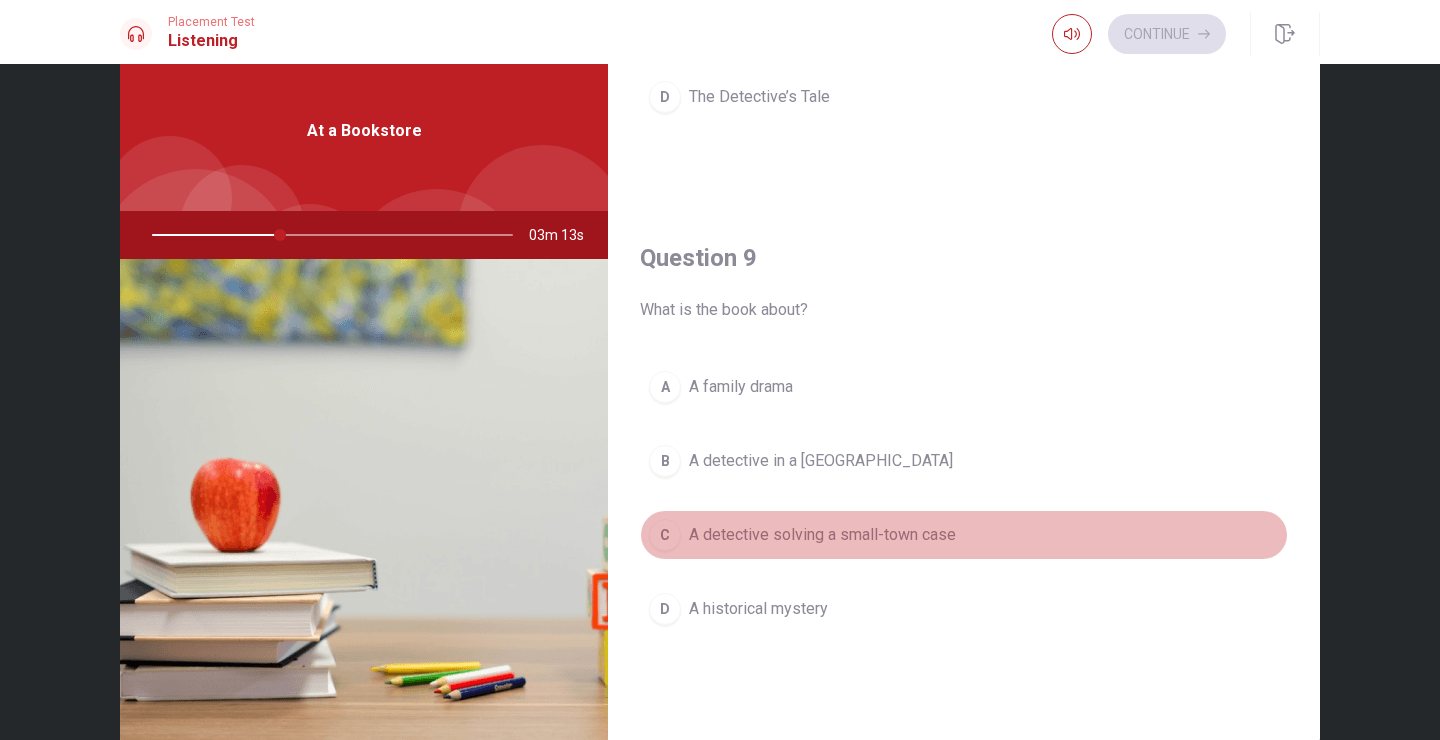 click on "A detective solving a small-town case" at bounding box center (822, 535) 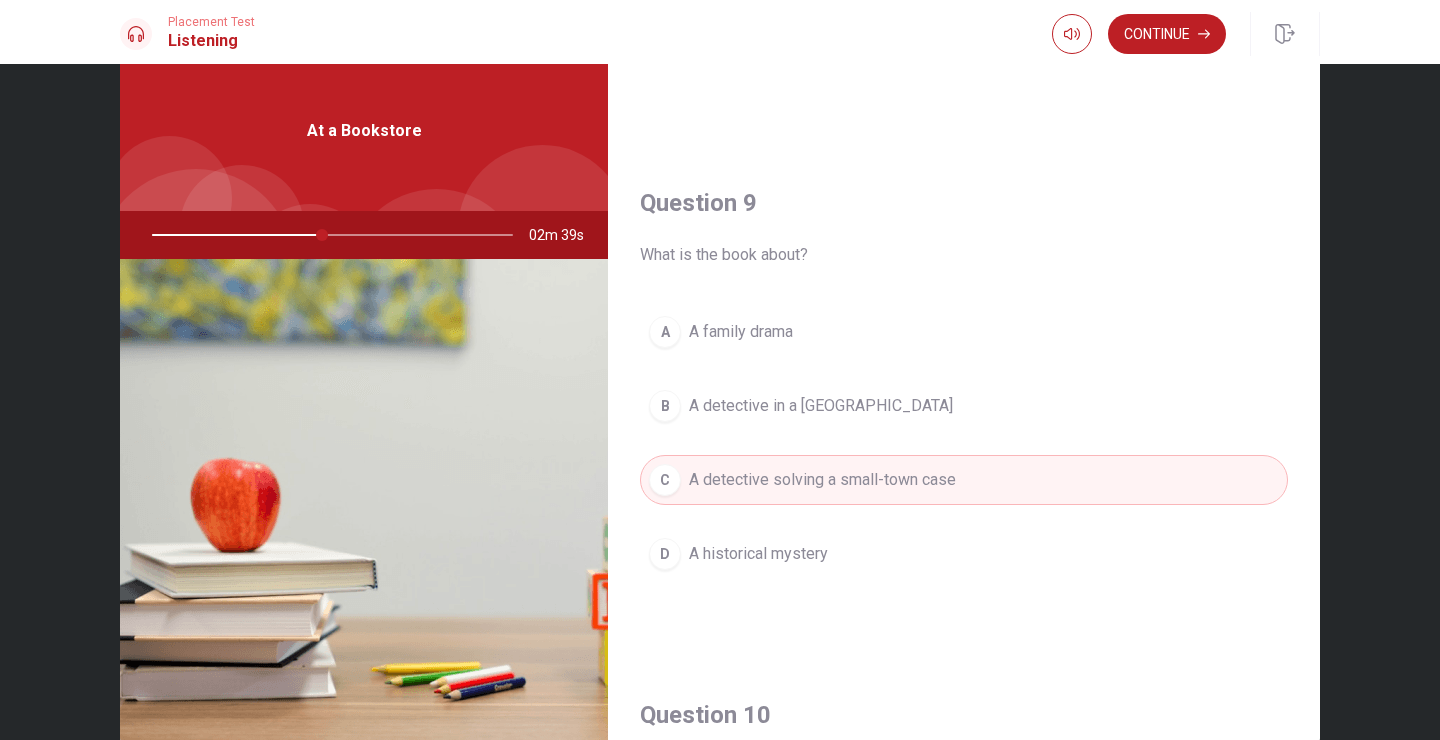 scroll, scrollTop: 1439, scrollLeft: 0, axis: vertical 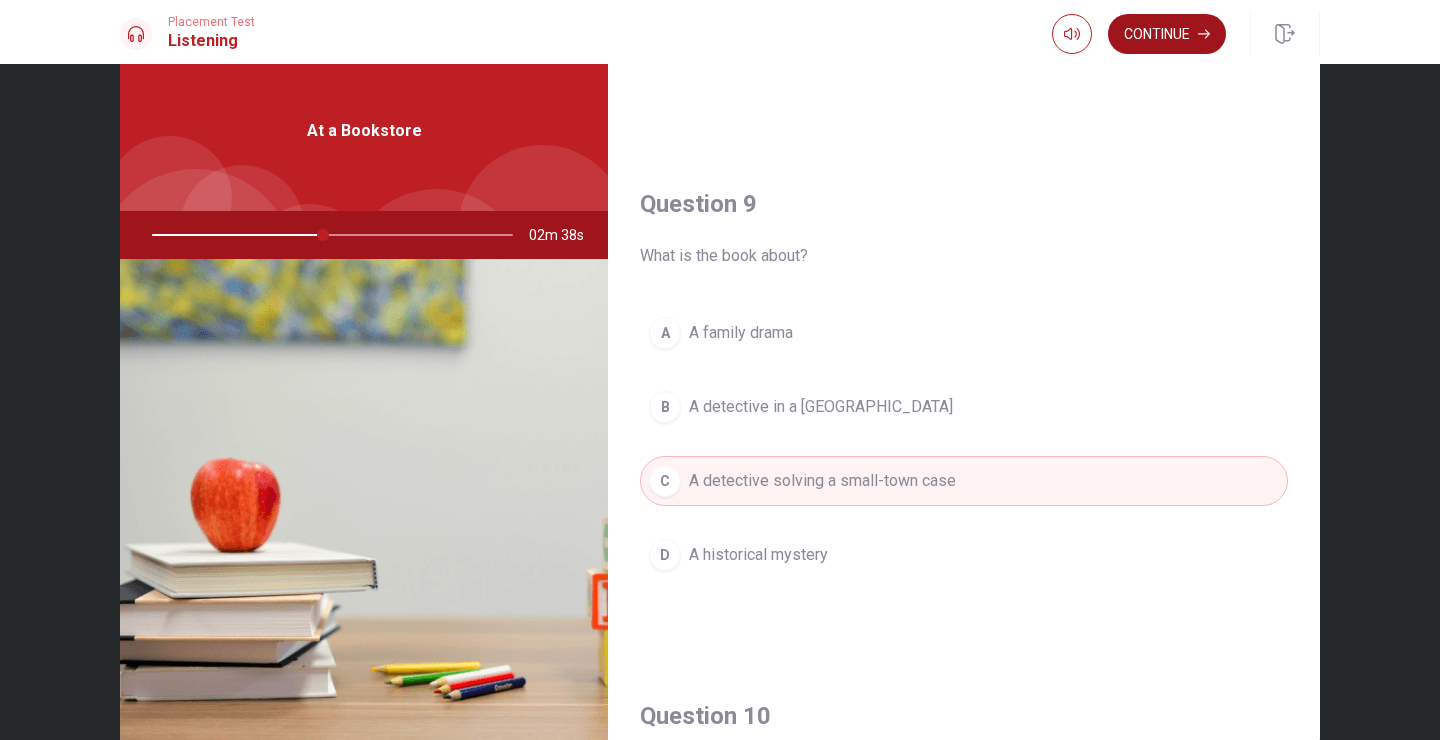 click on "Continue" at bounding box center [1167, 34] 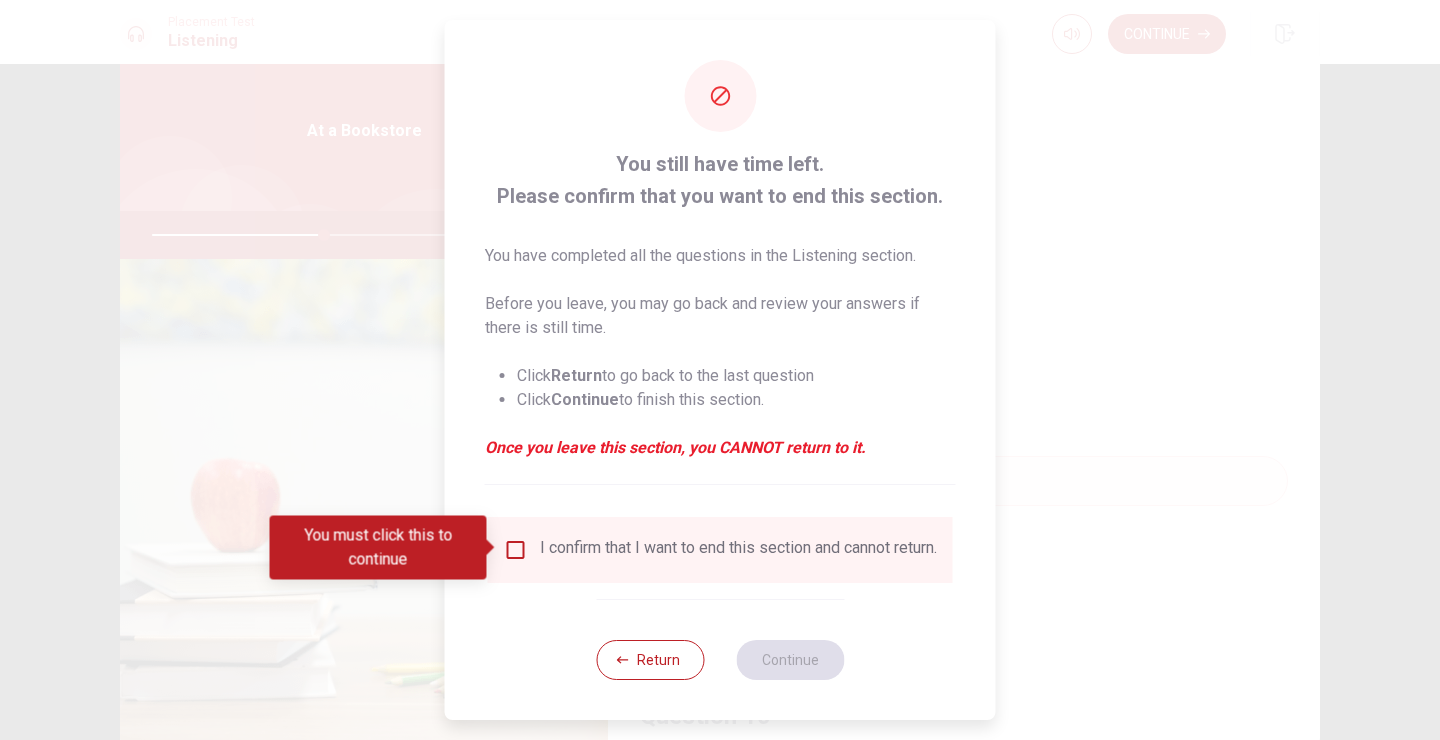 click on "I confirm that I want to end this section and cannot return." at bounding box center [738, 550] 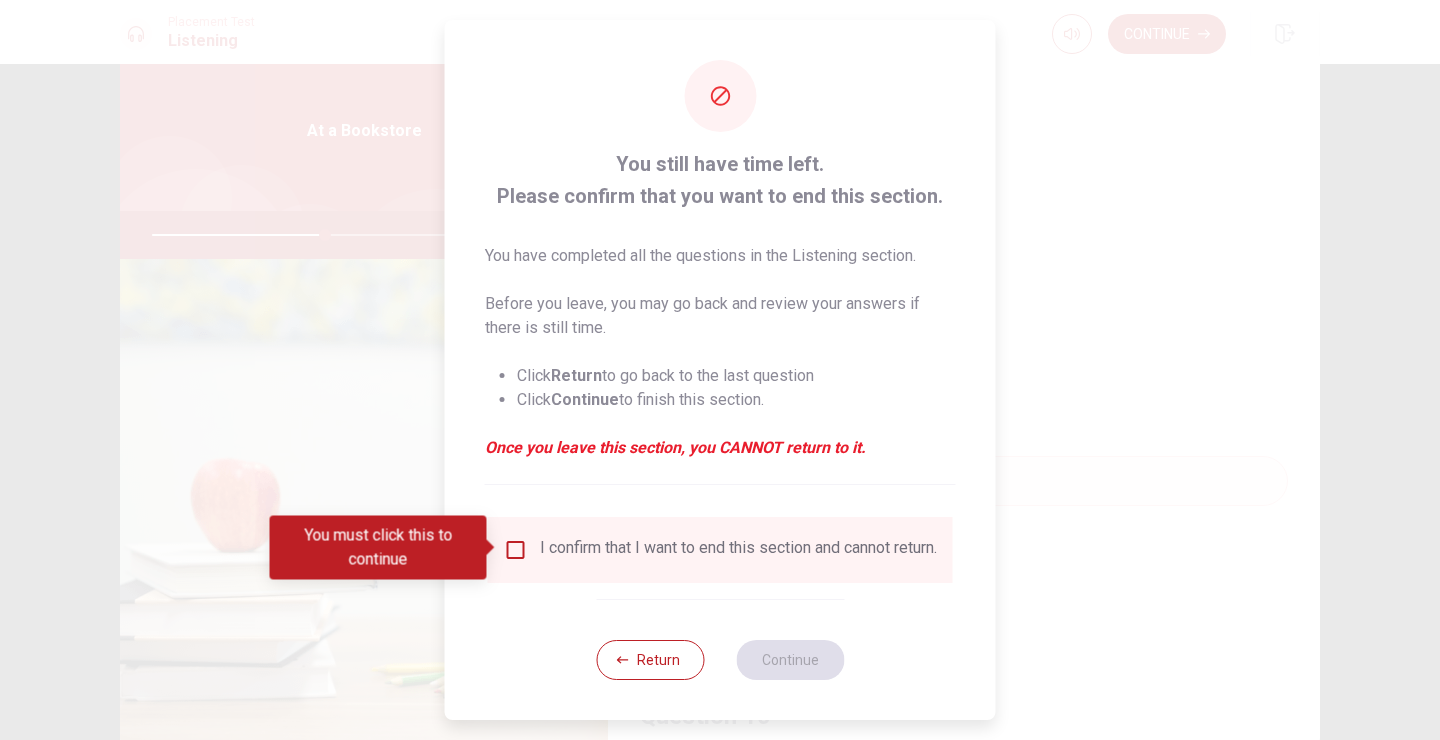 click at bounding box center [516, 550] 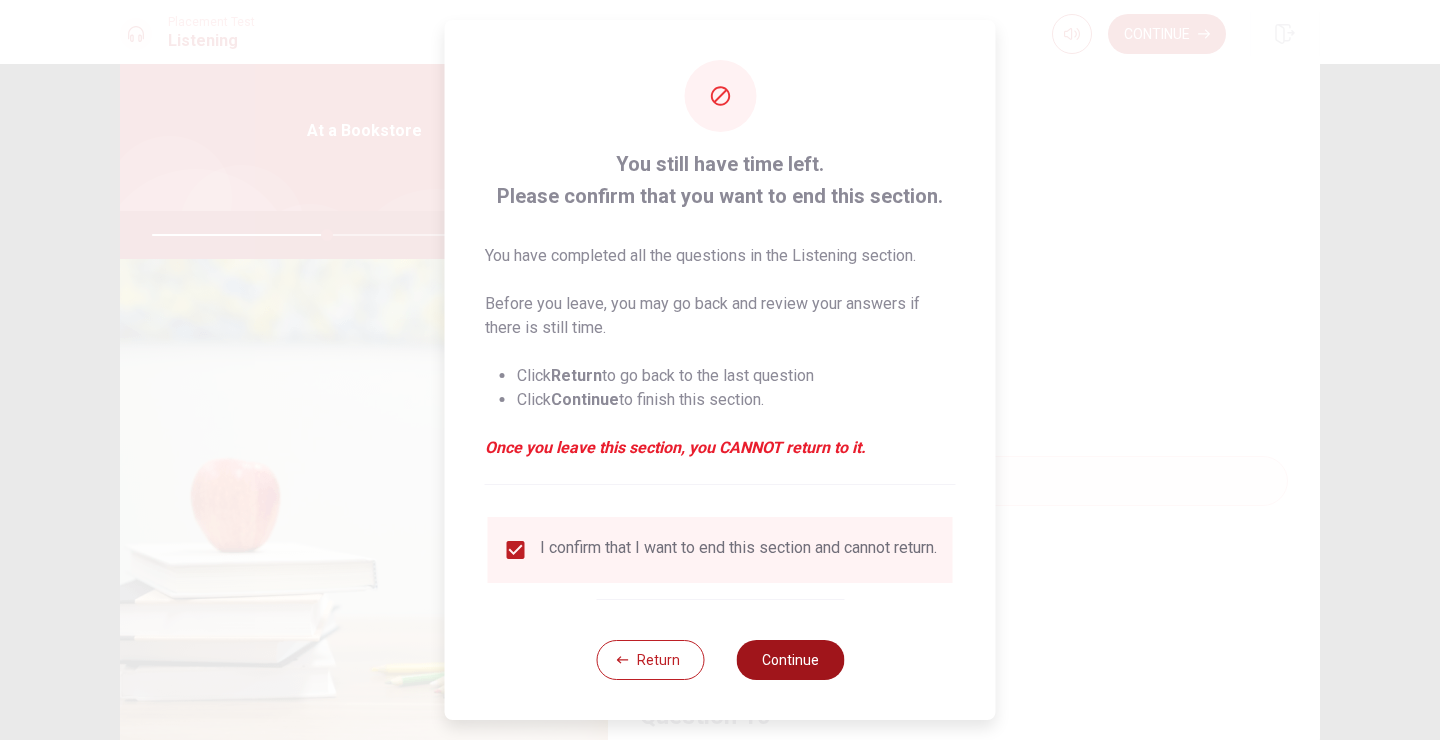 click on "Continue" at bounding box center (790, 660) 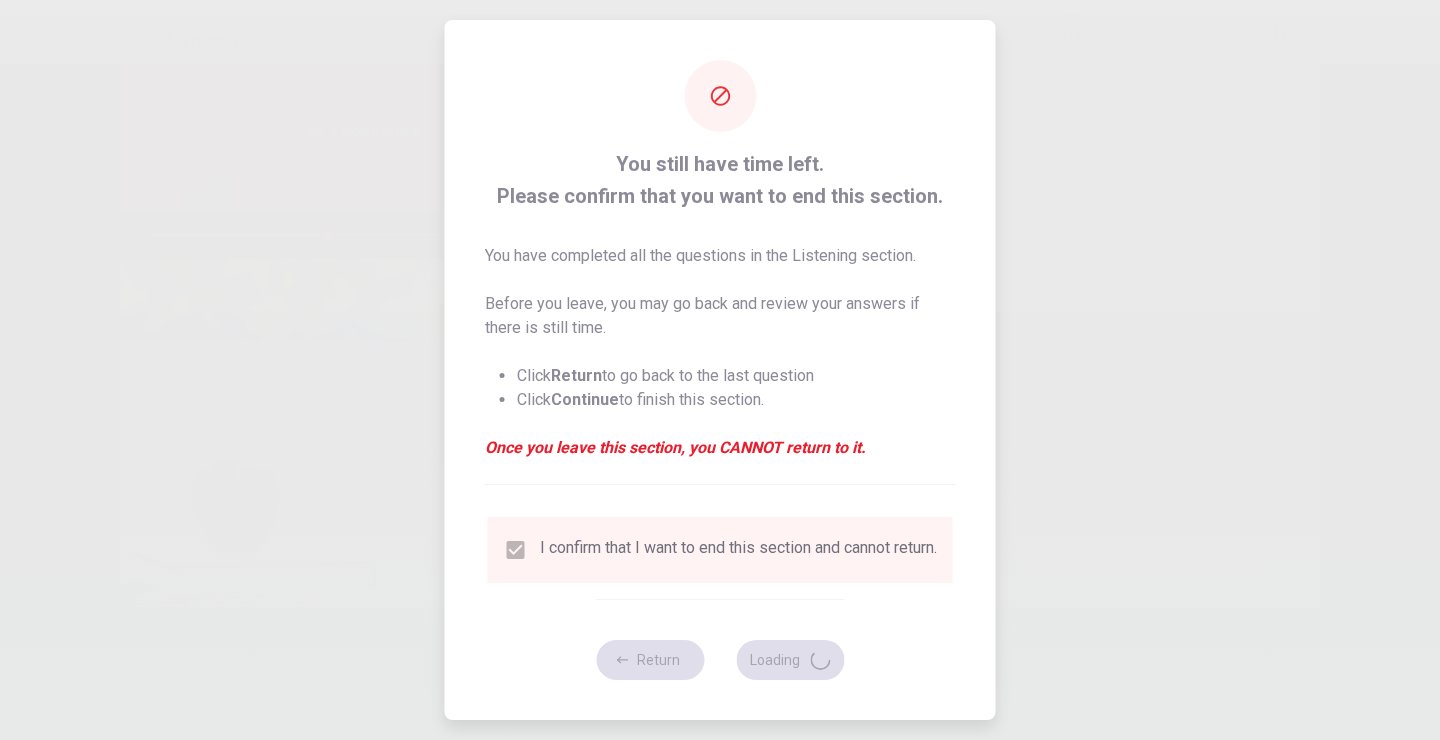 type on "49" 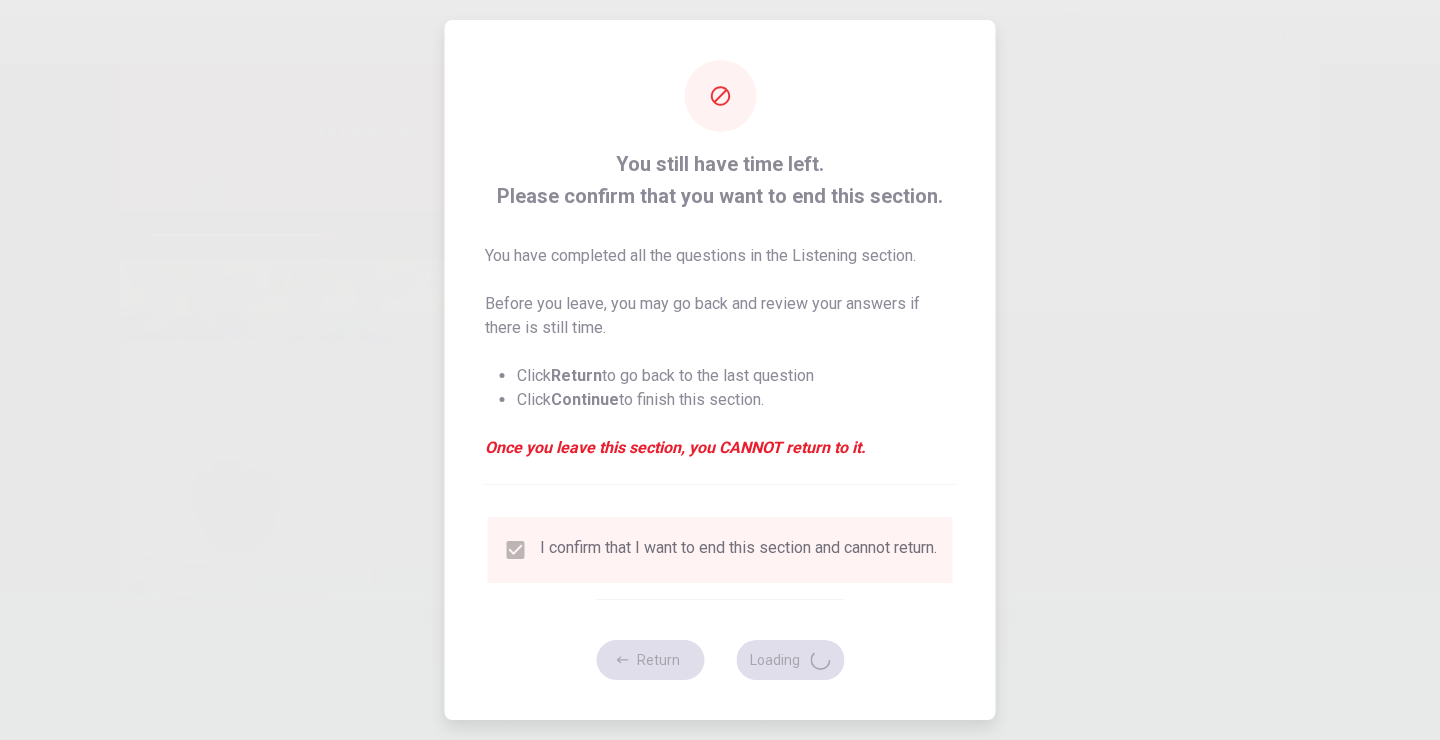 scroll, scrollTop: 0, scrollLeft: 0, axis: both 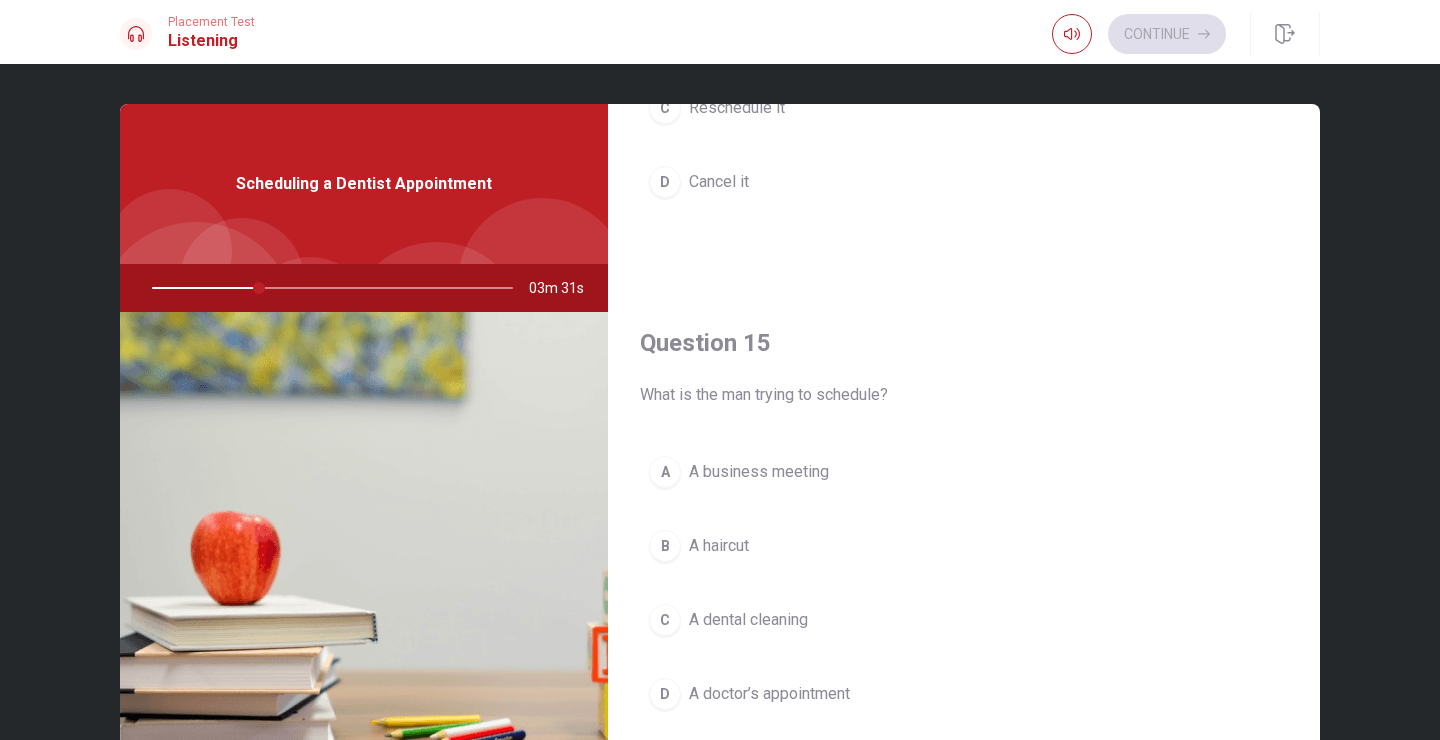 drag, startPoint x: 923, startPoint y: 426, endPoint x: 916, endPoint y: 435, distance: 11.401754 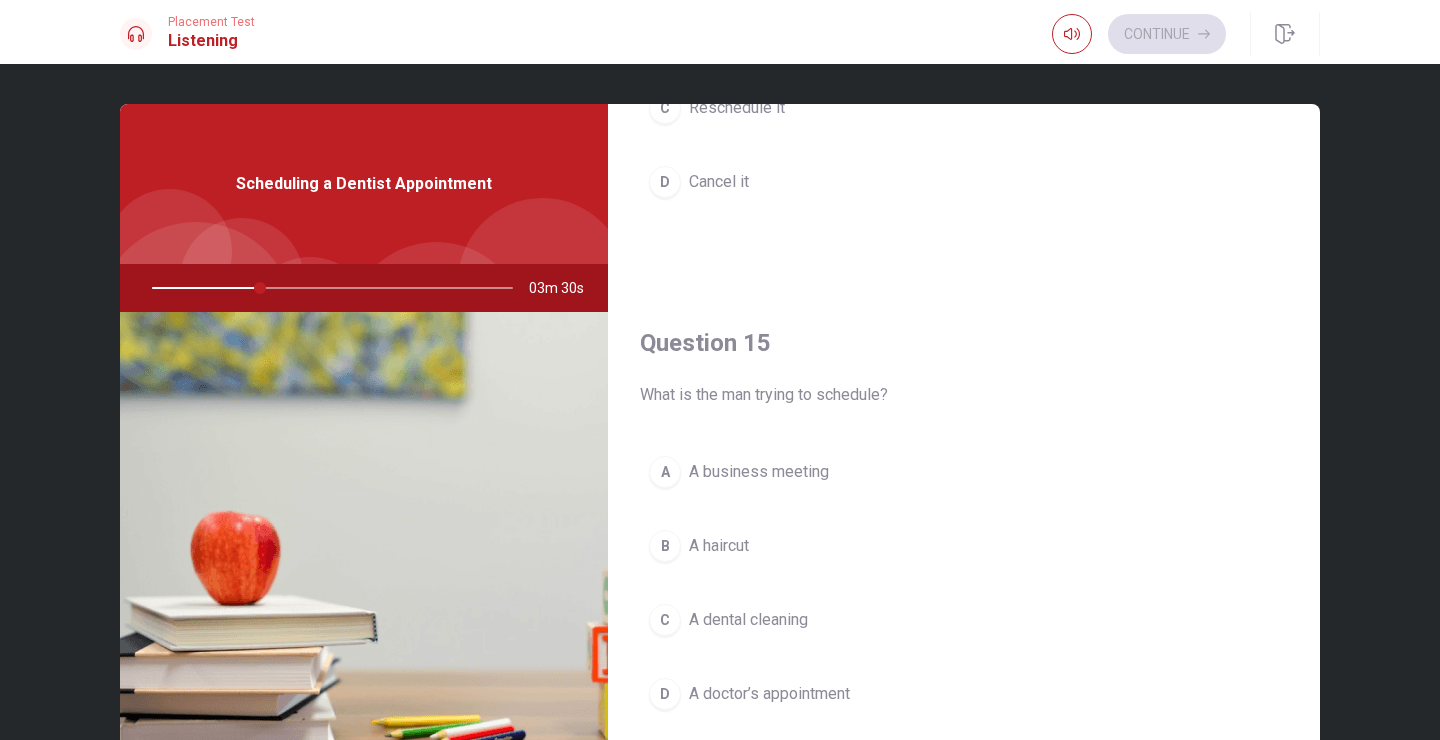 click on "A dental cleaning" at bounding box center [748, 620] 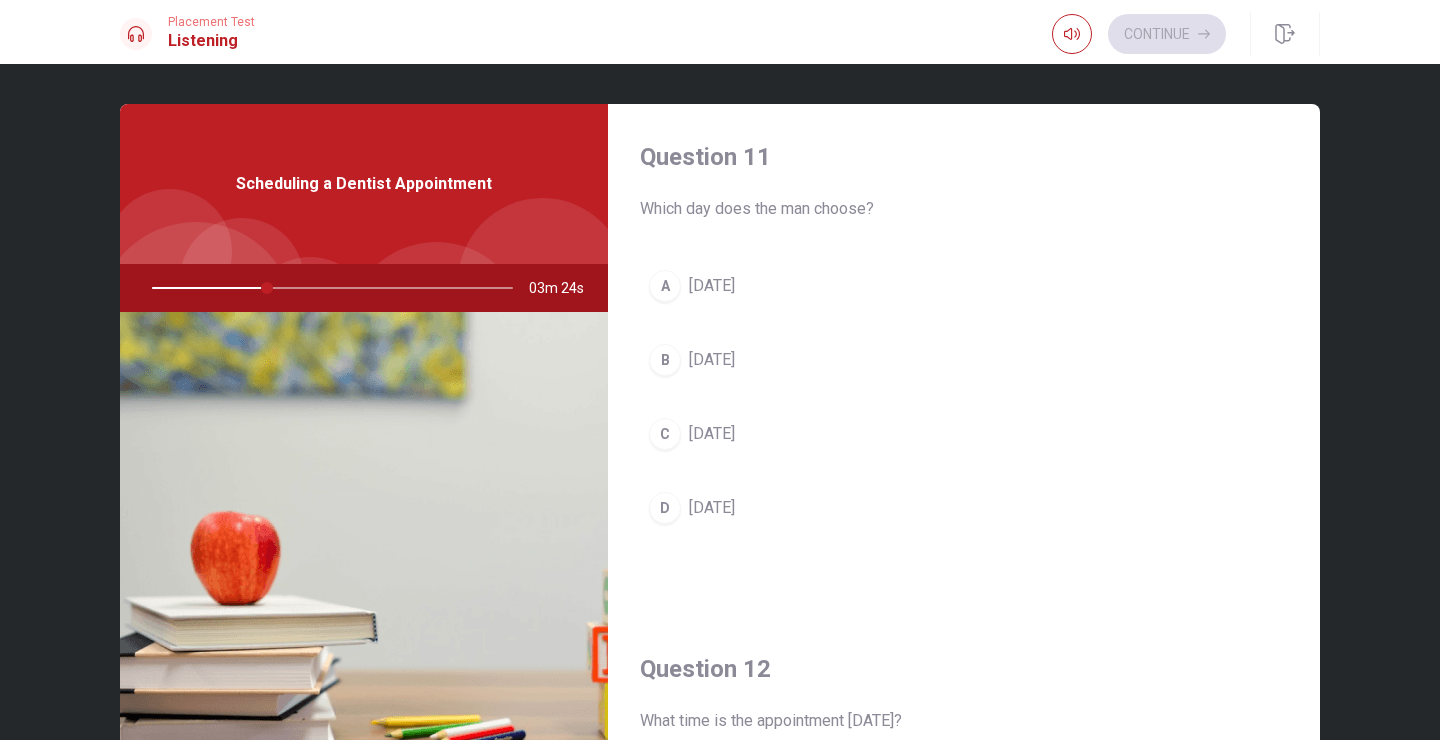 scroll, scrollTop: 4, scrollLeft: 0, axis: vertical 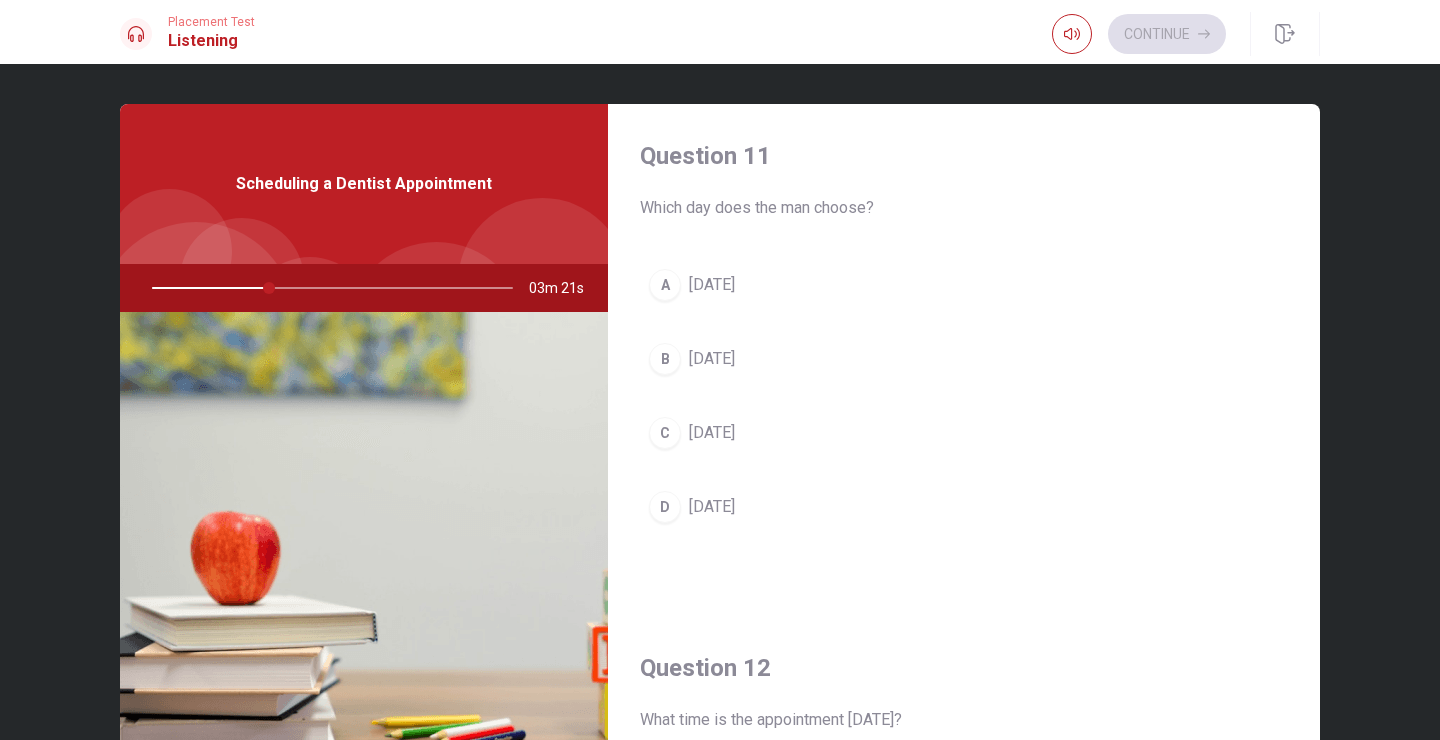 click on "A [DATE]" at bounding box center [964, 285] 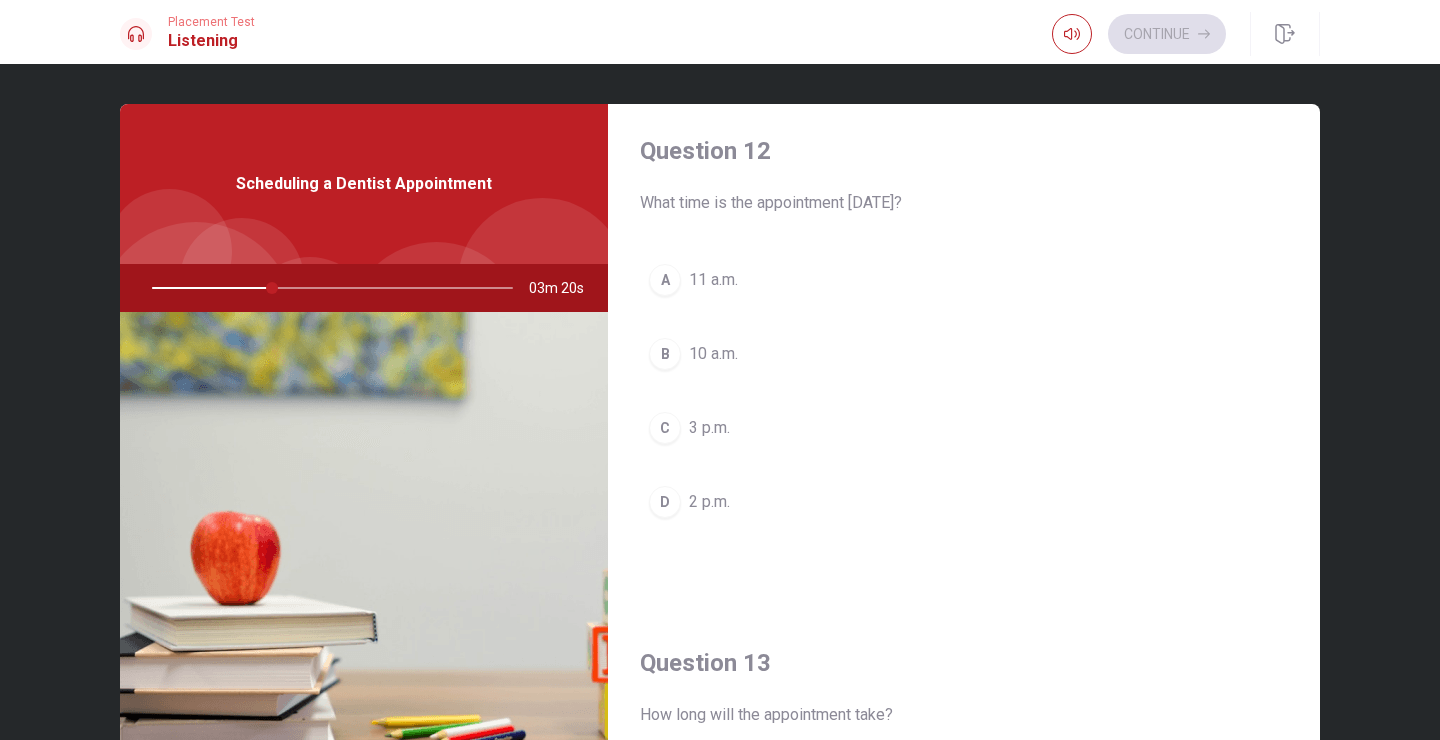 scroll, scrollTop: 523, scrollLeft: 0, axis: vertical 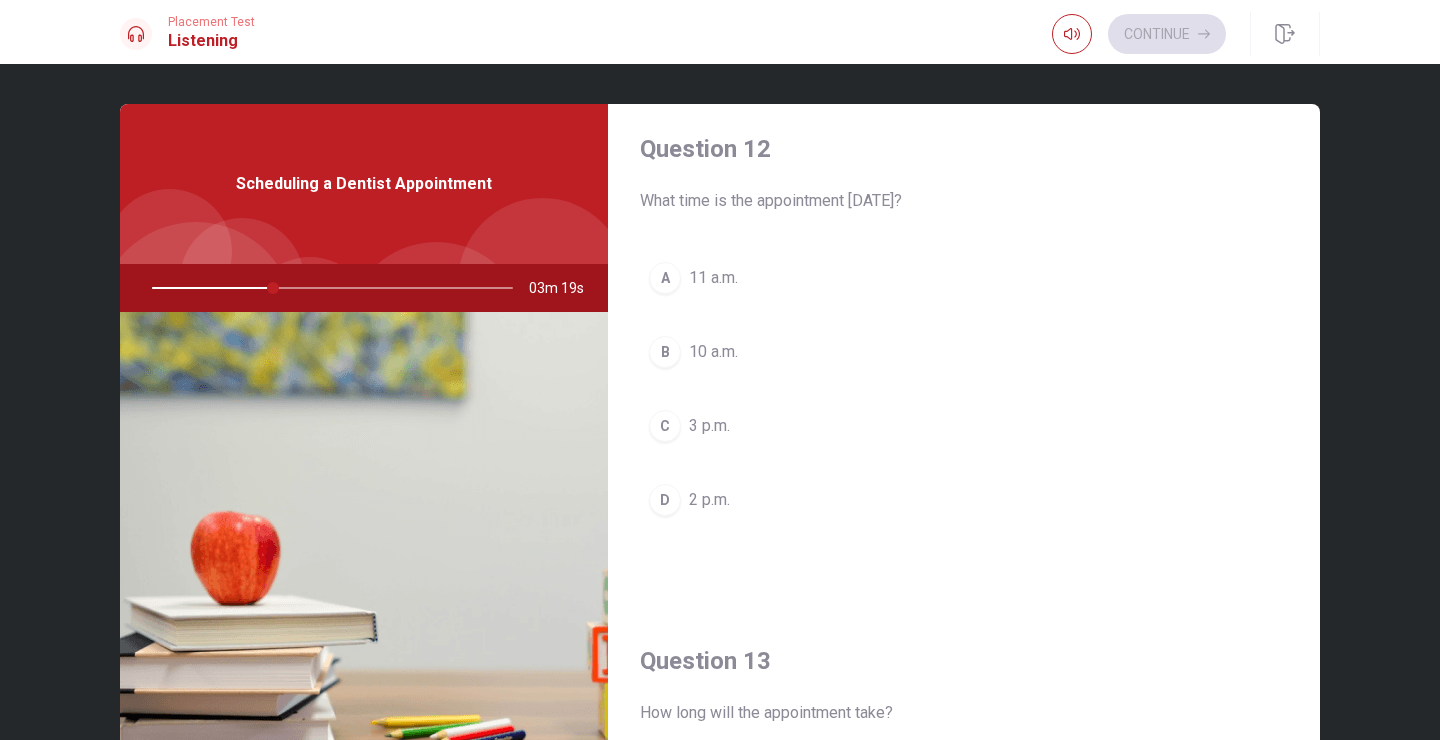 click on "C 3 p.m." at bounding box center [964, 426] 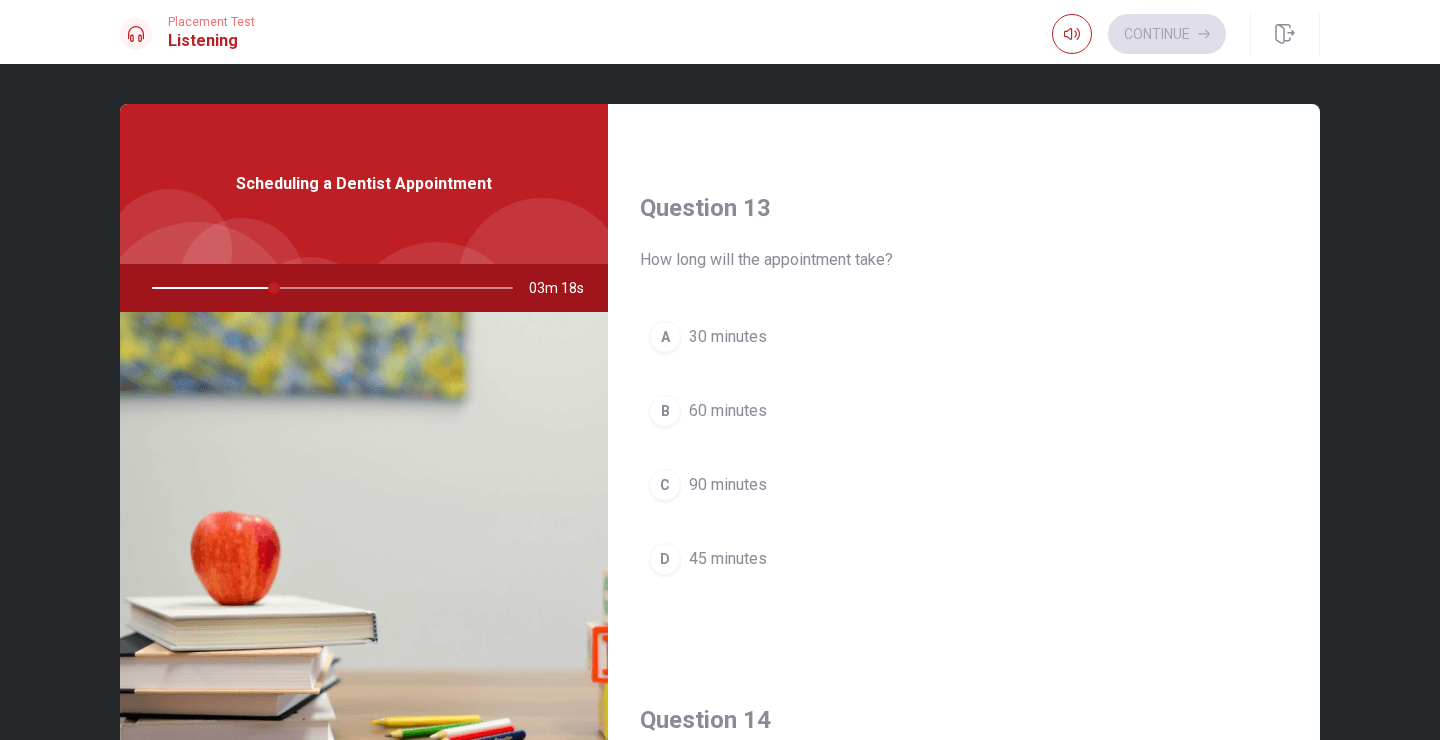 scroll, scrollTop: 986, scrollLeft: 0, axis: vertical 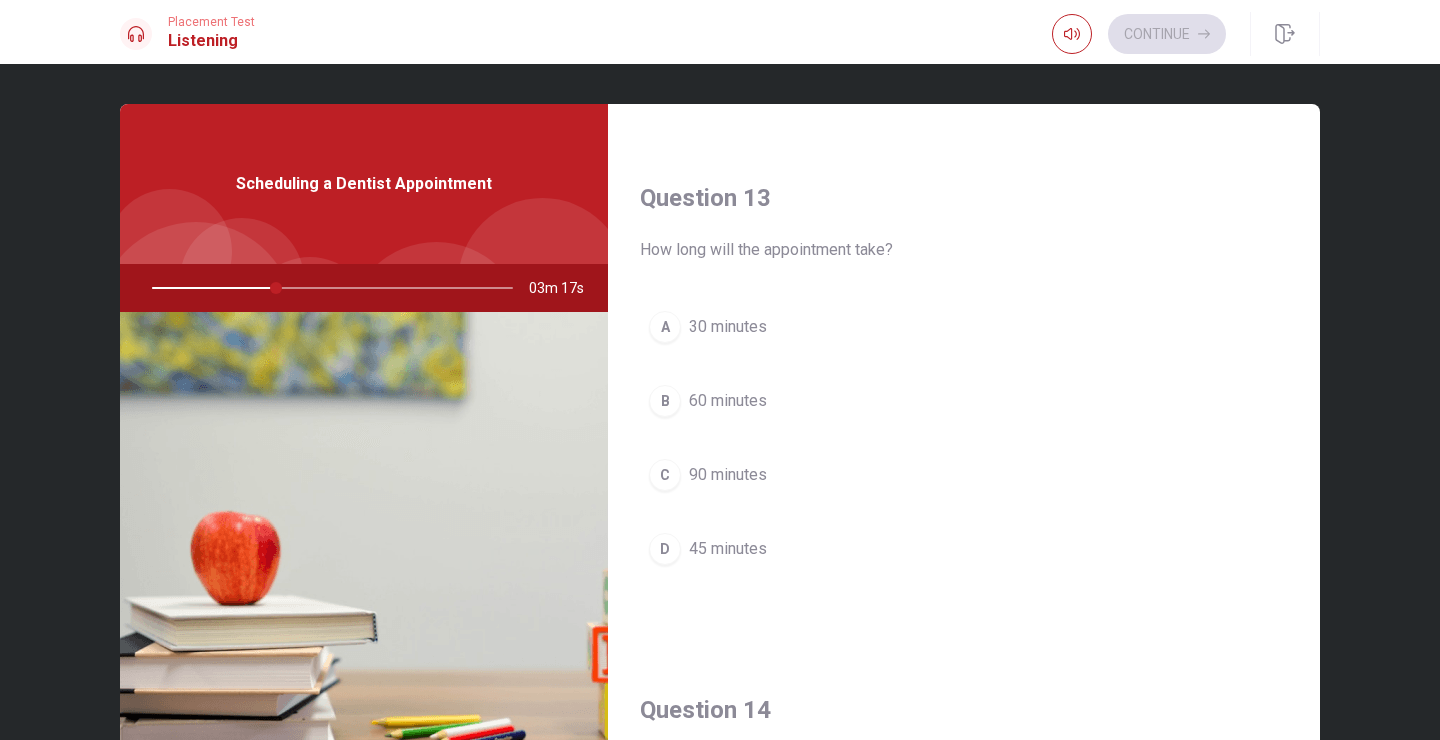 click on "45 minutes" at bounding box center (728, 549) 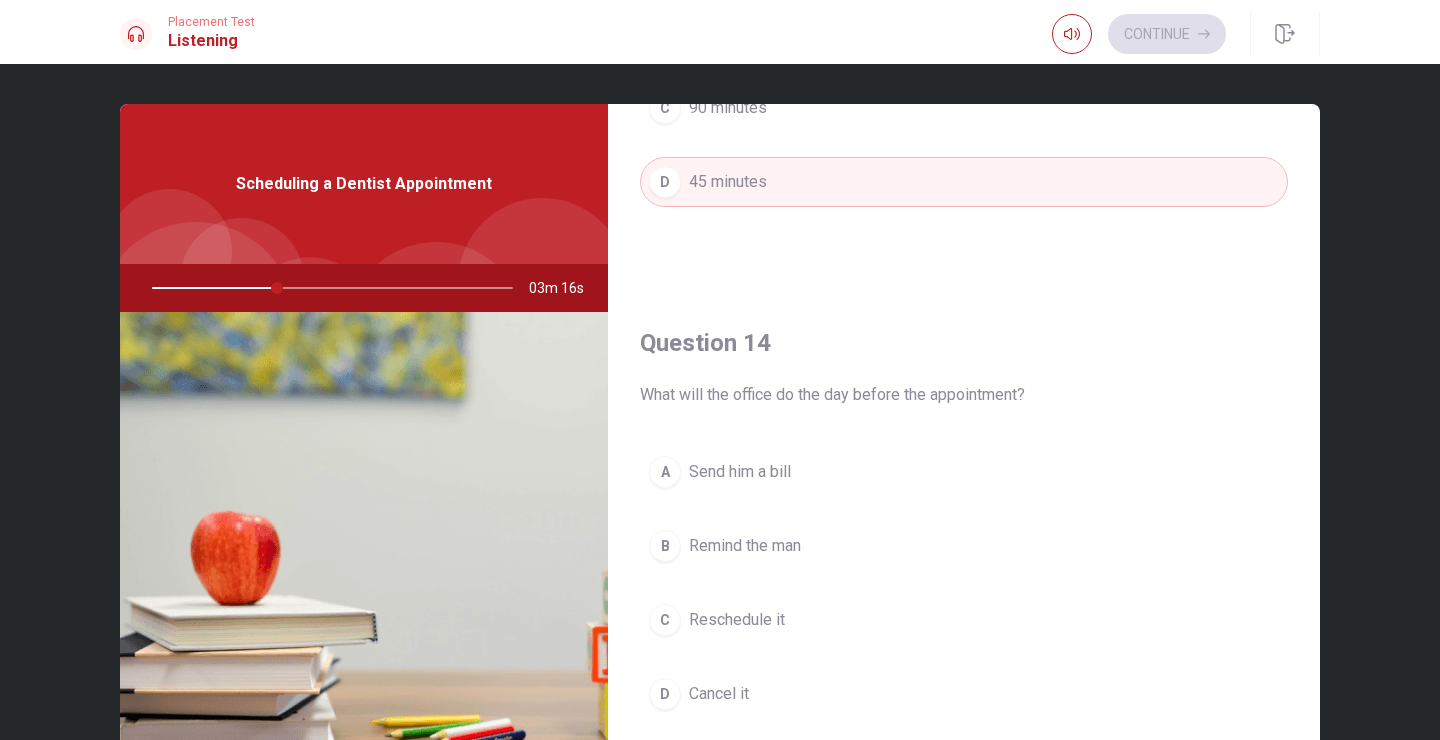 scroll, scrollTop: 1395, scrollLeft: 0, axis: vertical 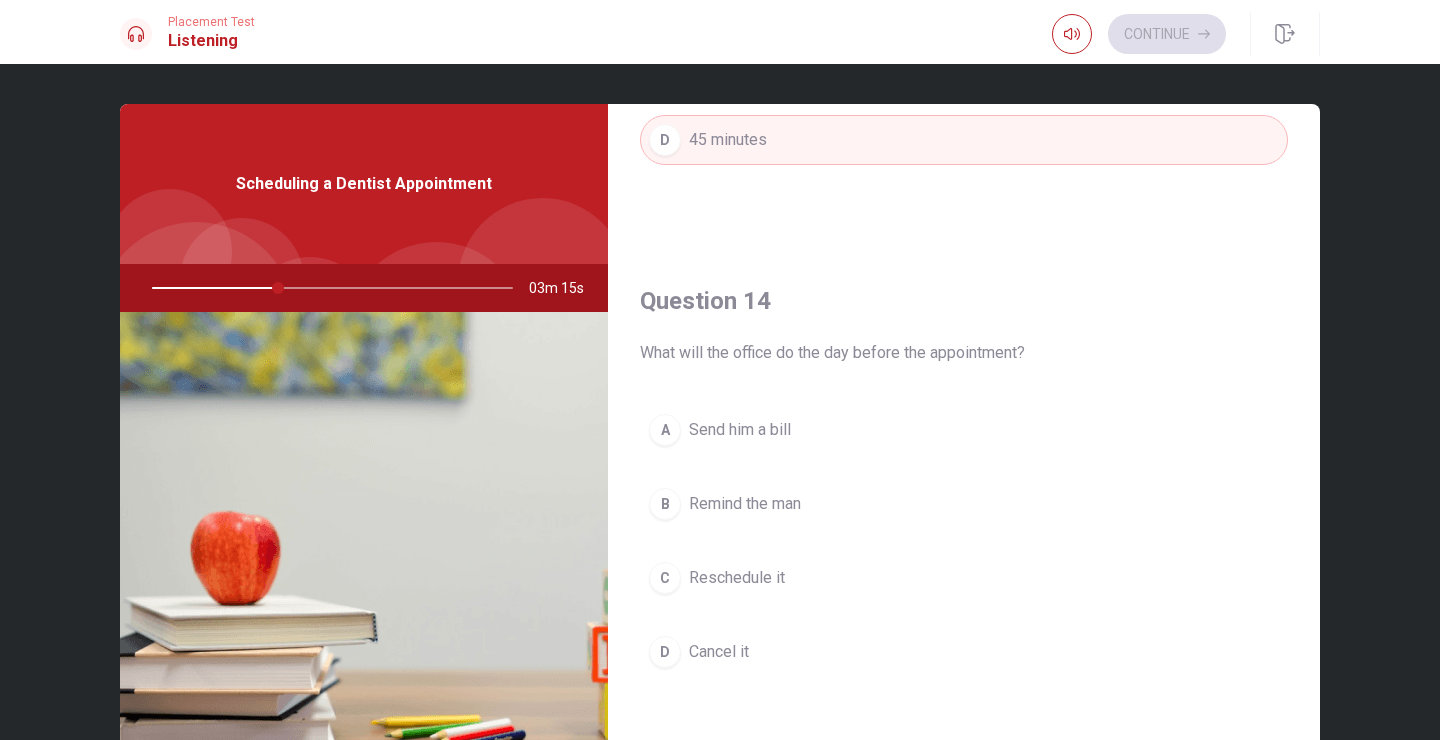 click on "Remind the man" at bounding box center [745, 504] 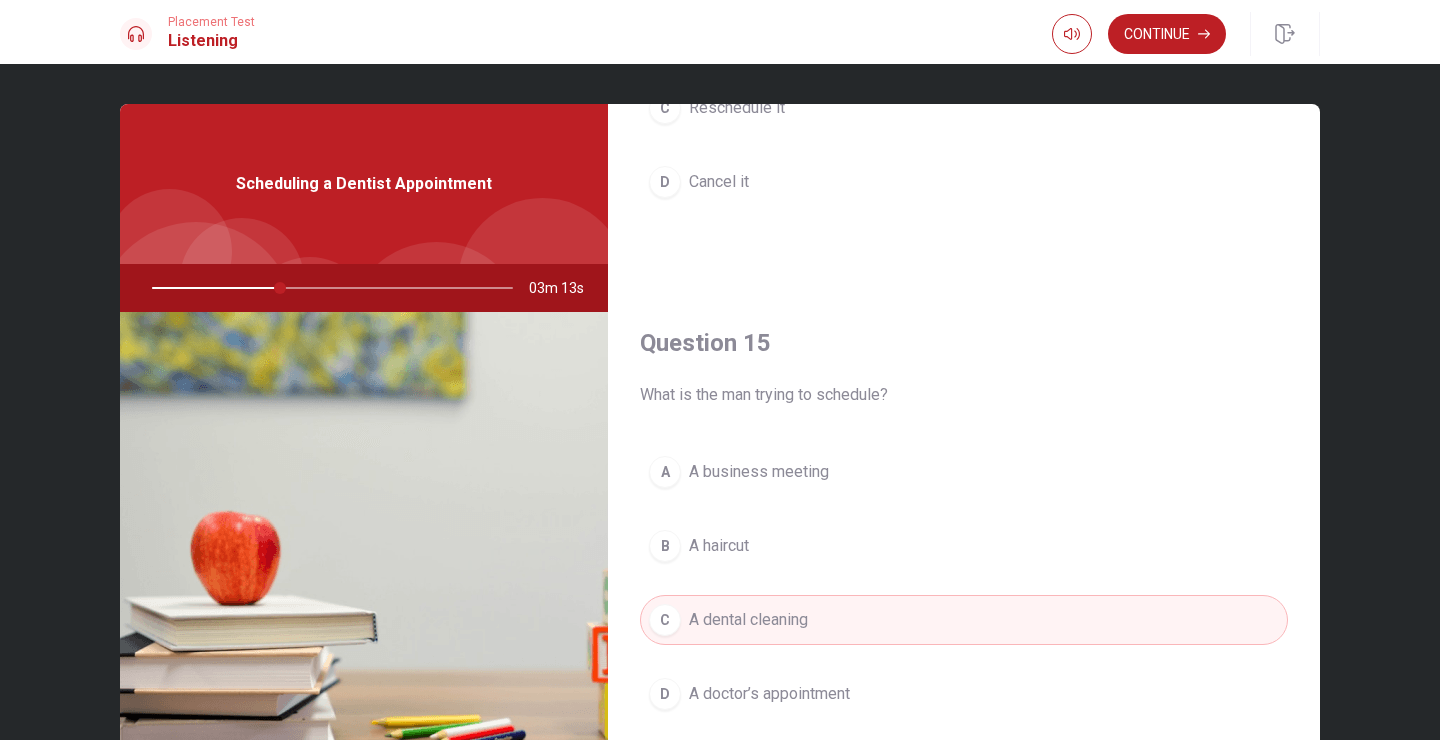 scroll, scrollTop: 1865, scrollLeft: 0, axis: vertical 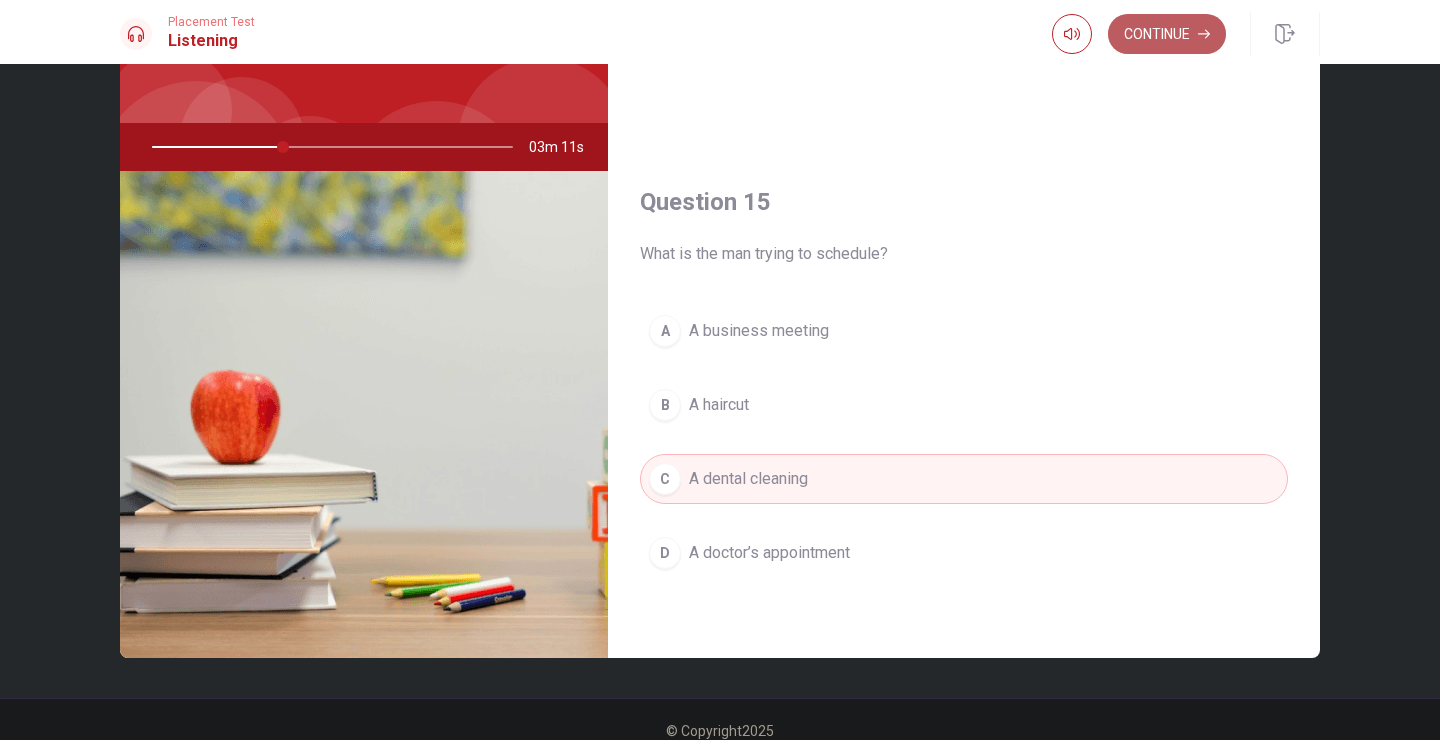 click on "Continue" at bounding box center (1167, 34) 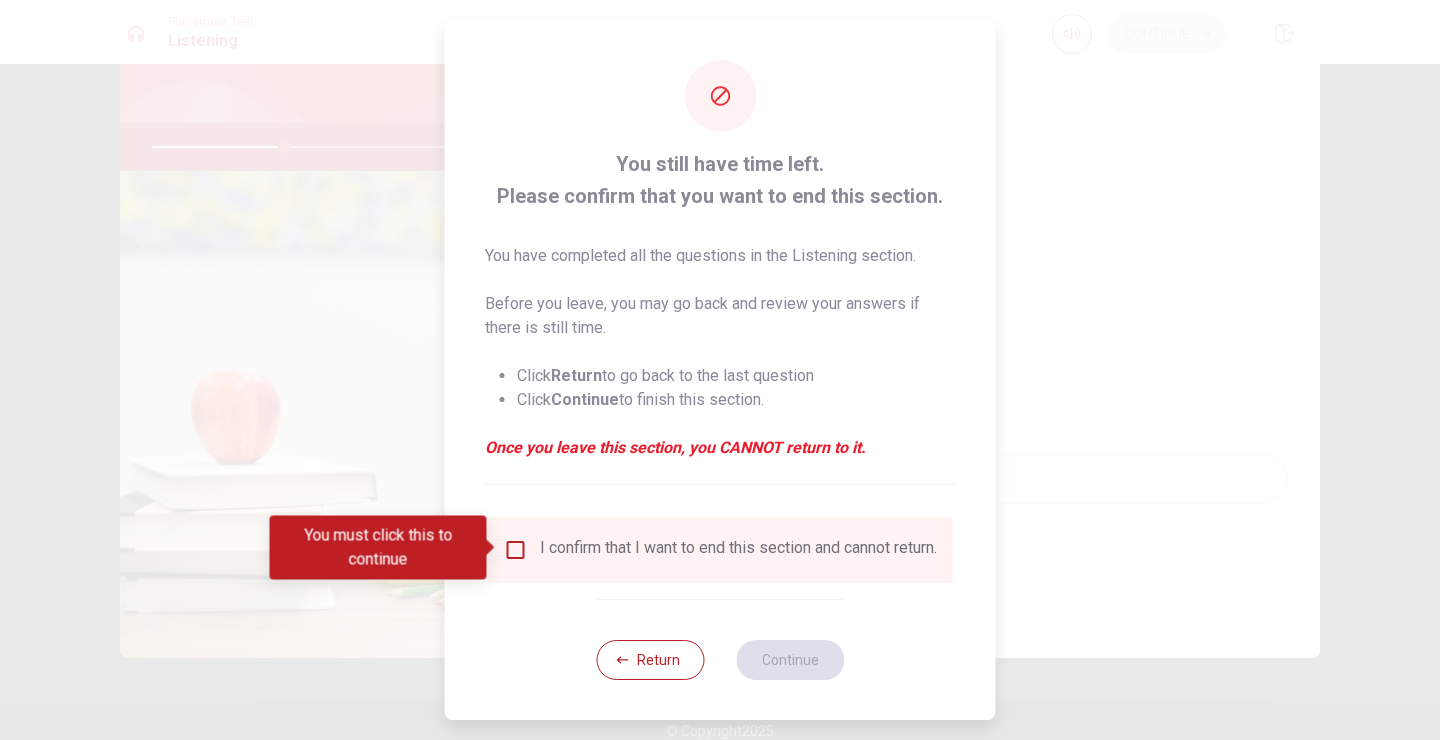 click on "I confirm that I want to end this section and cannot return." at bounding box center (738, 550) 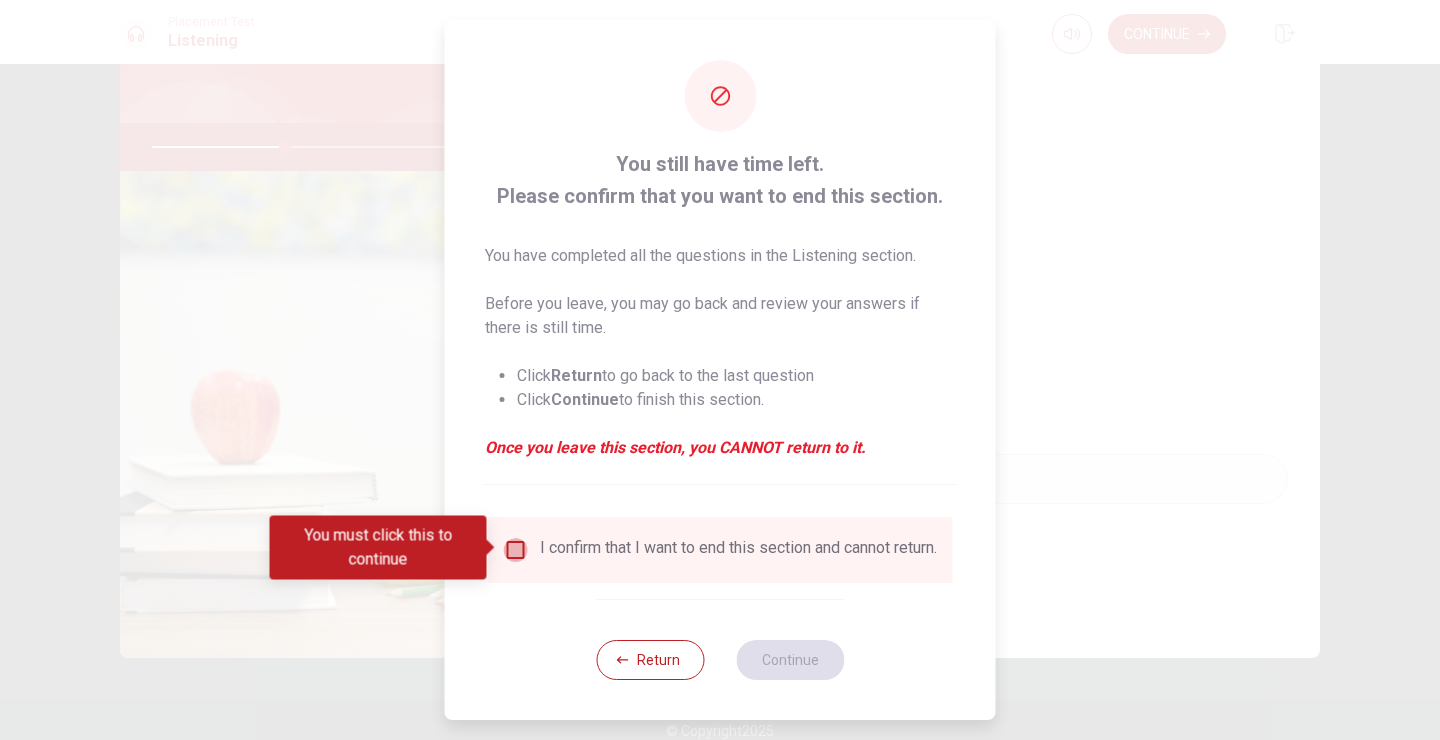 click at bounding box center [516, 550] 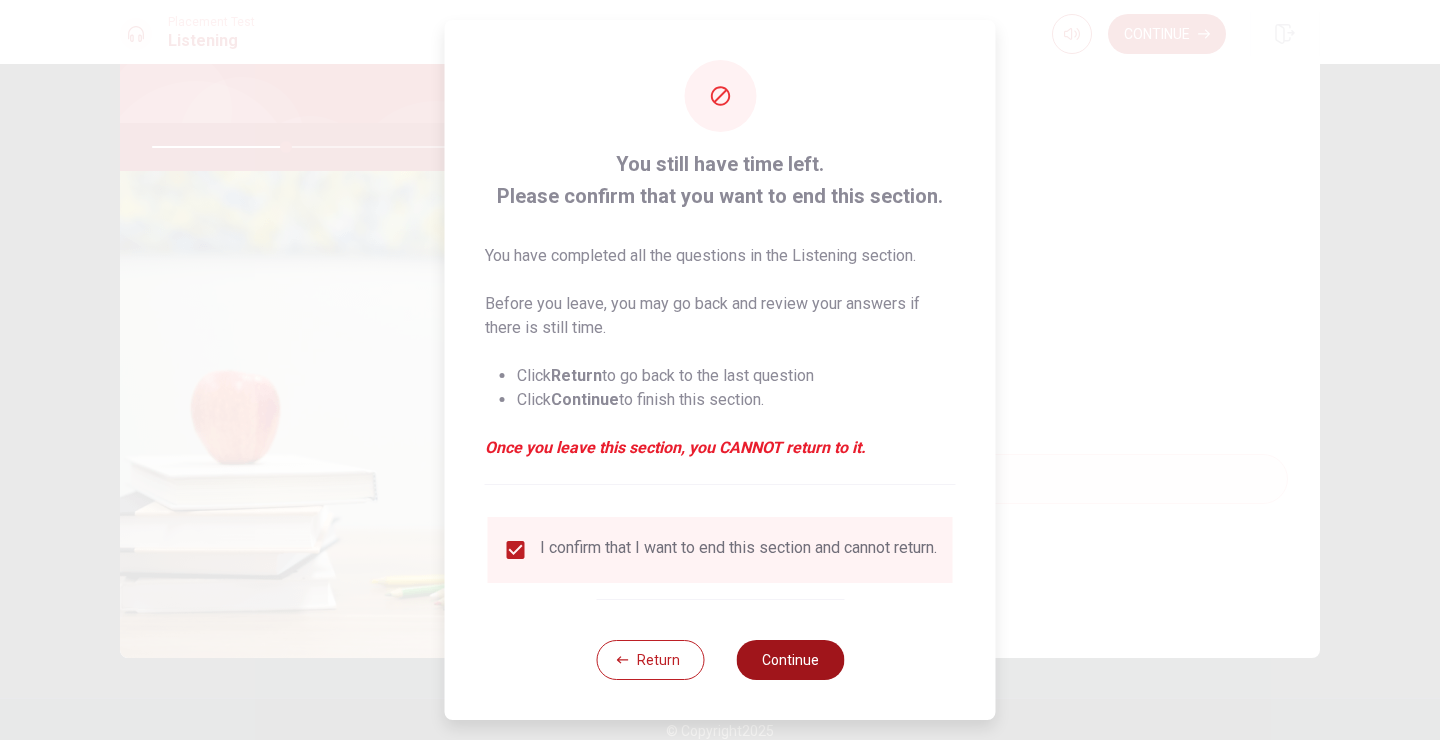 click on "Continue" at bounding box center [790, 660] 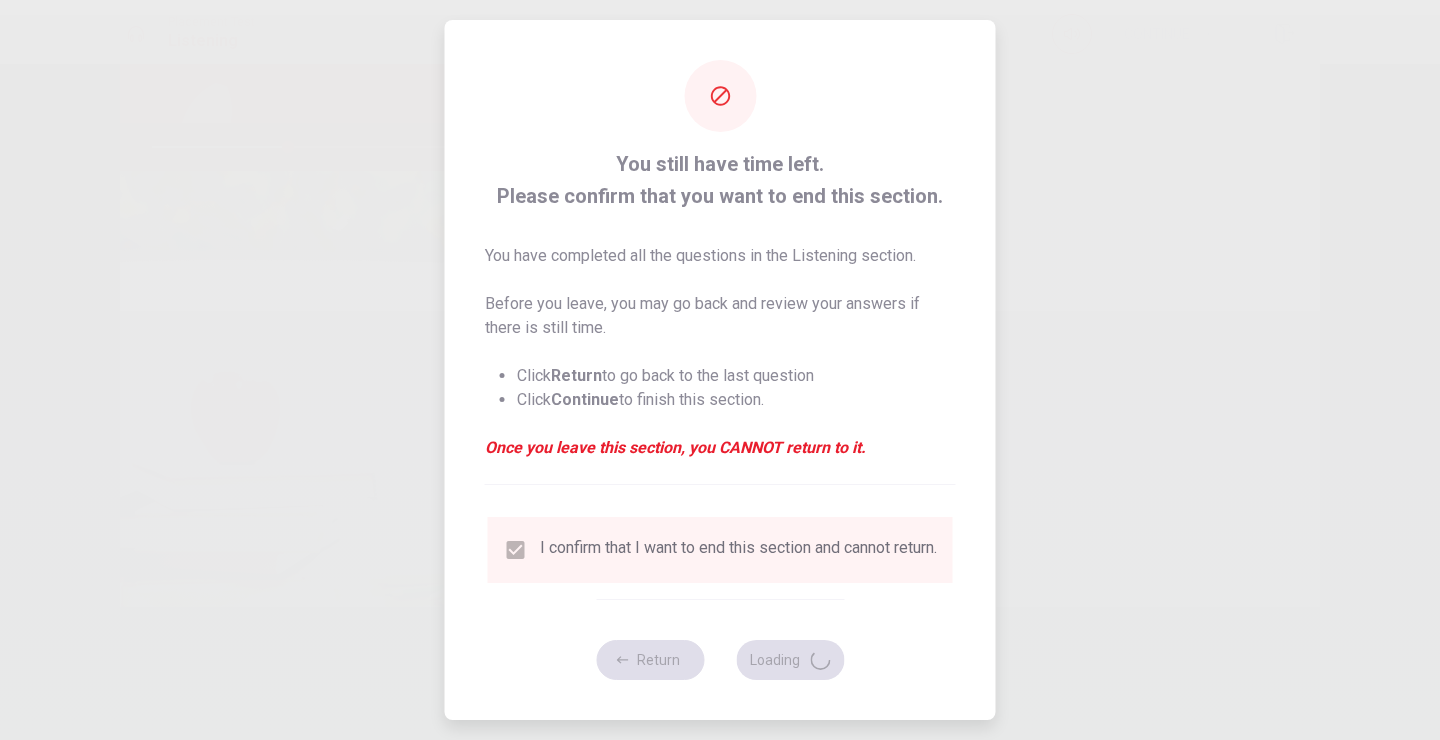 type on "38" 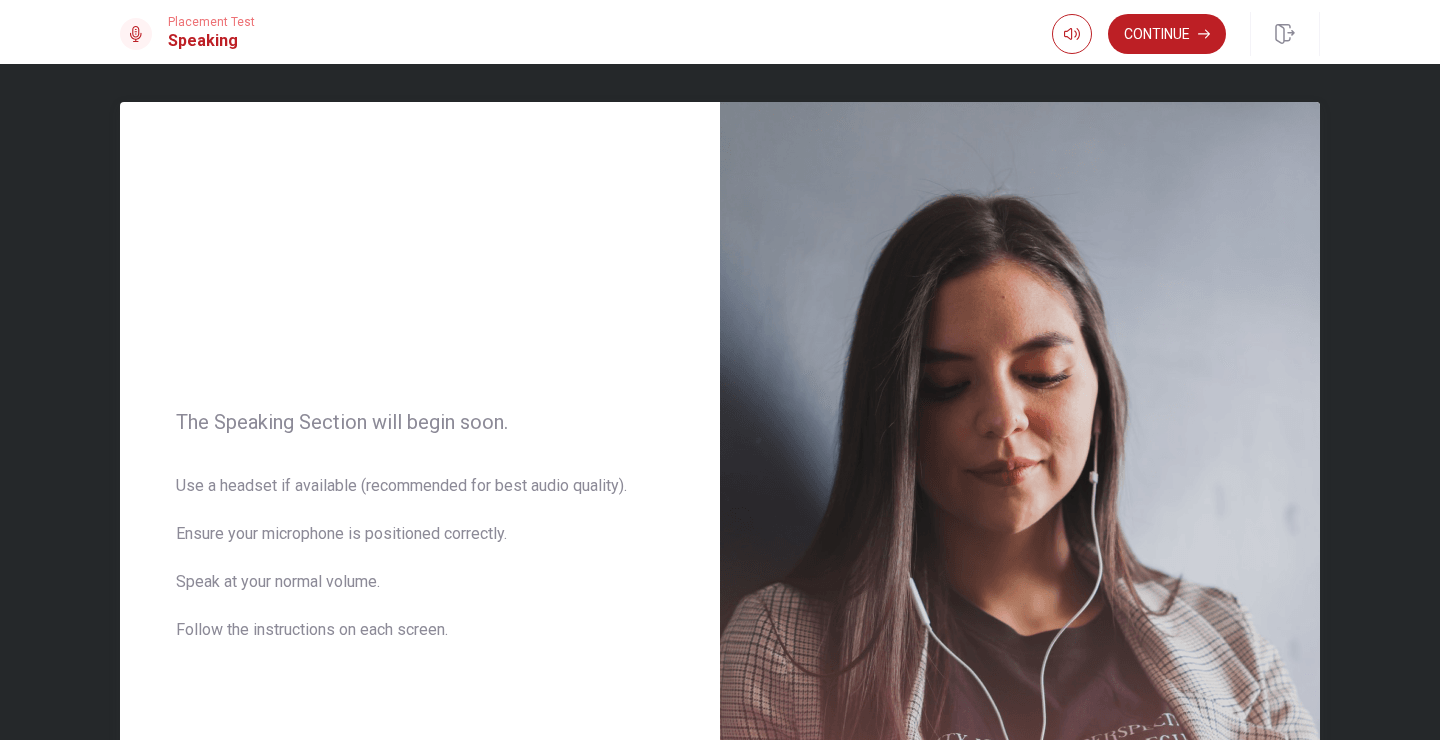 scroll, scrollTop: 0, scrollLeft: 0, axis: both 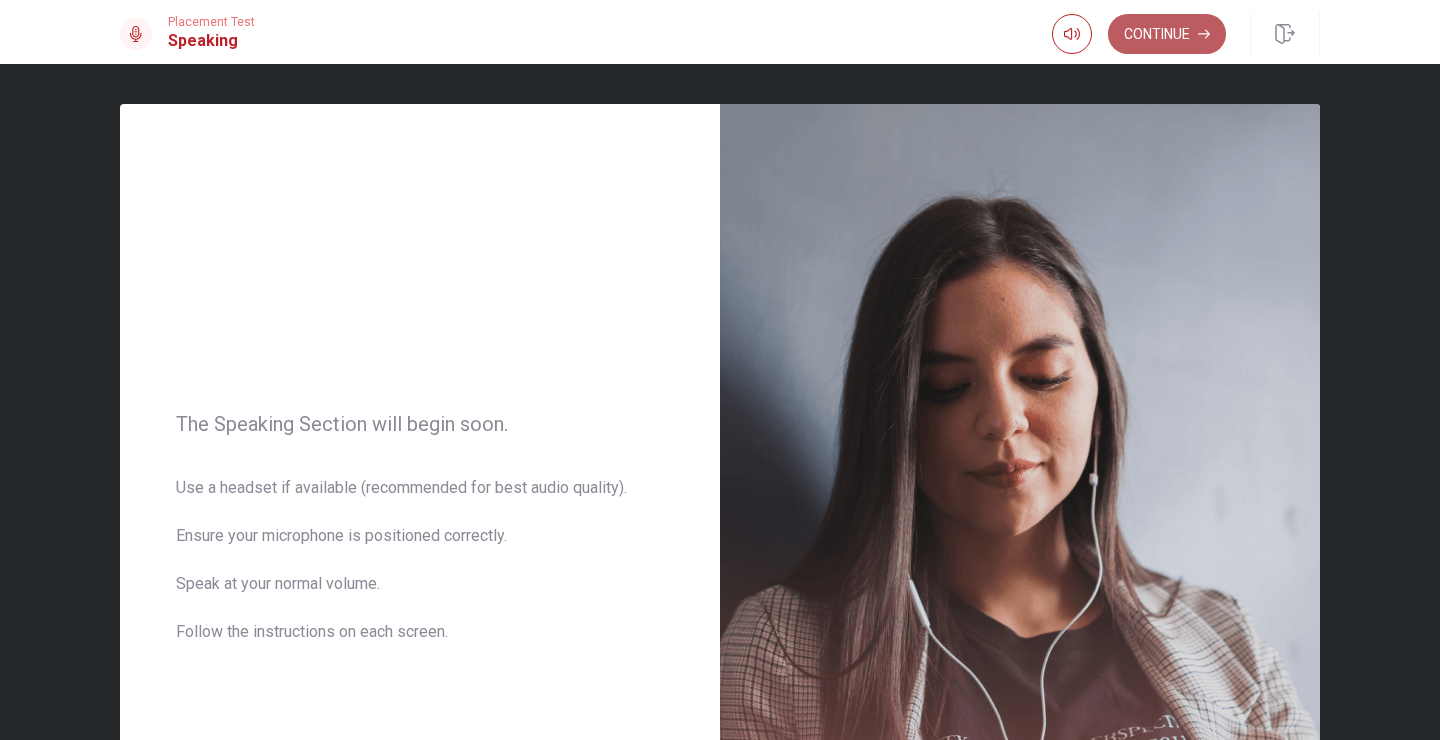 click on "Continue" at bounding box center [1167, 34] 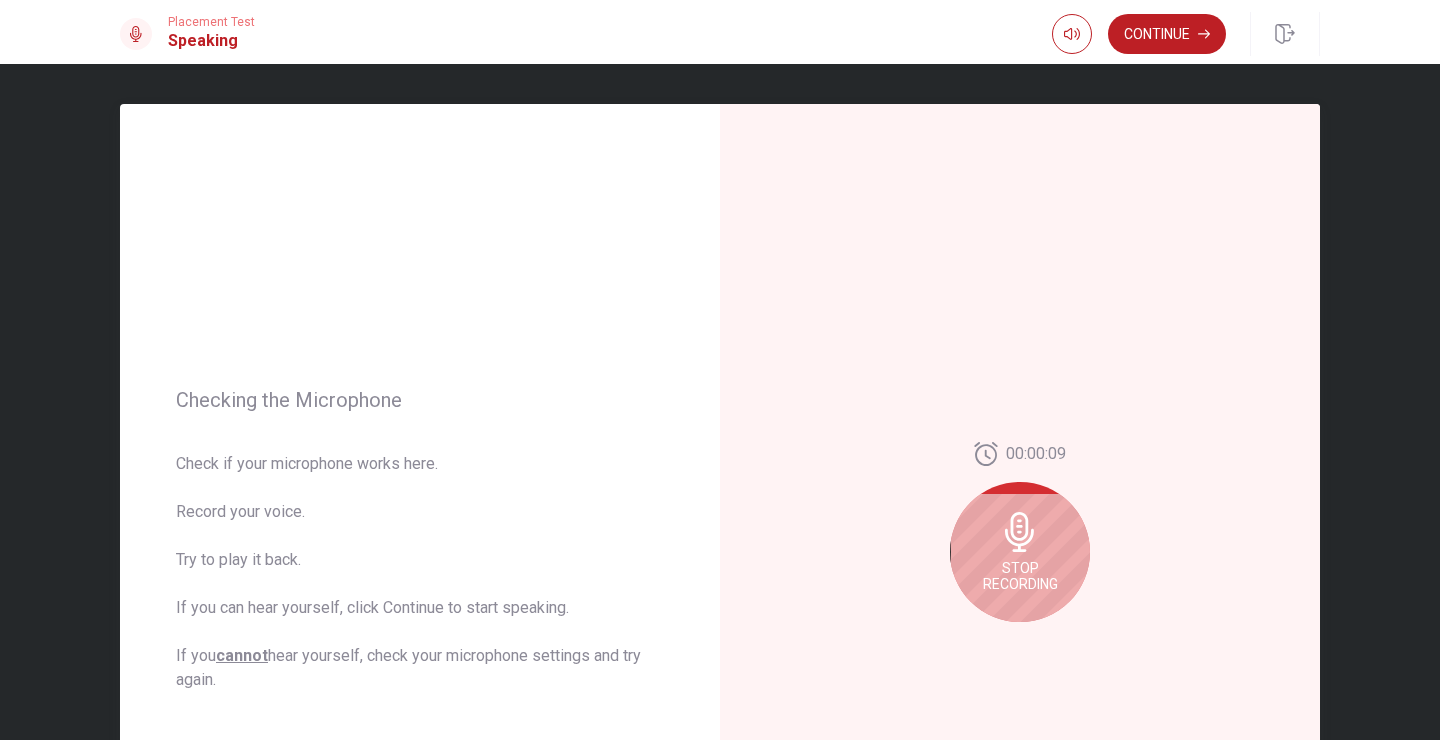 click 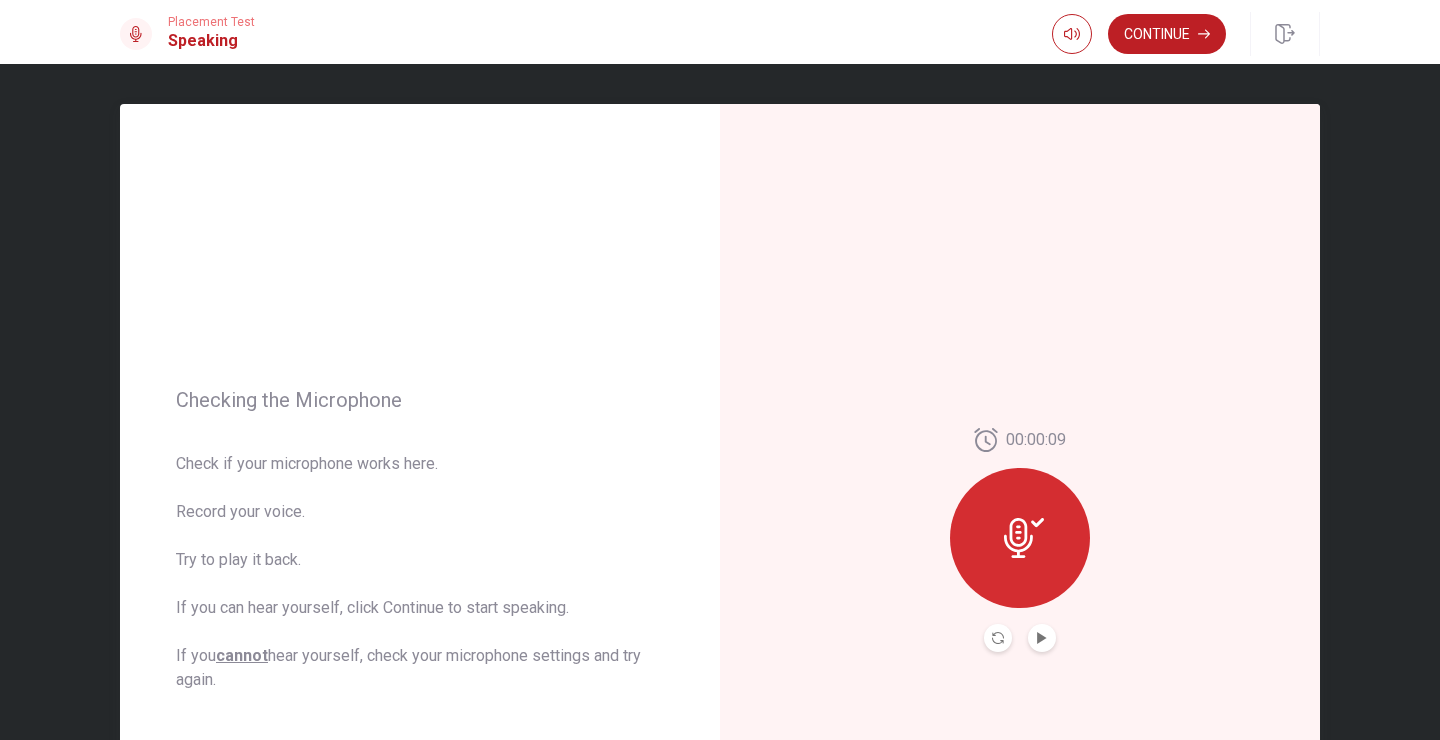 click at bounding box center (1042, 638) 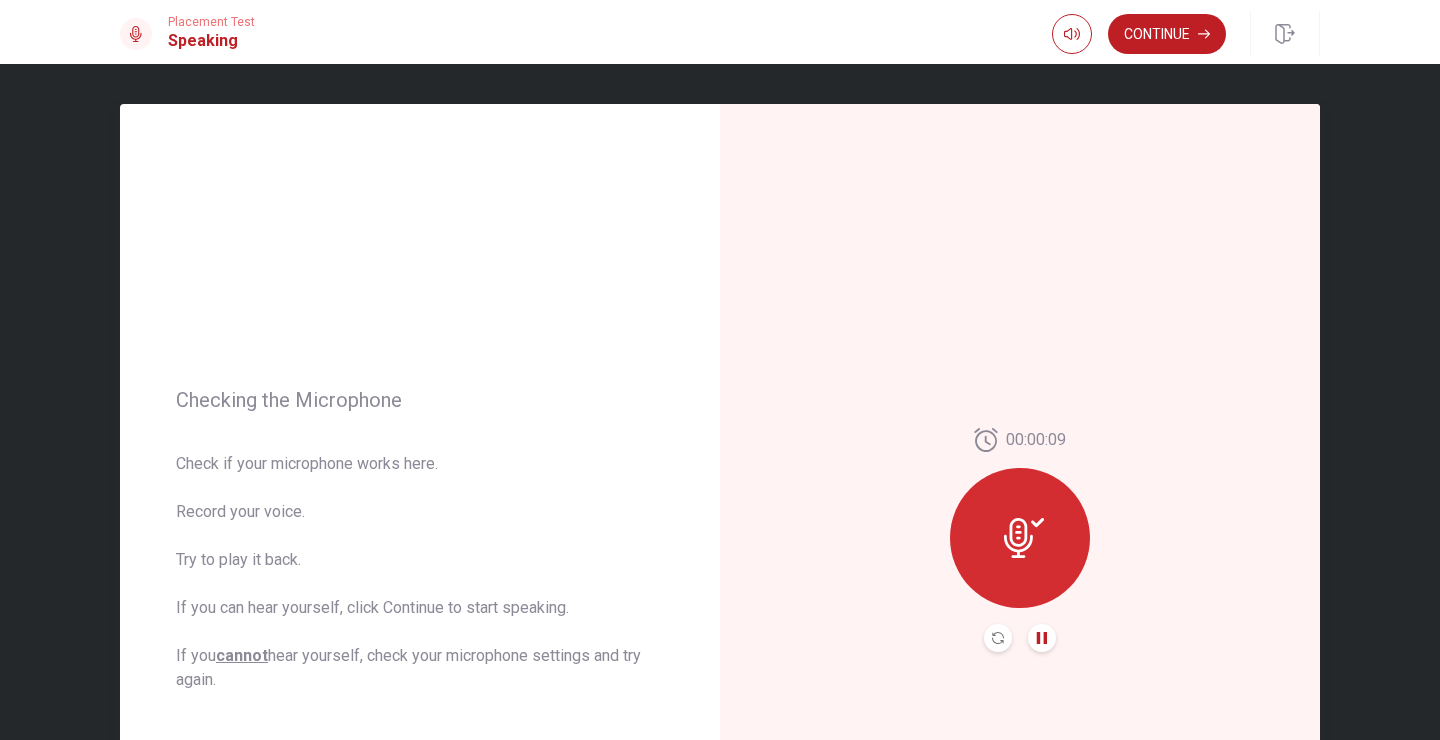 click 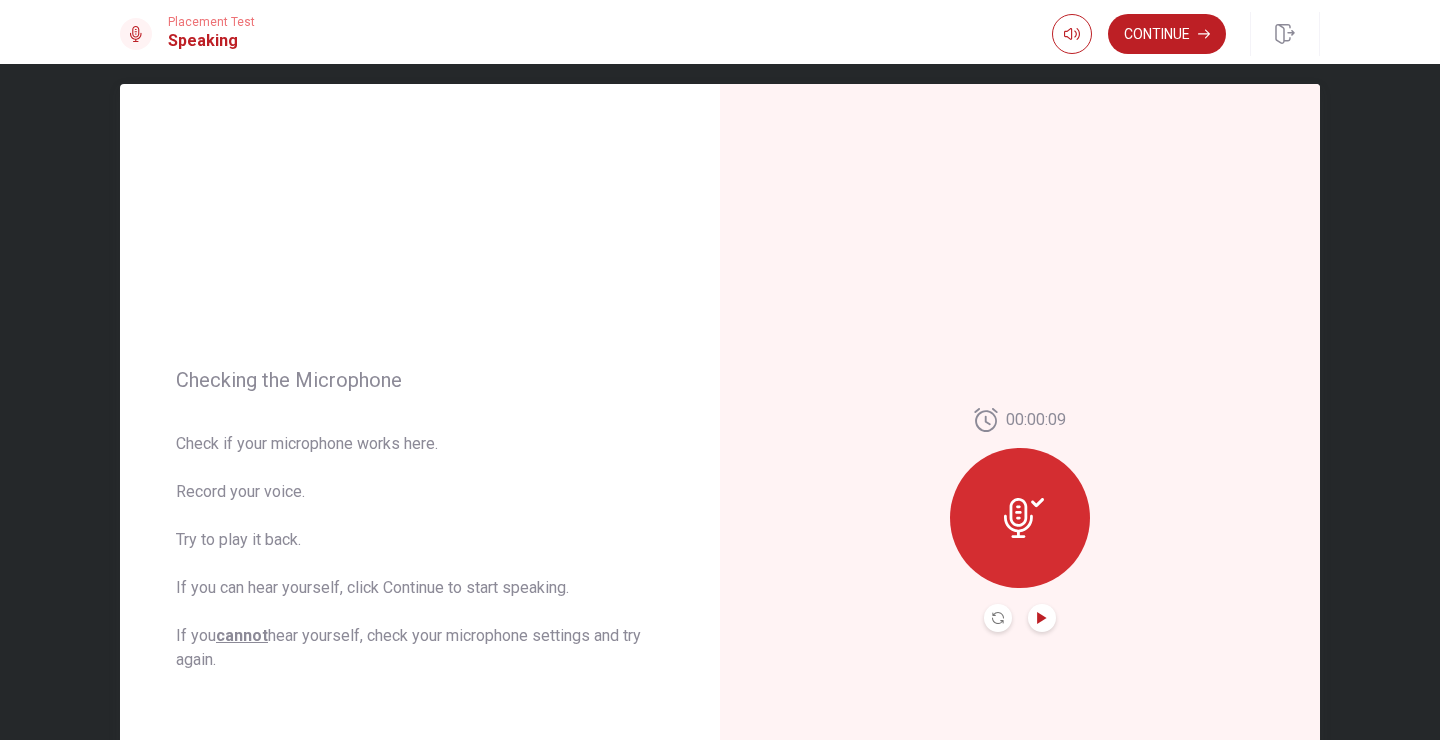 scroll, scrollTop: 26, scrollLeft: 0, axis: vertical 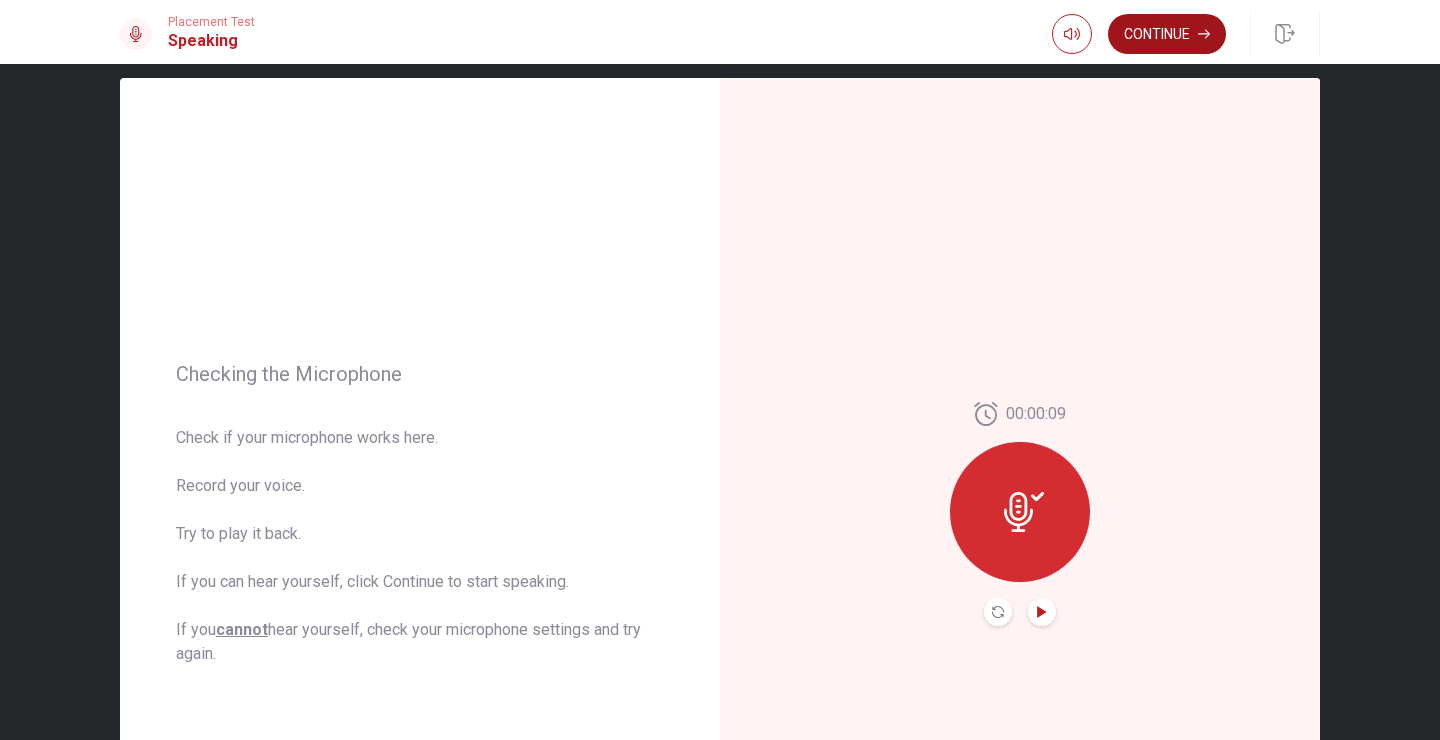 click on "Continue" at bounding box center (1167, 34) 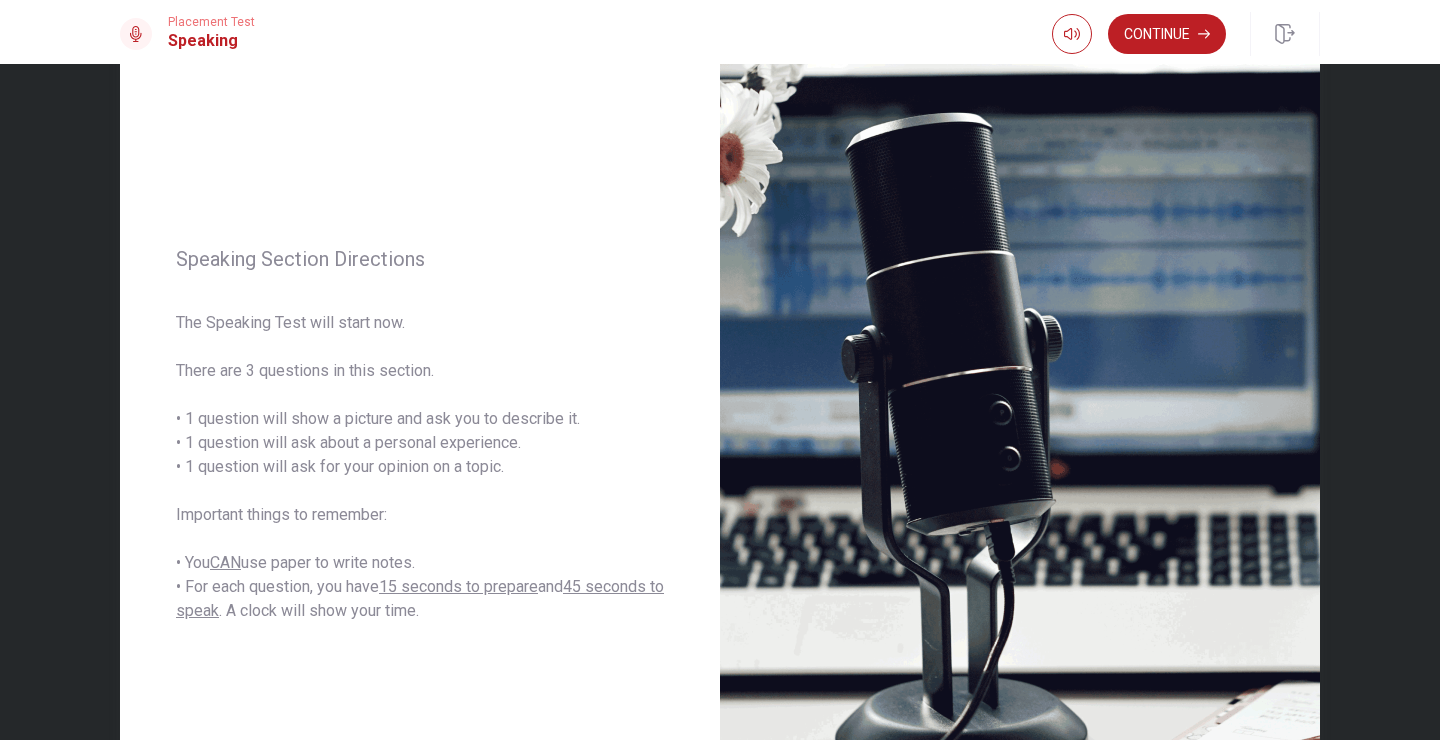 scroll, scrollTop: 106, scrollLeft: 0, axis: vertical 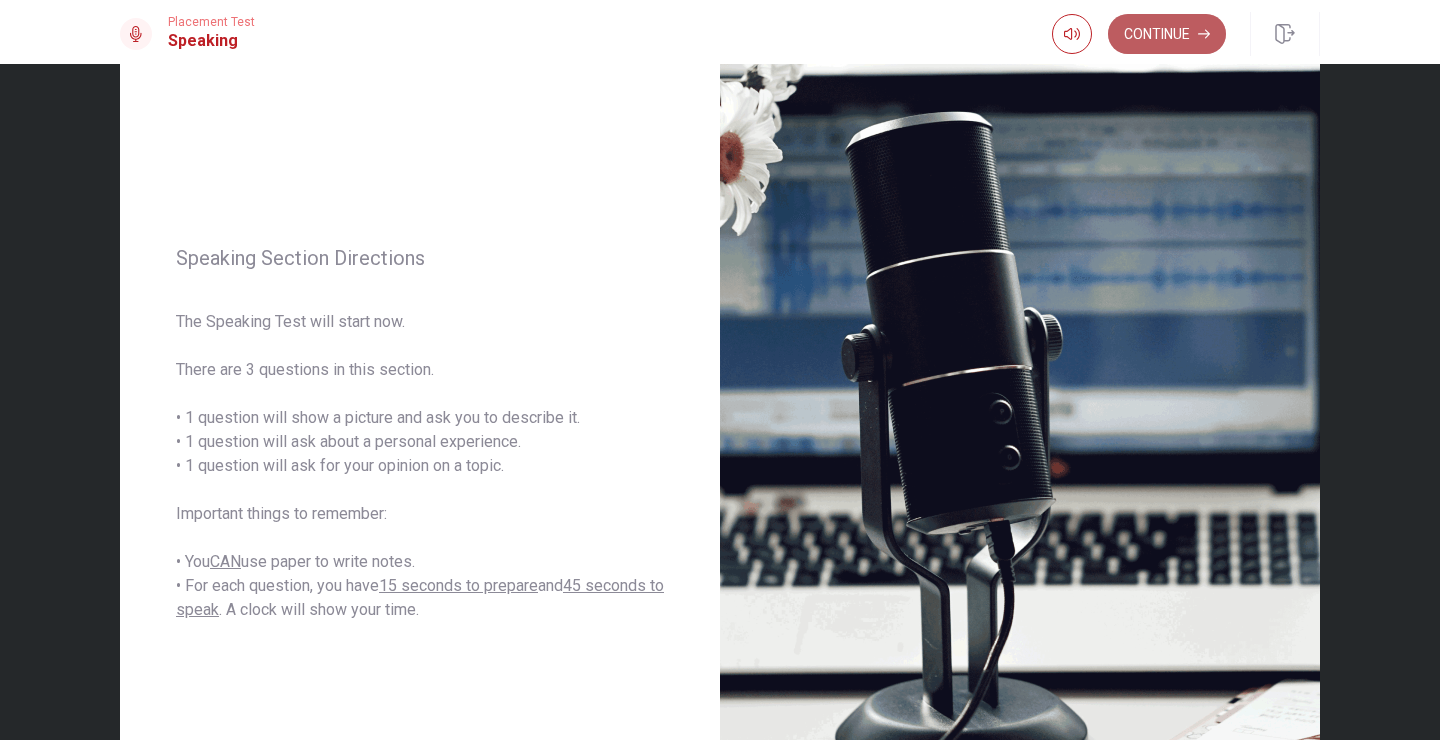 click on "Continue" at bounding box center [1167, 34] 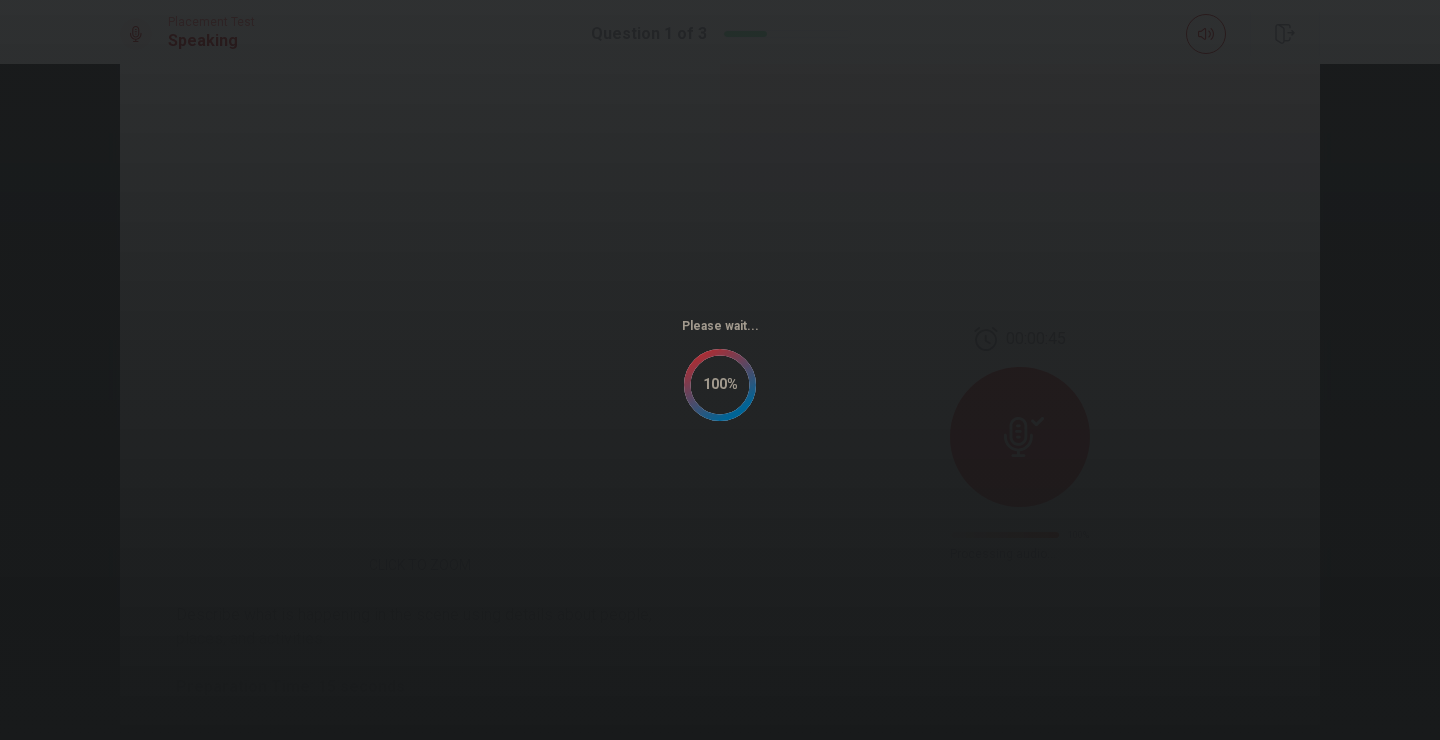 scroll, scrollTop: 0, scrollLeft: 0, axis: both 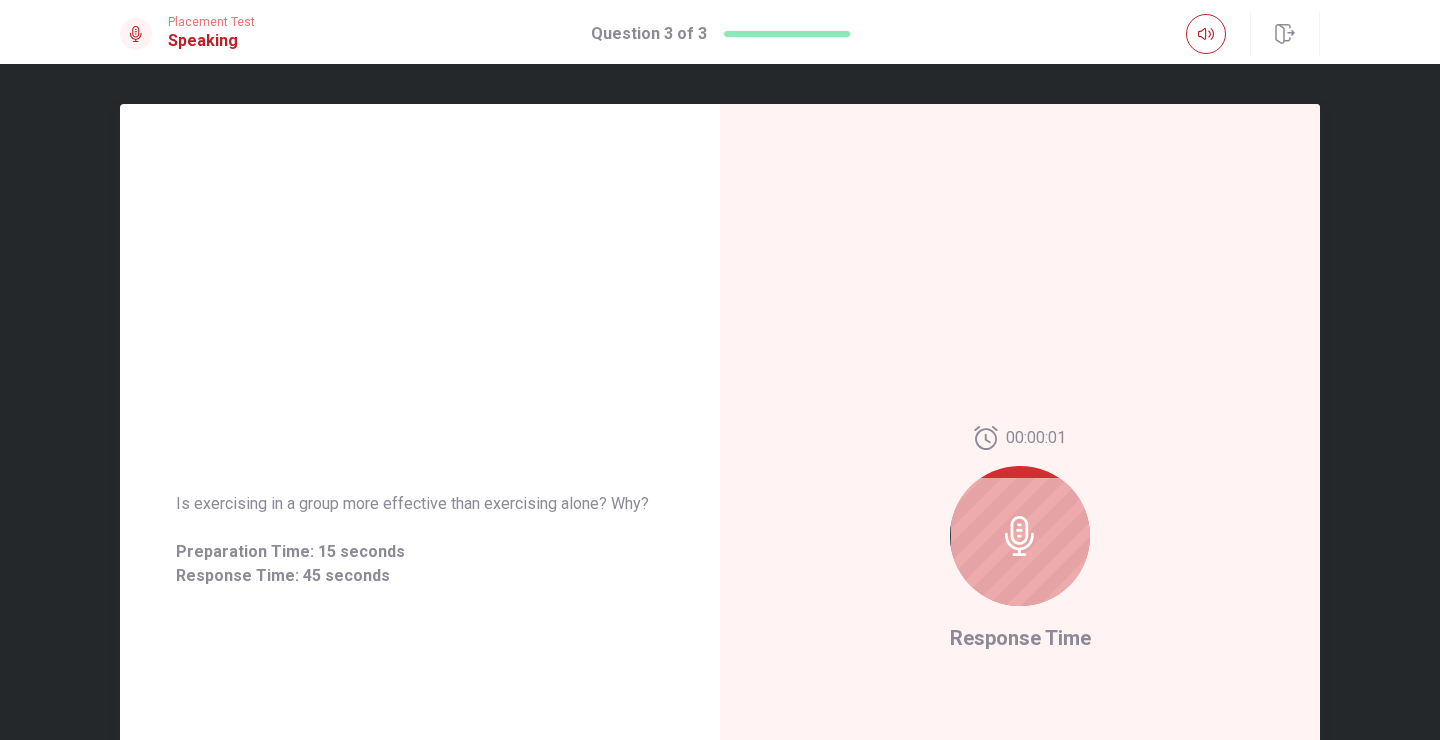click at bounding box center [1020, 536] 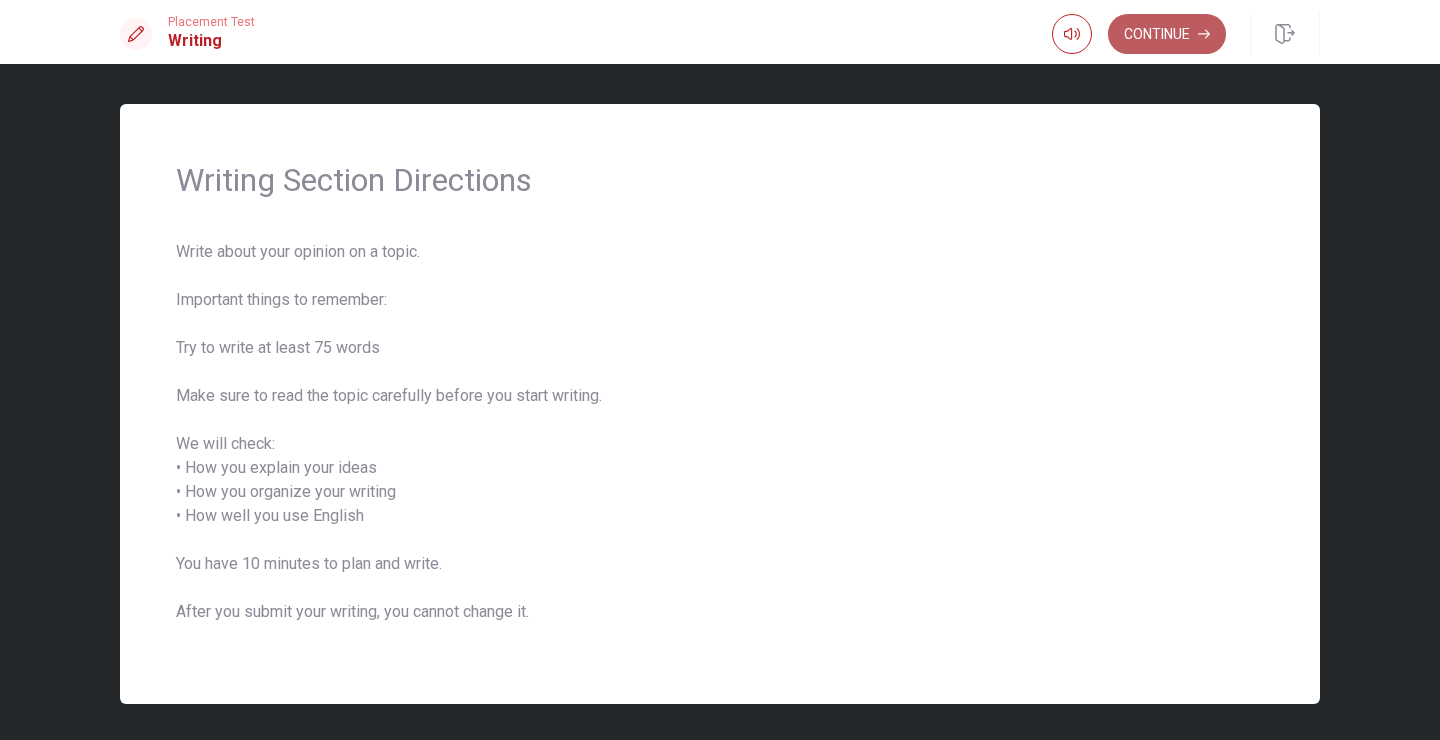 click on "Continue" at bounding box center (1167, 34) 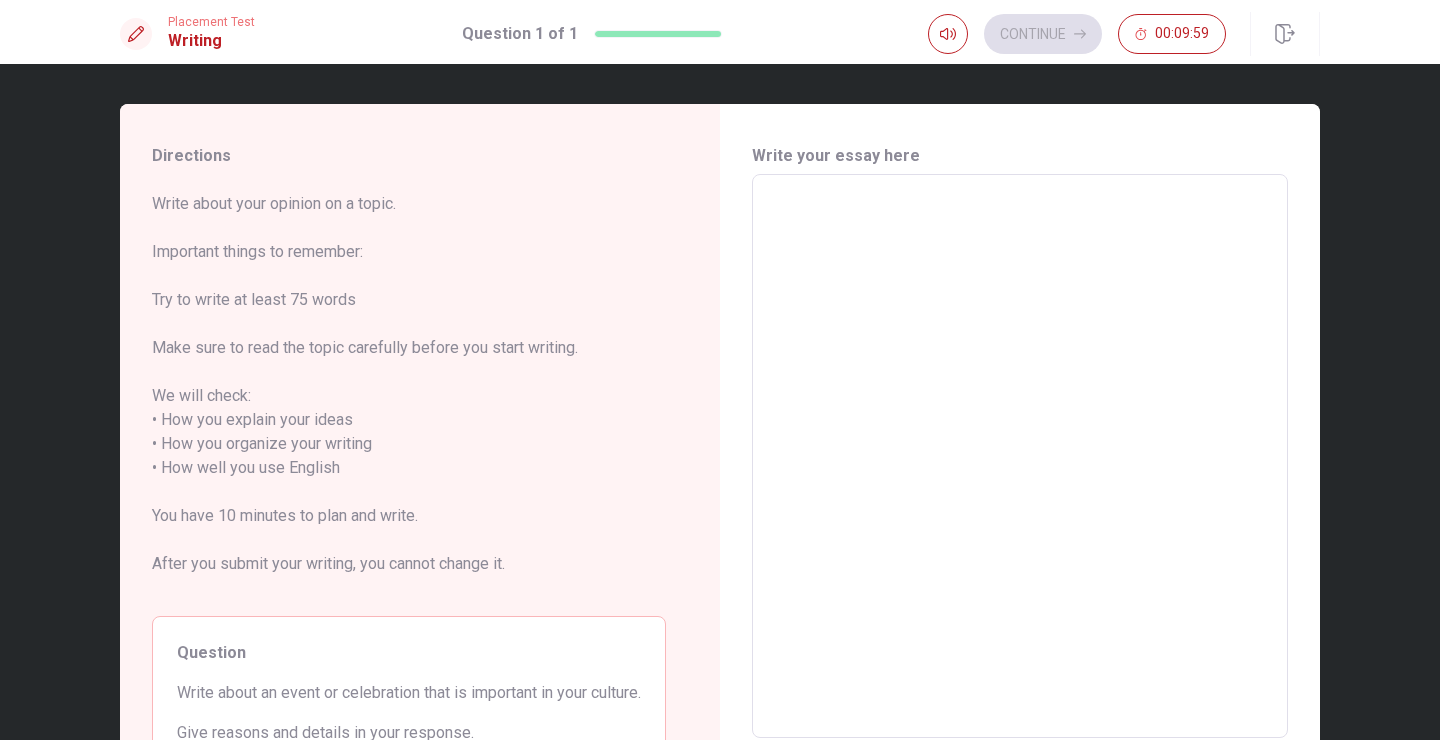 click at bounding box center (1020, 456) 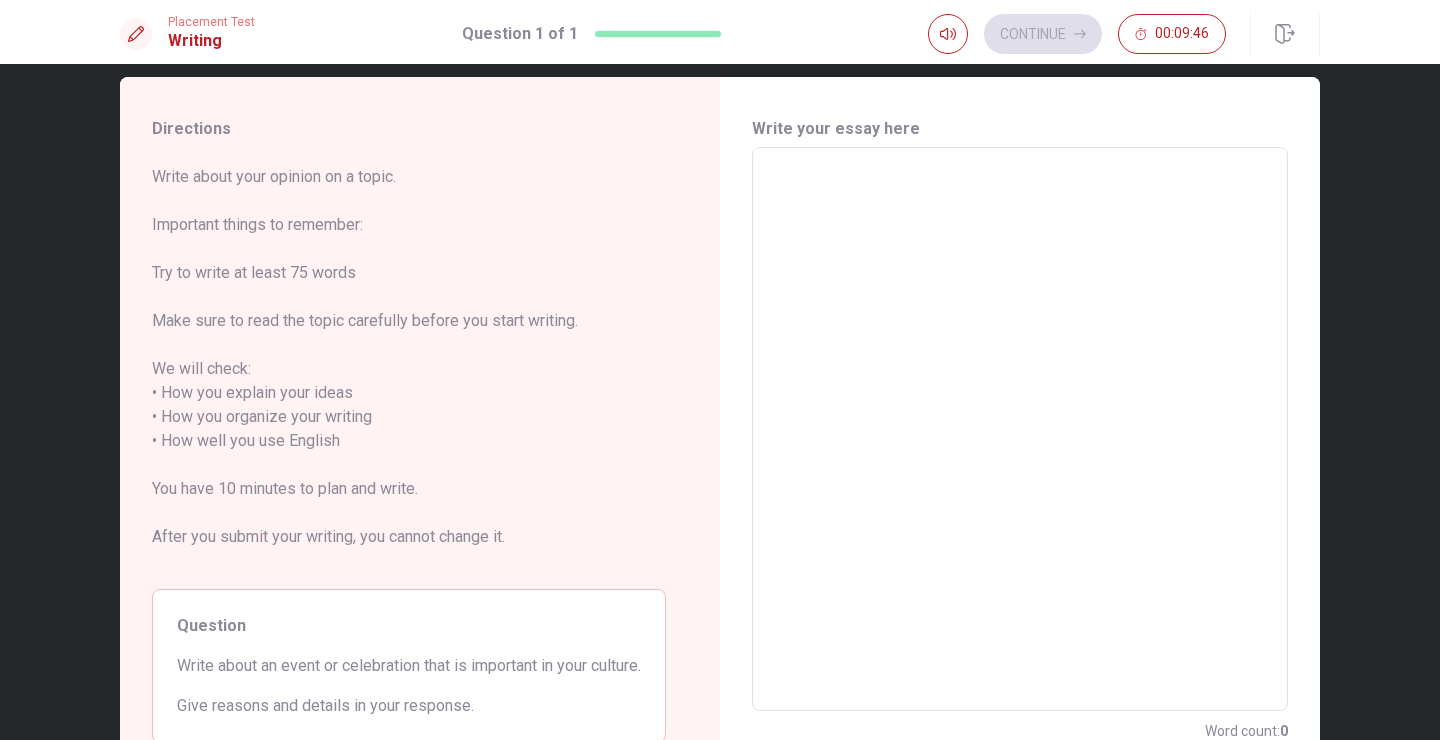 scroll, scrollTop: 0, scrollLeft: 0, axis: both 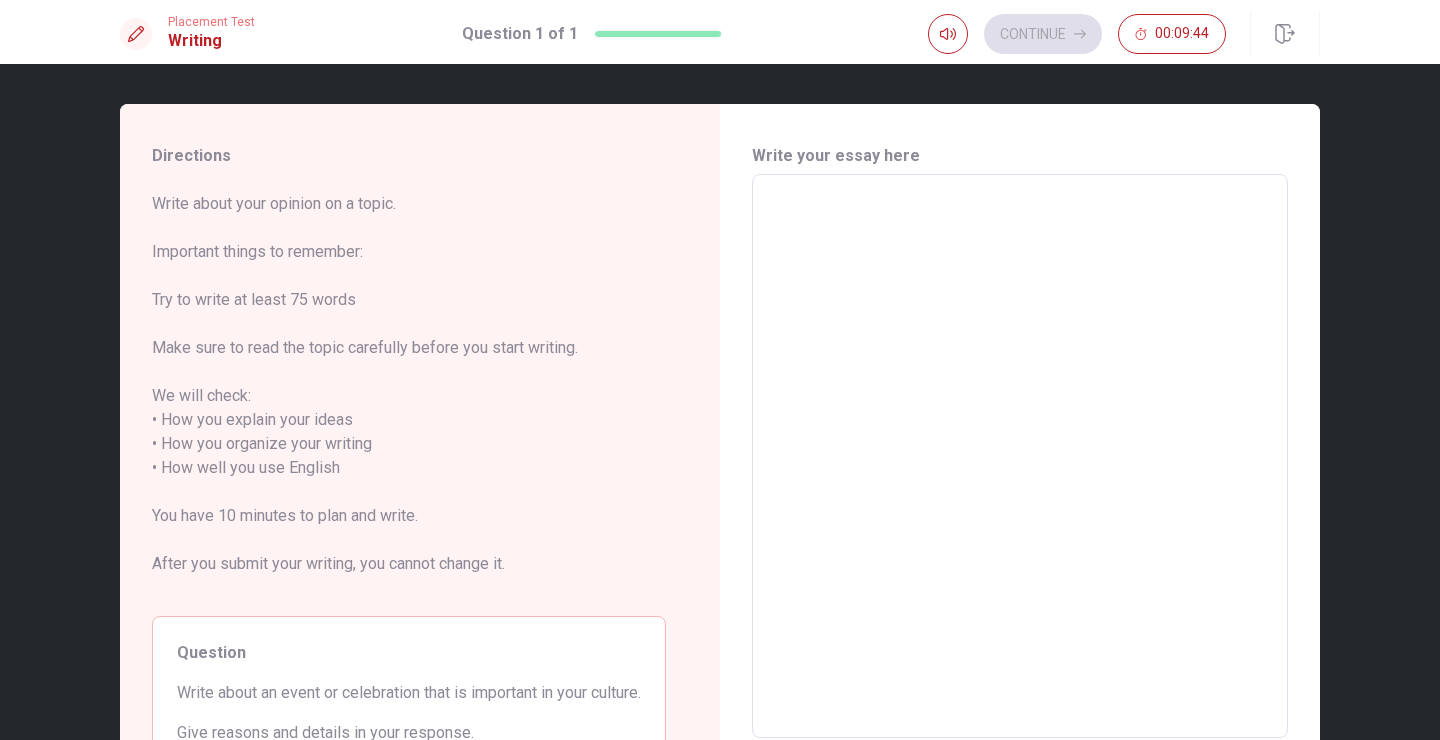 type on "i" 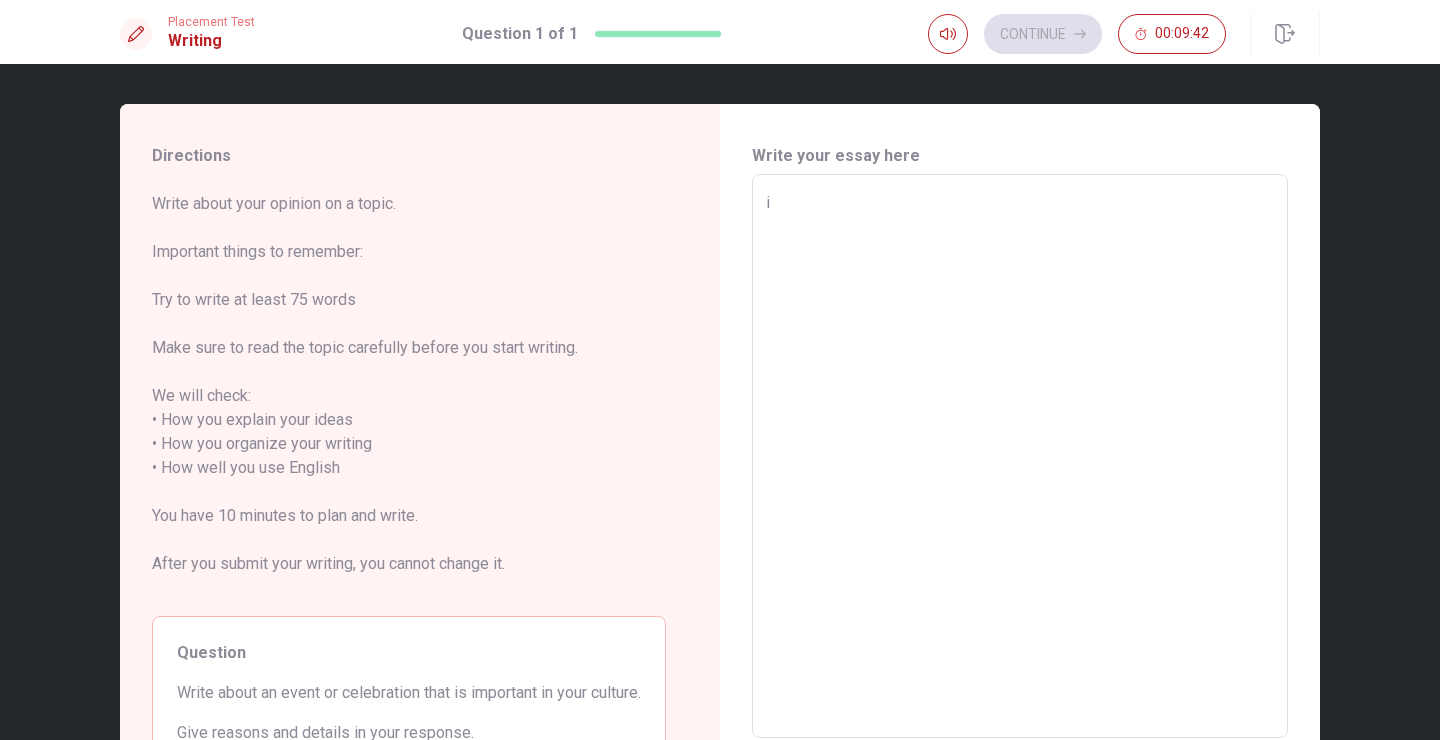 type on "x" 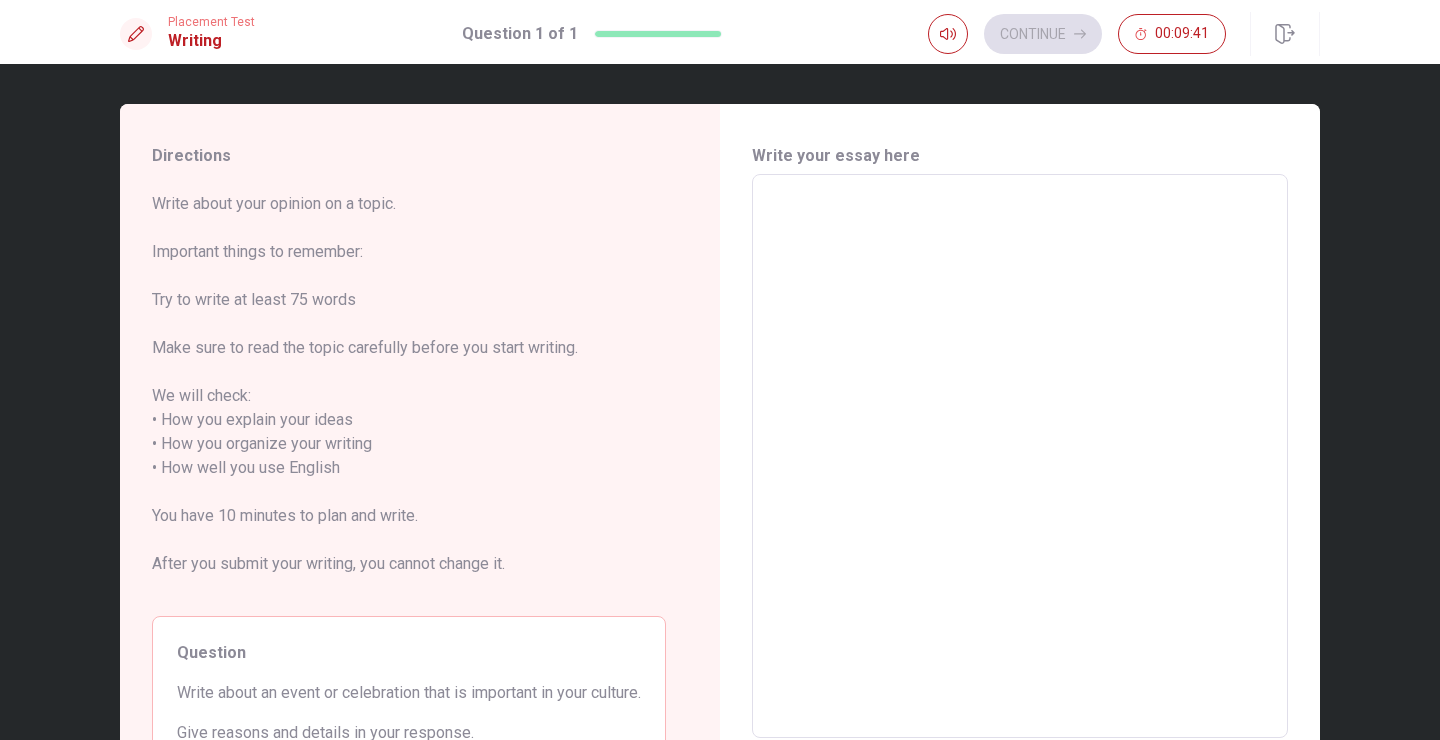 type on "h" 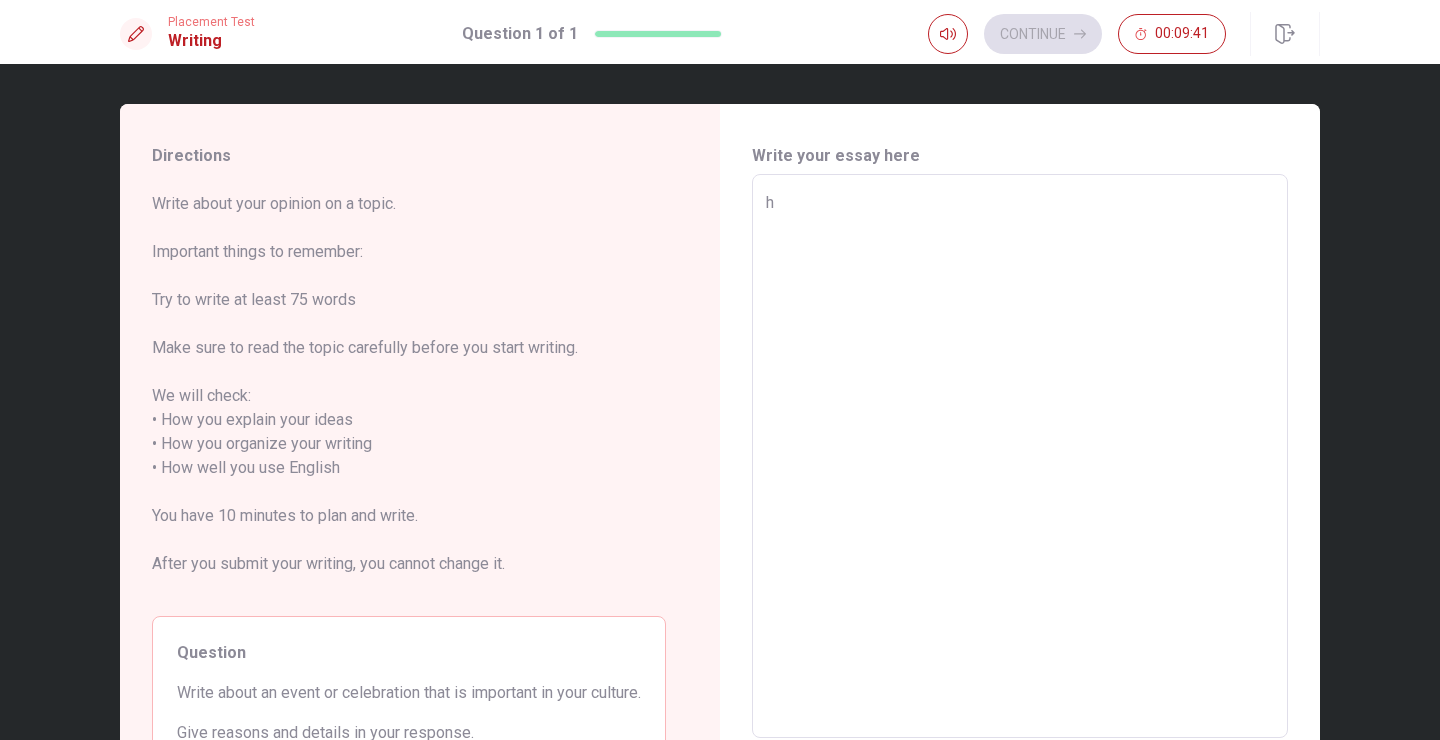 type on "x" 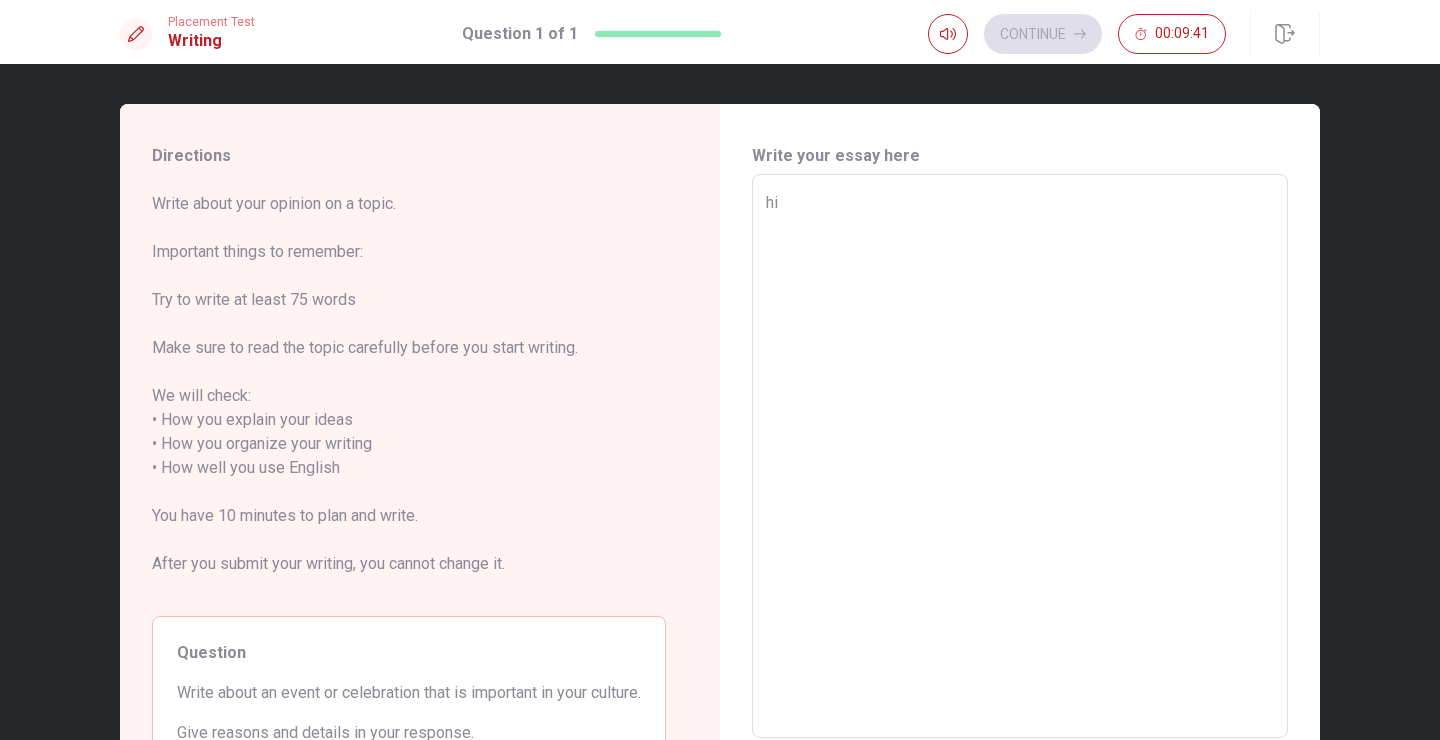 type on "x" 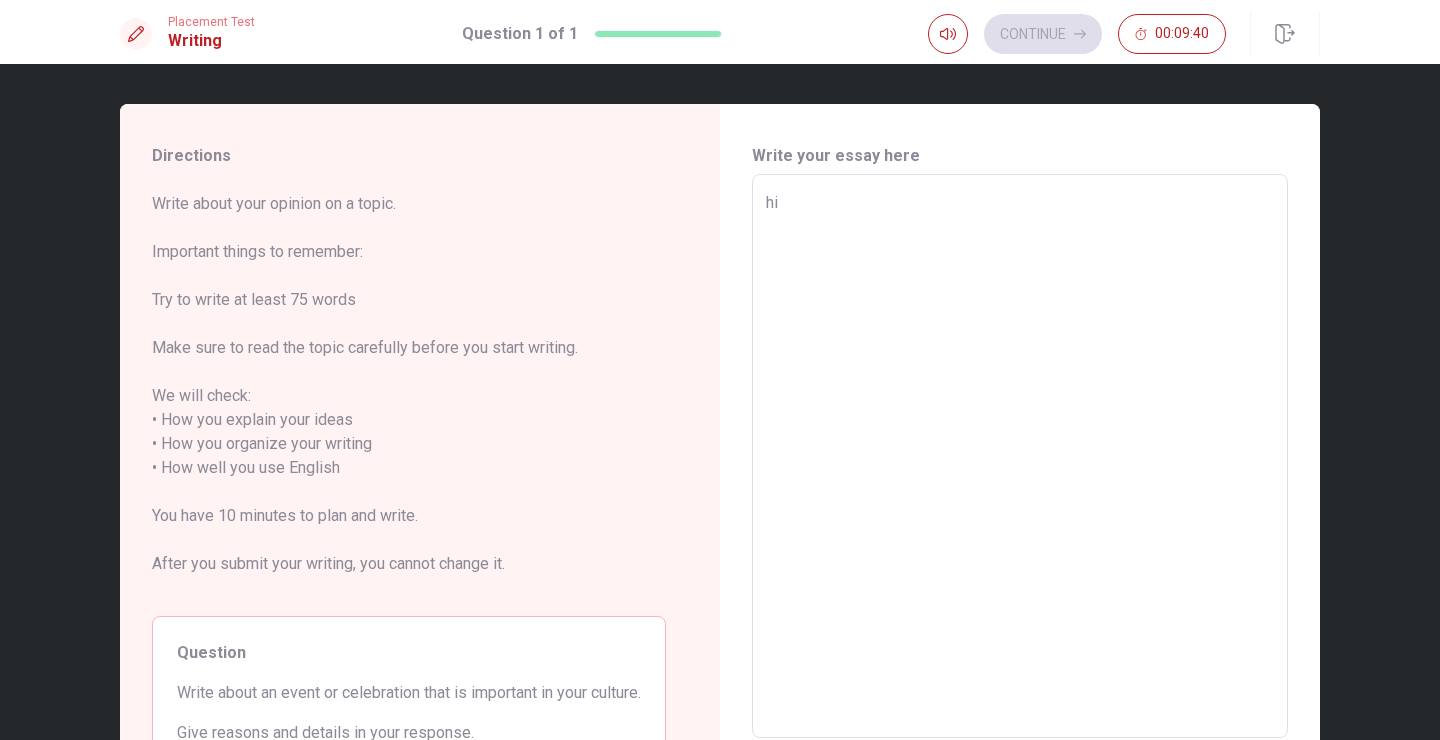 type on "hi i" 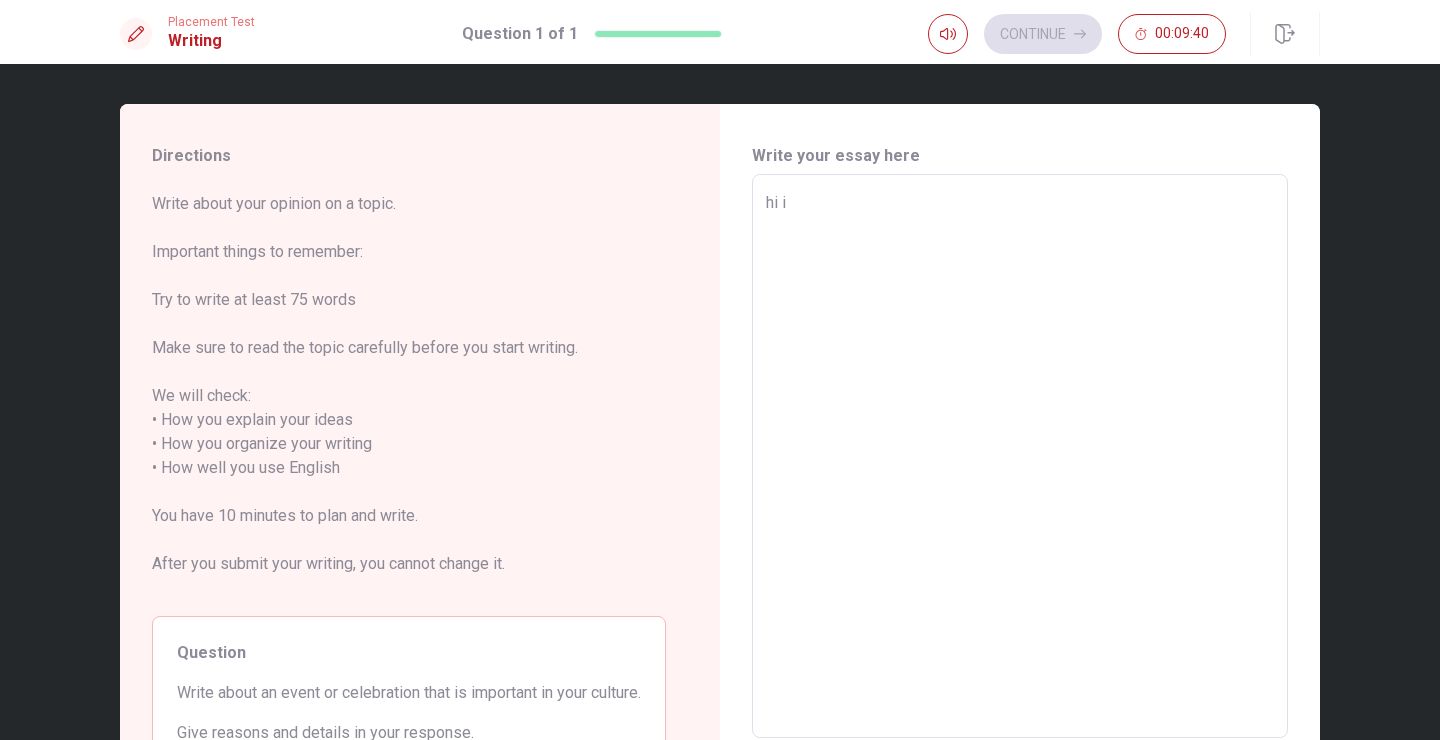 type on "x" 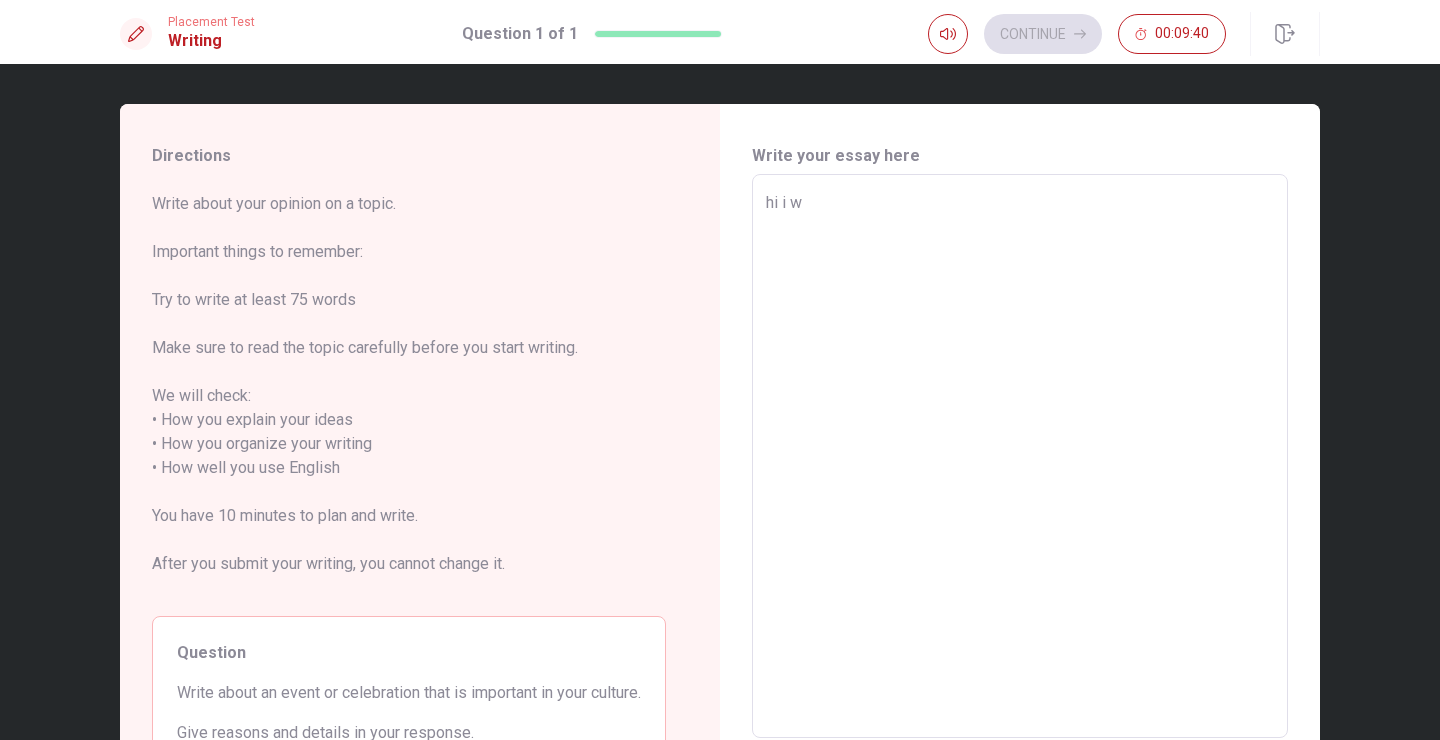 type on "x" 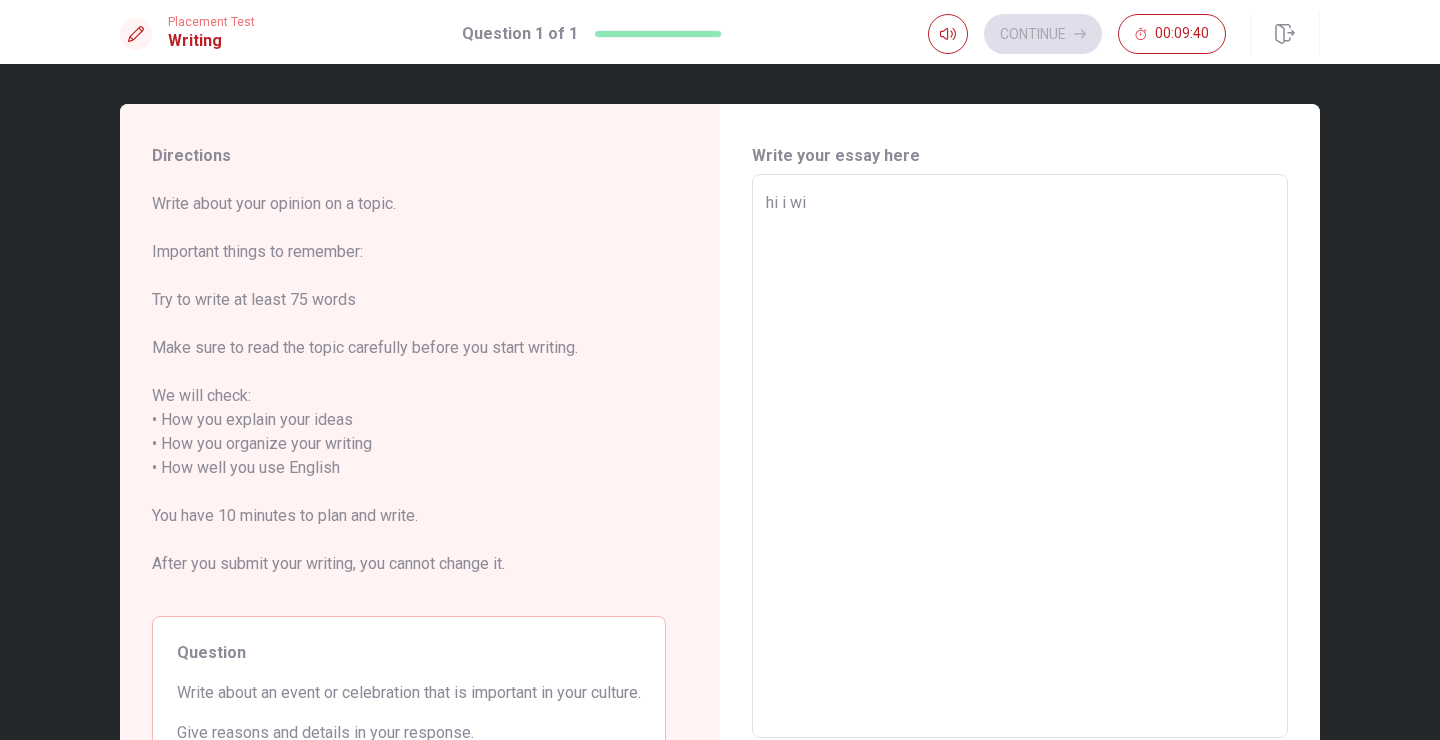 type on "x" 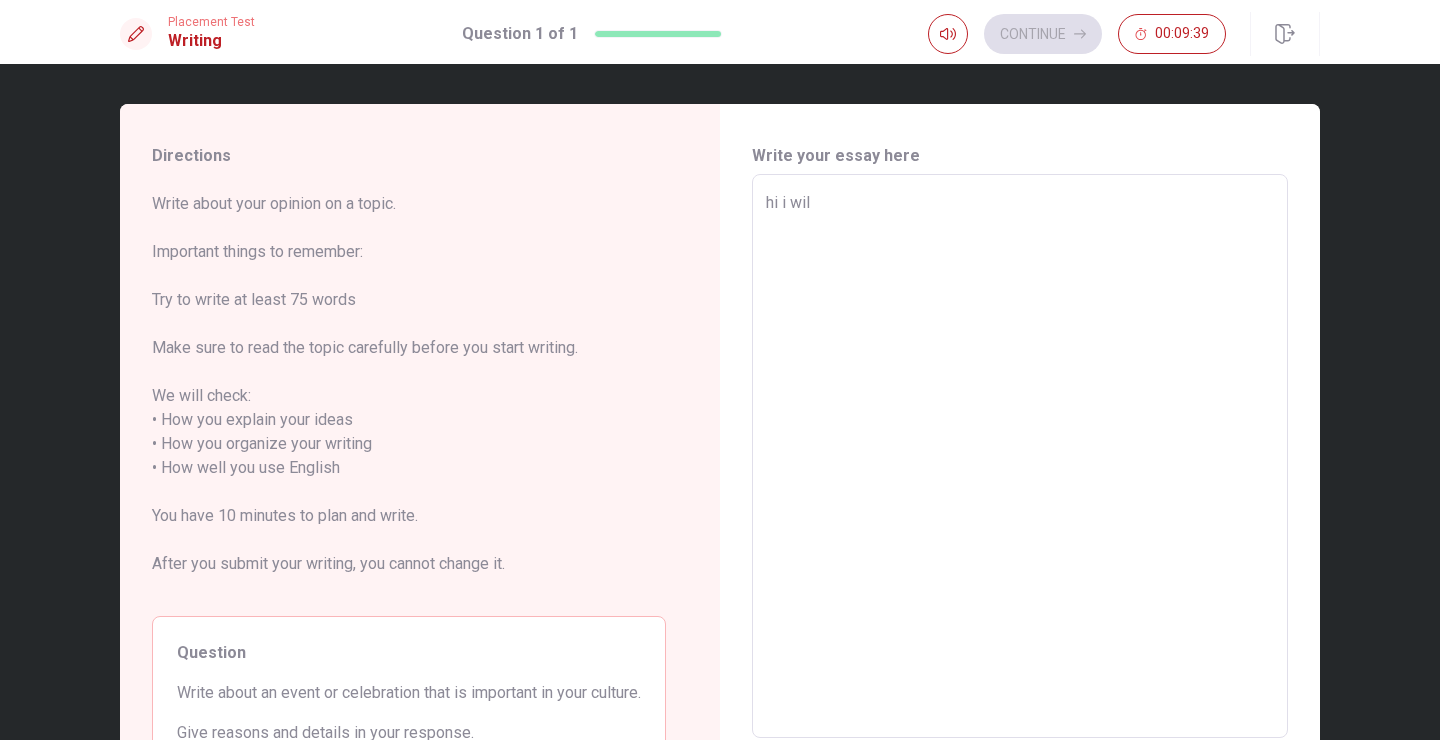 type on "x" 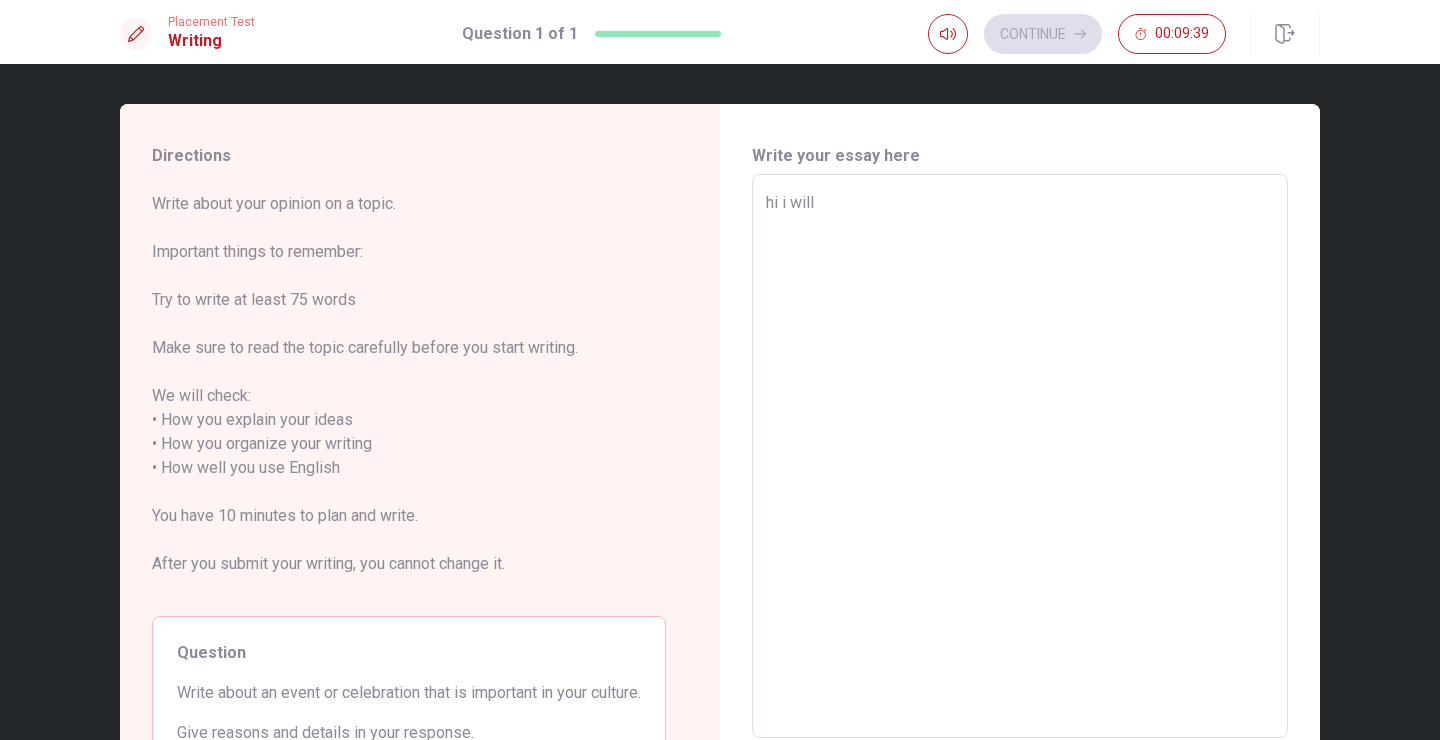 type on "x" 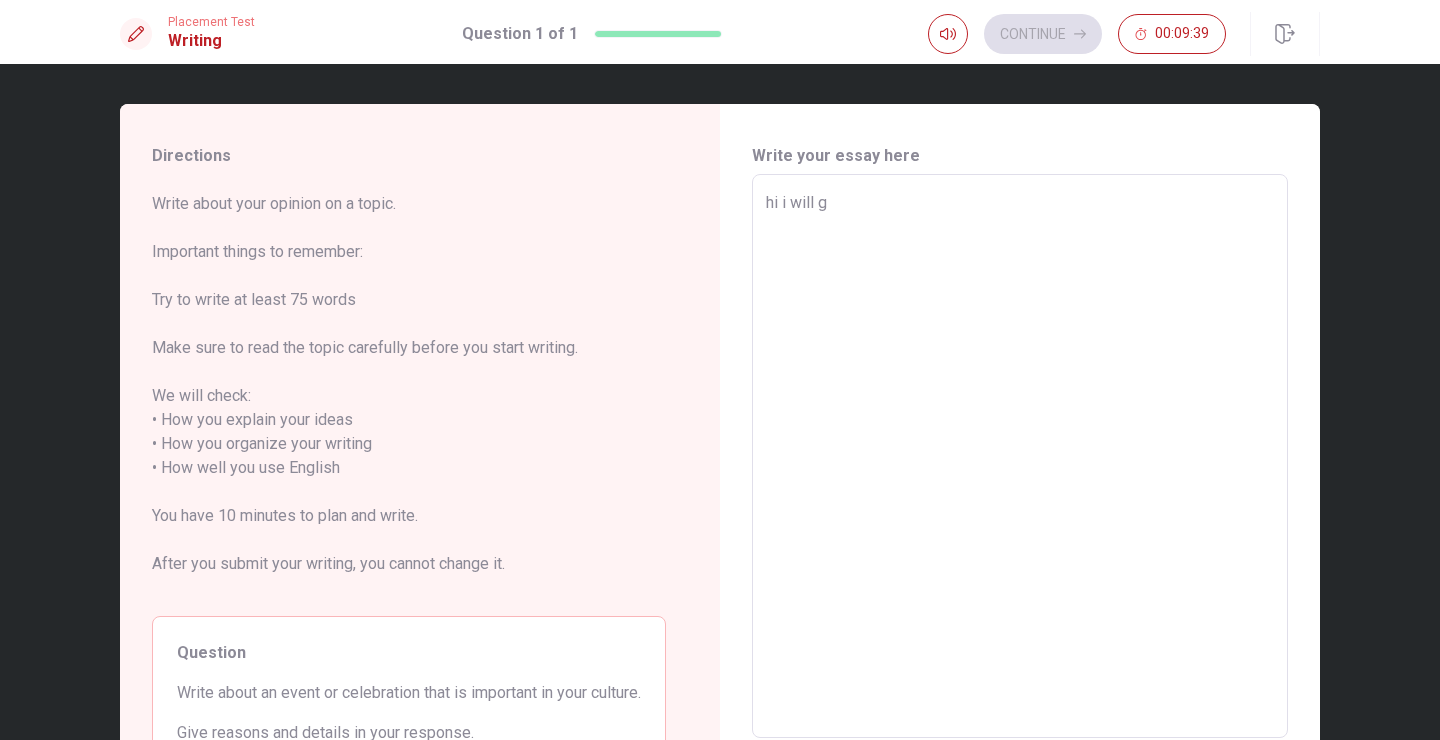 type on "x" 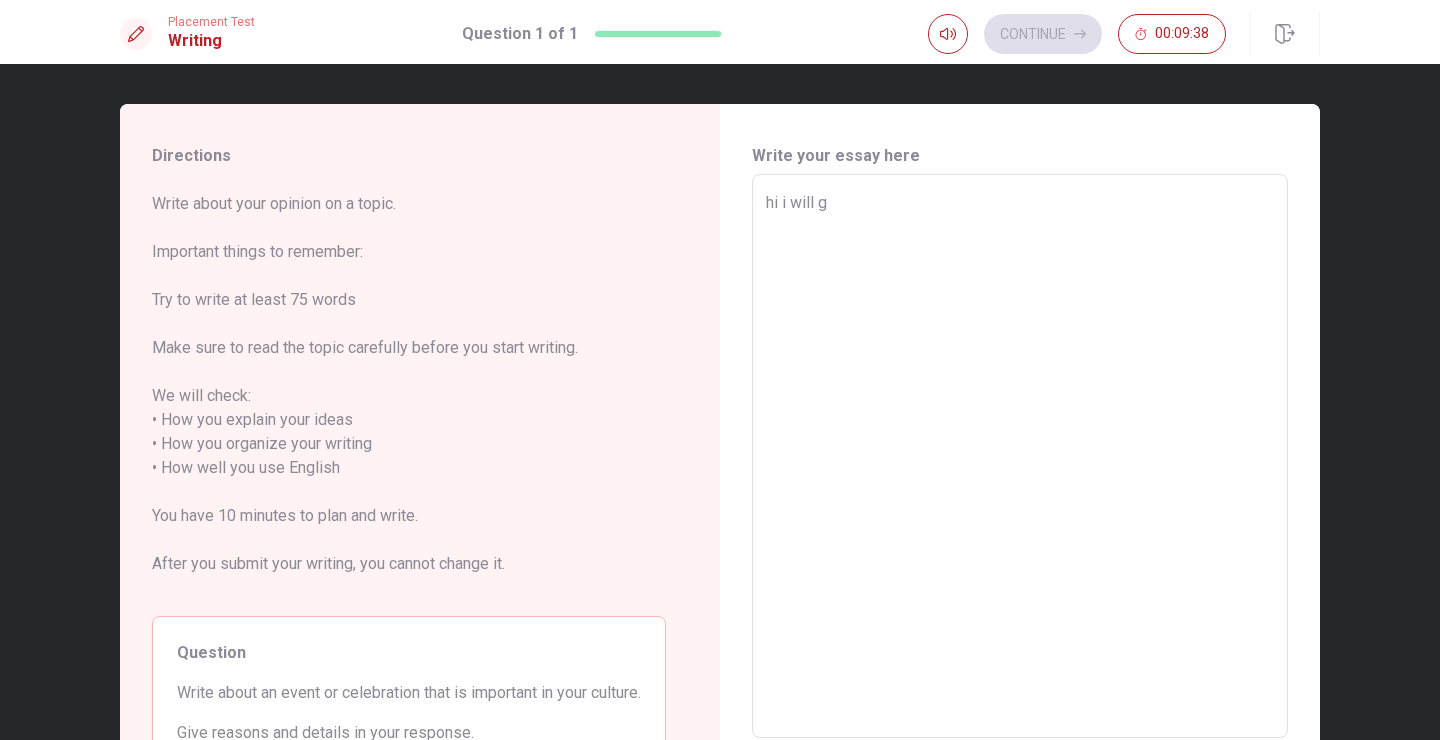 type on "hi i will gi" 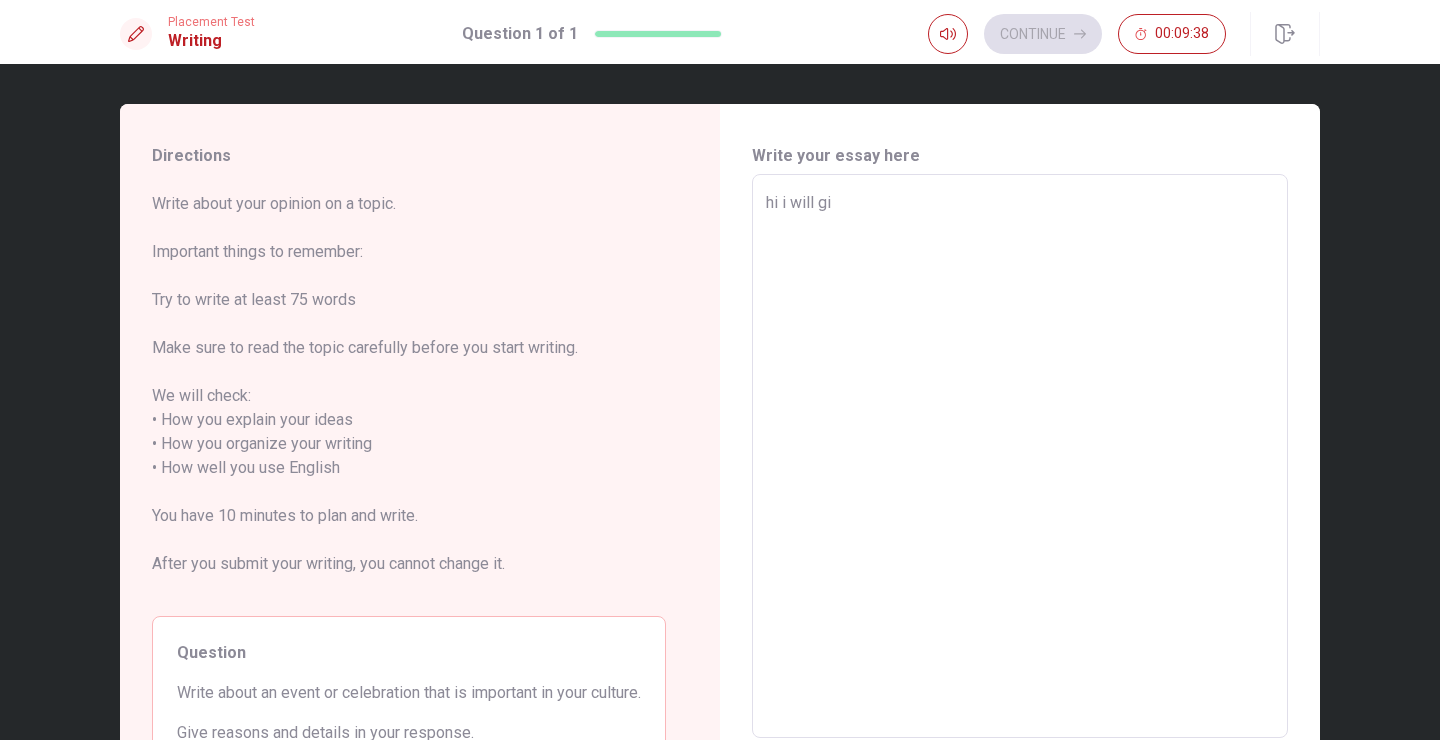 type on "x" 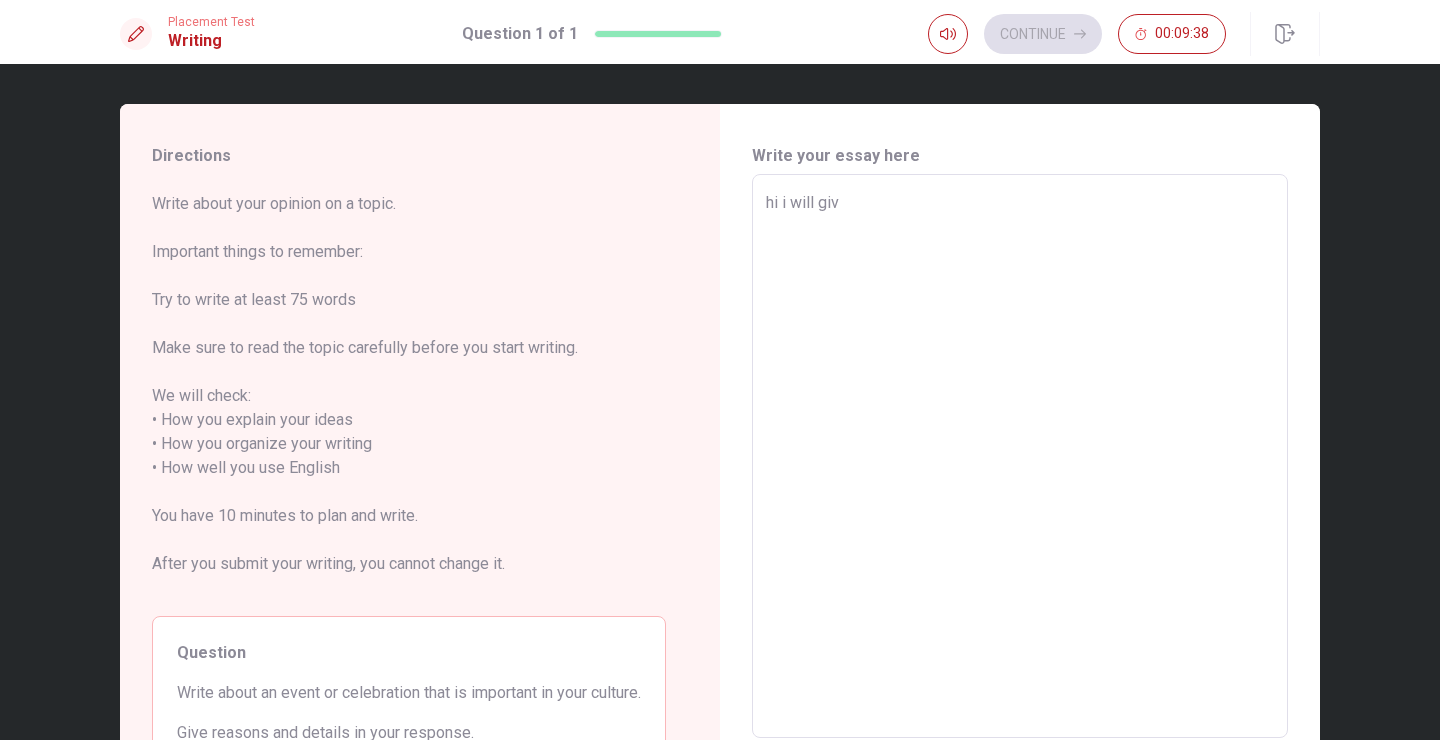 type on "x" 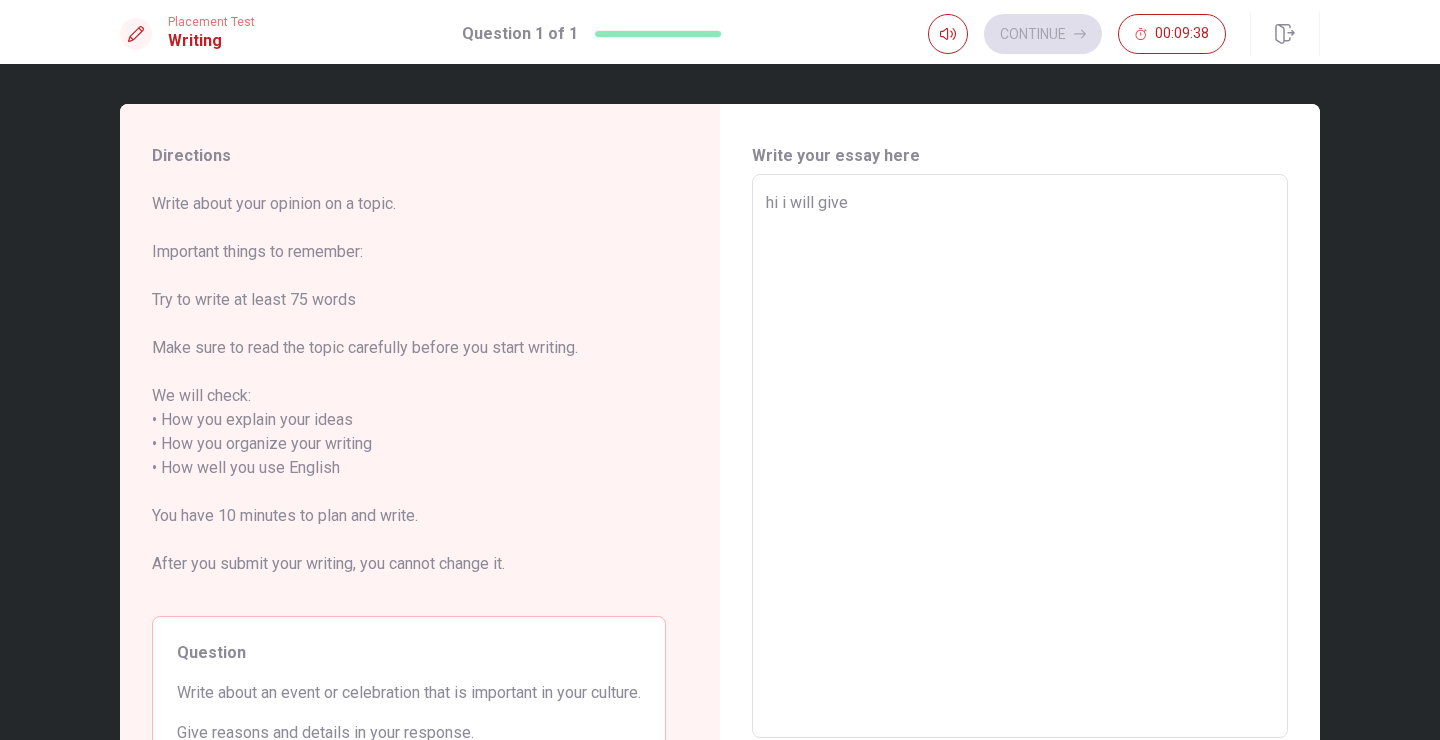 type on "x" 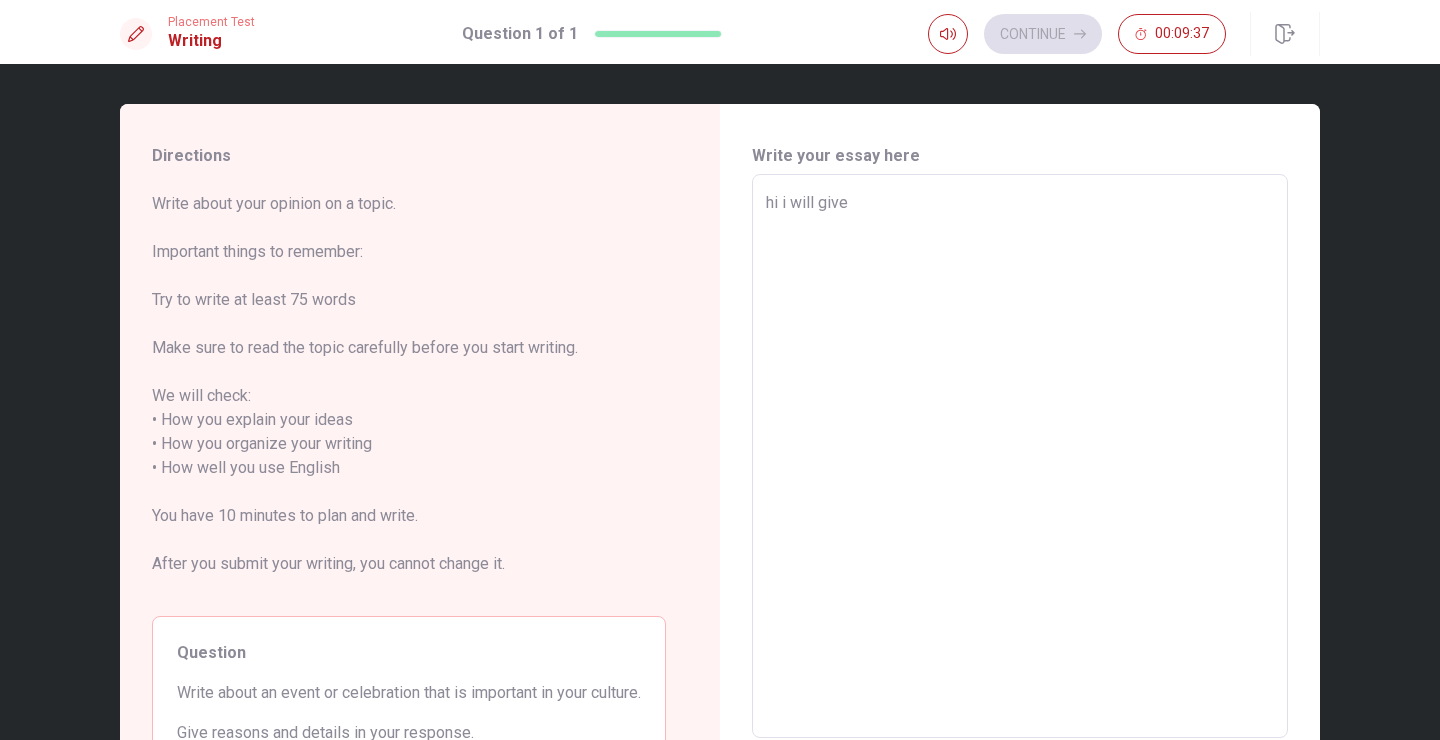 type on "hi i will give u" 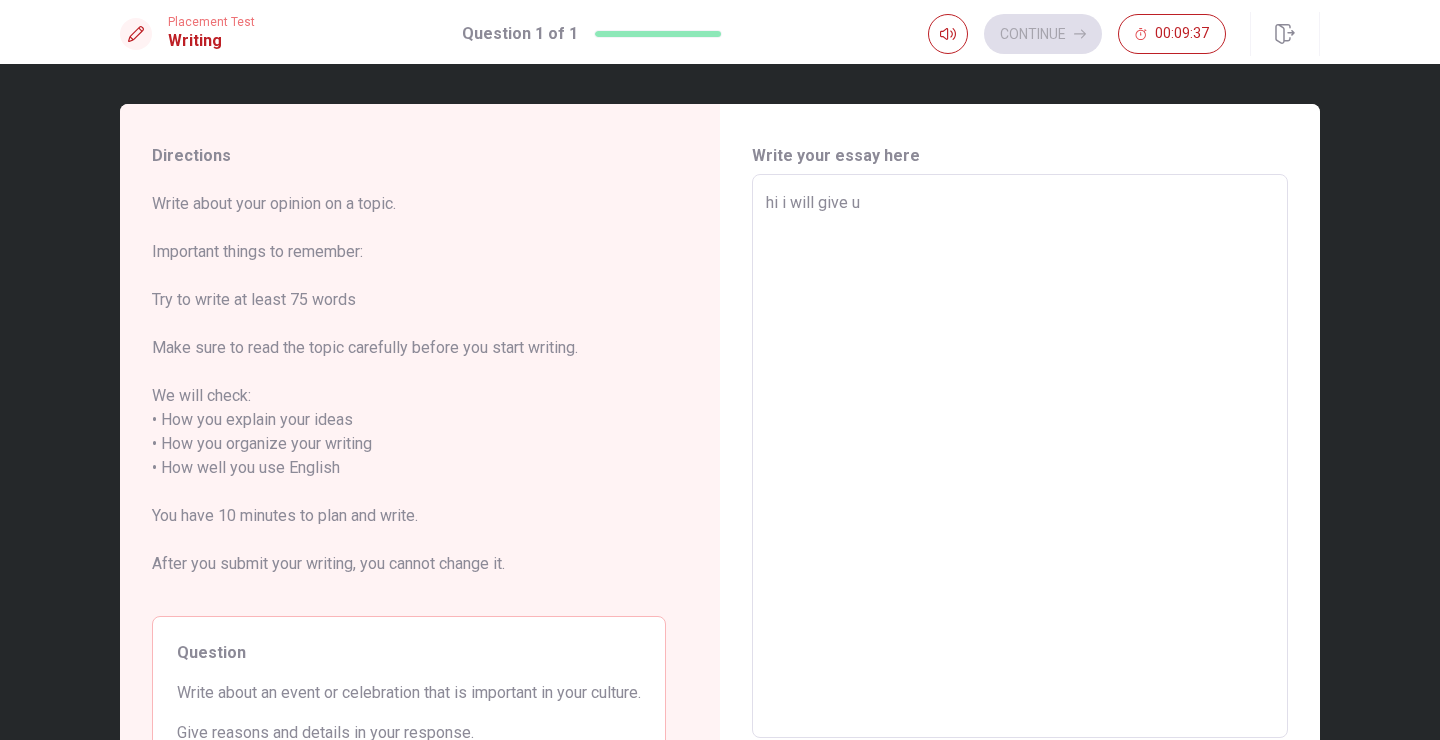 type on "x" 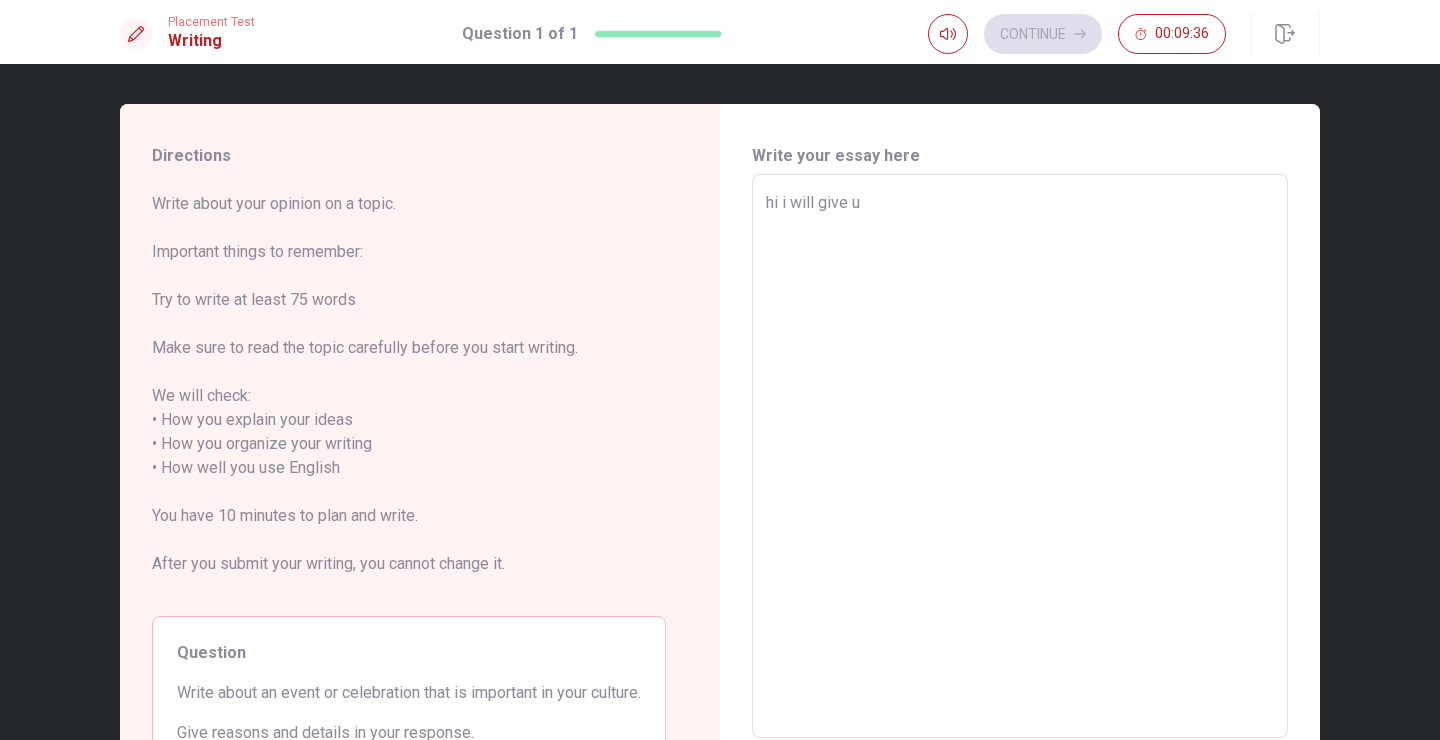 type on "hi i will give u" 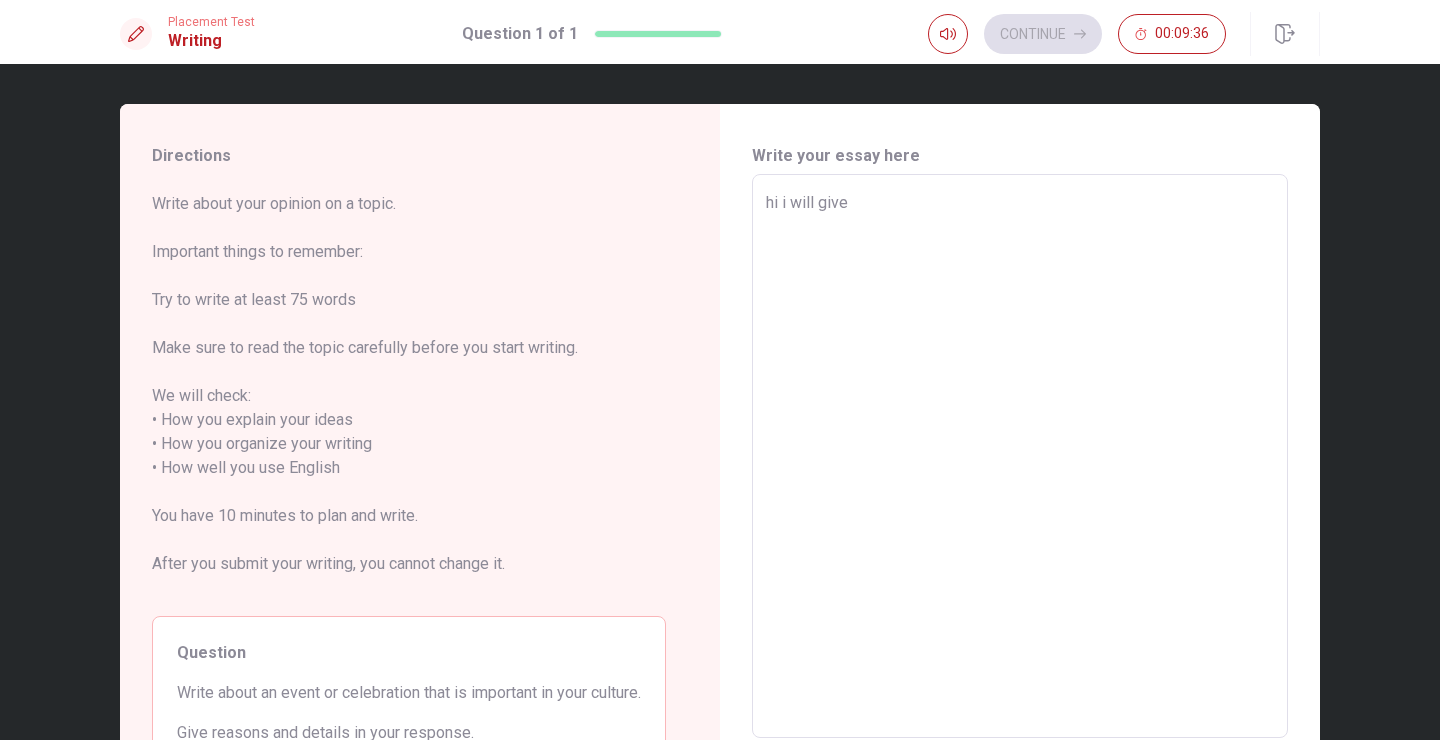 type on "x" 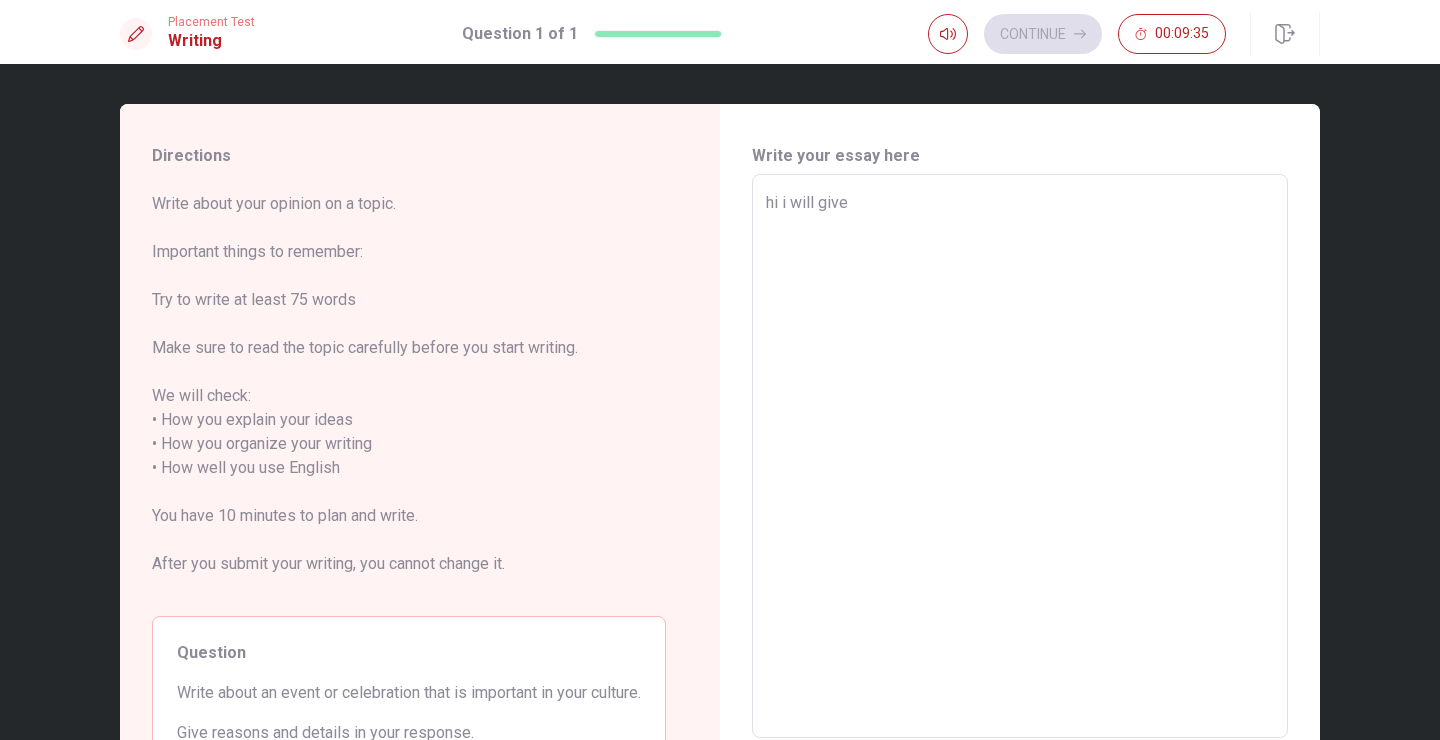 type on "hi i will give y" 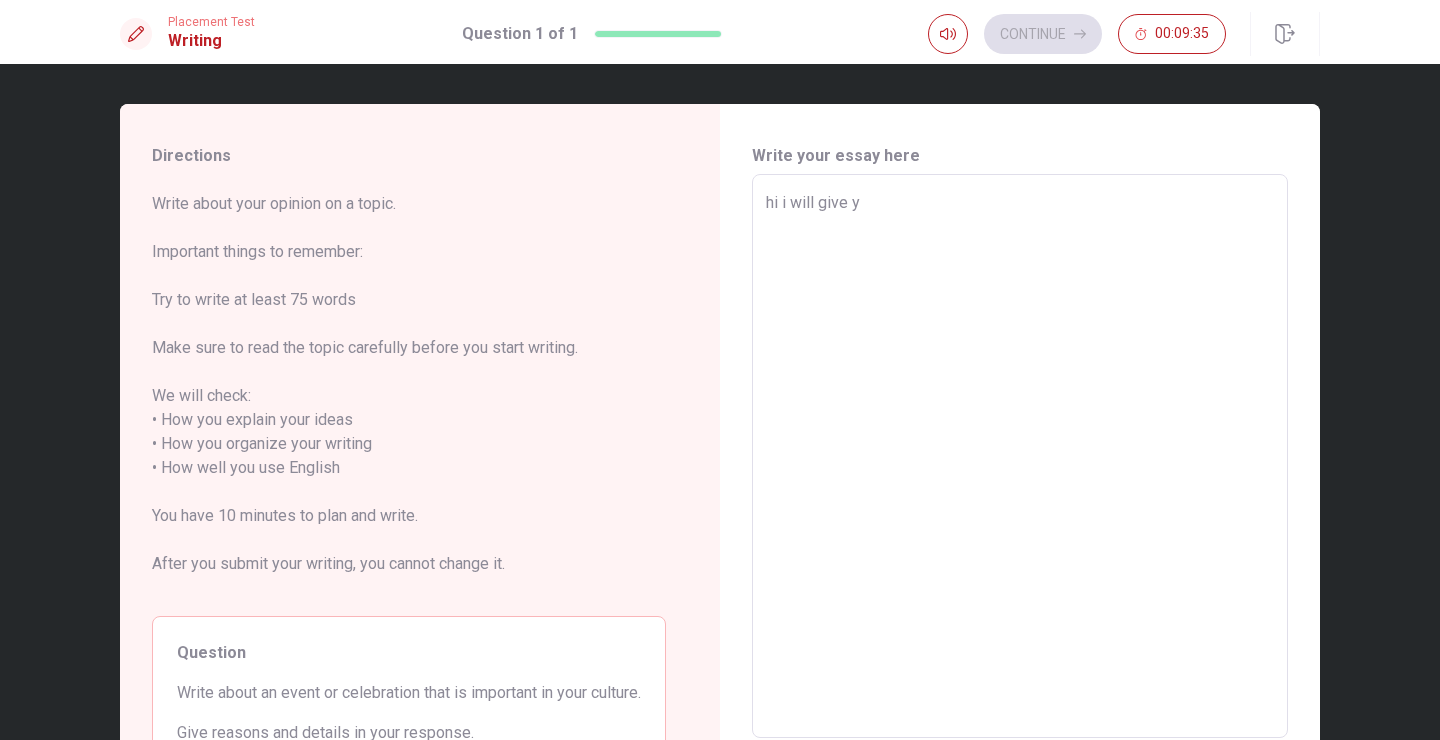 type on "hi i will give yo" 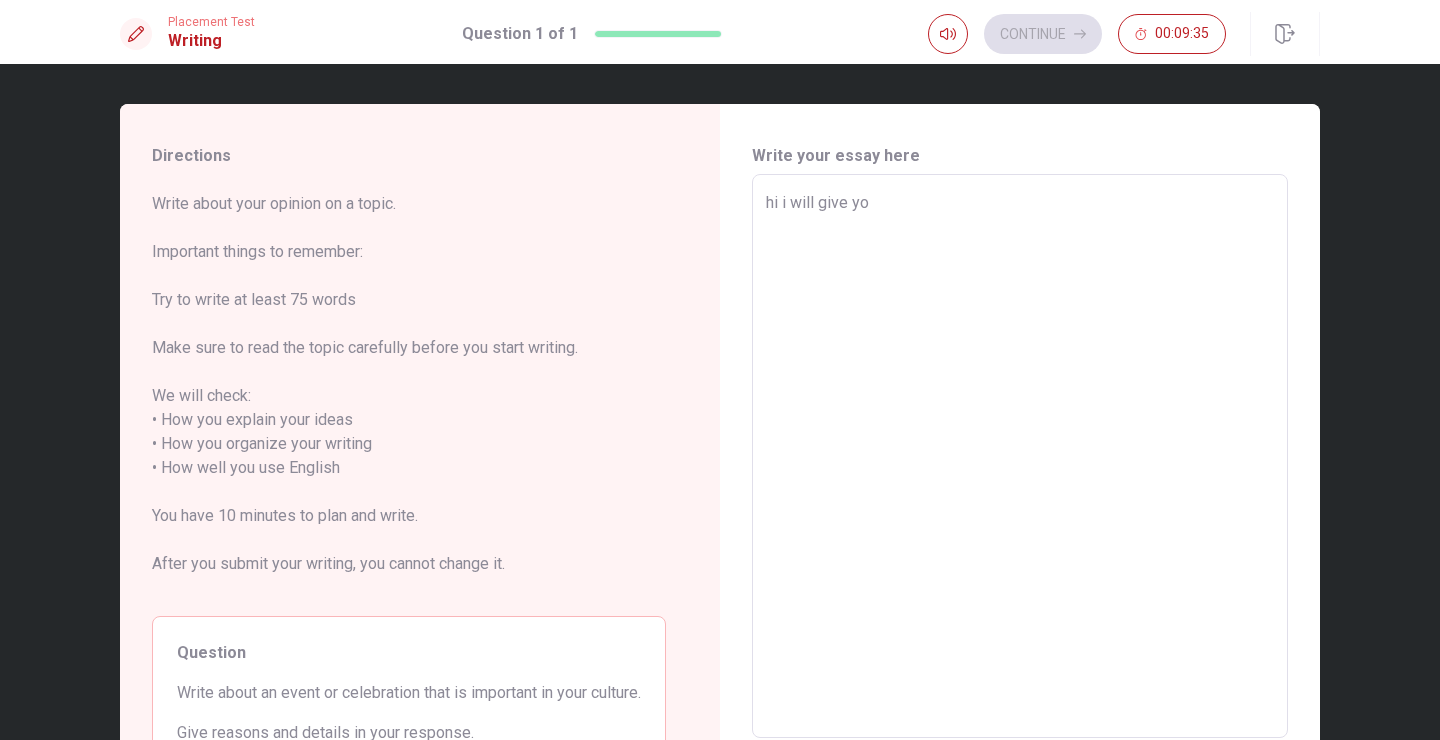 type on "hi i will give you" 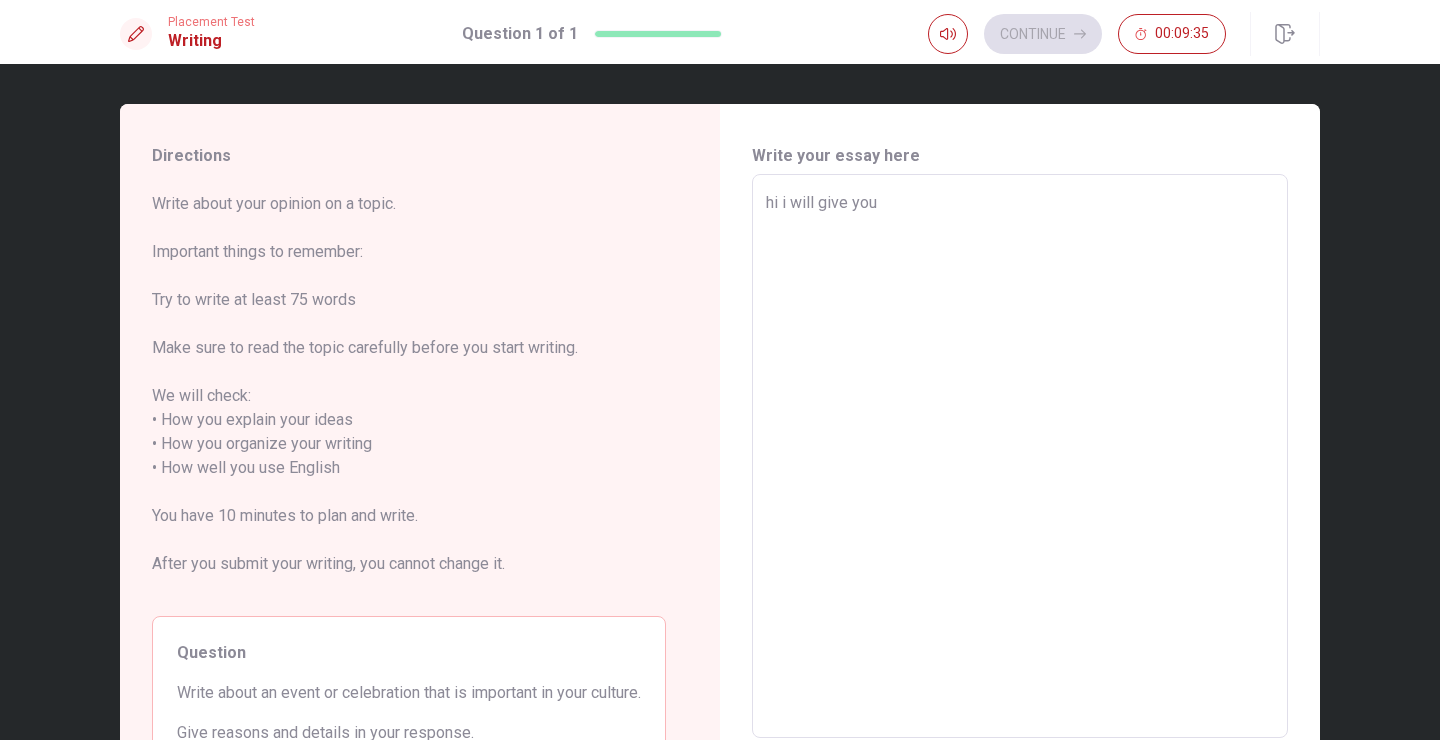type on "hi i will give you" 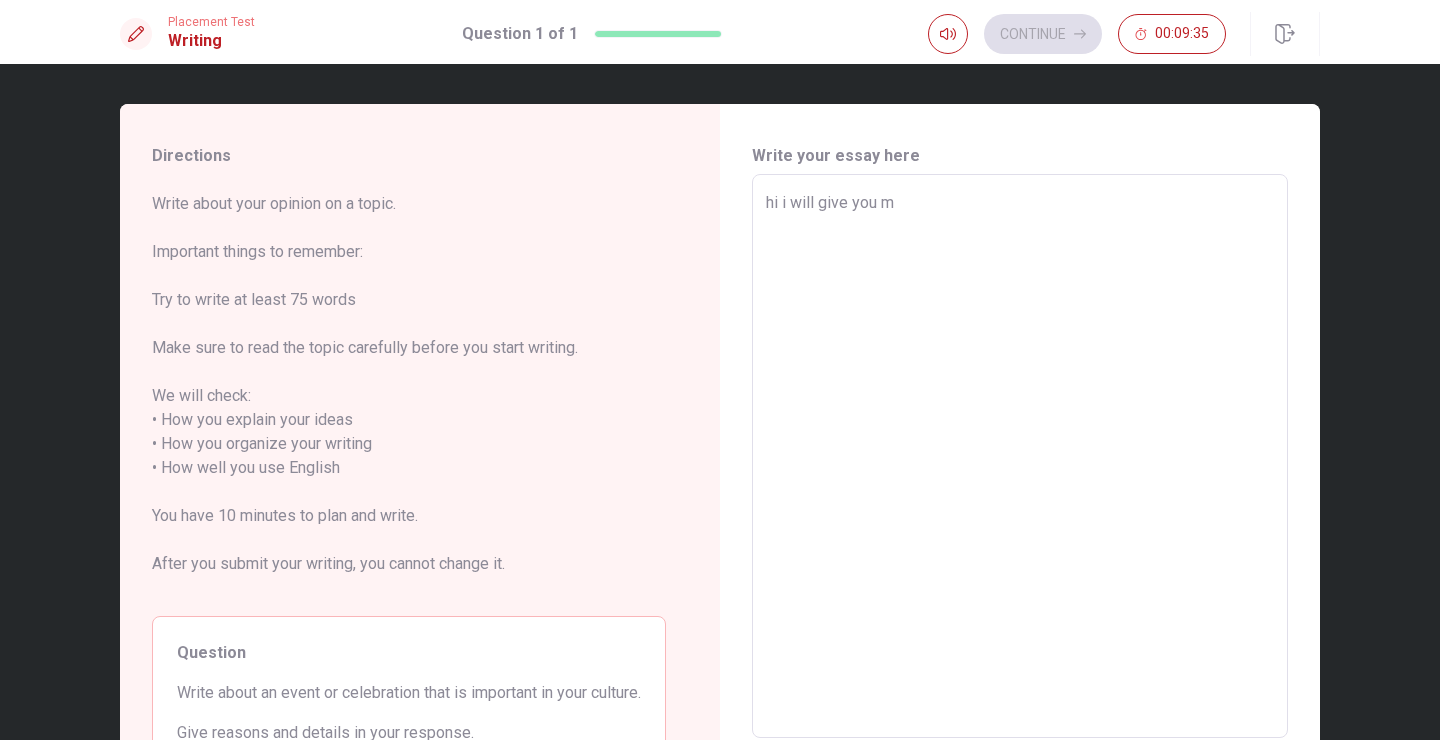 type on "x" 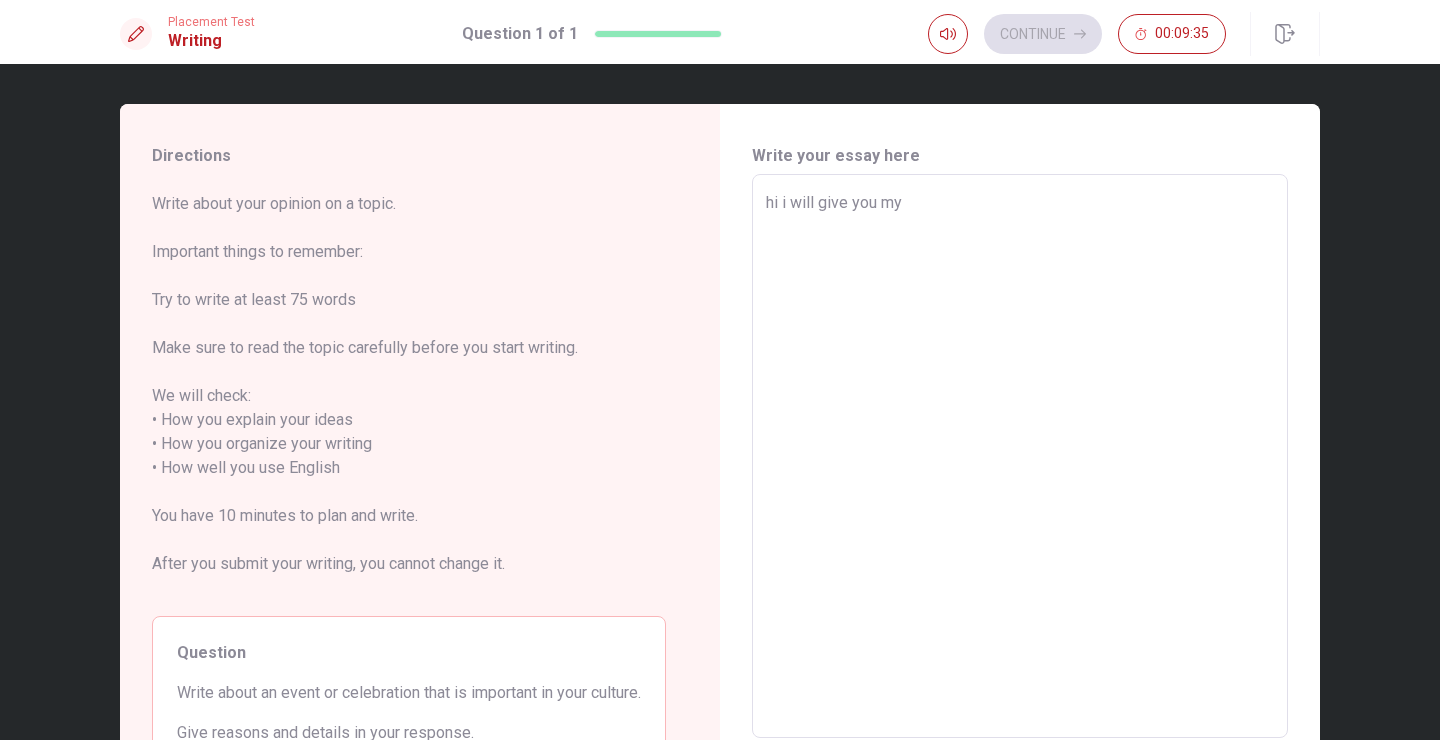 type on "x" 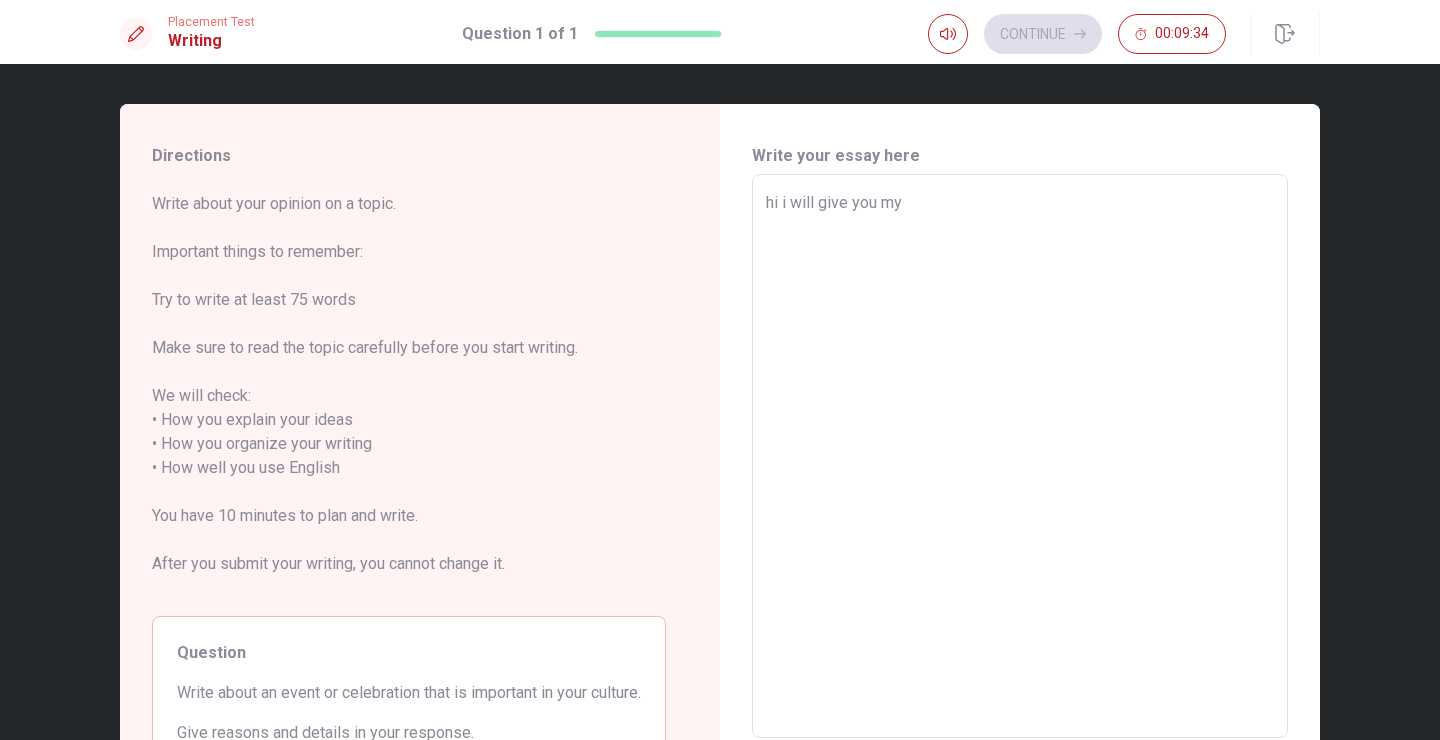 type on "hi i will give you my" 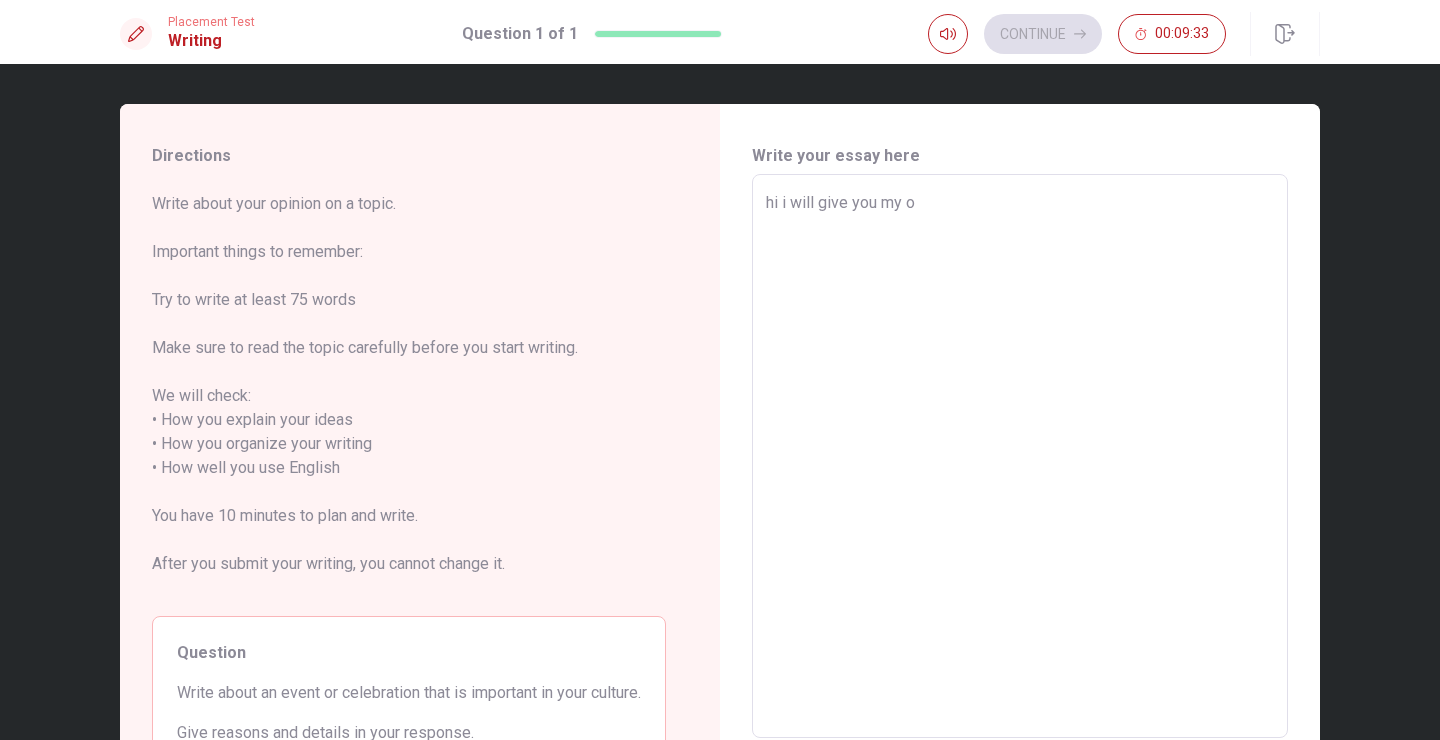 type on "x" 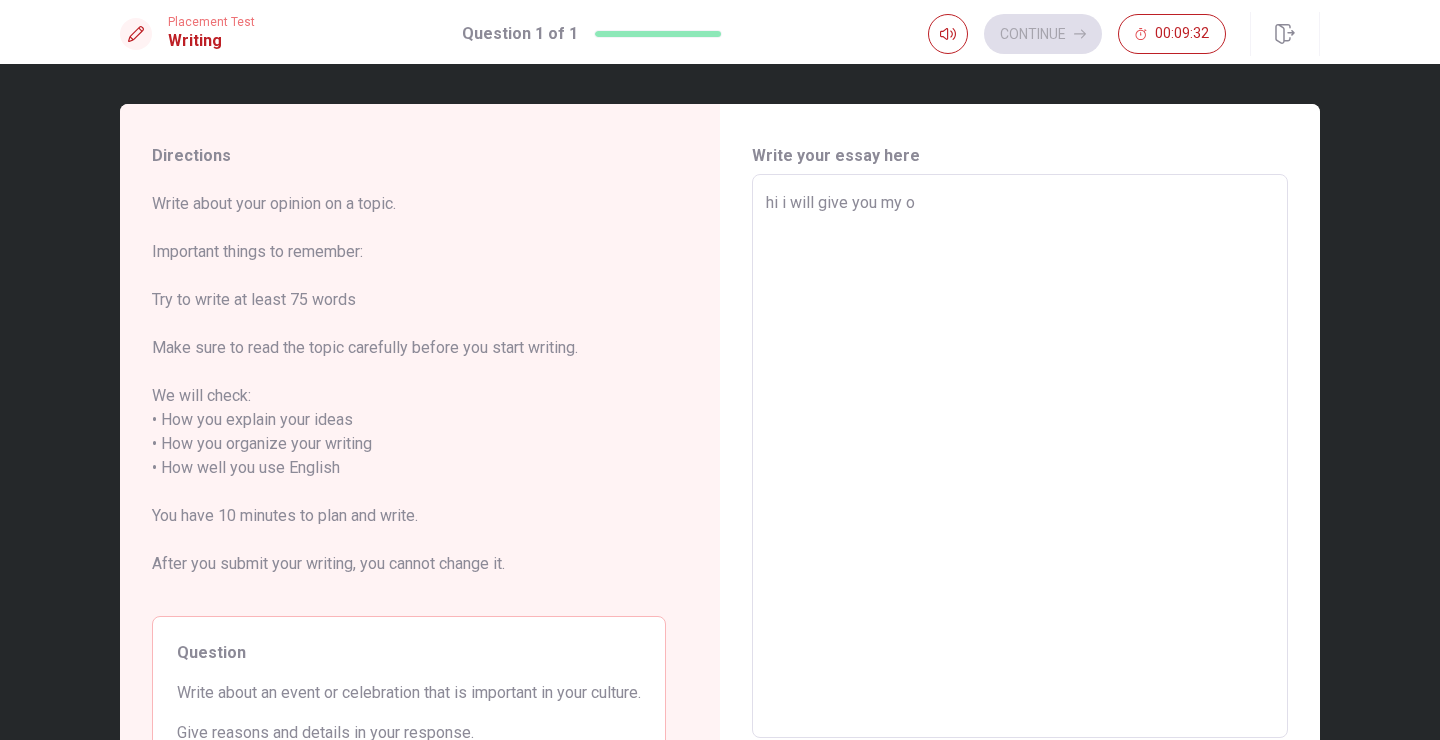 type on "hi i will give you my op" 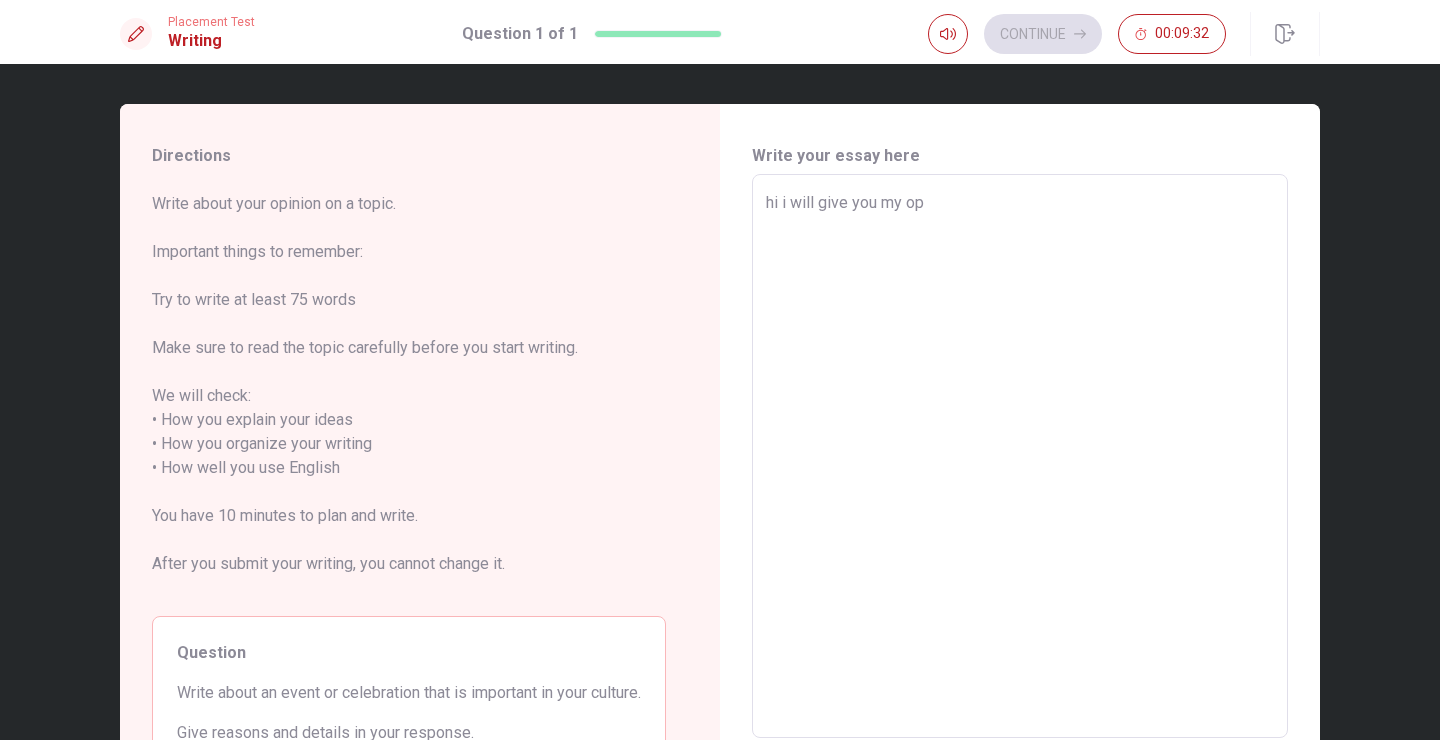 type on "x" 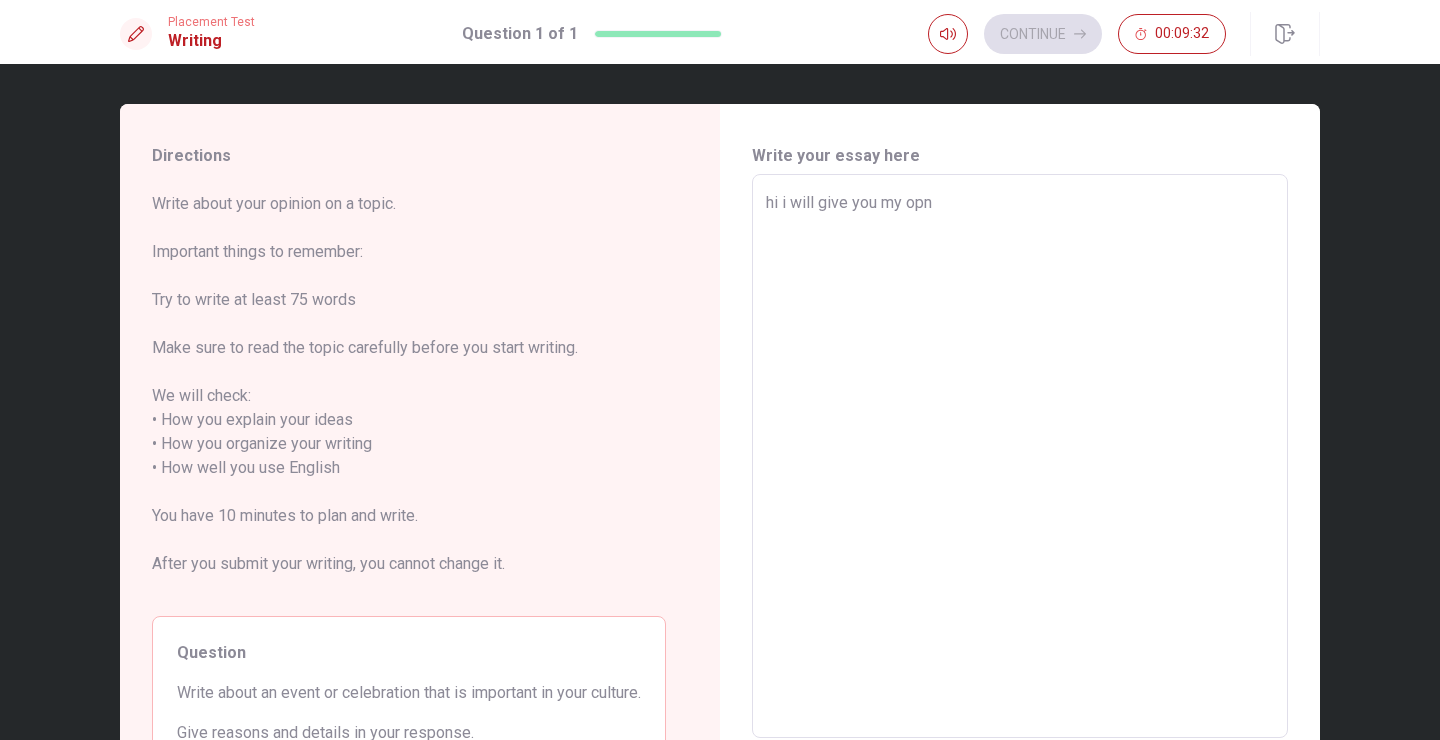 type on "x" 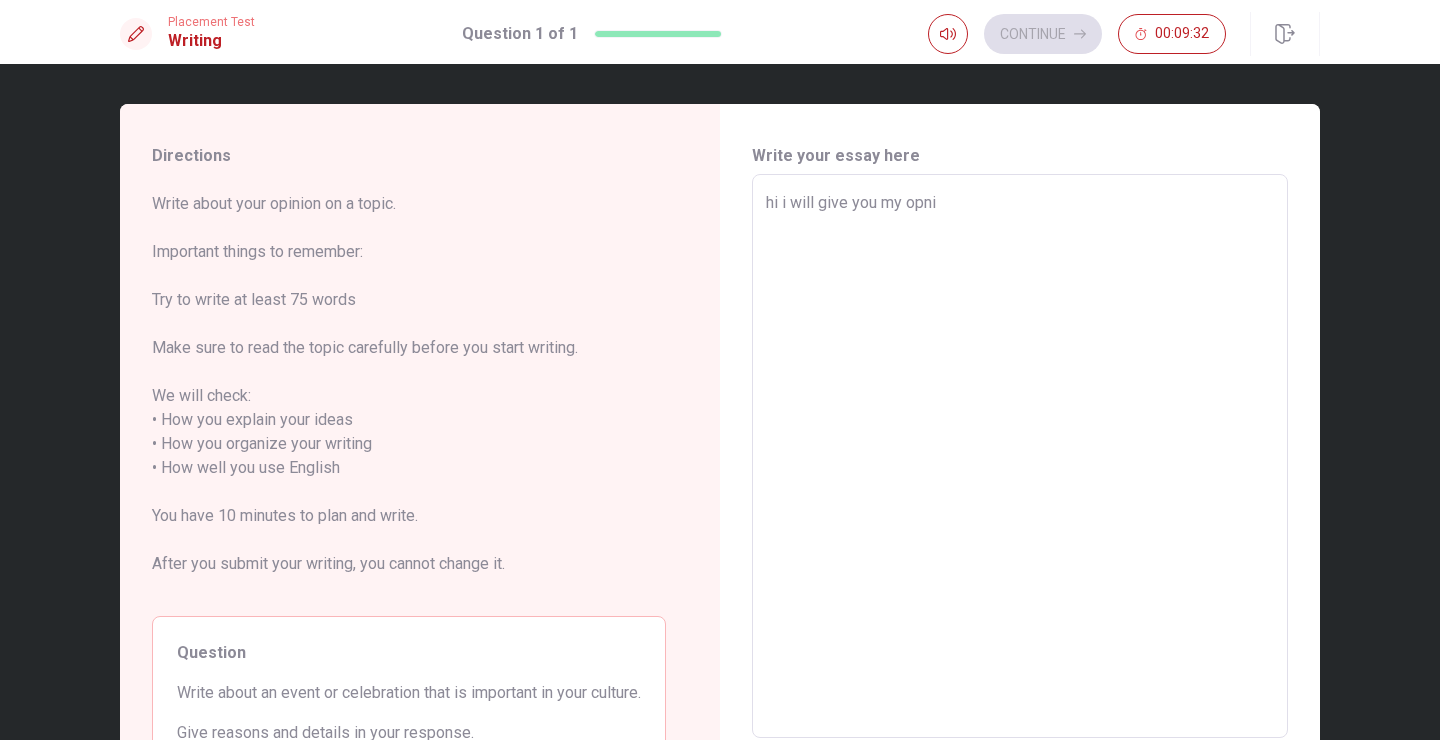 type on "x" 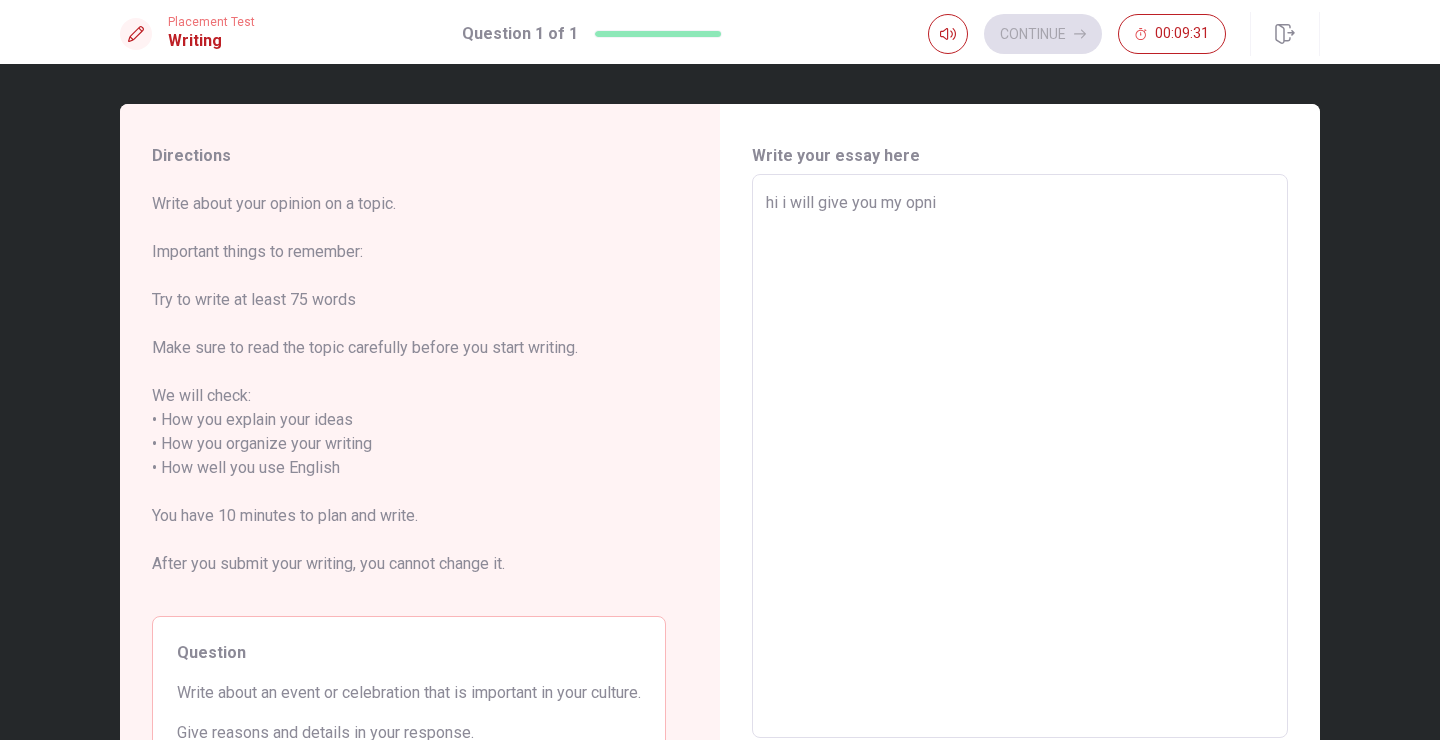 type on "hi i will give you my opnio" 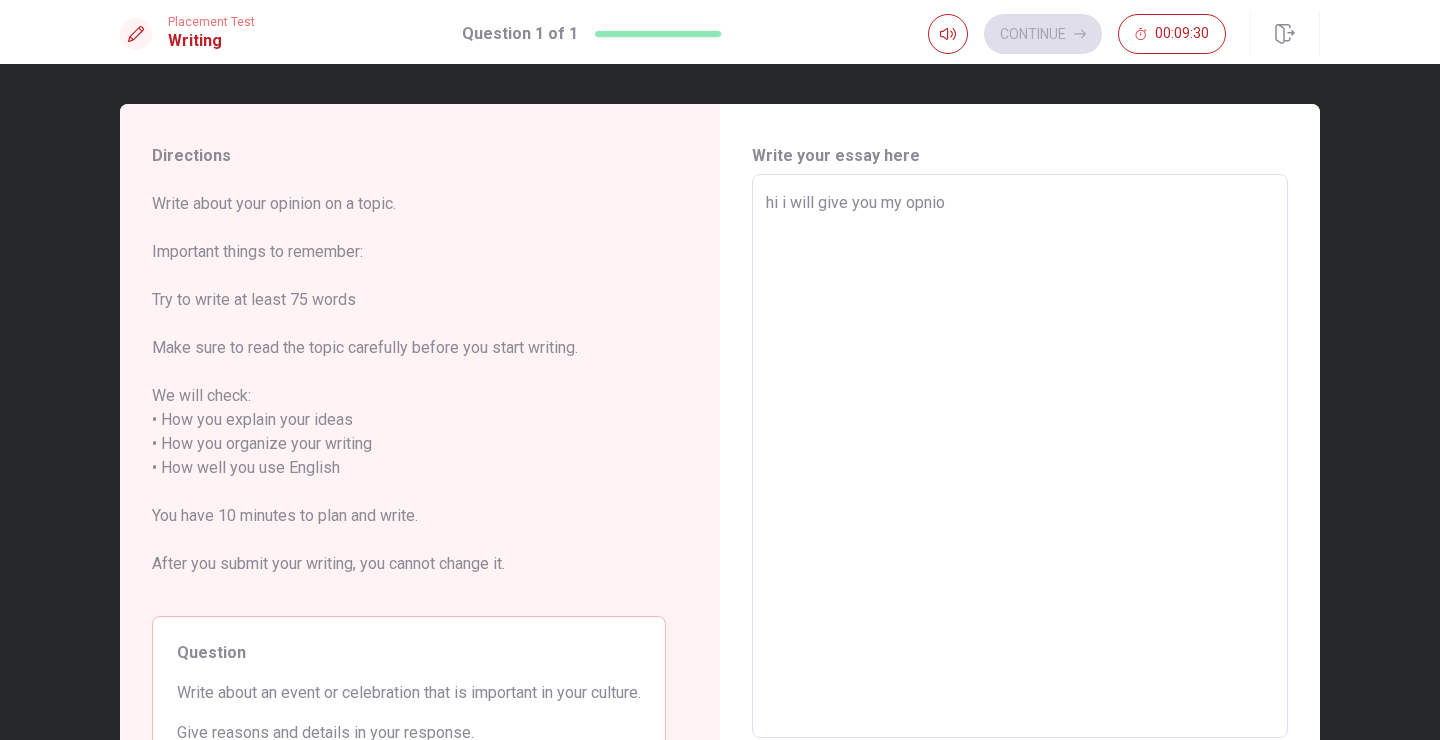 type on "x" 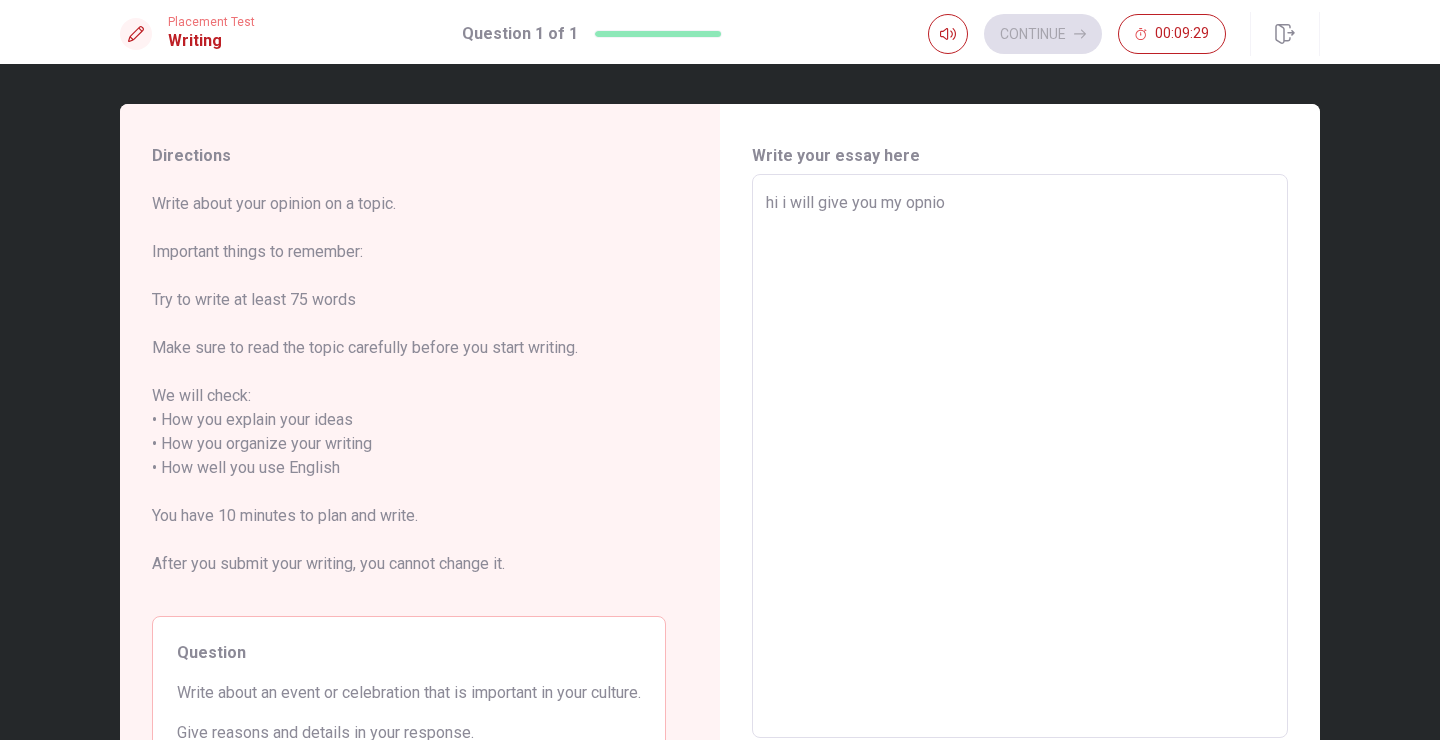 type on "hi i will give you my opni" 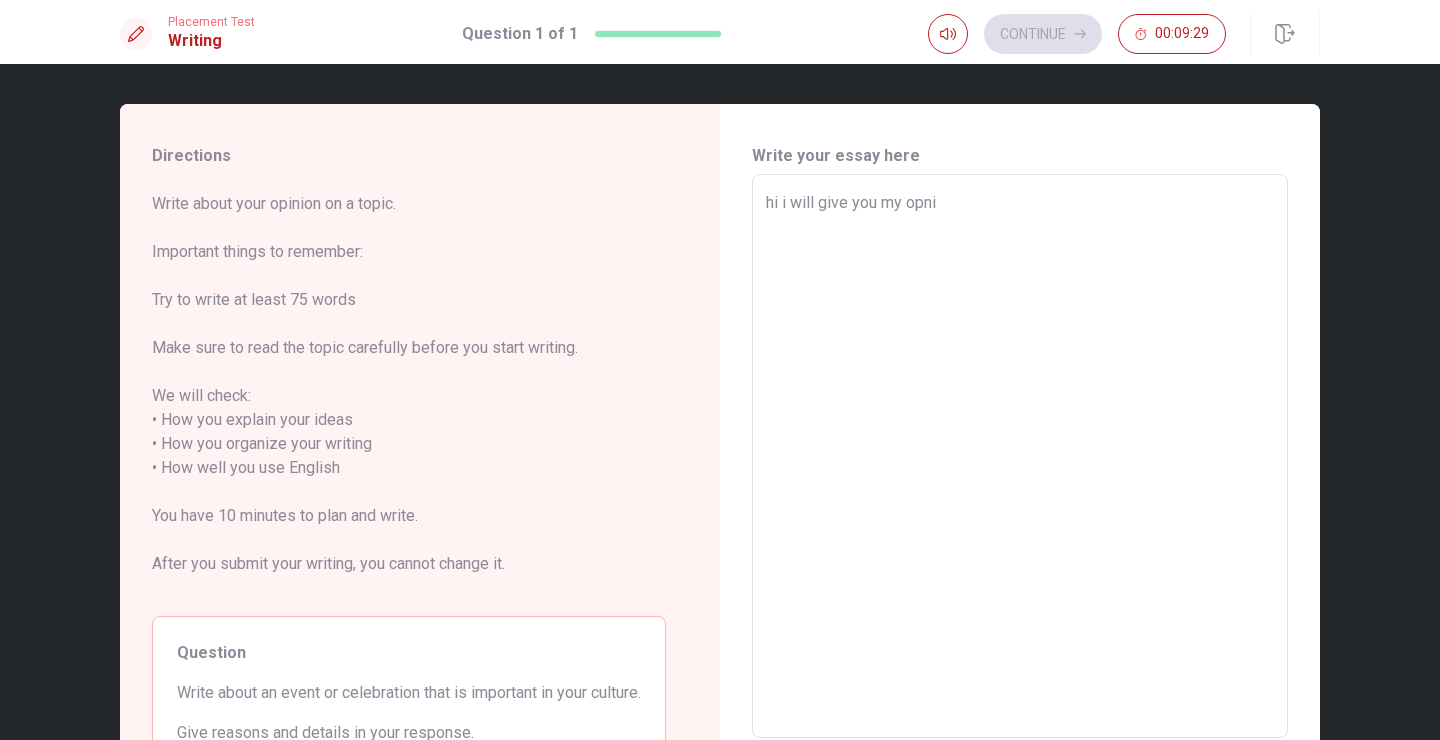 type on "x" 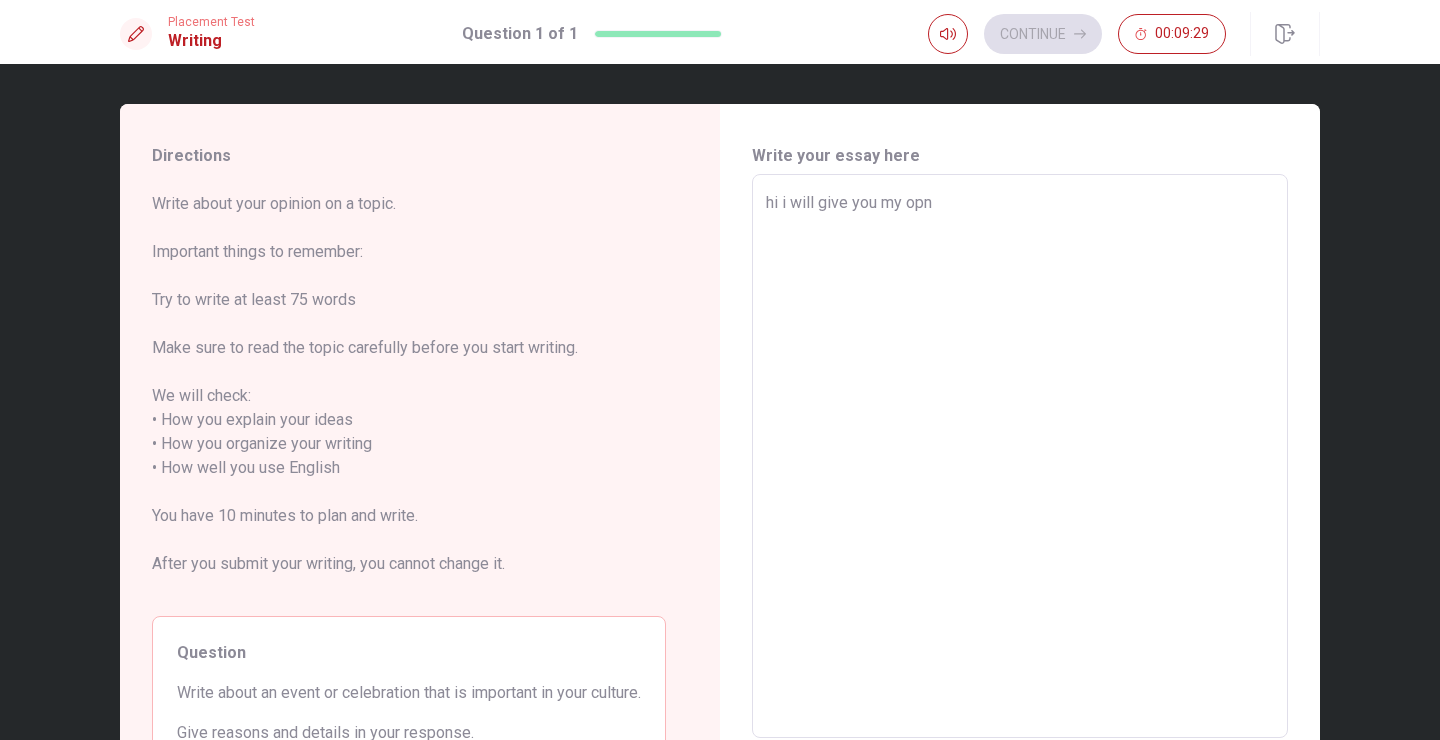 type on "x" 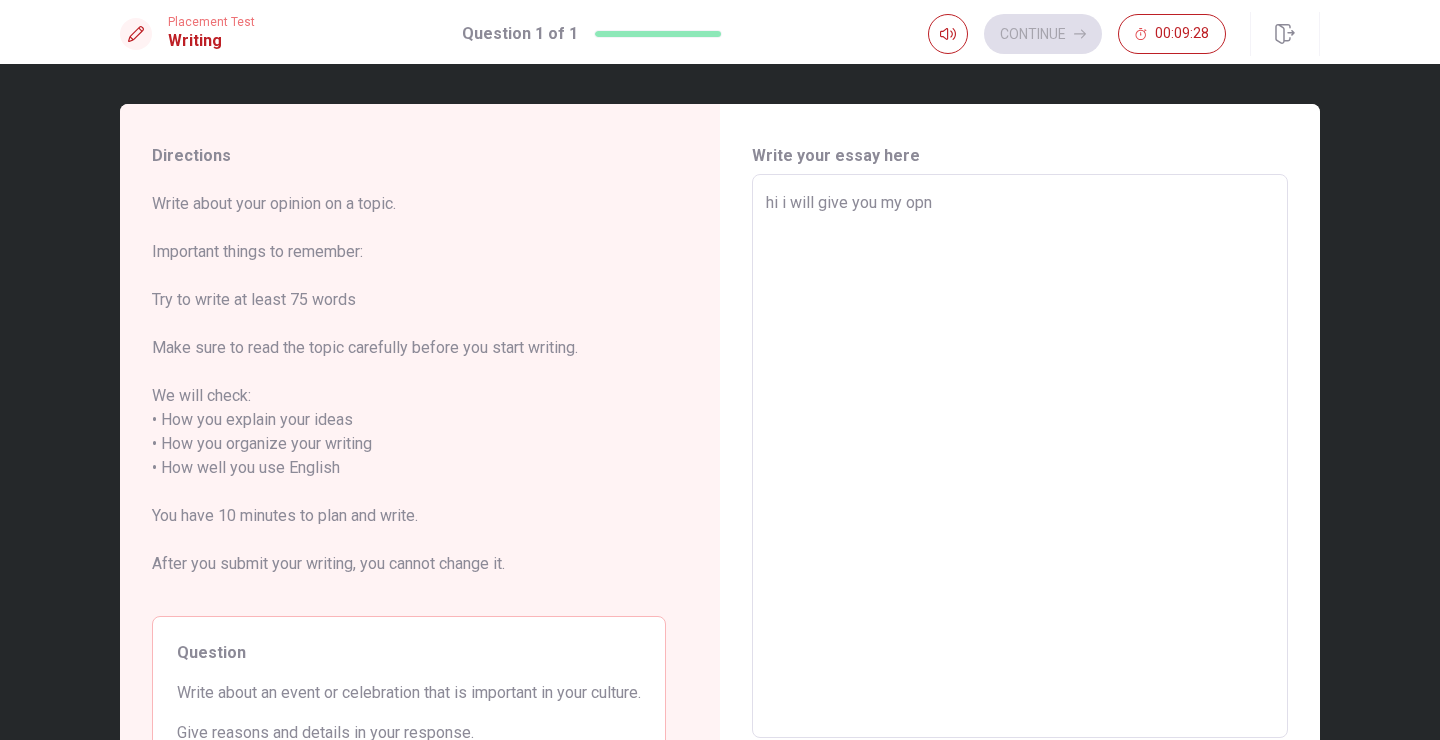 type on "hi i will give you my op" 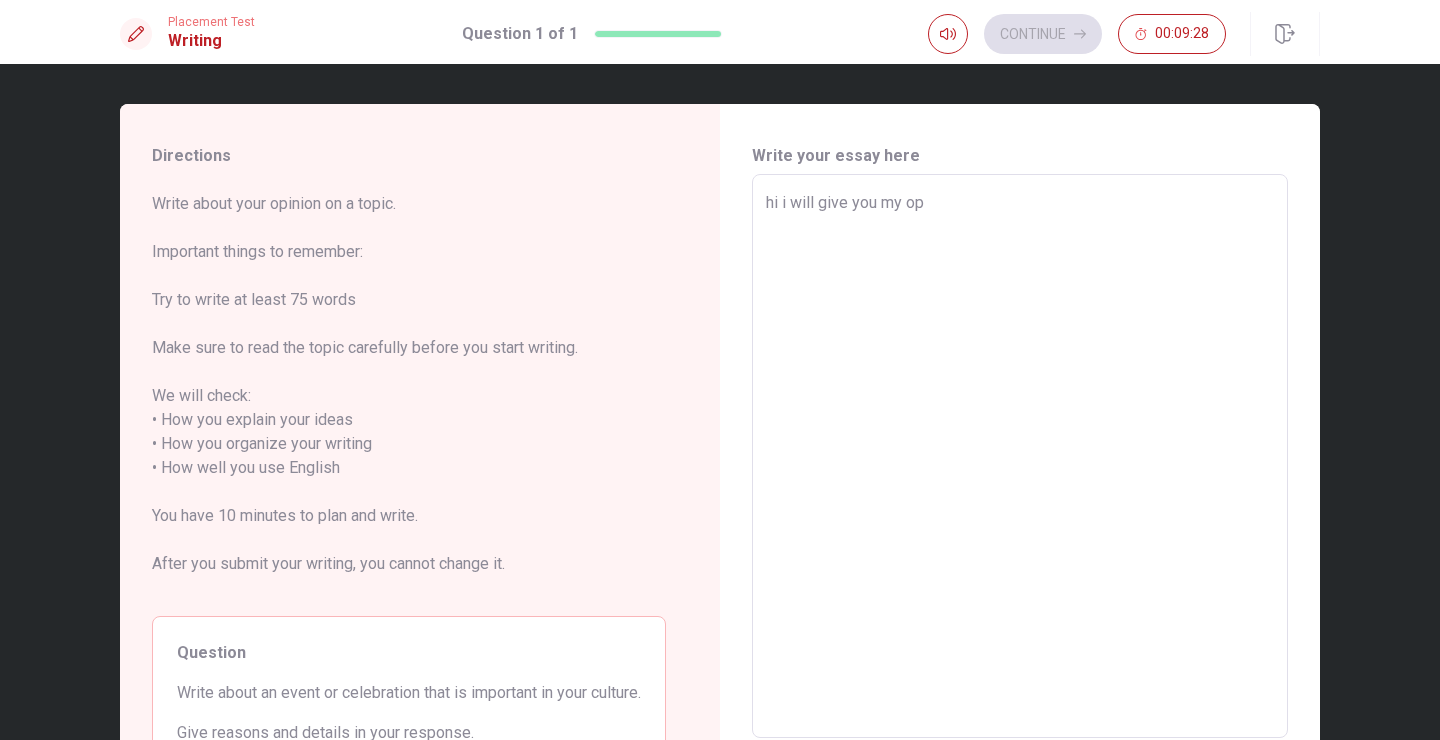 type on "x" 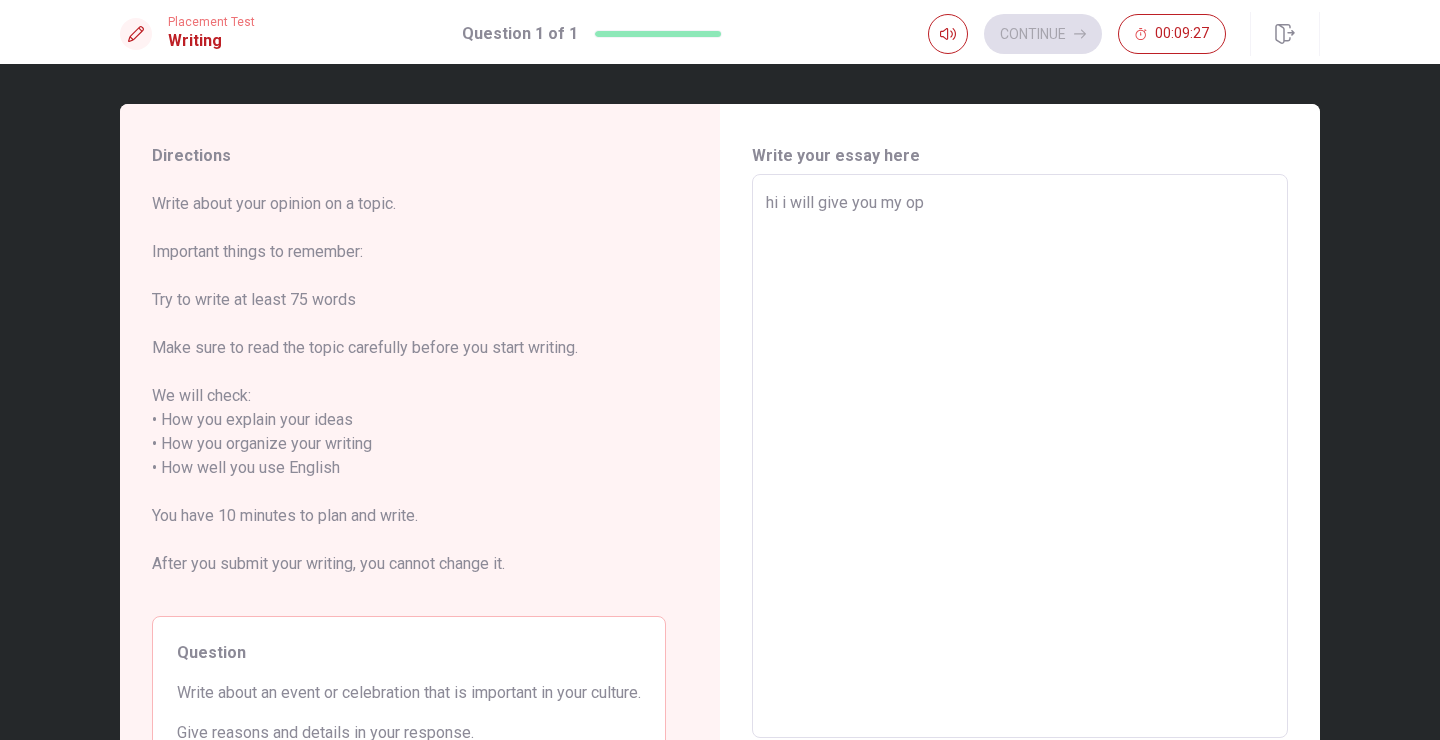 type on "hi i will give you my opi" 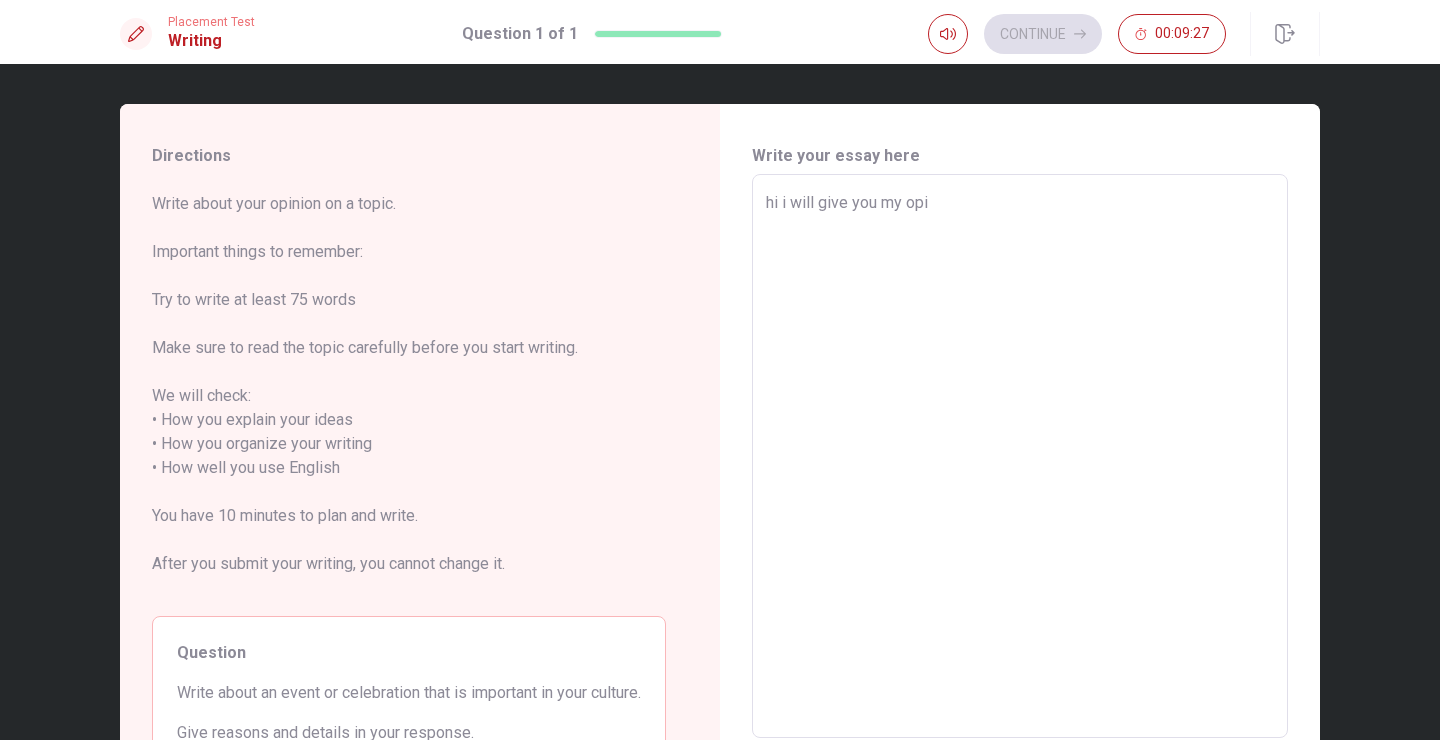 type on "x" 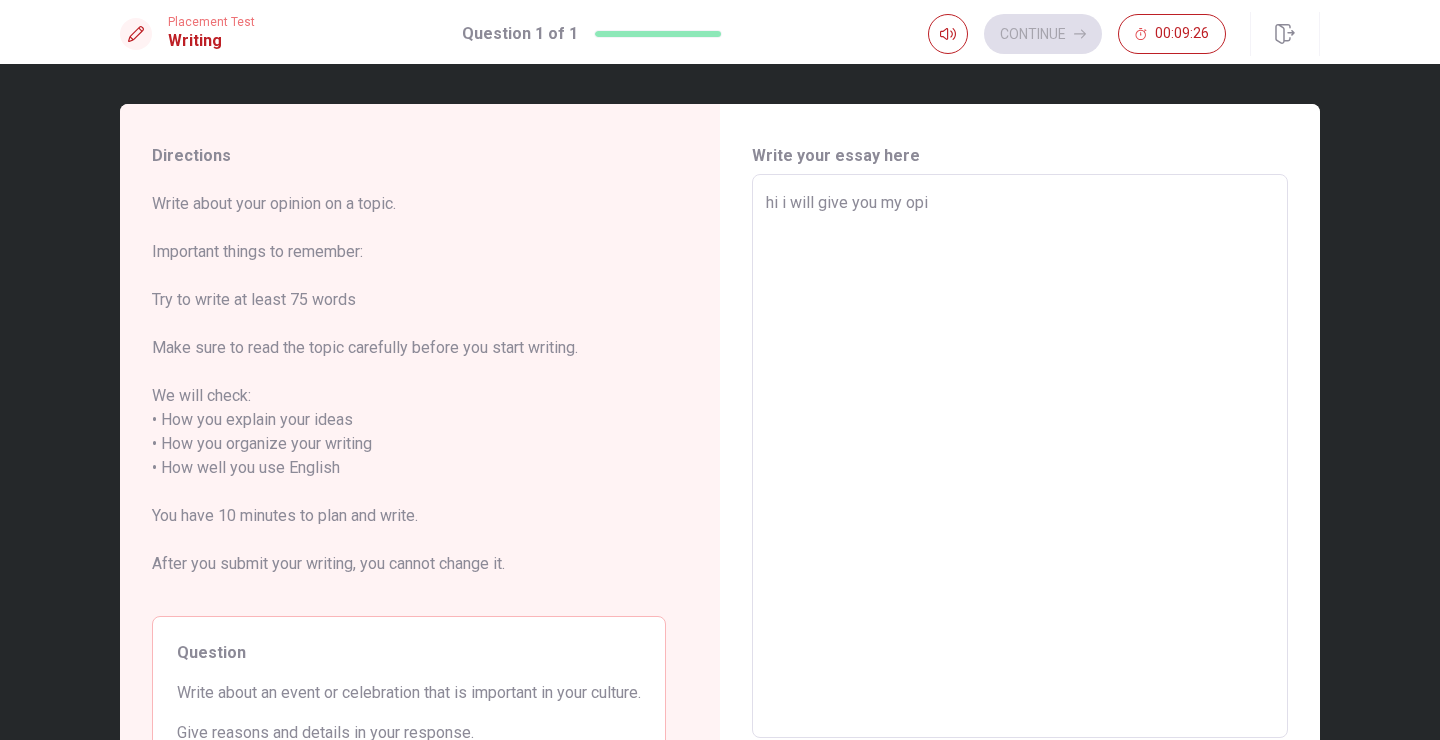 type on "hi i will give you my opio" 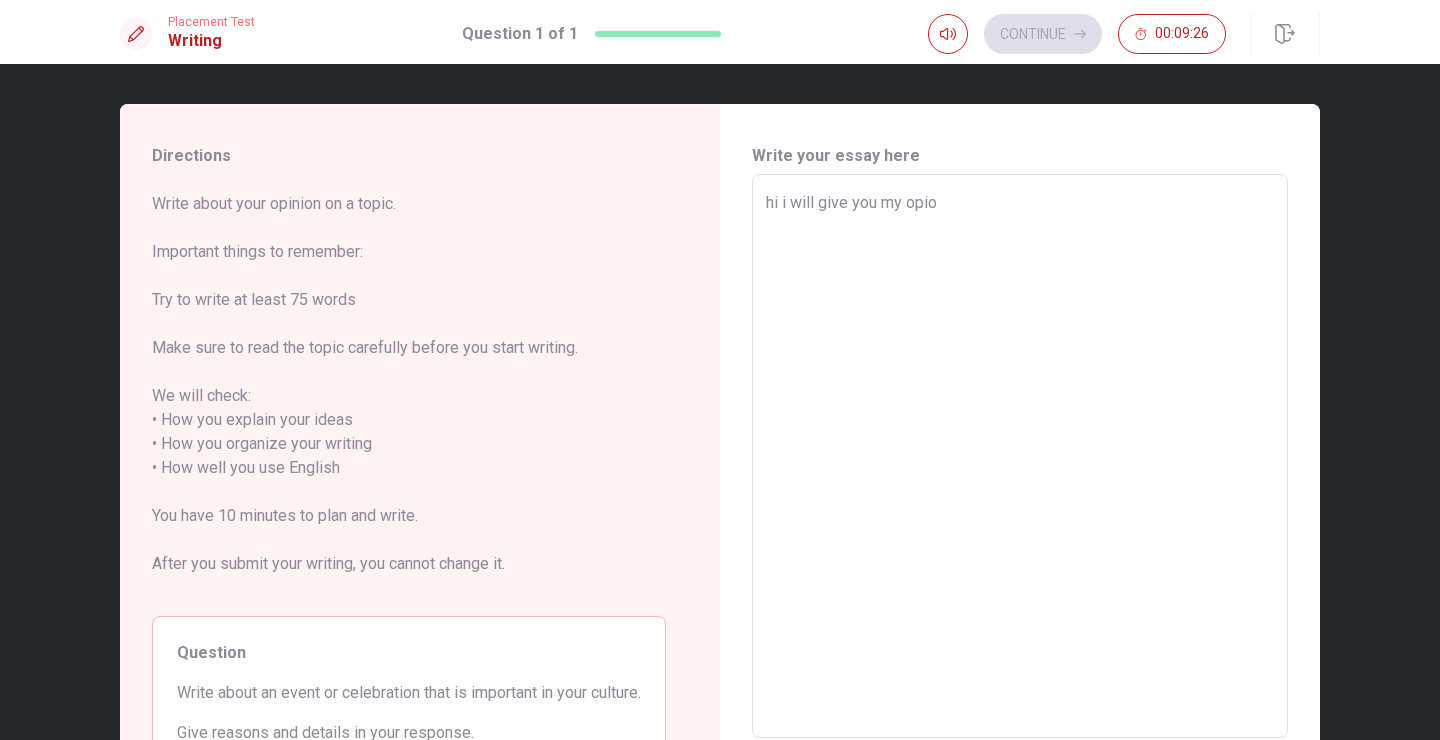 type on "x" 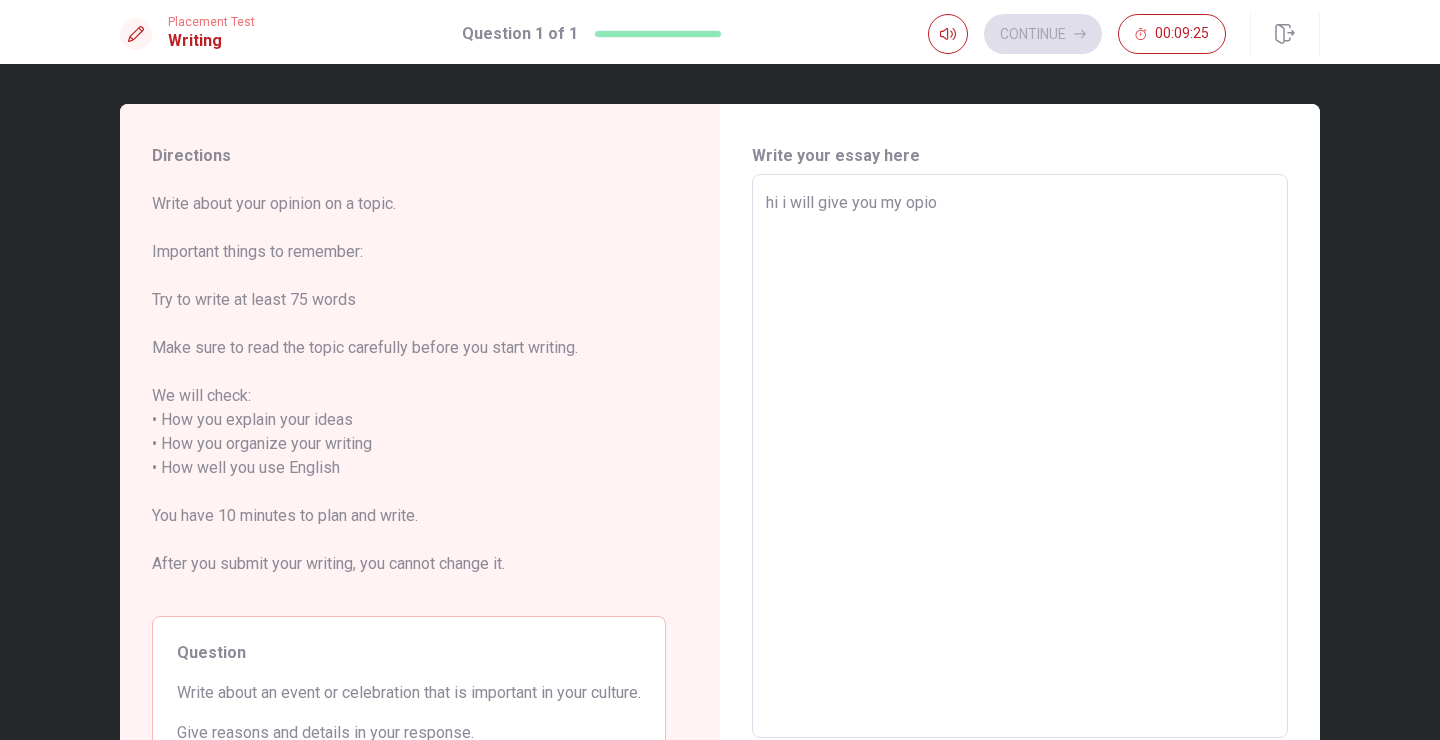 type on "hi i will give you my opioi" 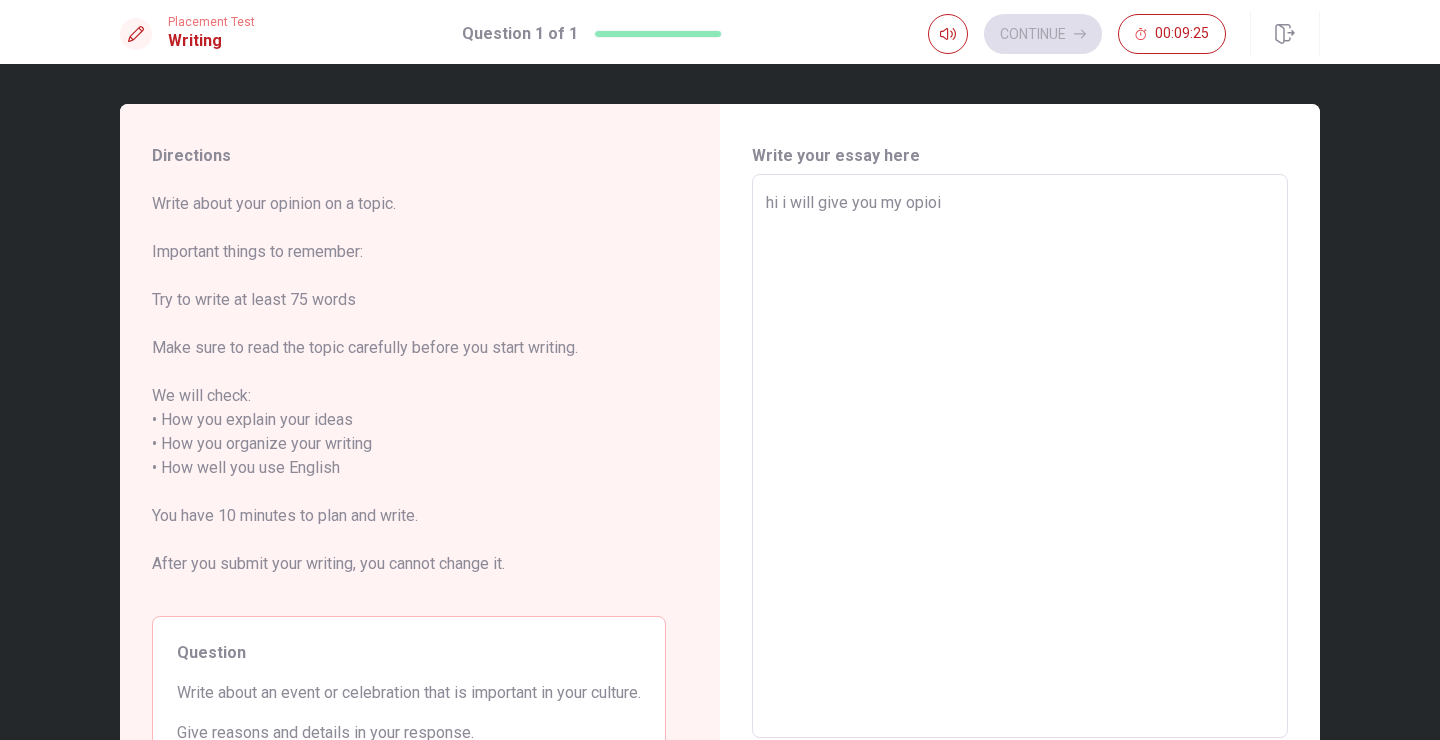 type on "x" 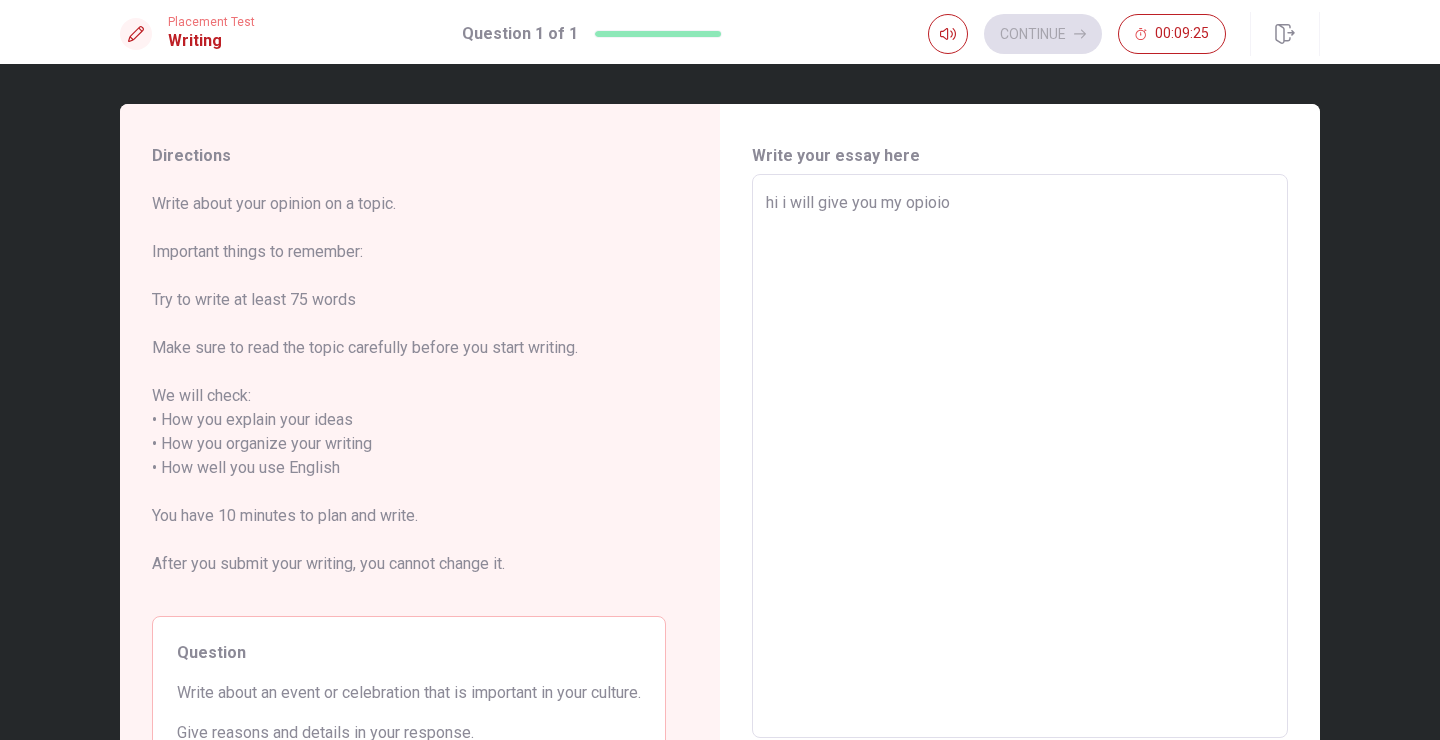 type on "x" 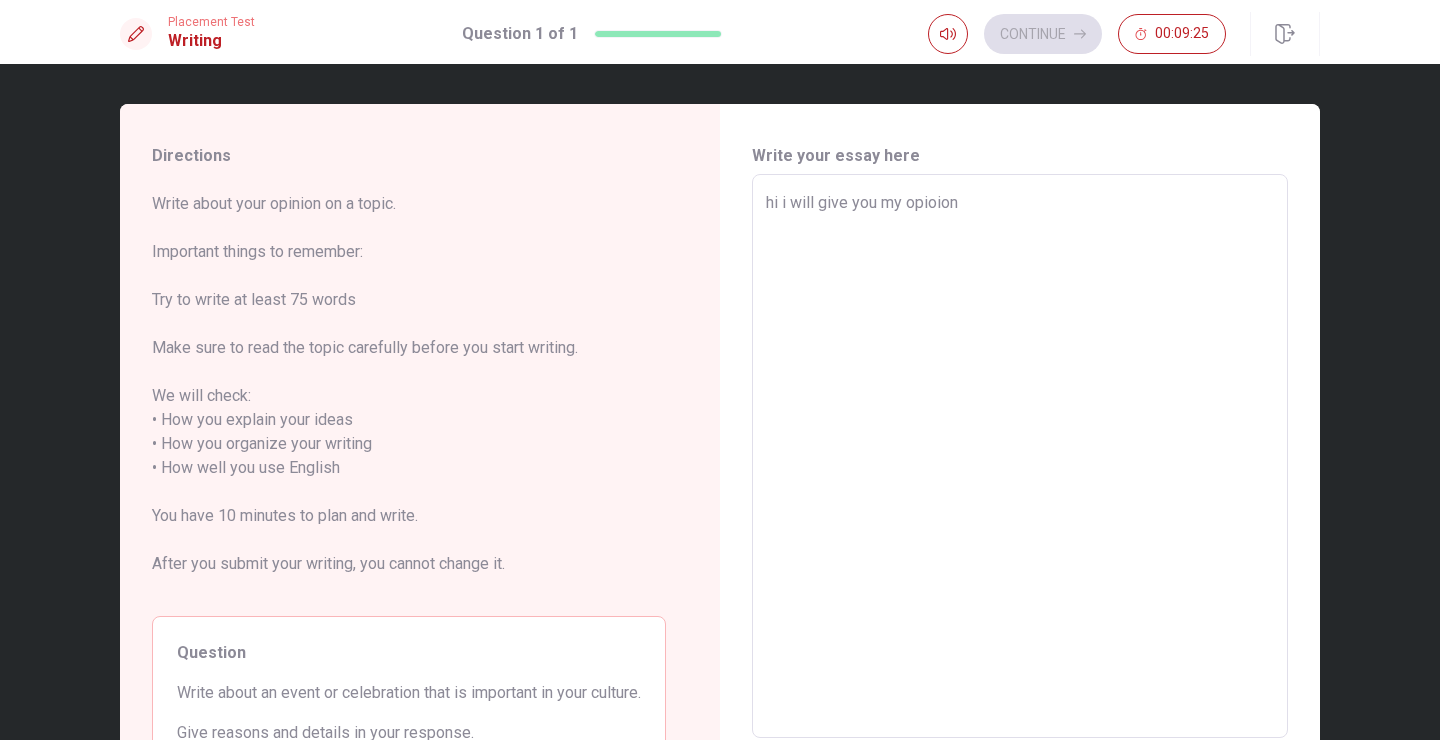 type on "x" 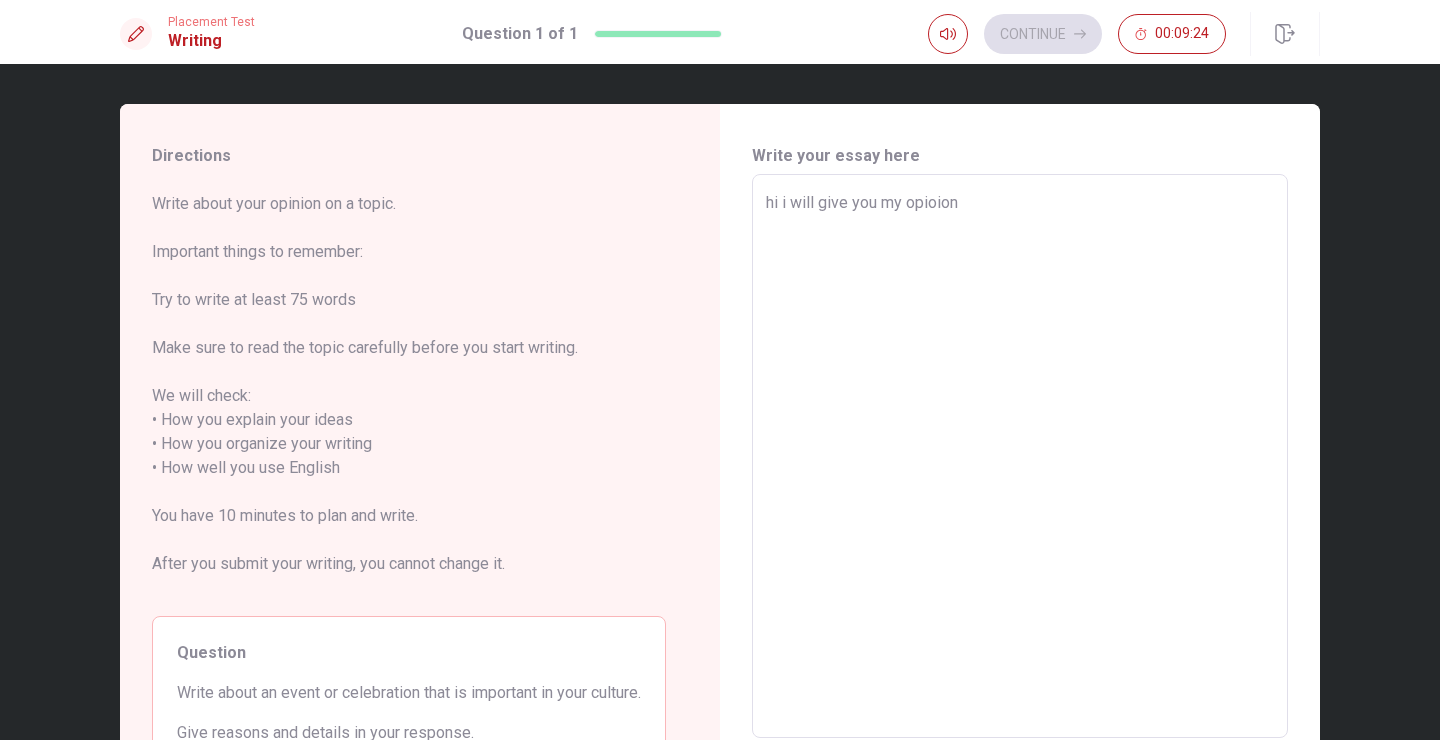 type on "hi i will give you my opioion" 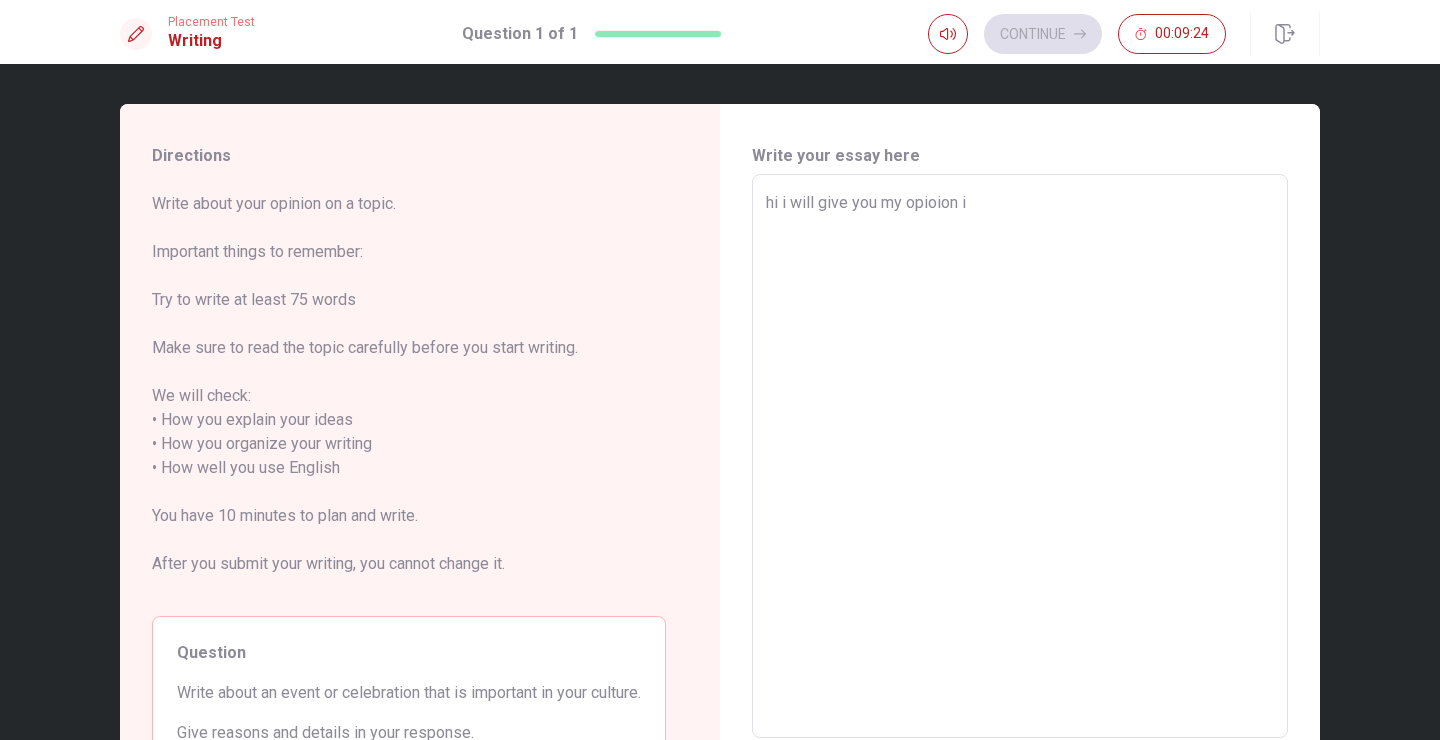 type on "x" 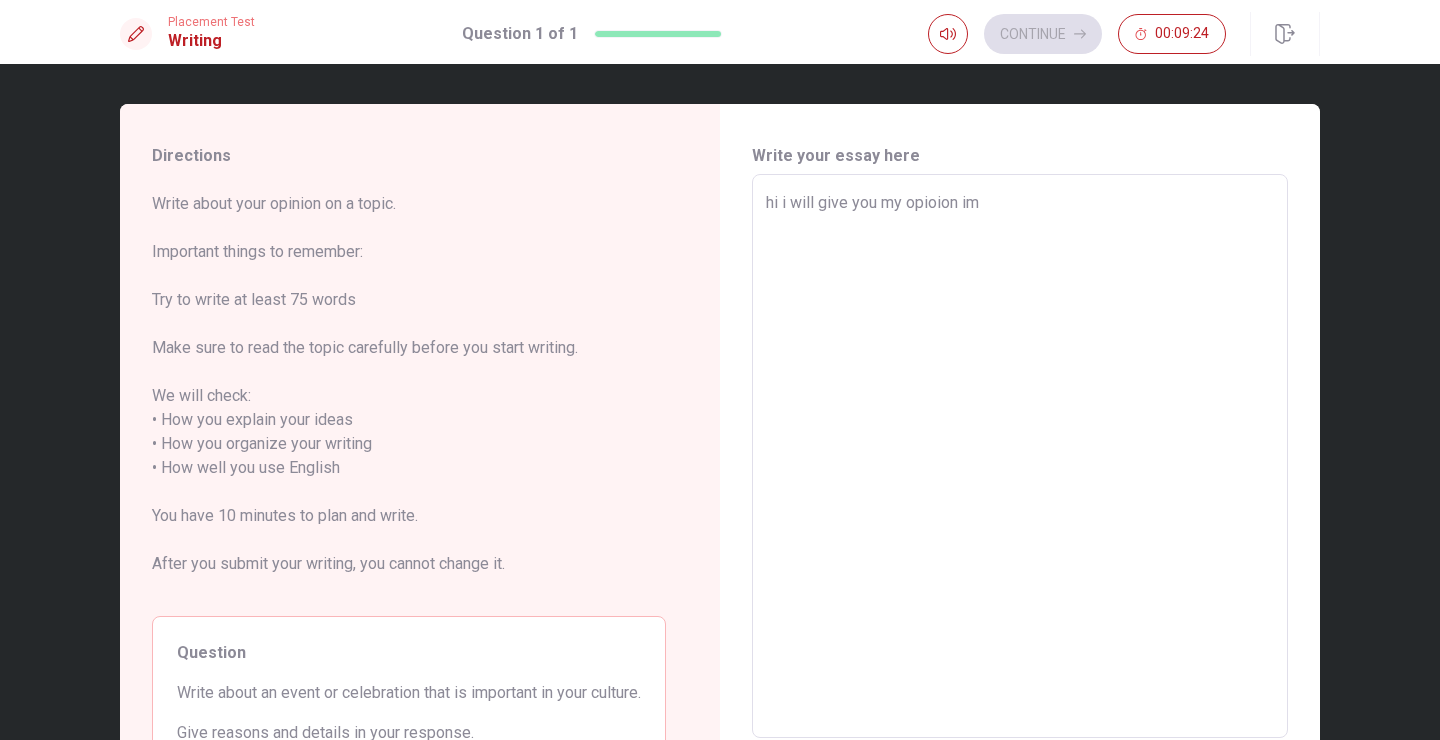 type on "x" 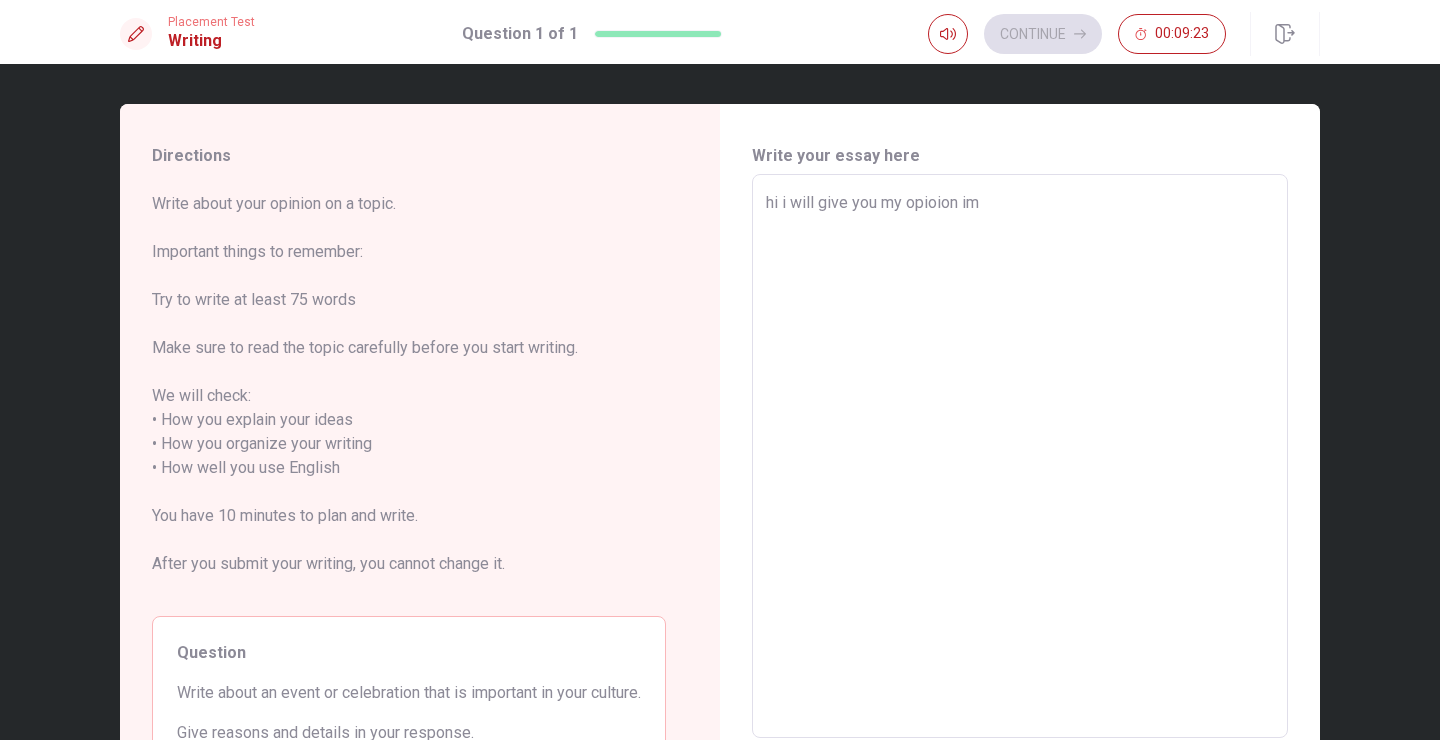 type on "hi i will give you my opioion i" 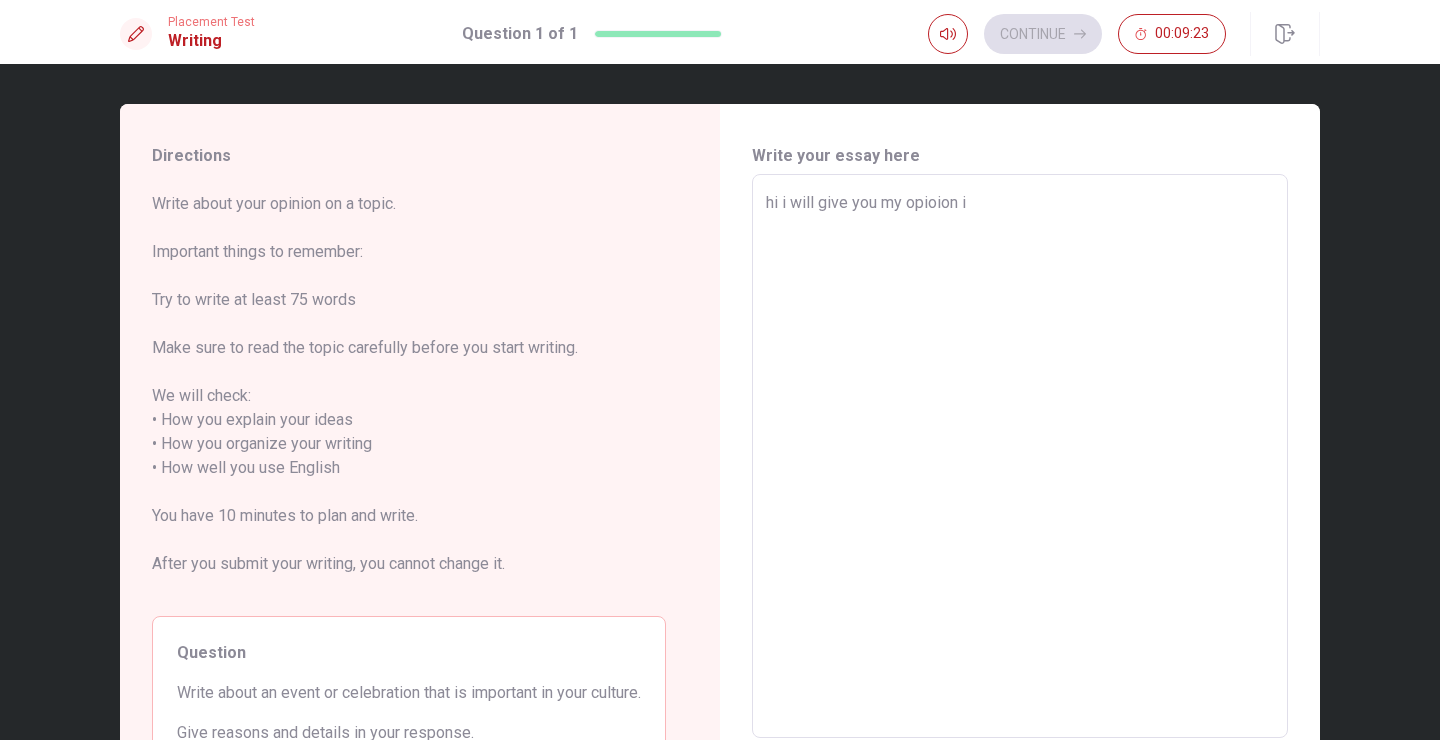 type on "x" 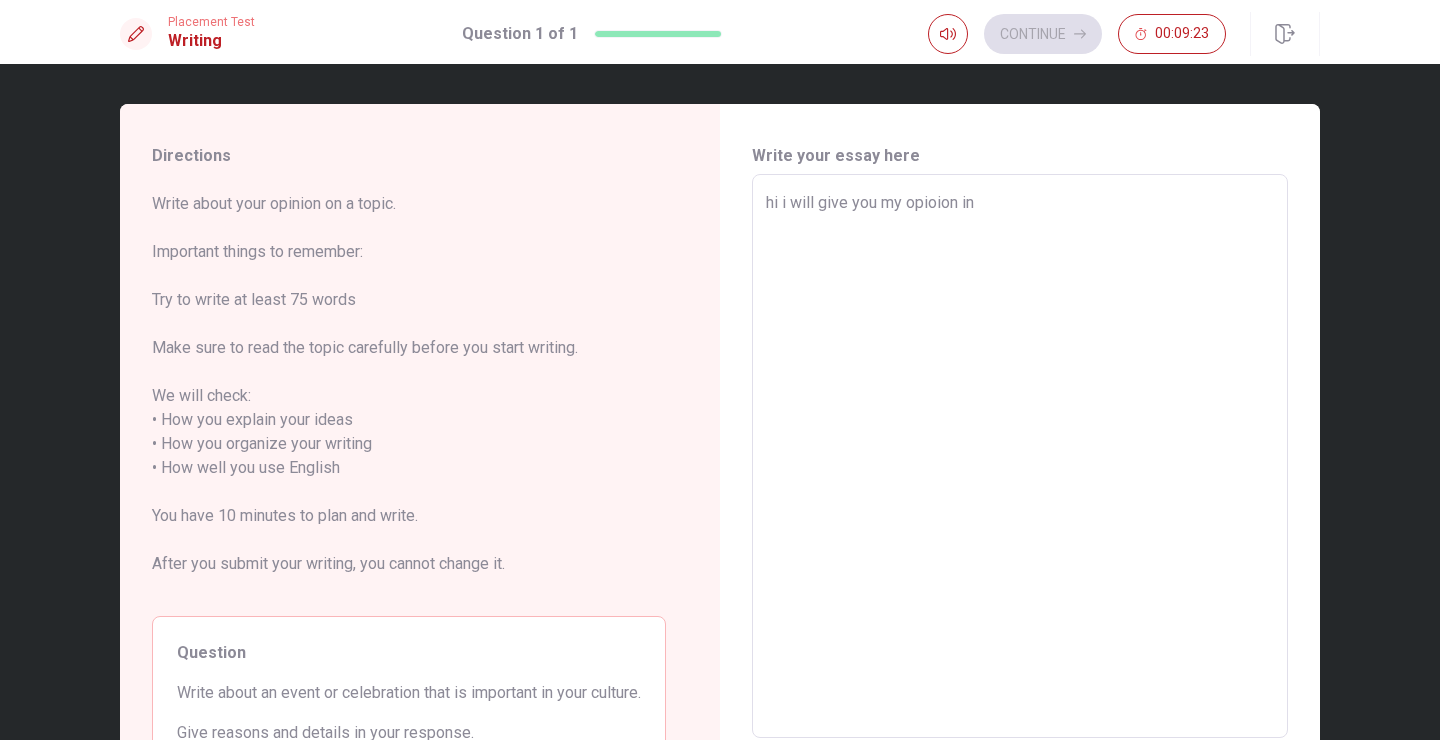 type on "x" 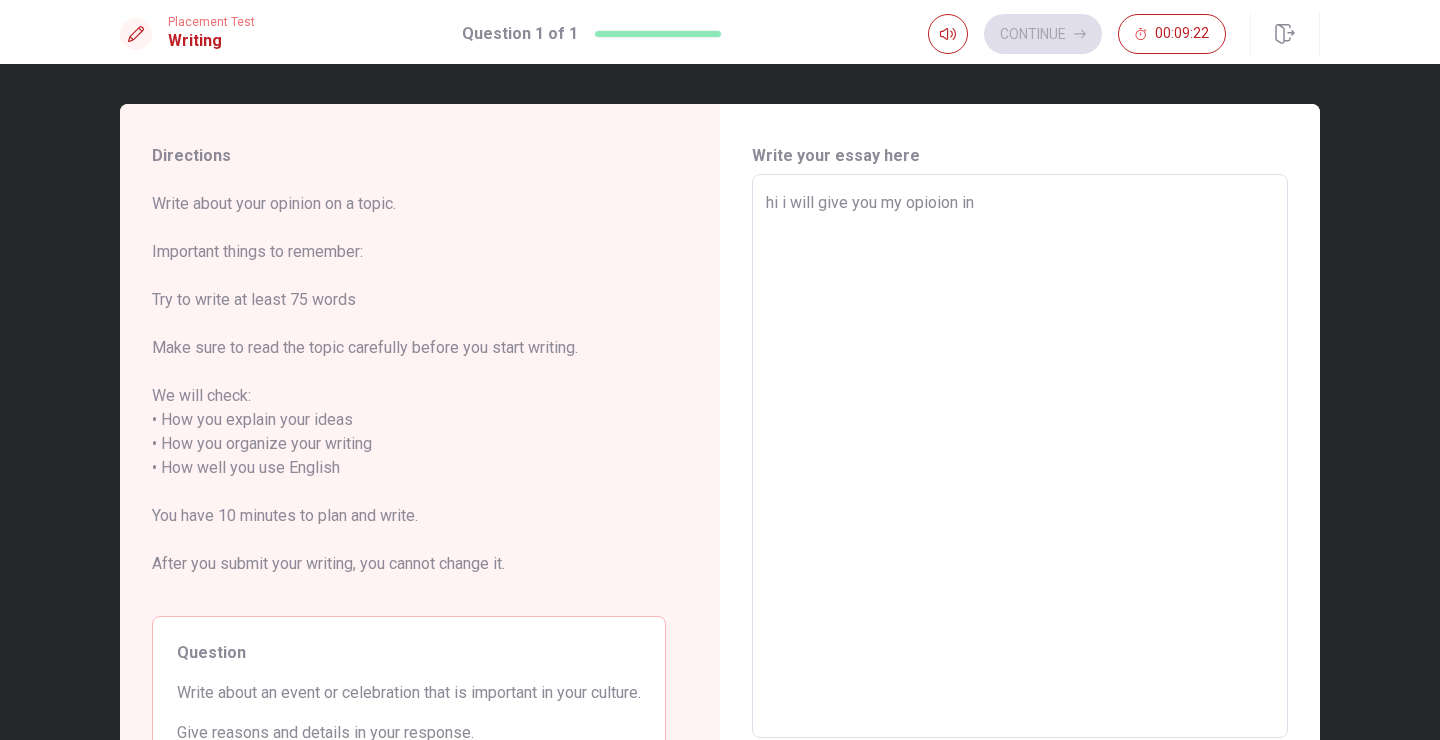 type on "hi i will give you my opioion in" 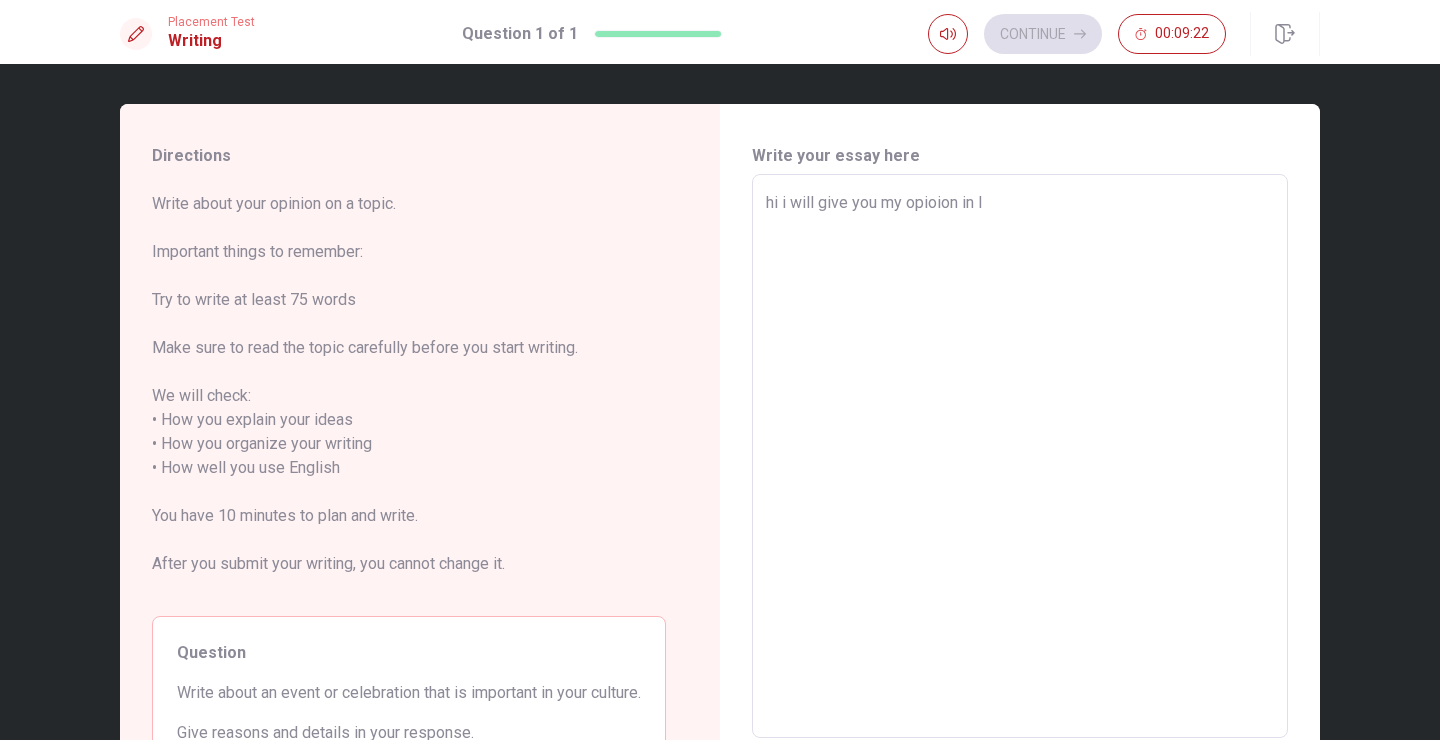 type on "x" 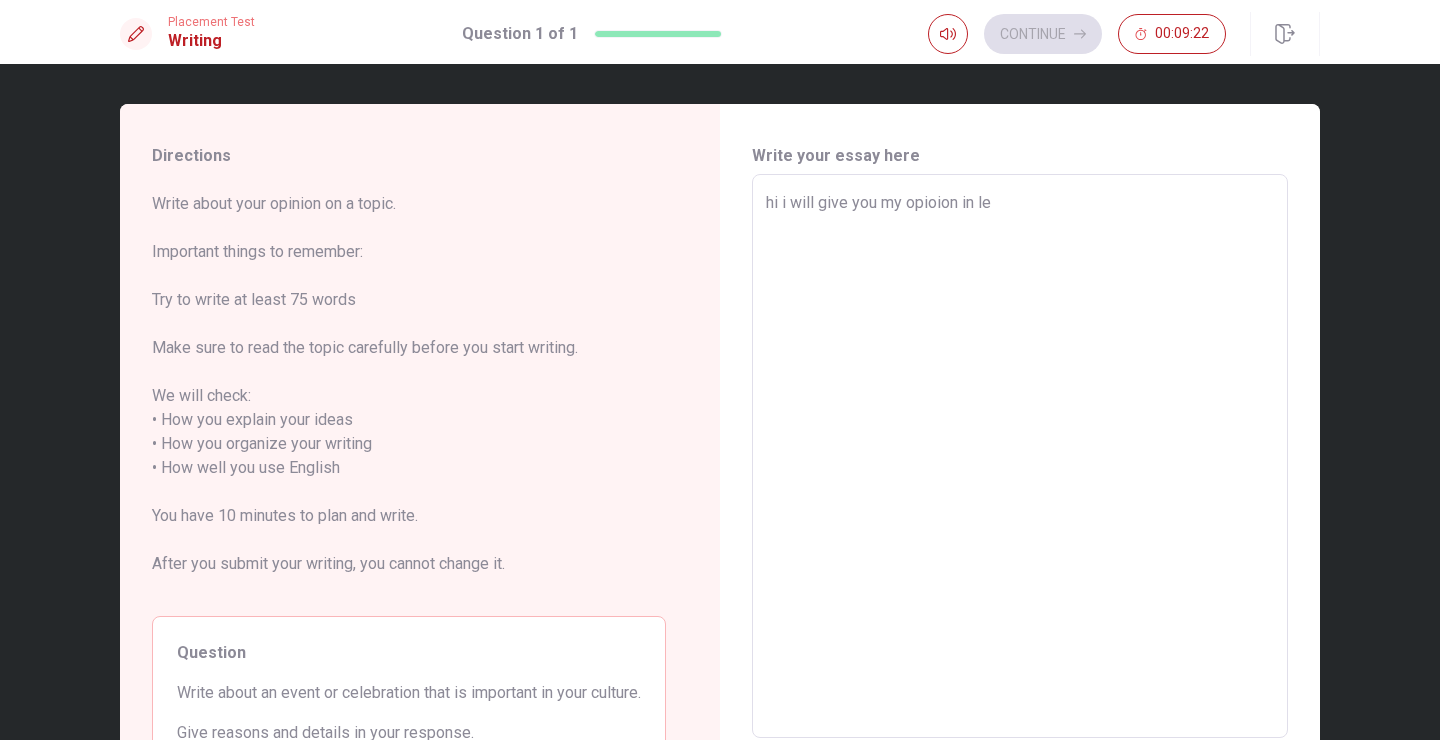 type on "x" 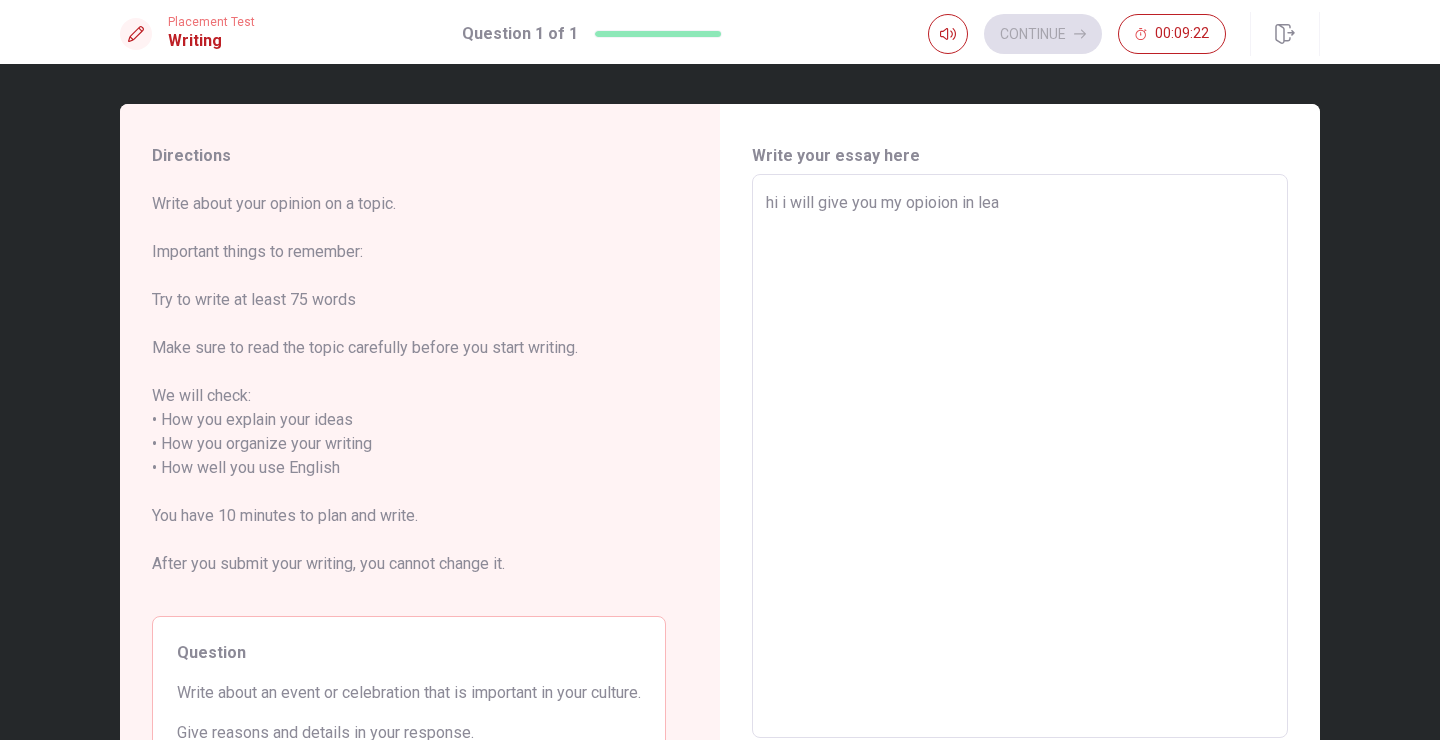 type on "x" 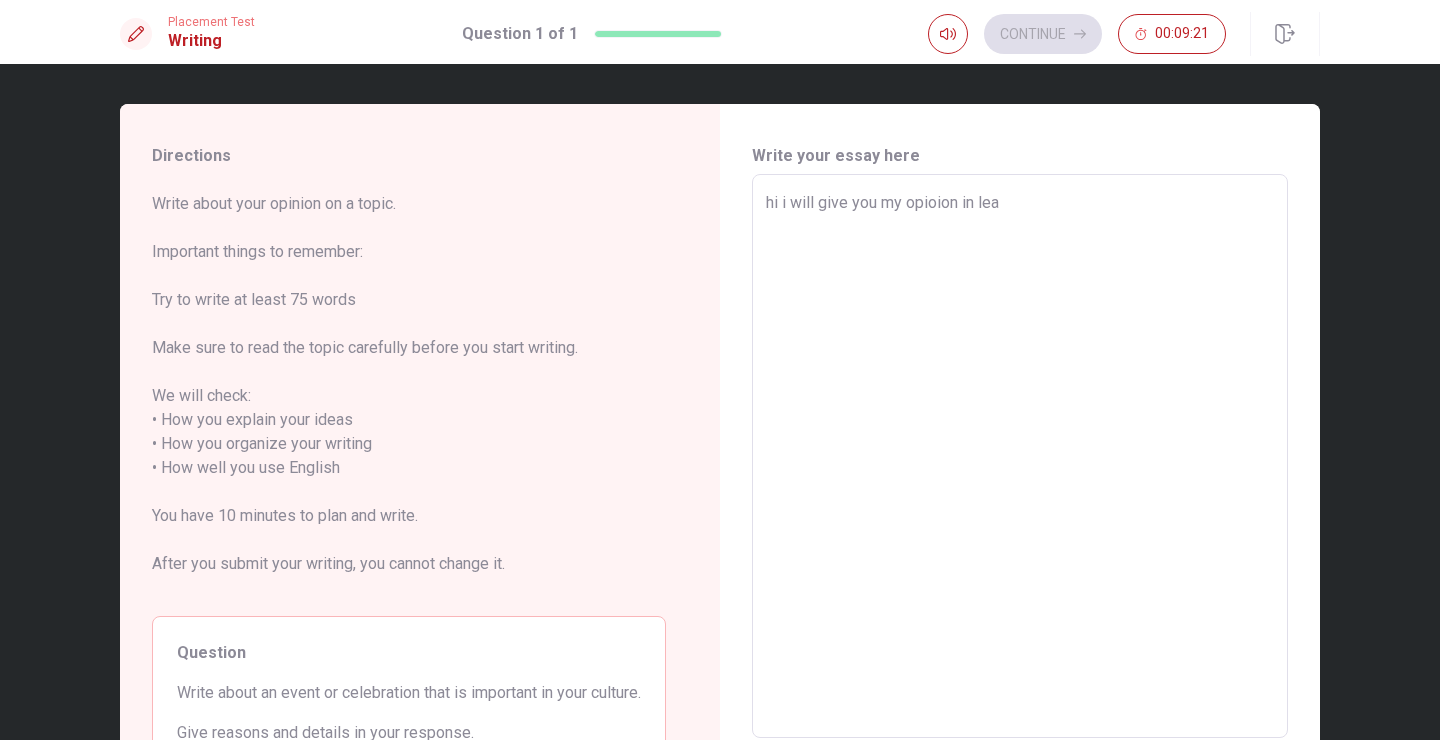 type on "hi i will give you my opioion in [PERSON_NAME]" 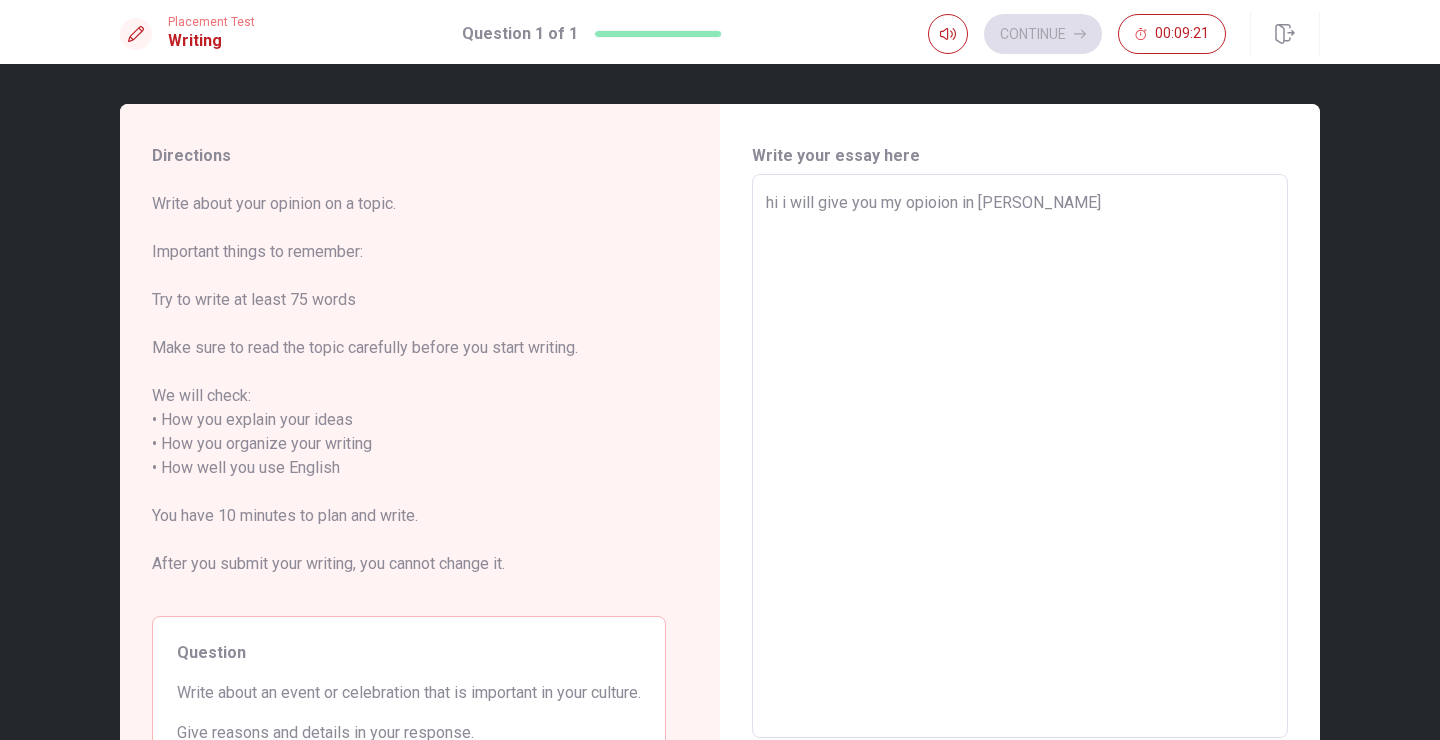 type on "x" 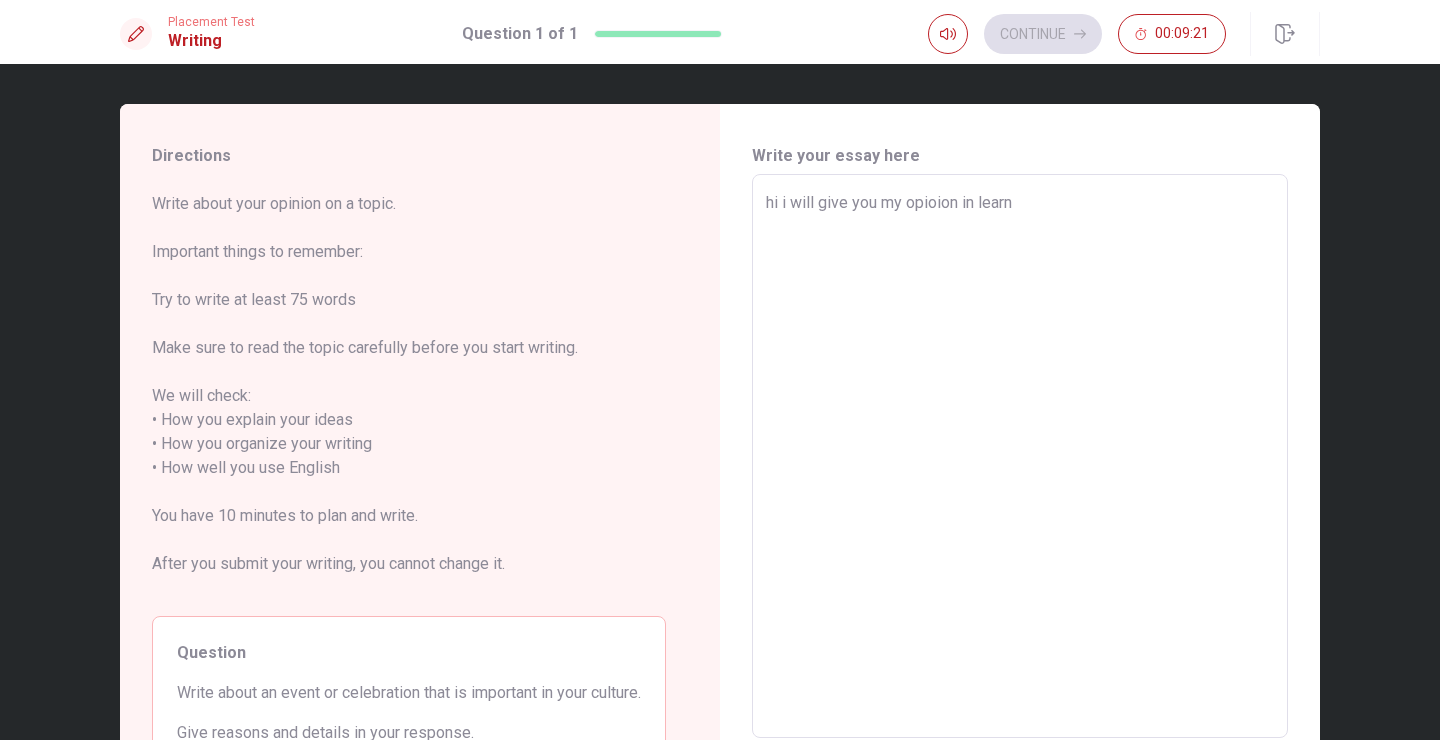 type on "x" 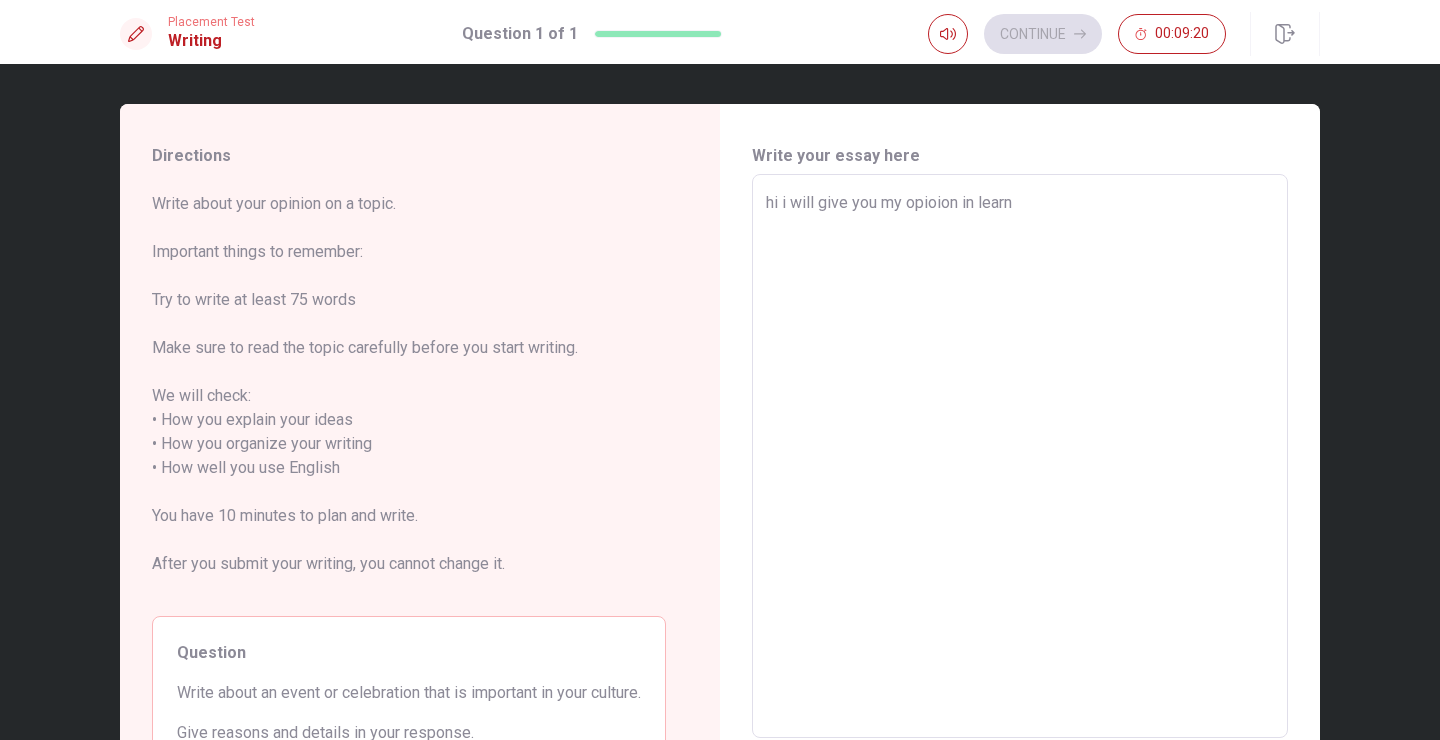 type on "hi i will give you my opioion in learn e" 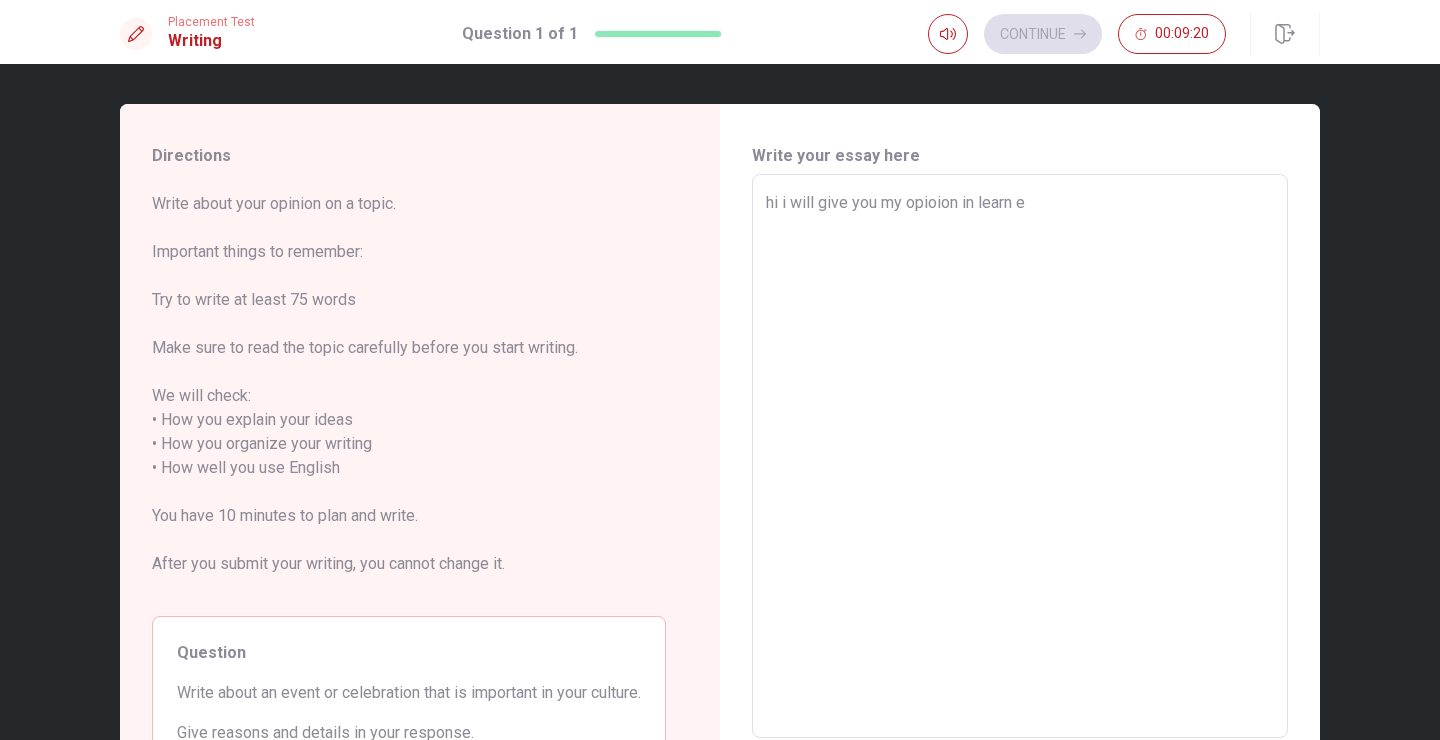 type on "x" 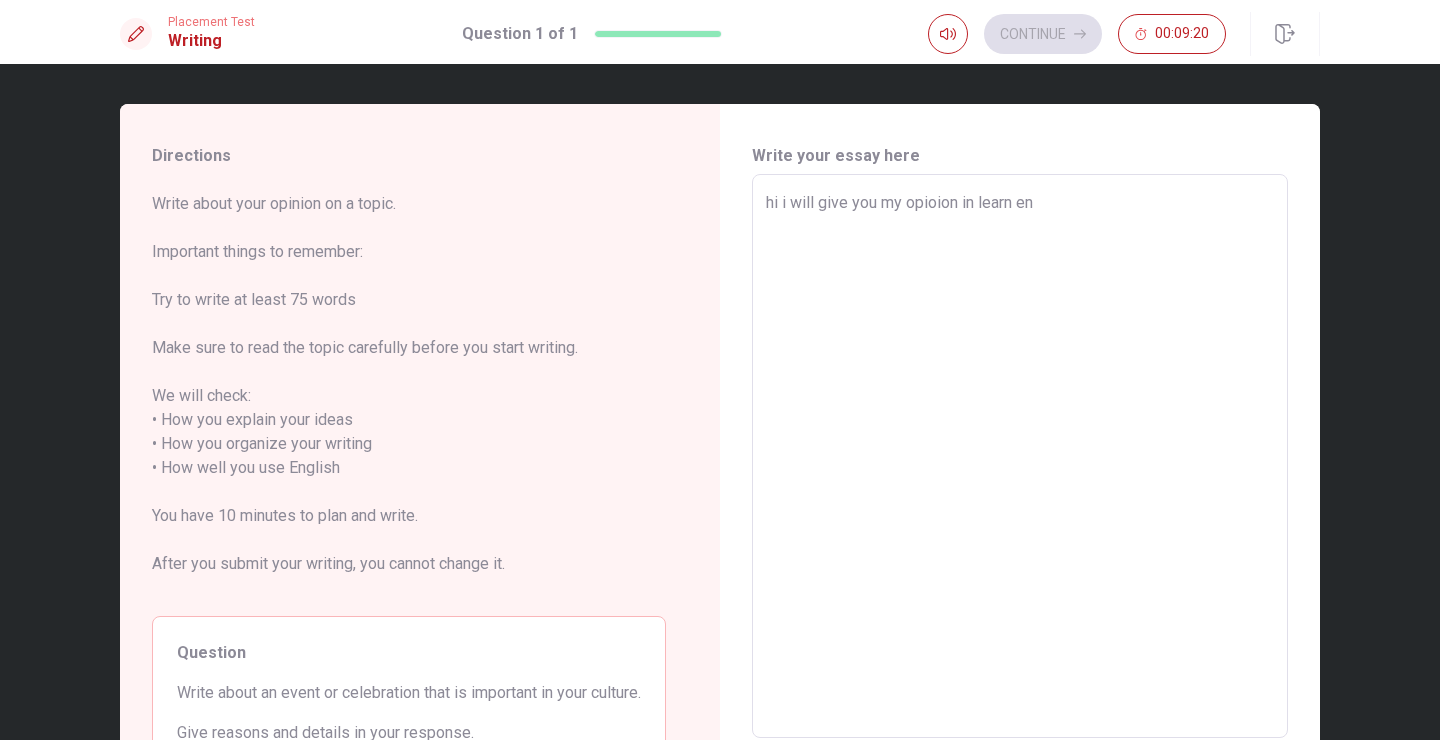 type on "x" 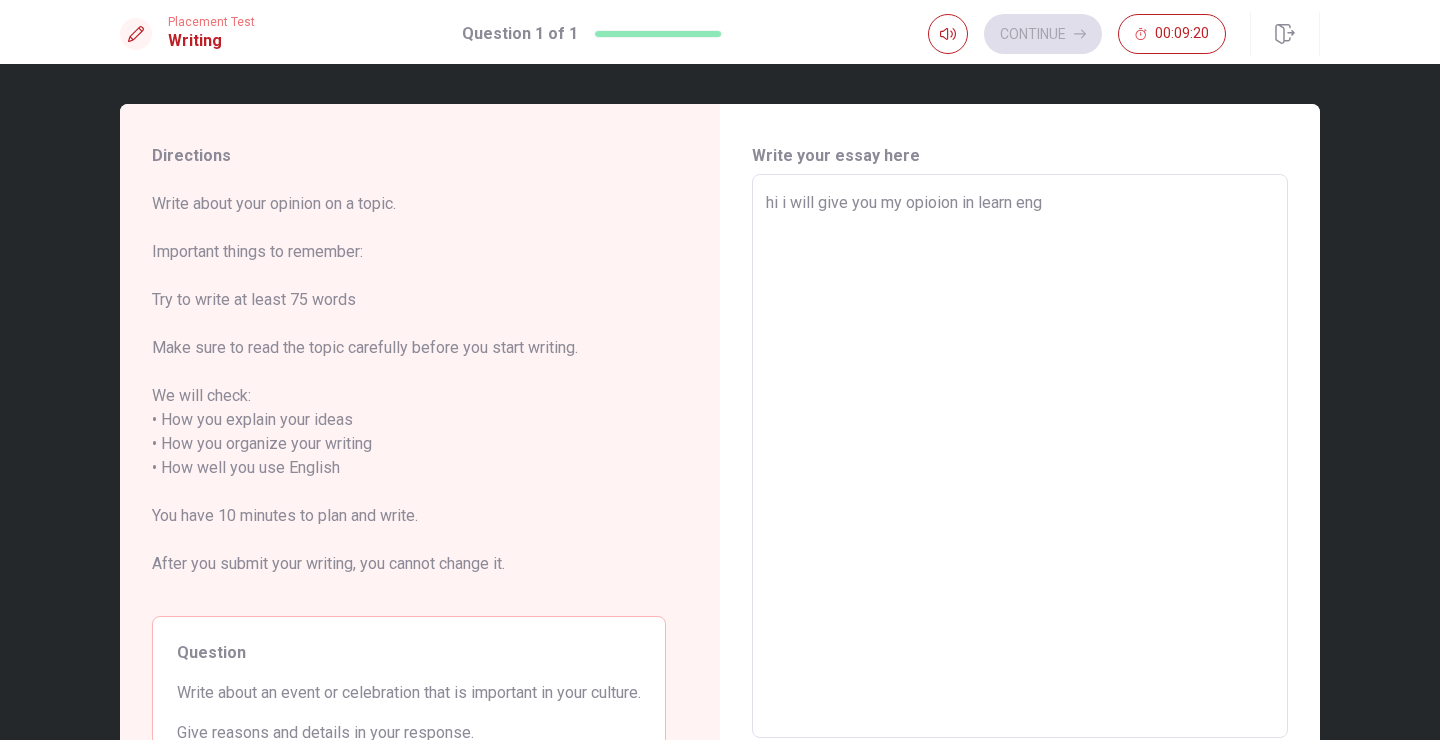 type on "x" 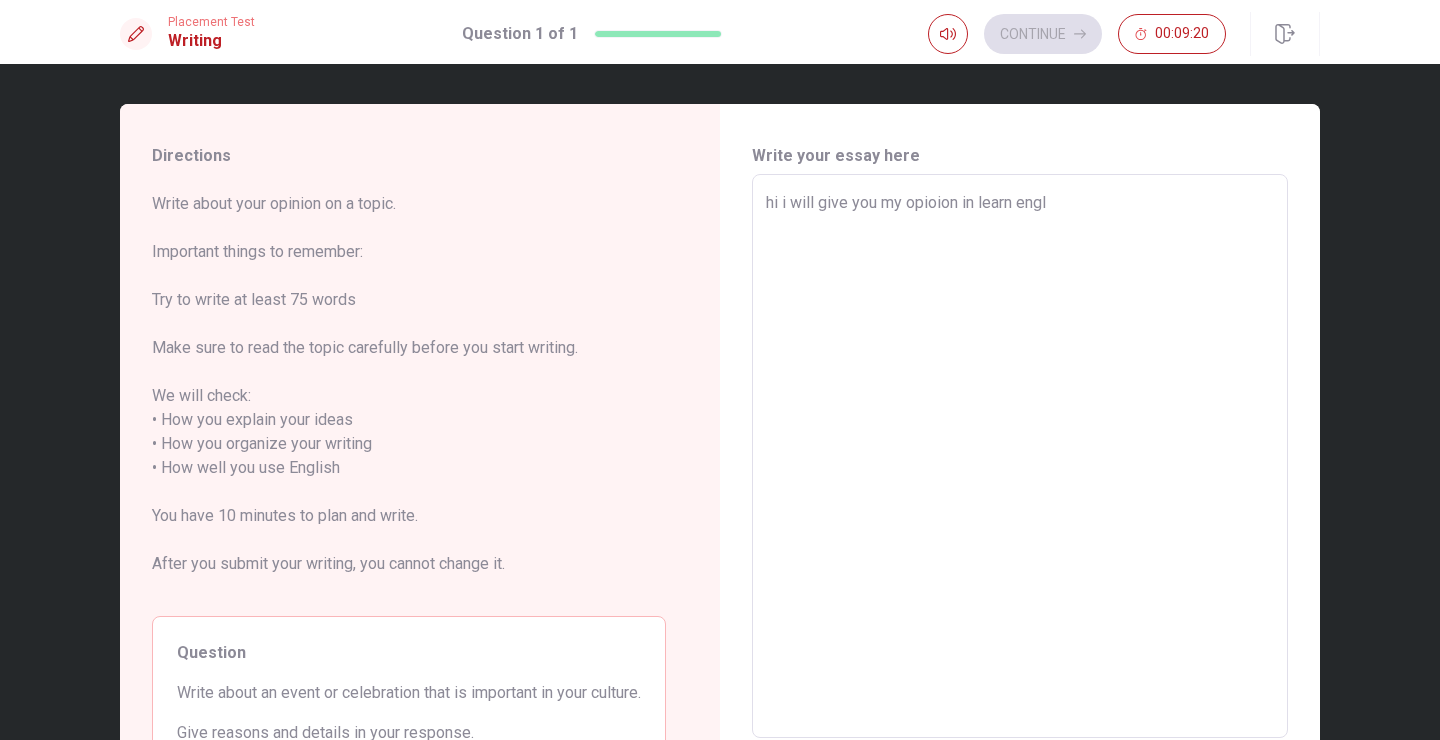 type on "x" 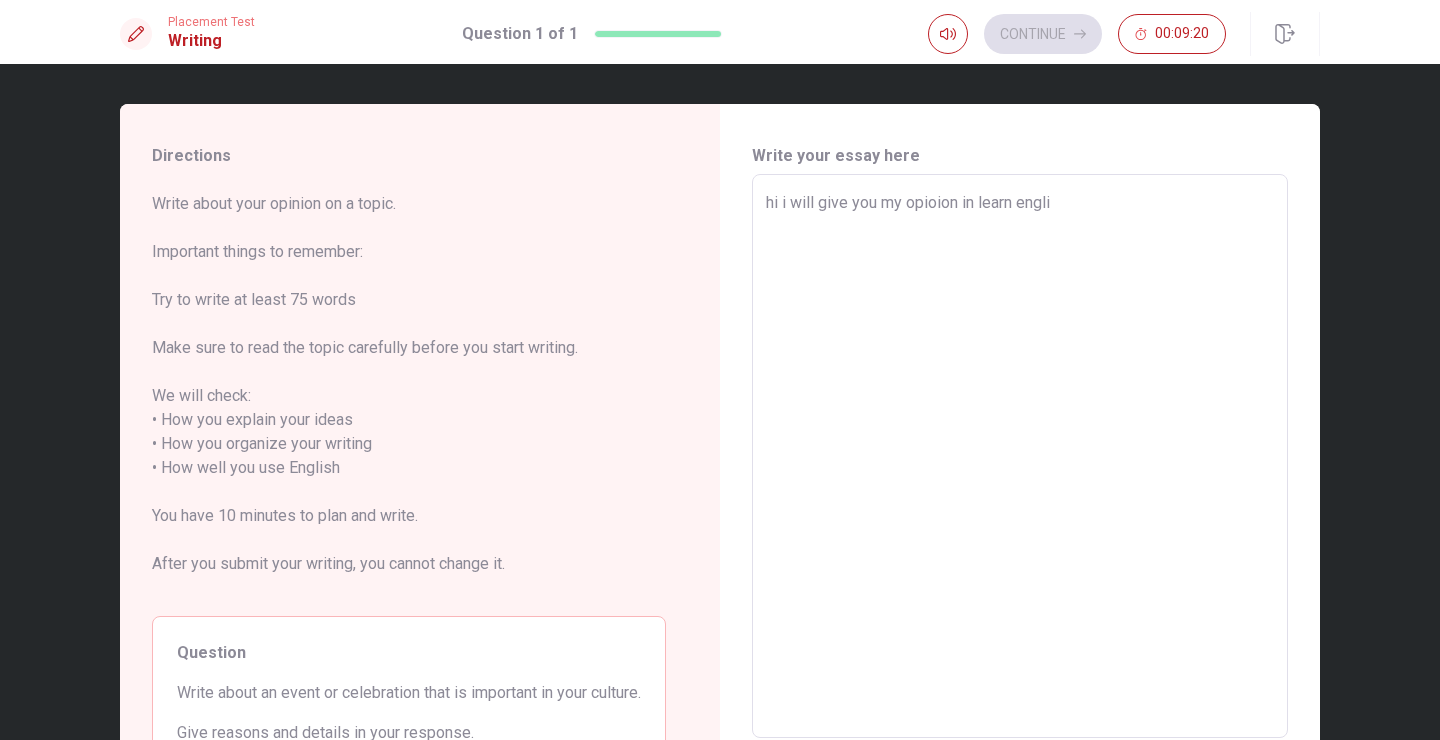type on "x" 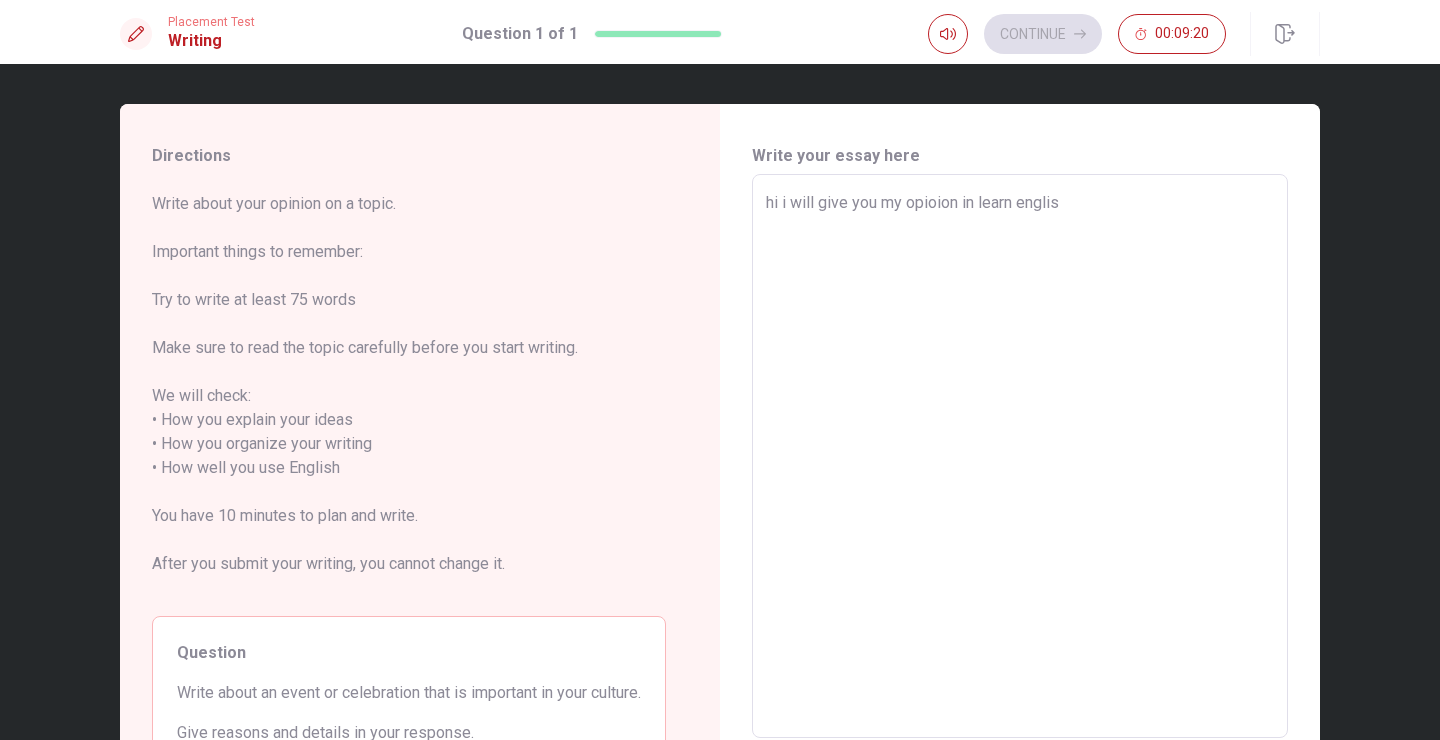 type on "x" 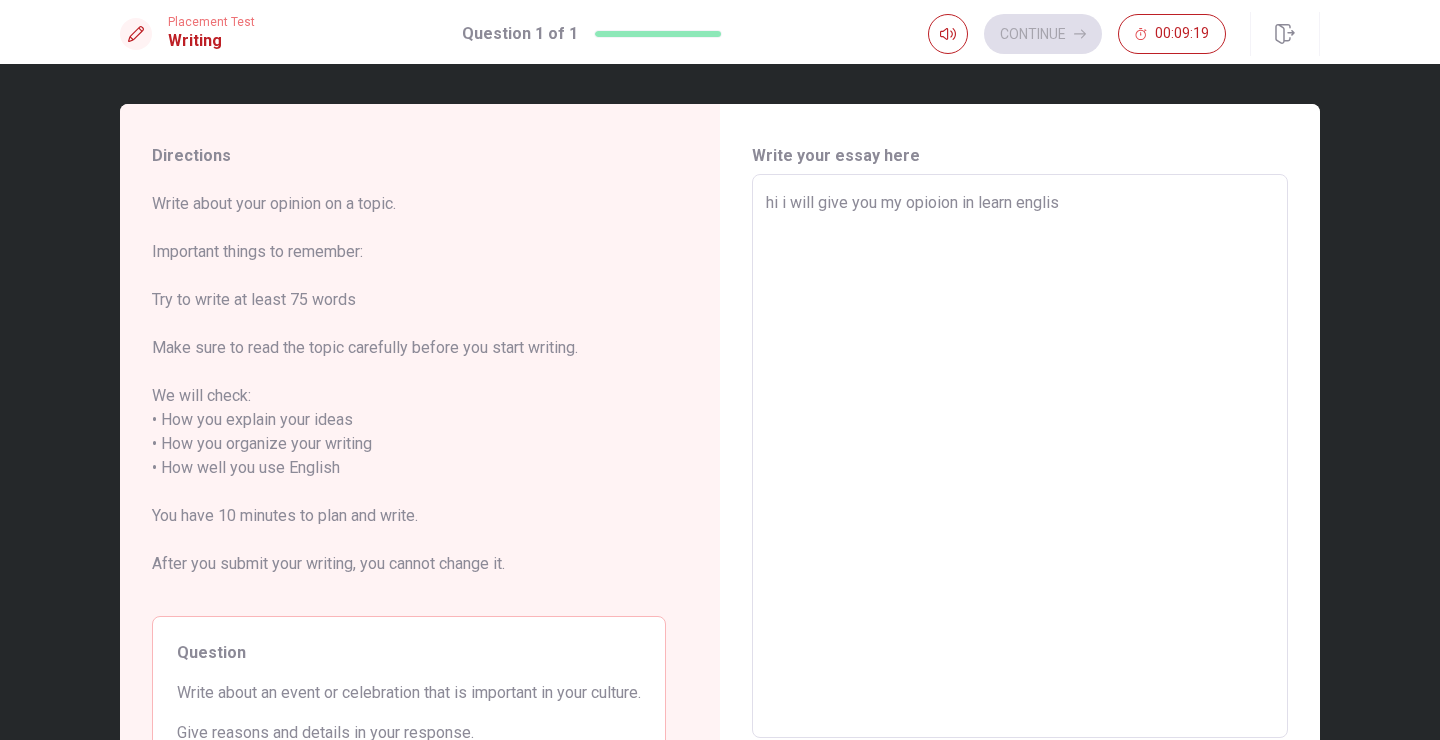 type on "hi i will give you my opioion in learn english" 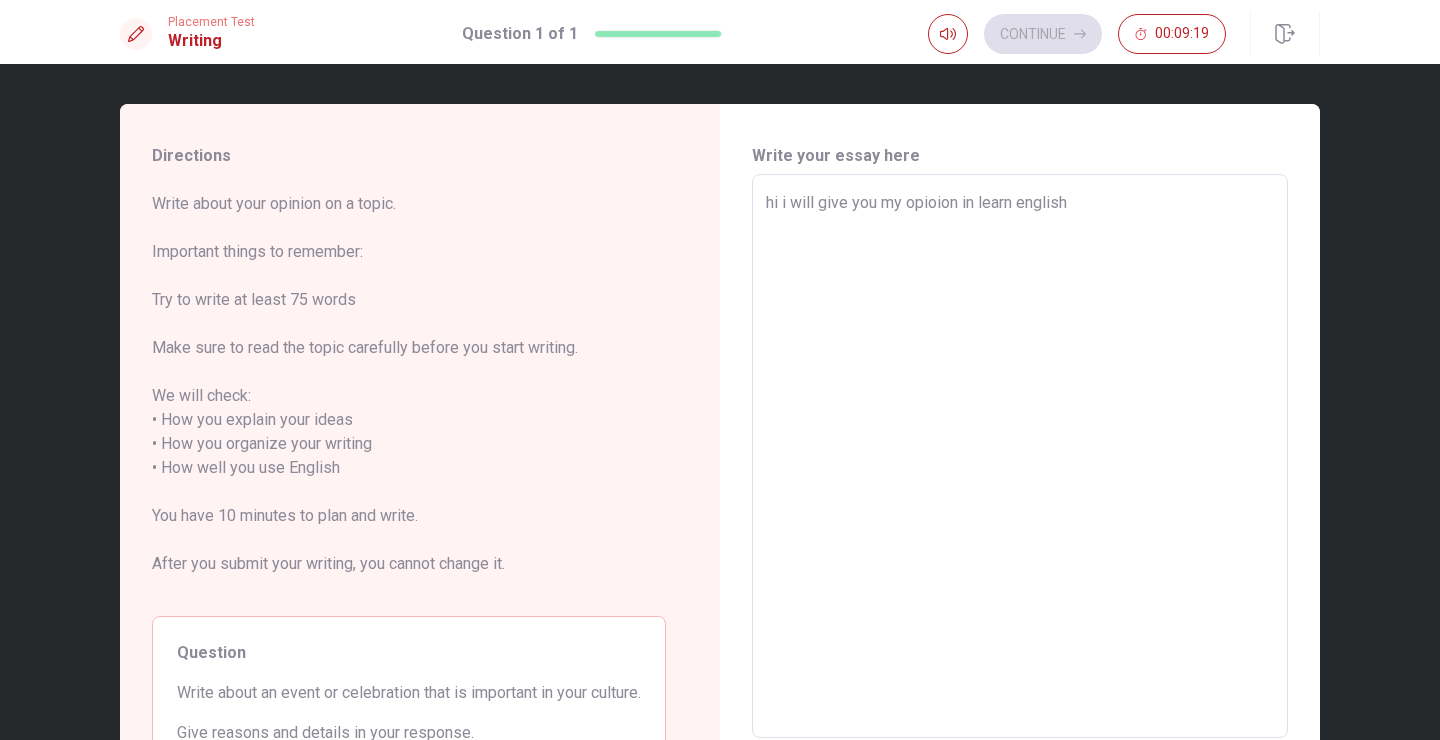 type on "hi i will give you my opioion in learn english" 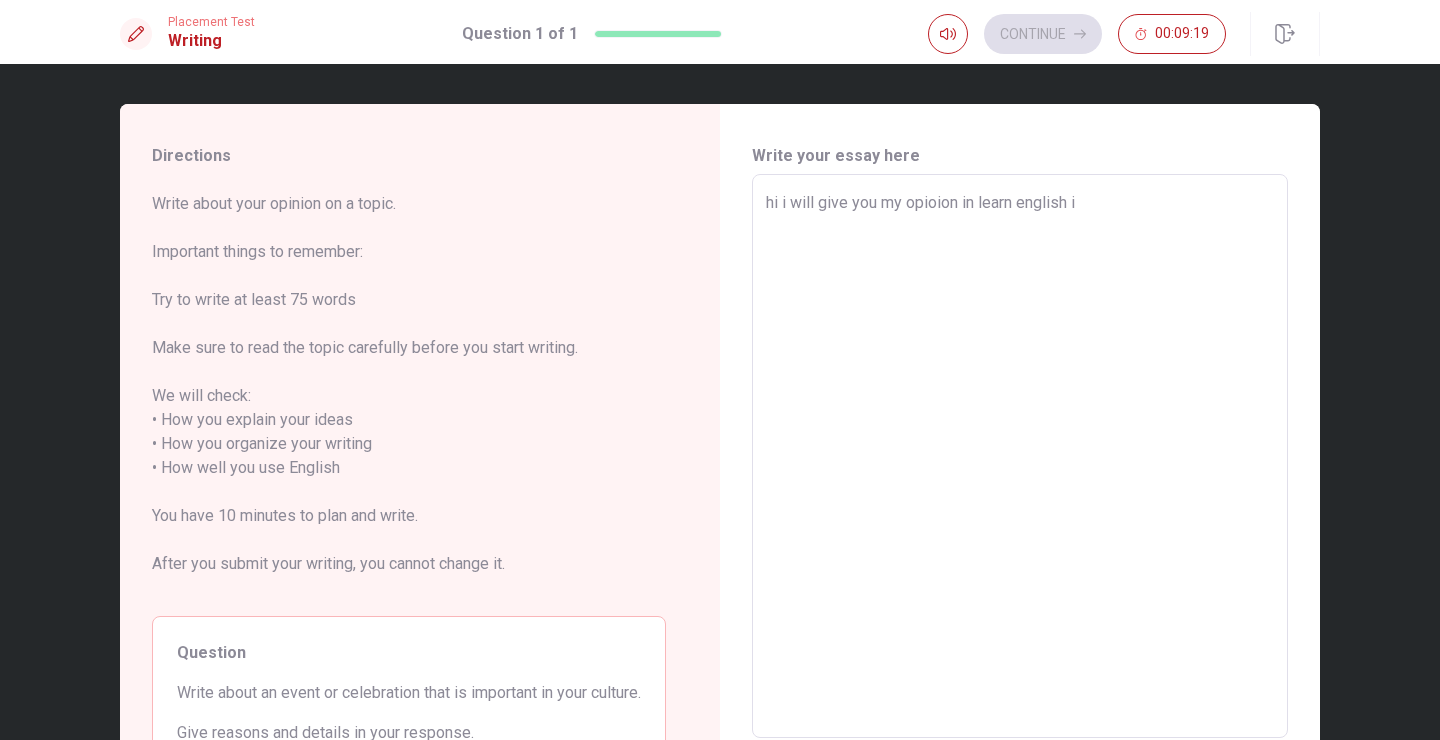 type on "x" 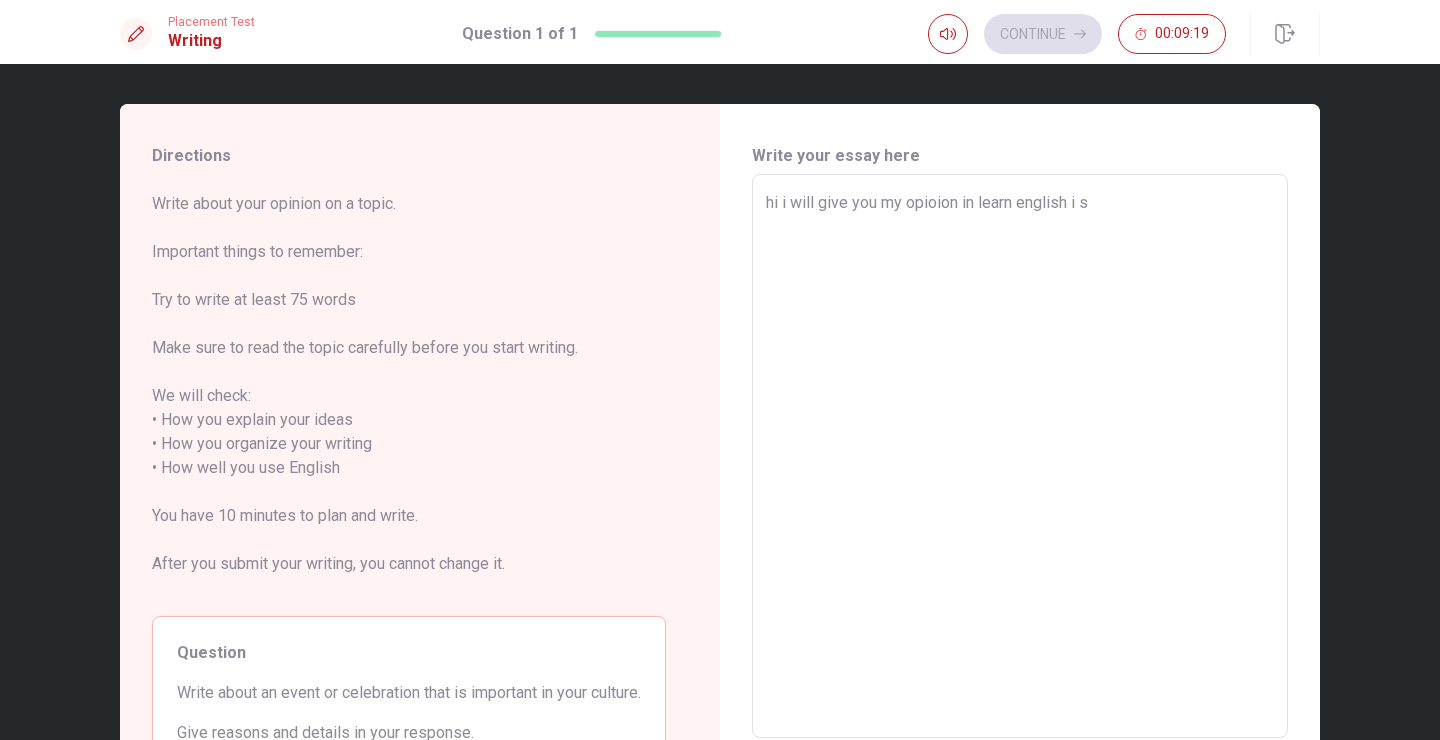 type on "x" 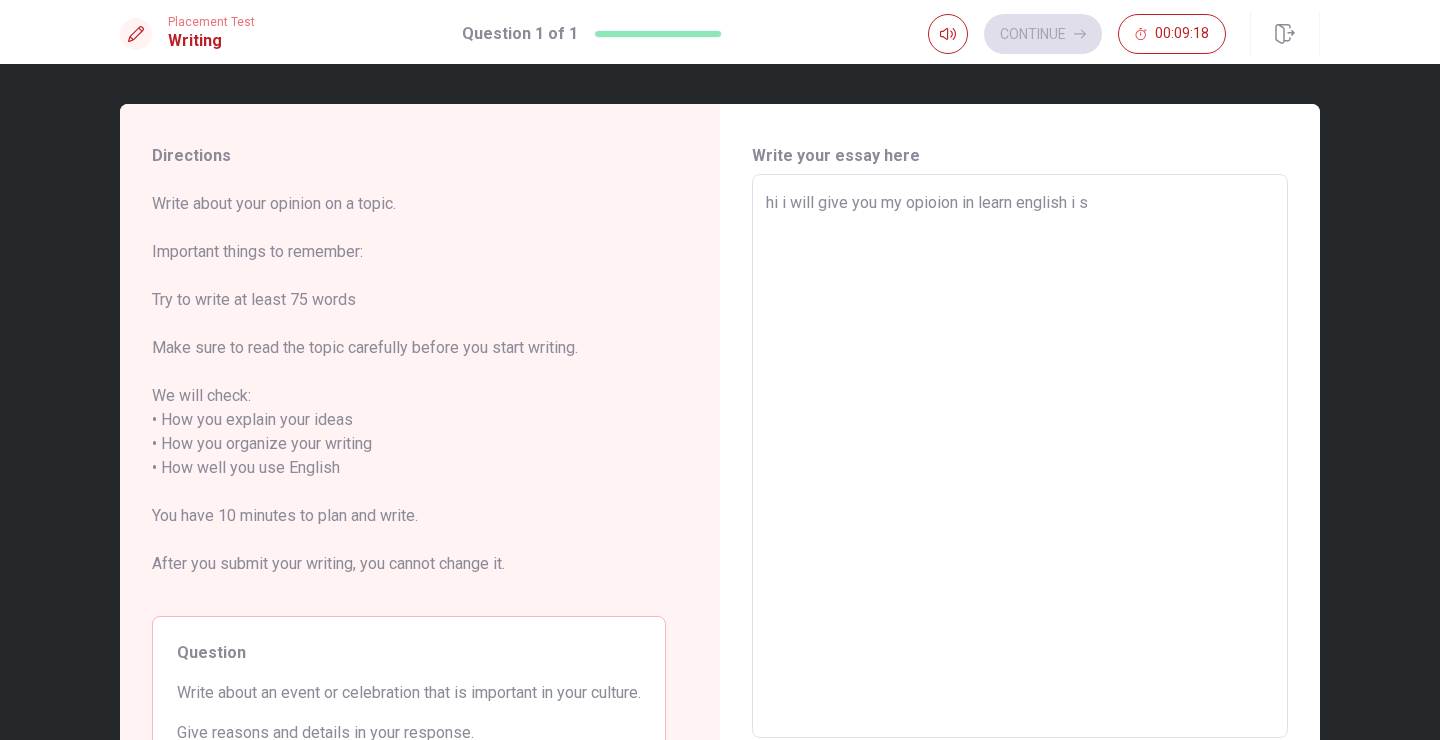 type on "hi i will give you my opioion in learn english i se" 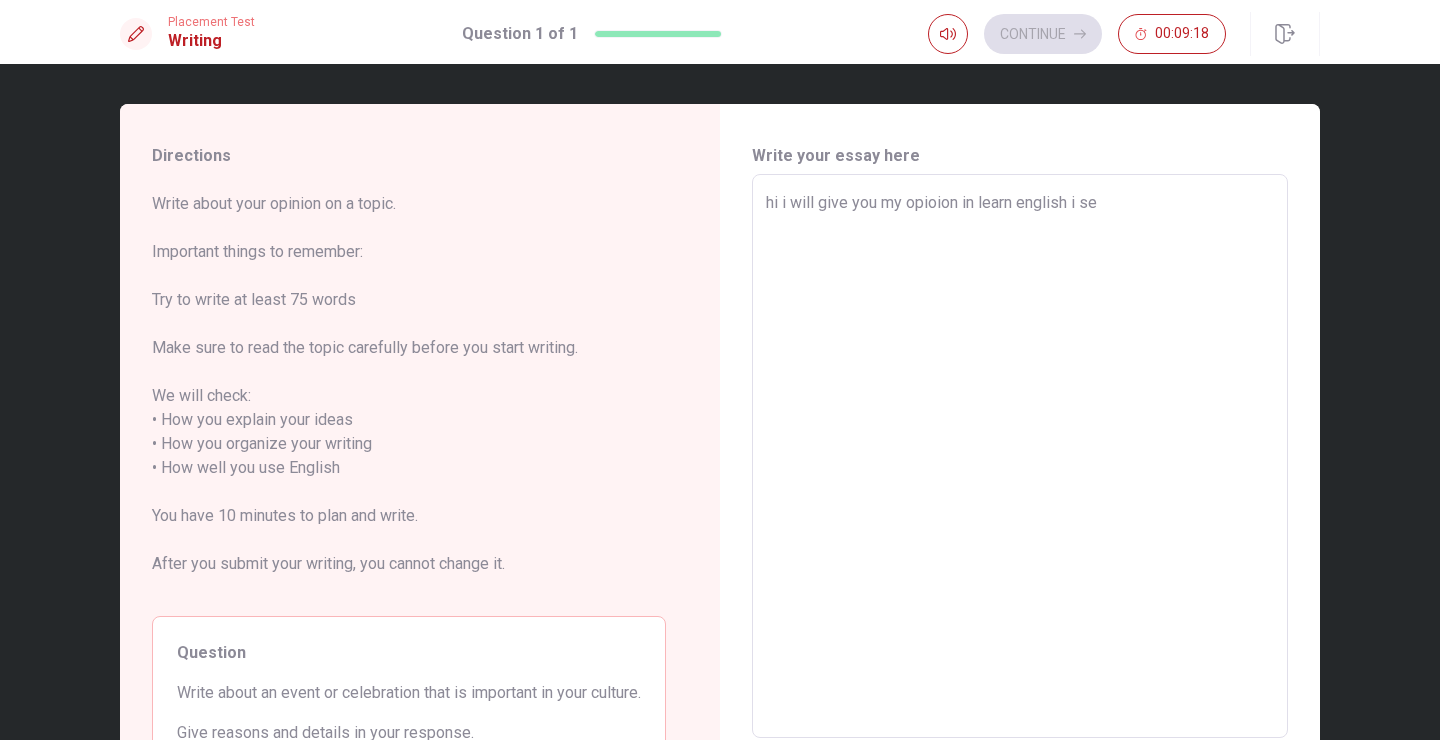type on "x" 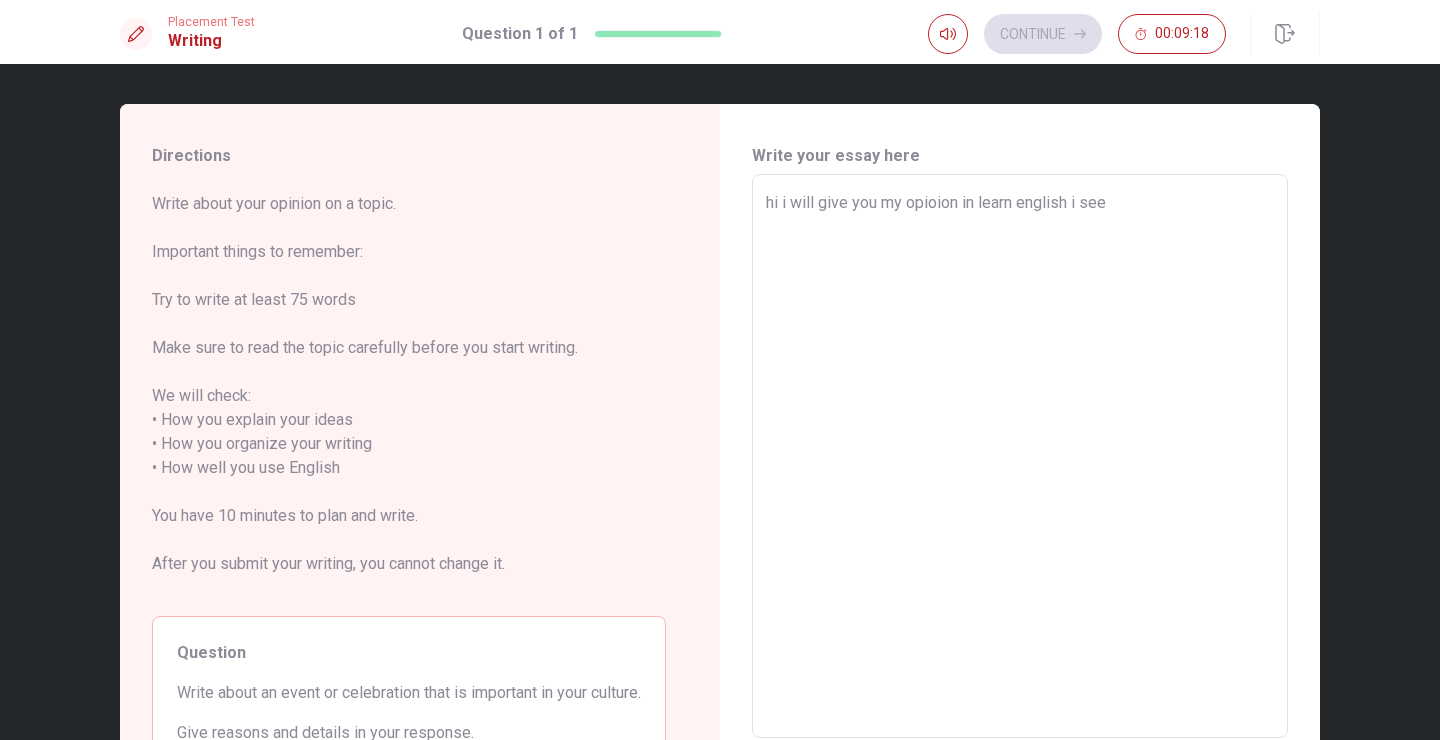 type on "x" 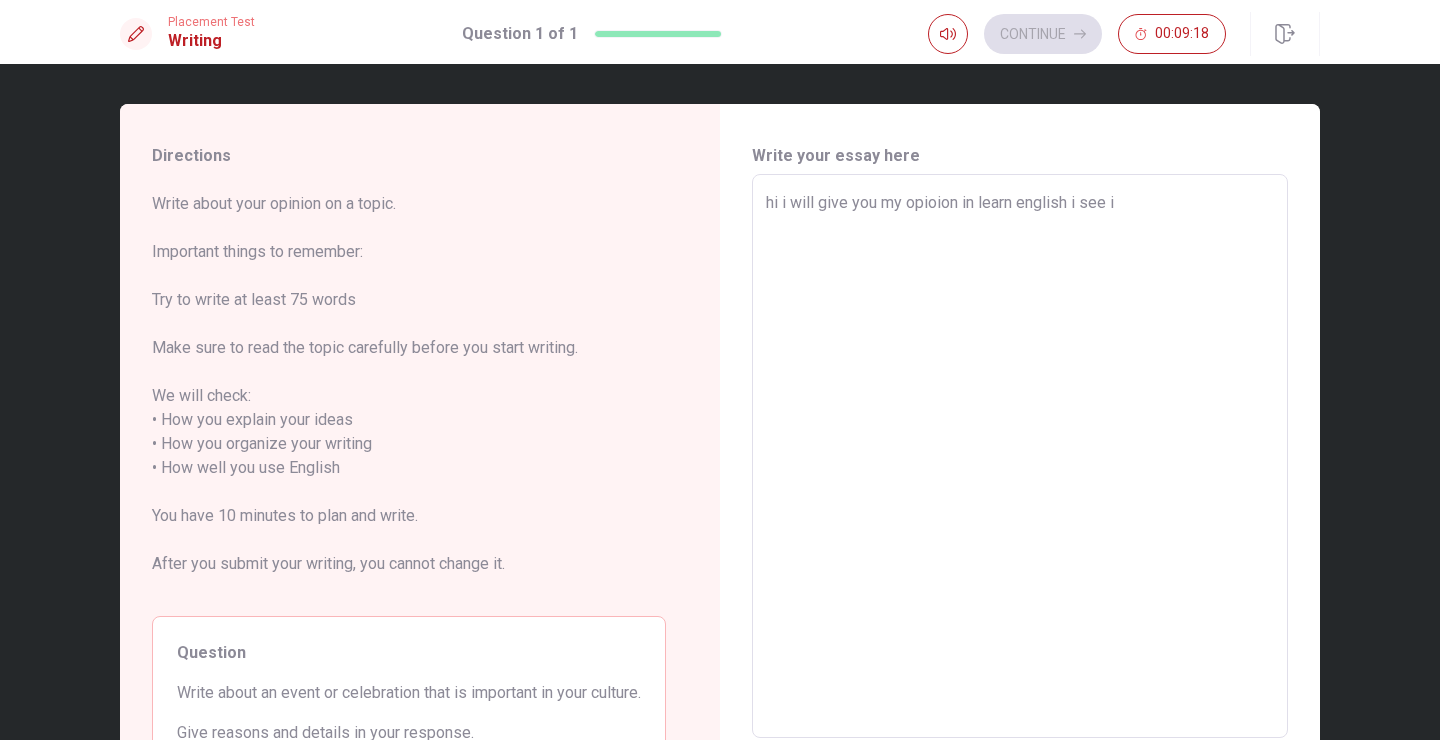 type on "hi i will give you my opioion in learn english i see it" 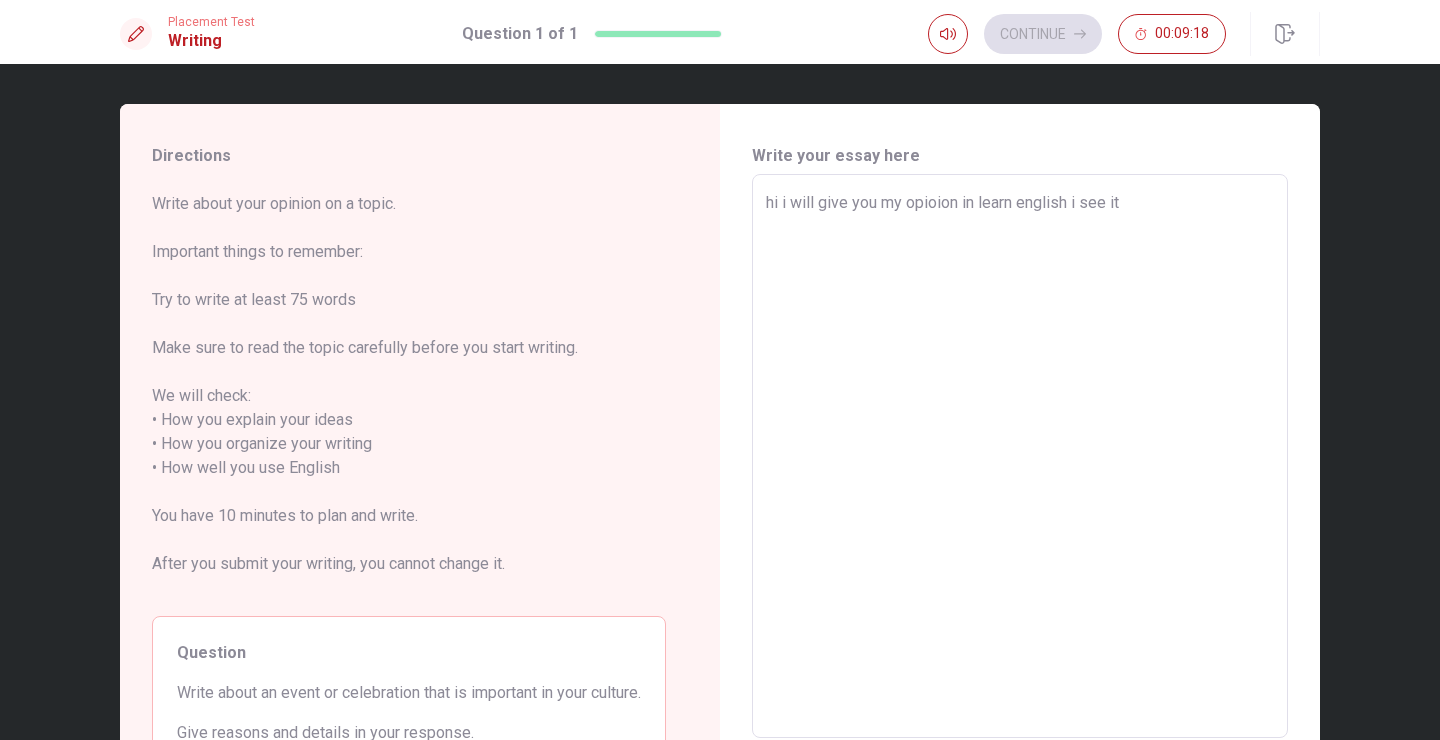 type on "x" 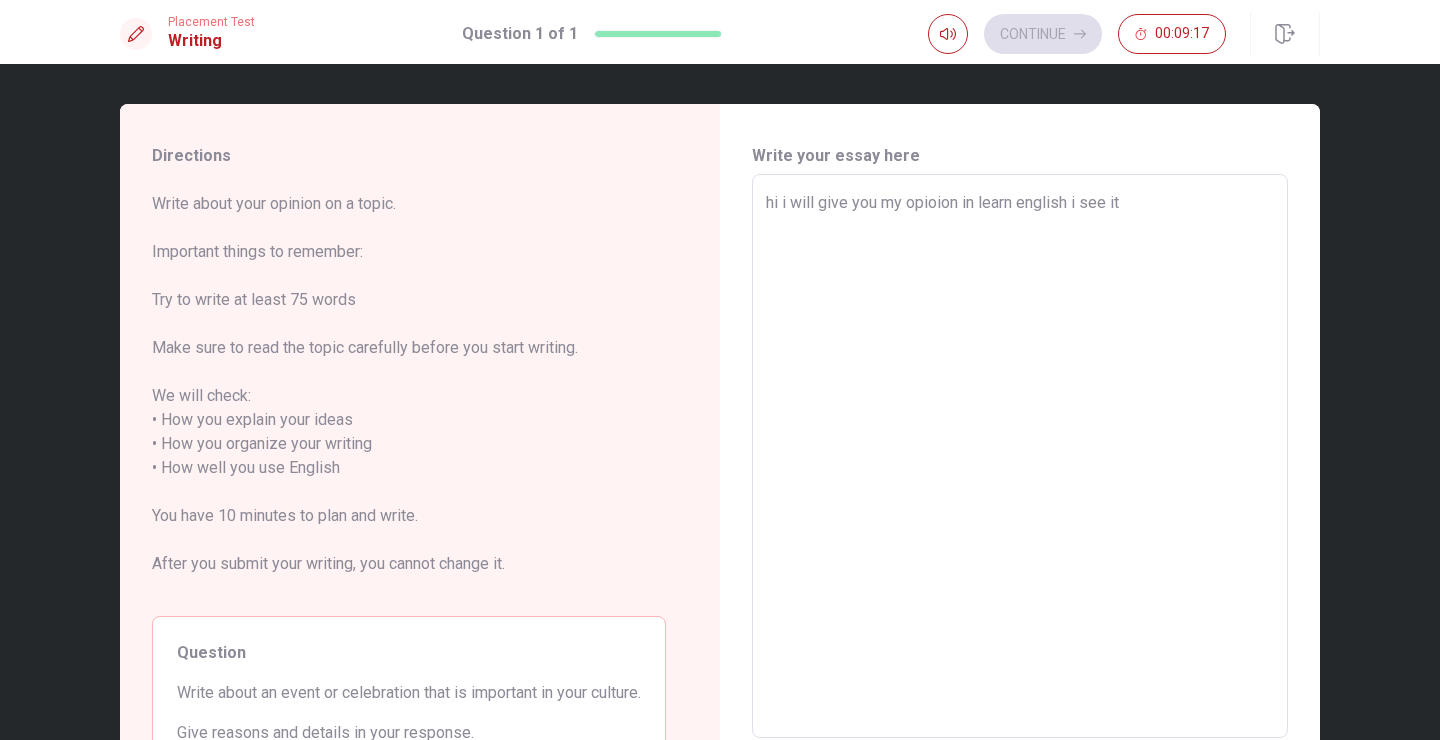 type on "hi i will give you my opioion in learn english i see it v" 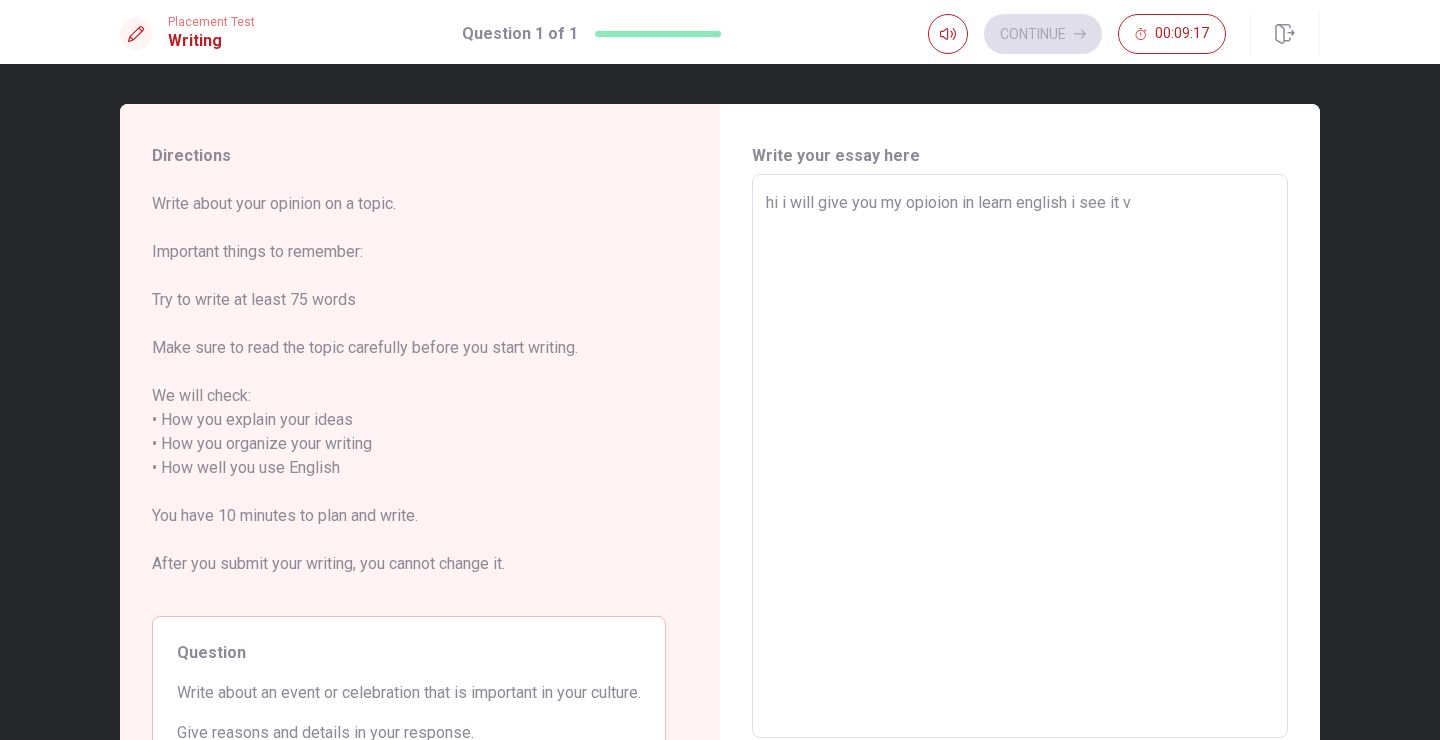 type on "x" 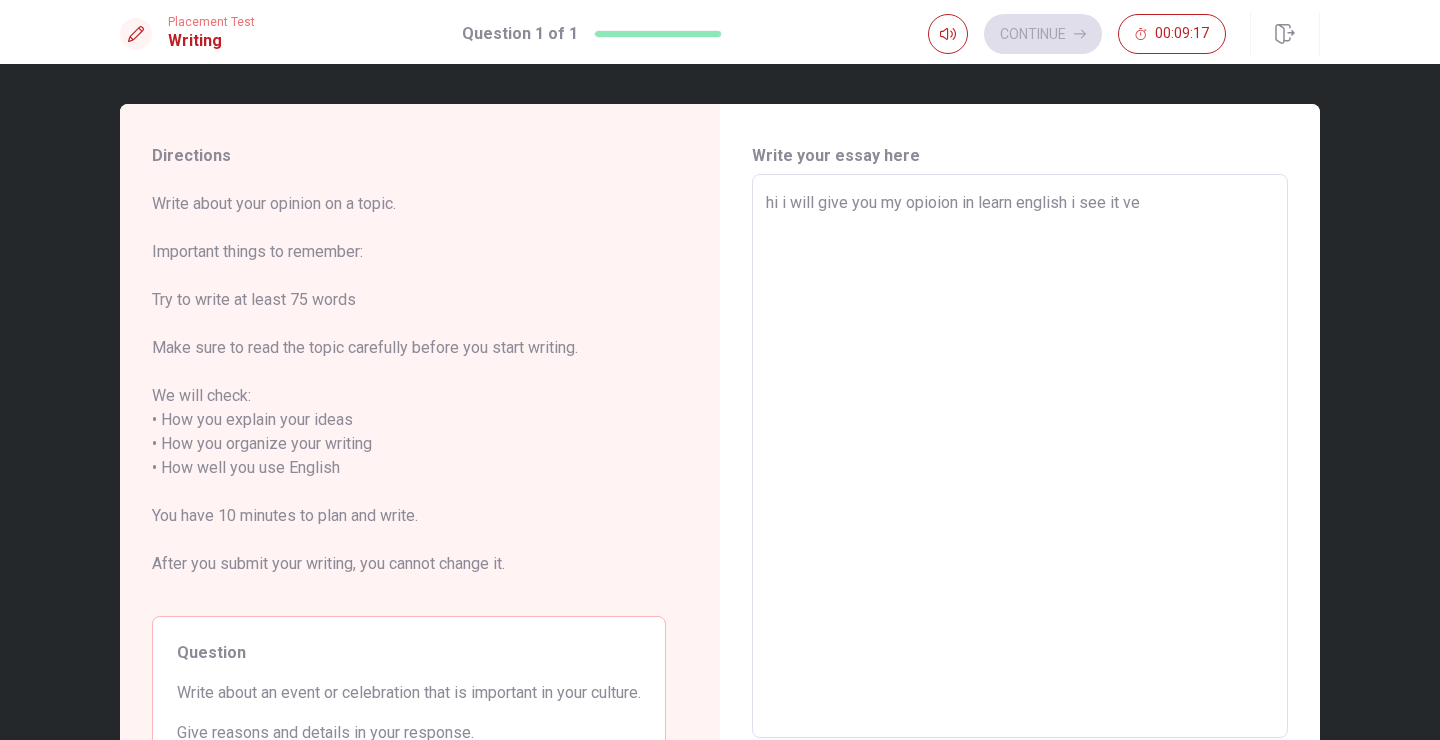 type on "x" 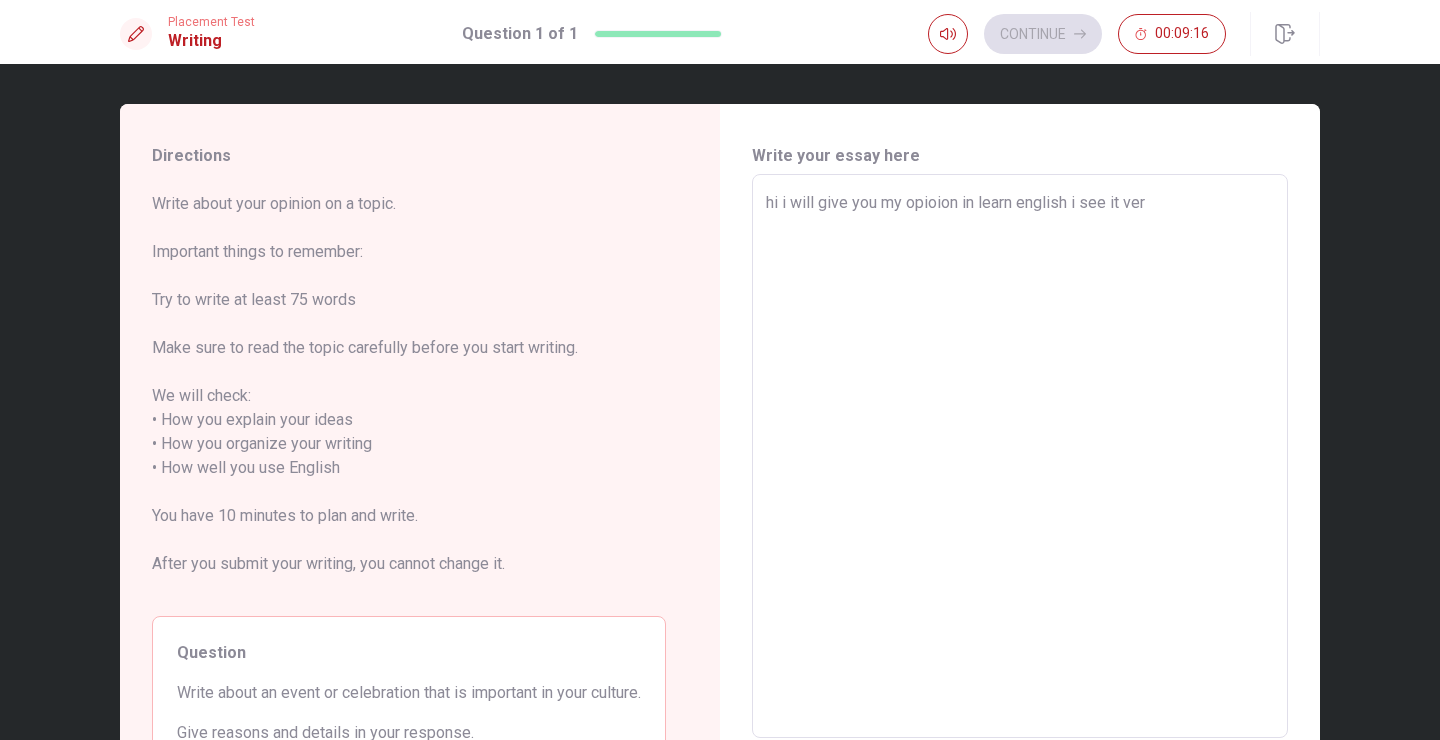 type on "x" 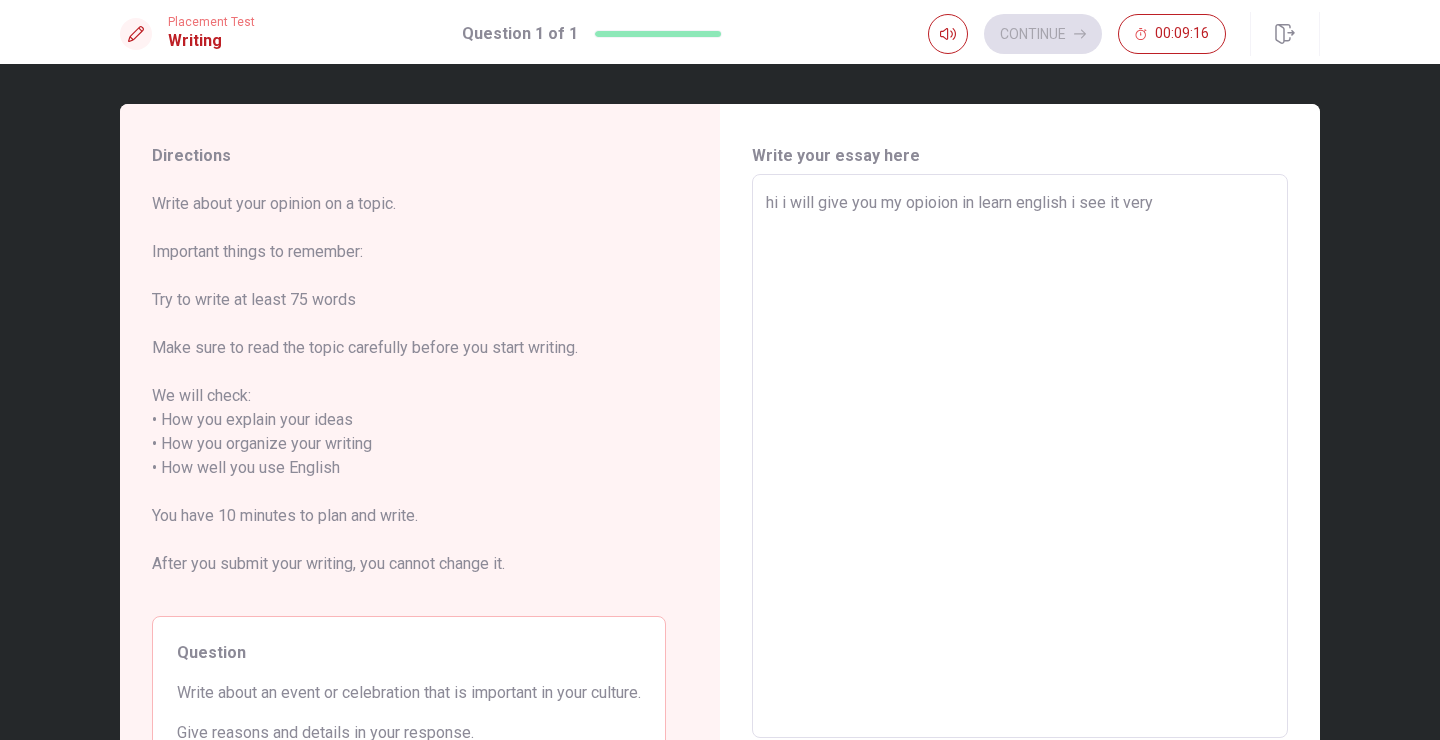 type on "x" 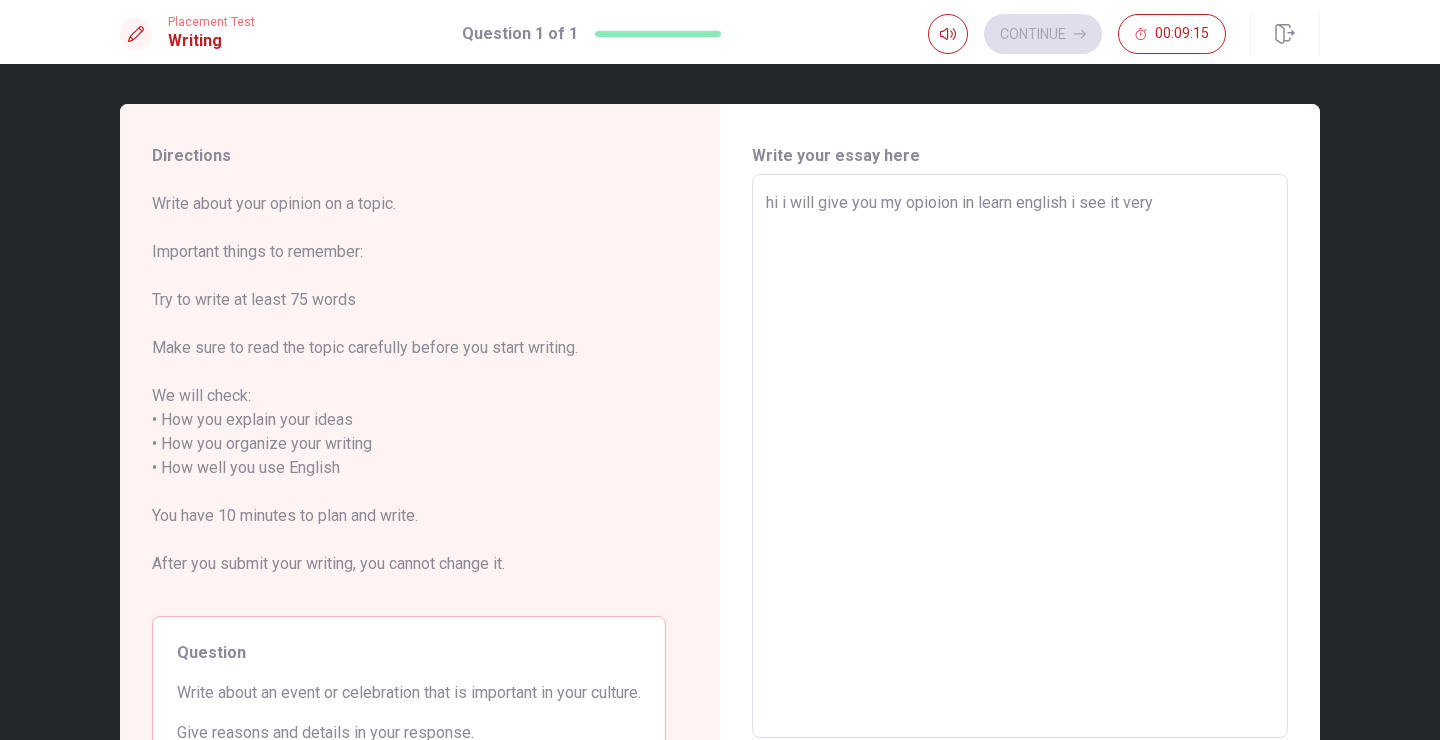 type on "hi i will give you my opioion in learn english i see it very i" 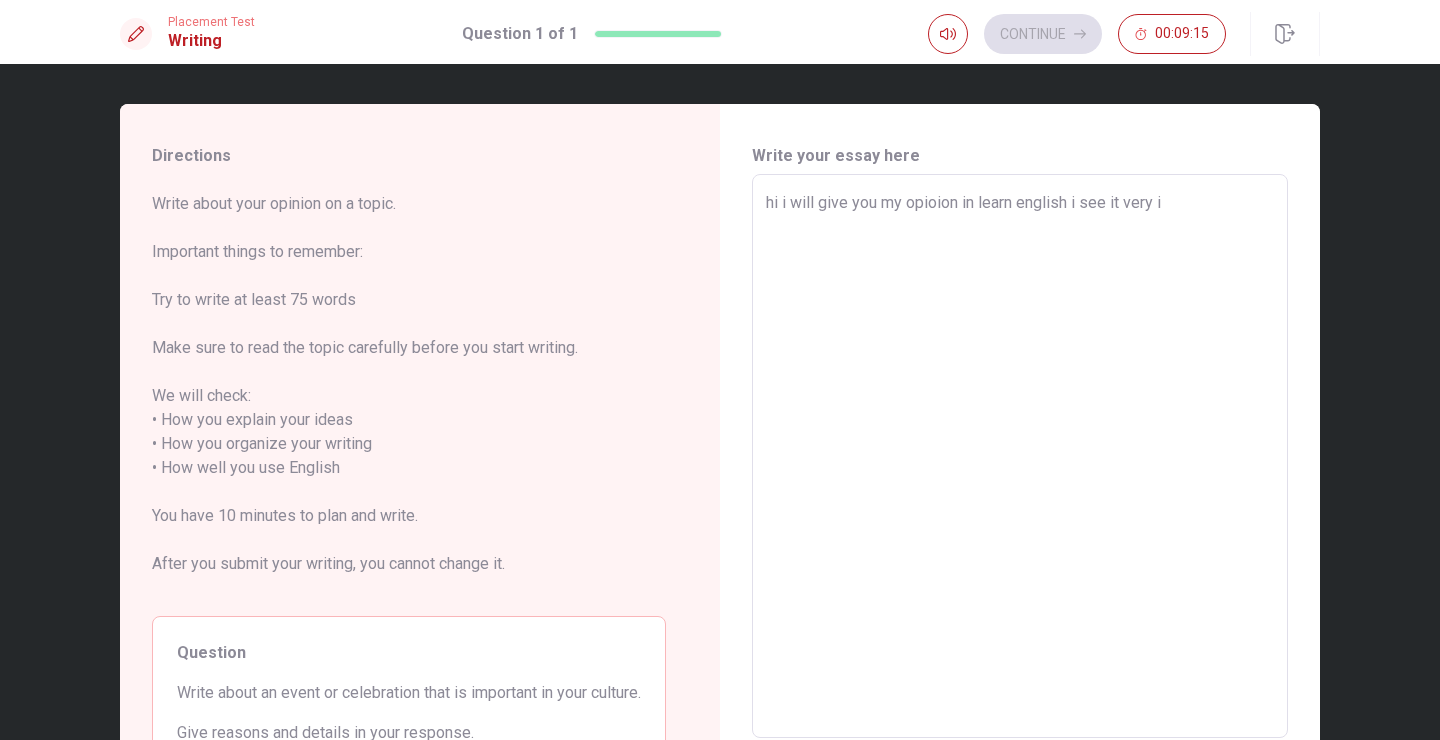 type on "x" 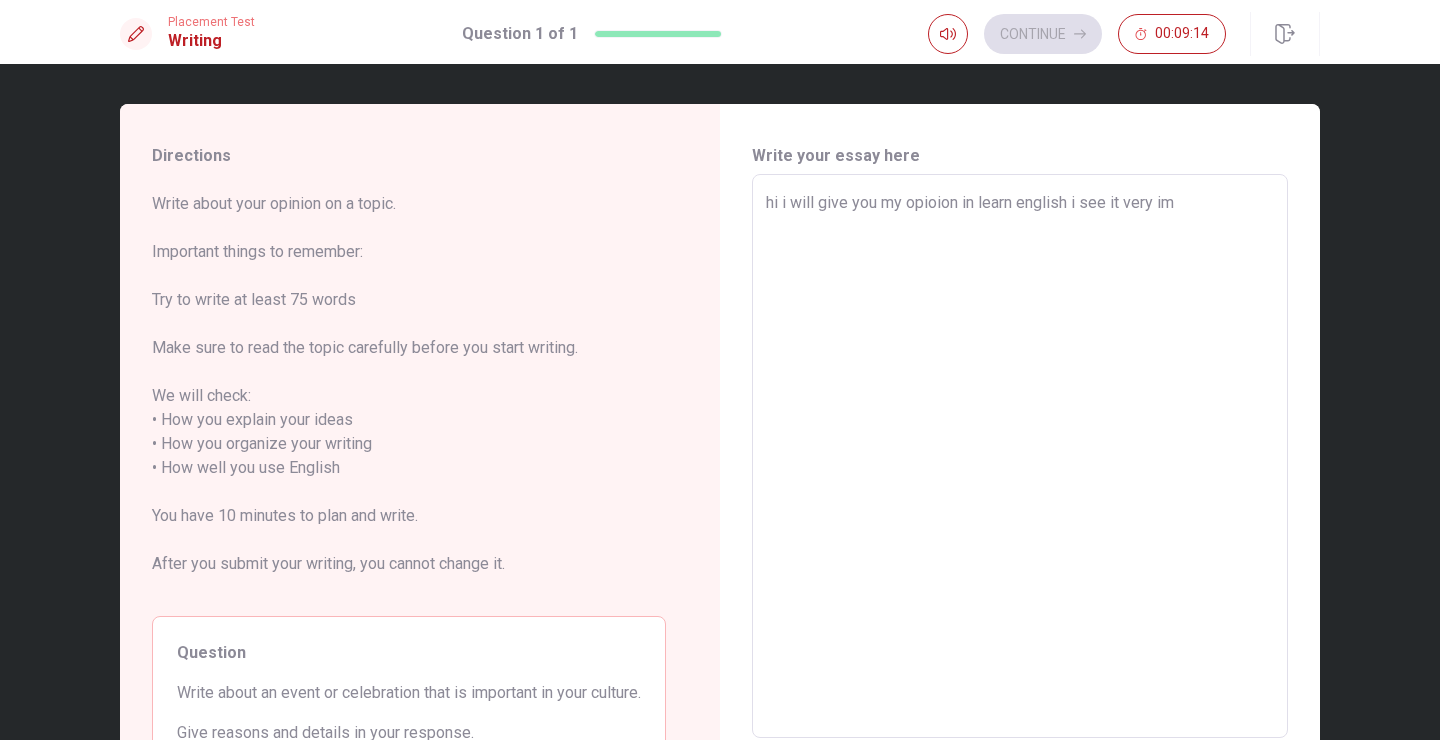 type on "x" 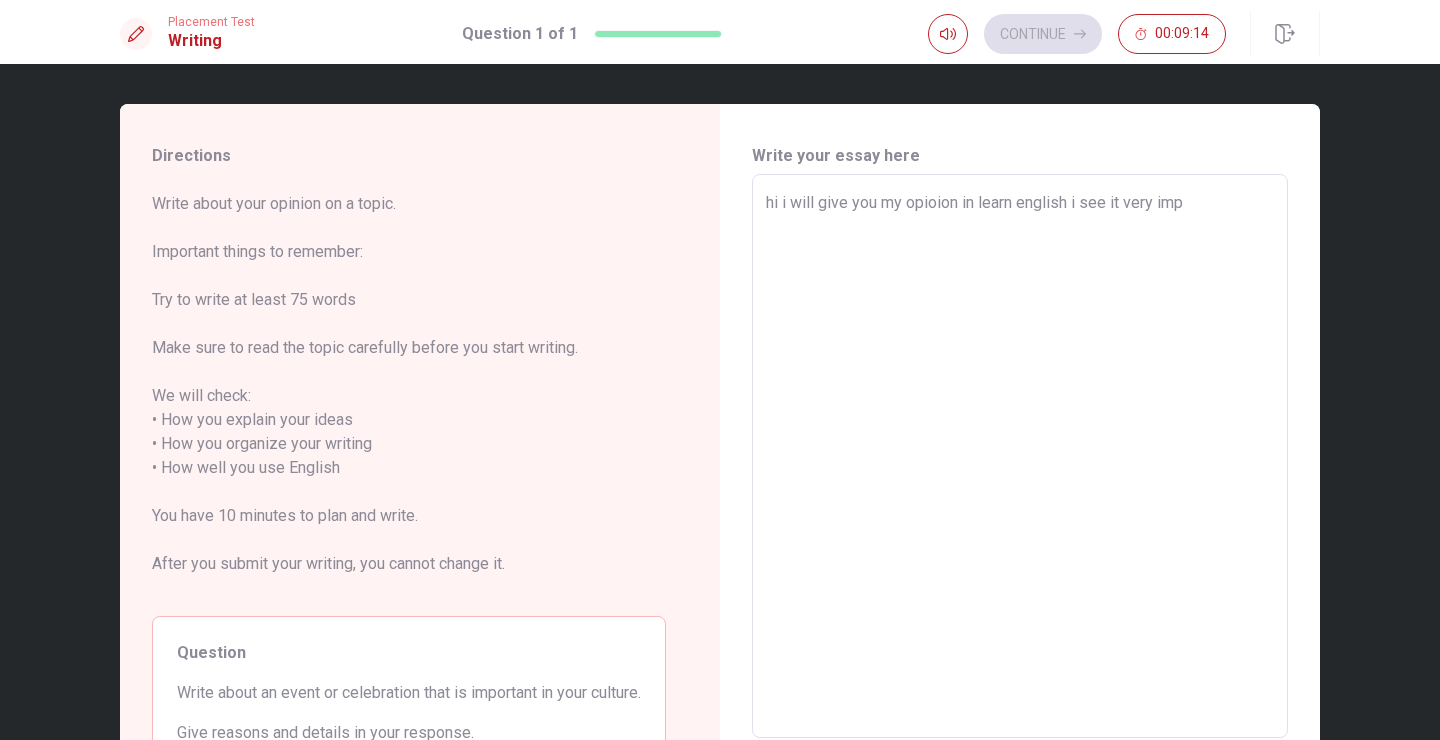 type on "x" 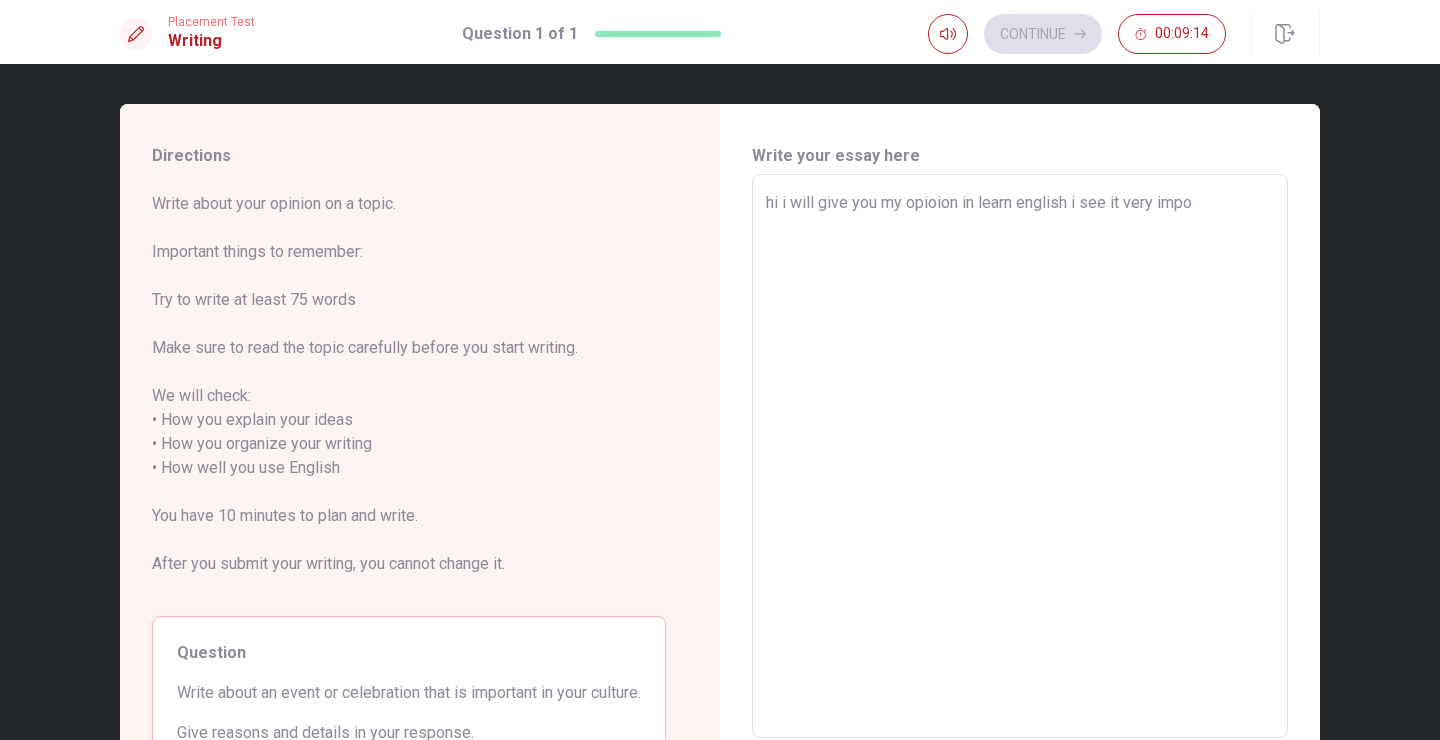 type on "x" 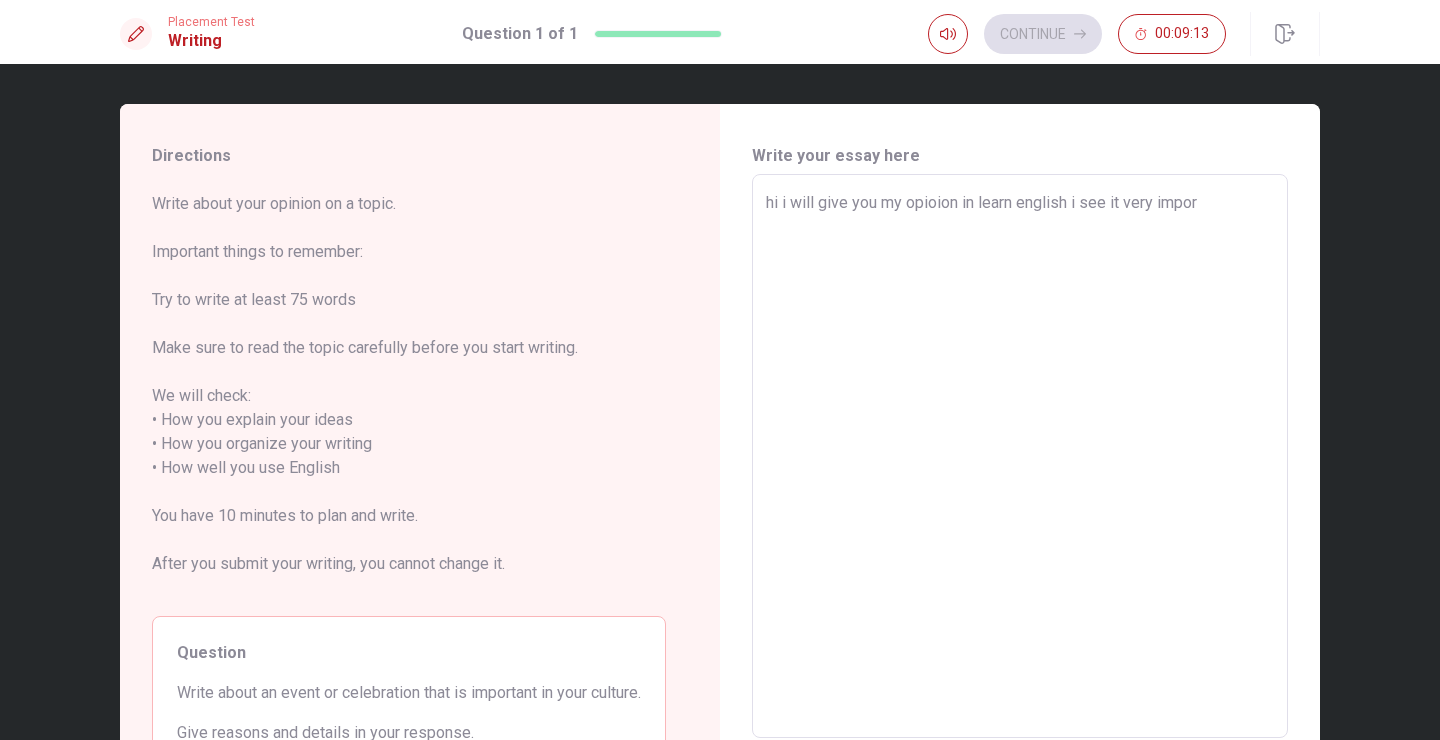 type on "x" 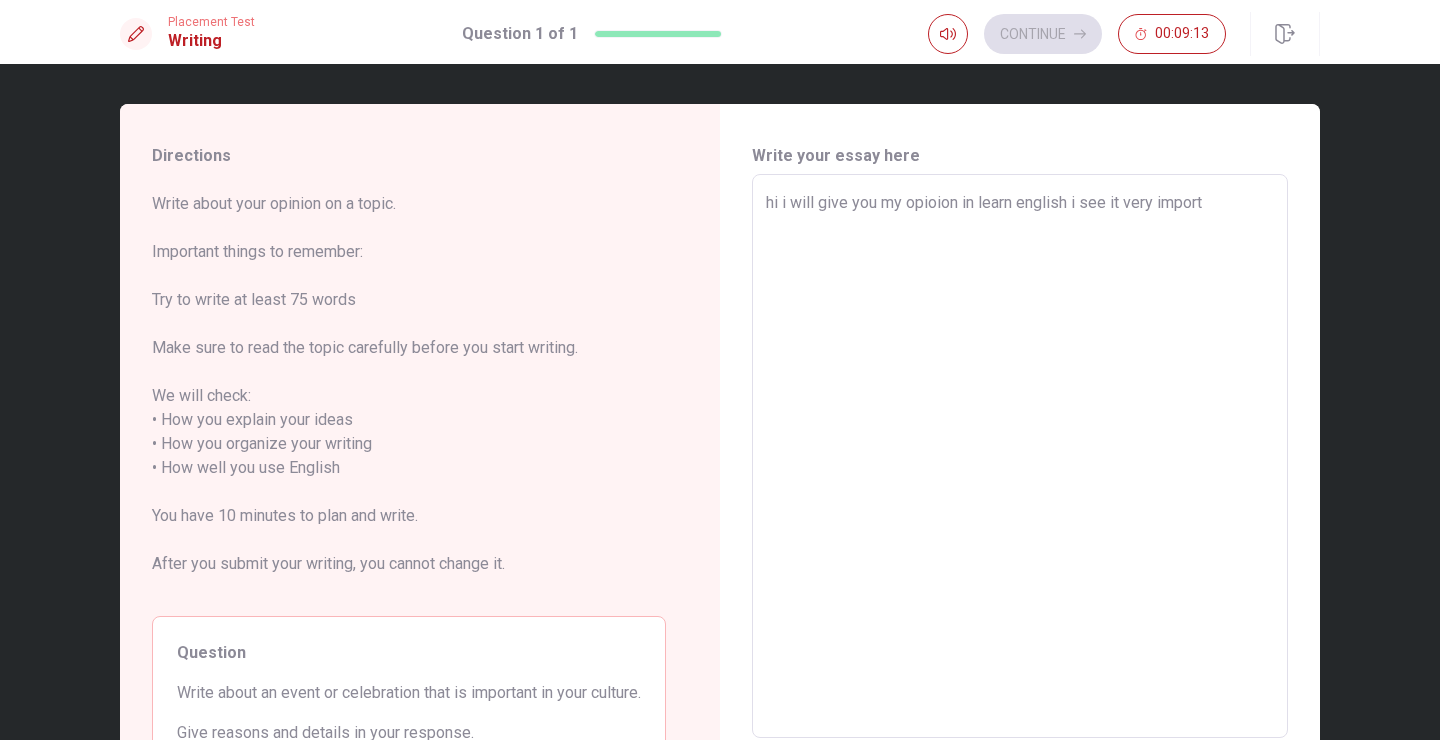 type on "x" 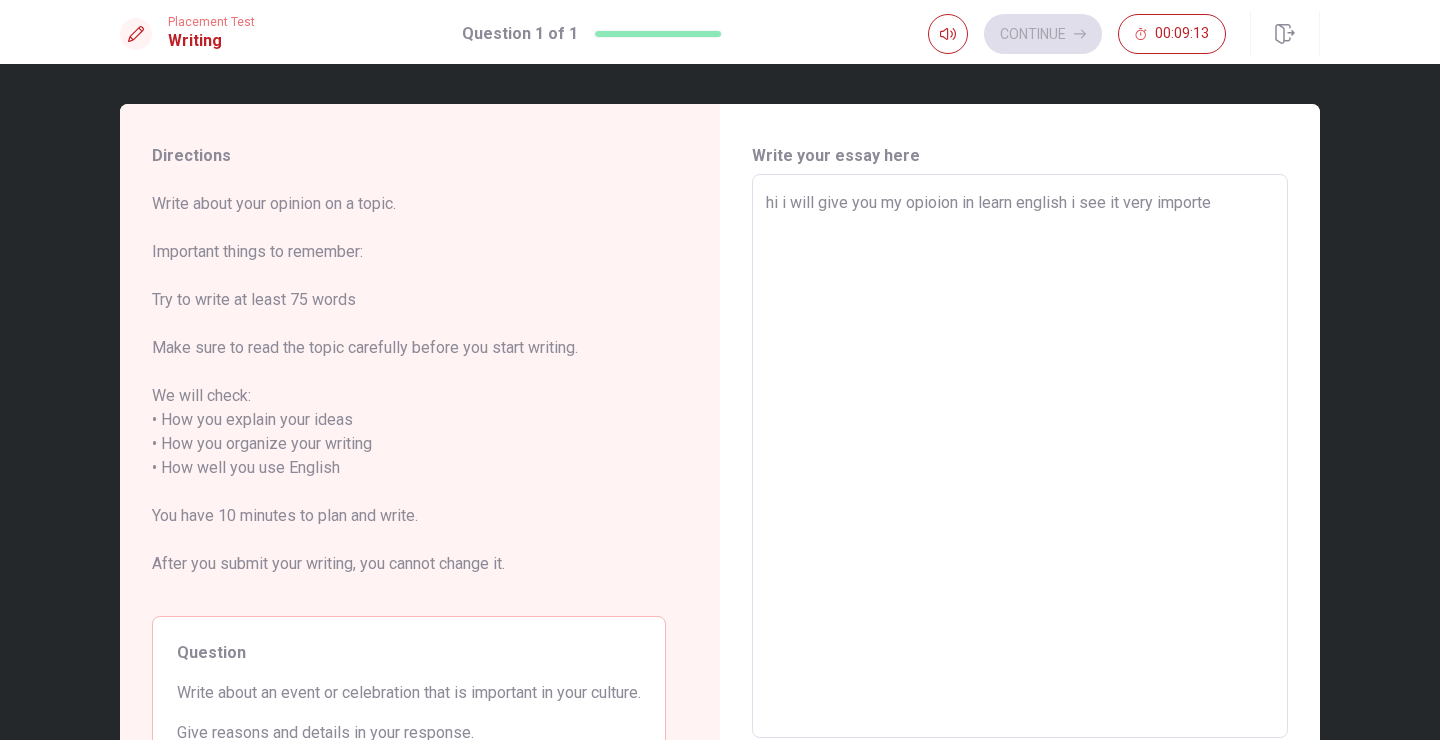 type on "x" 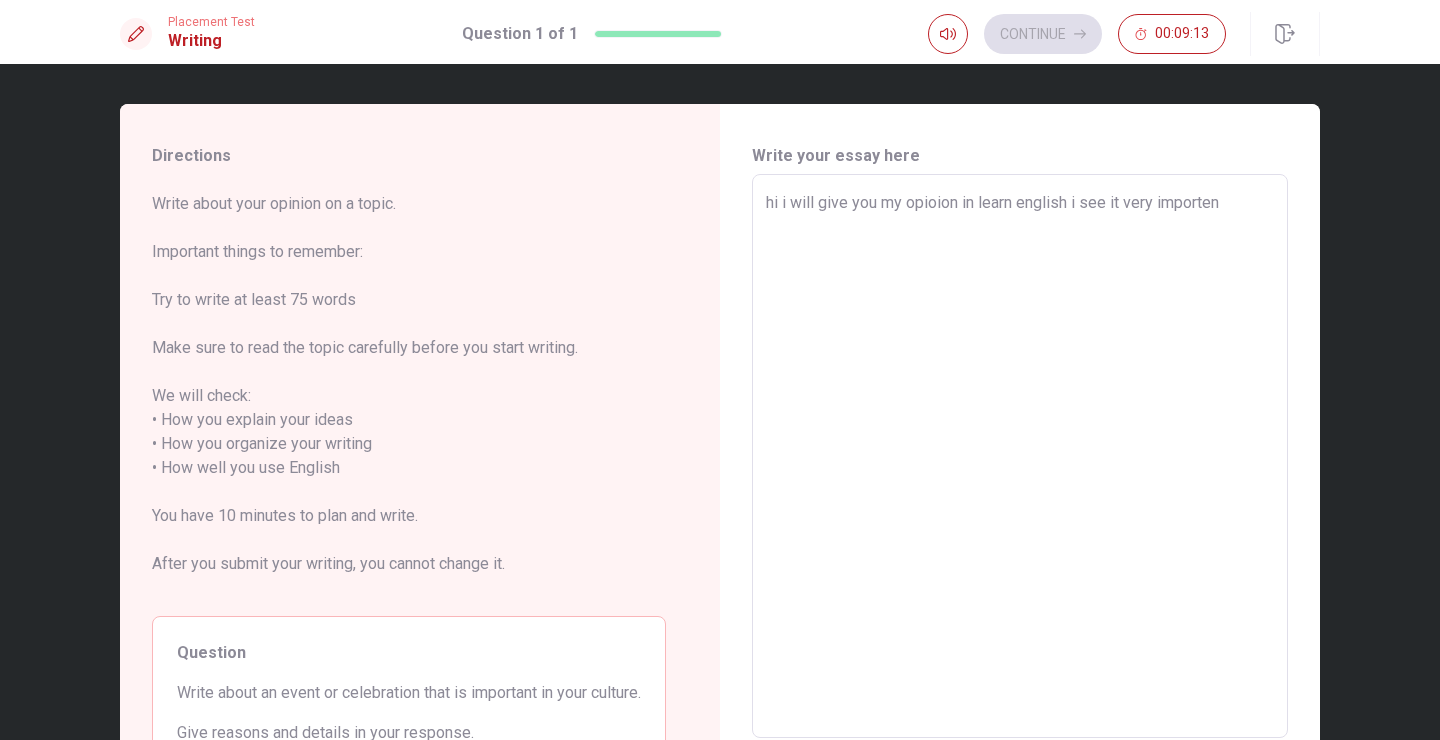 type on "x" 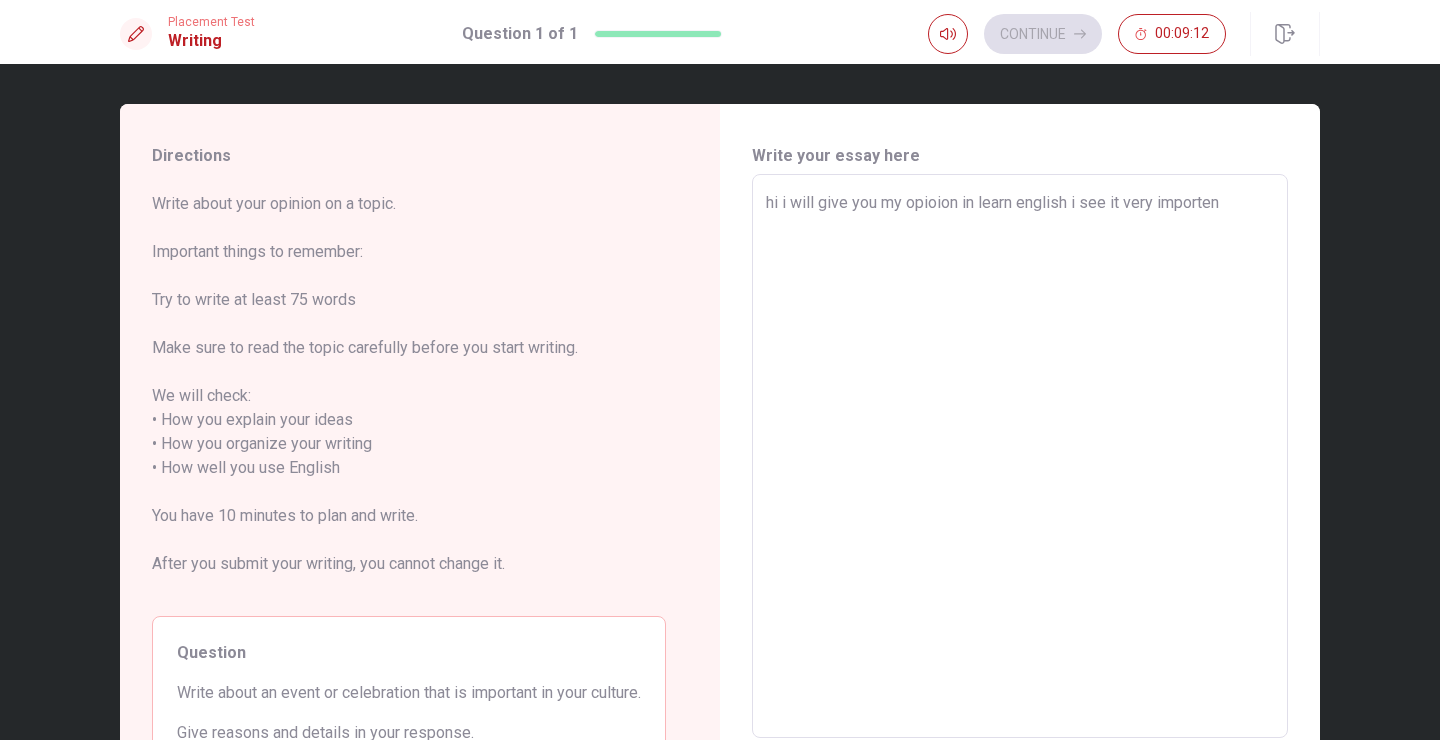 type on "hi i will give you my opioion in learn english i see it very importent" 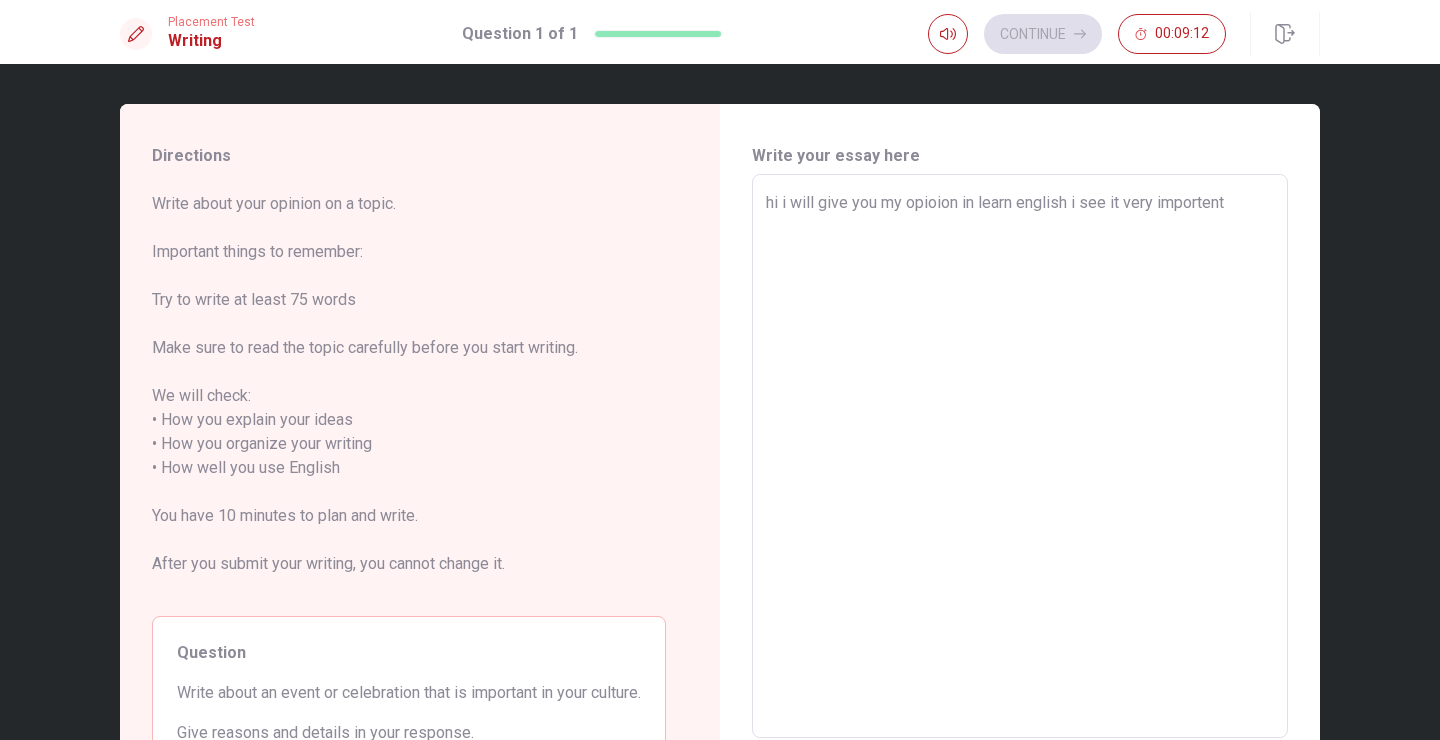 type on "x" 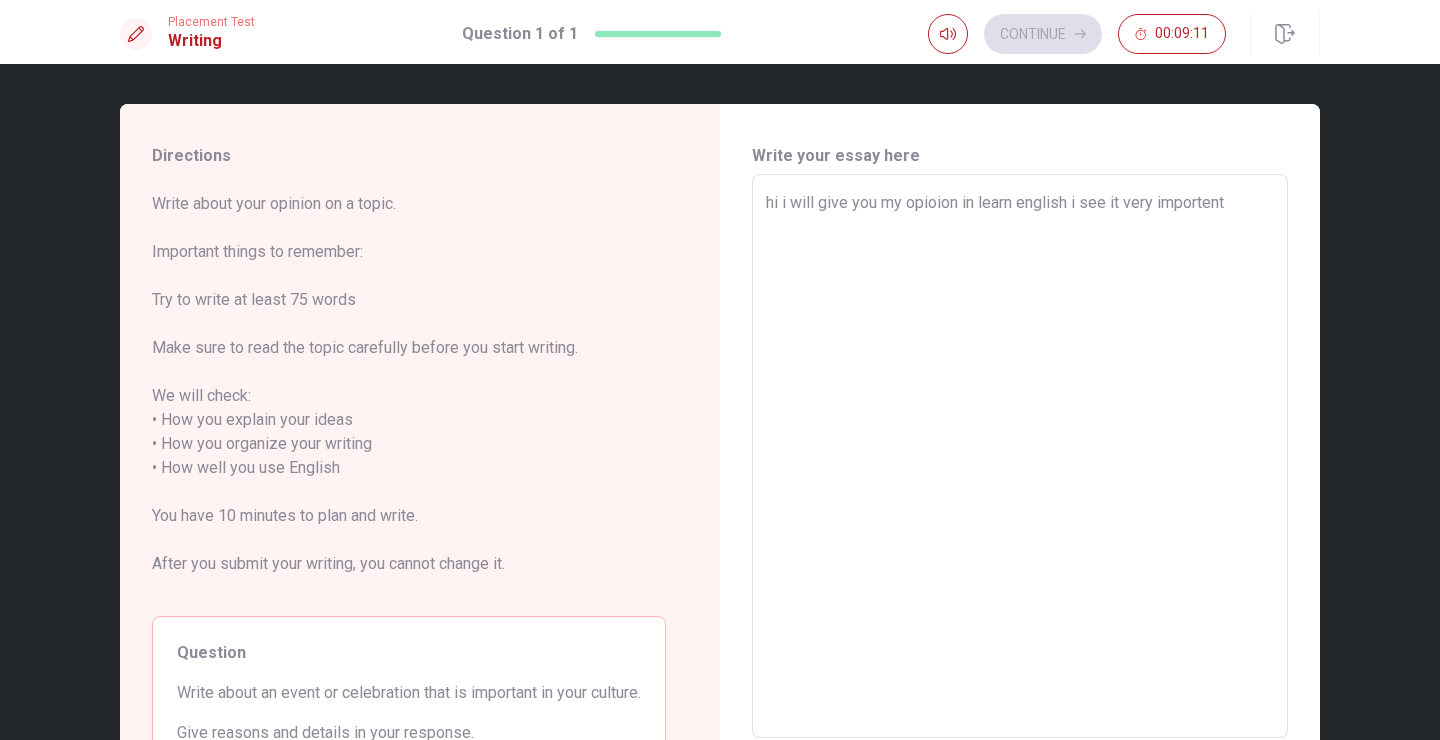 type on "hi i will give you my opioion in learn english i see it very importent u" 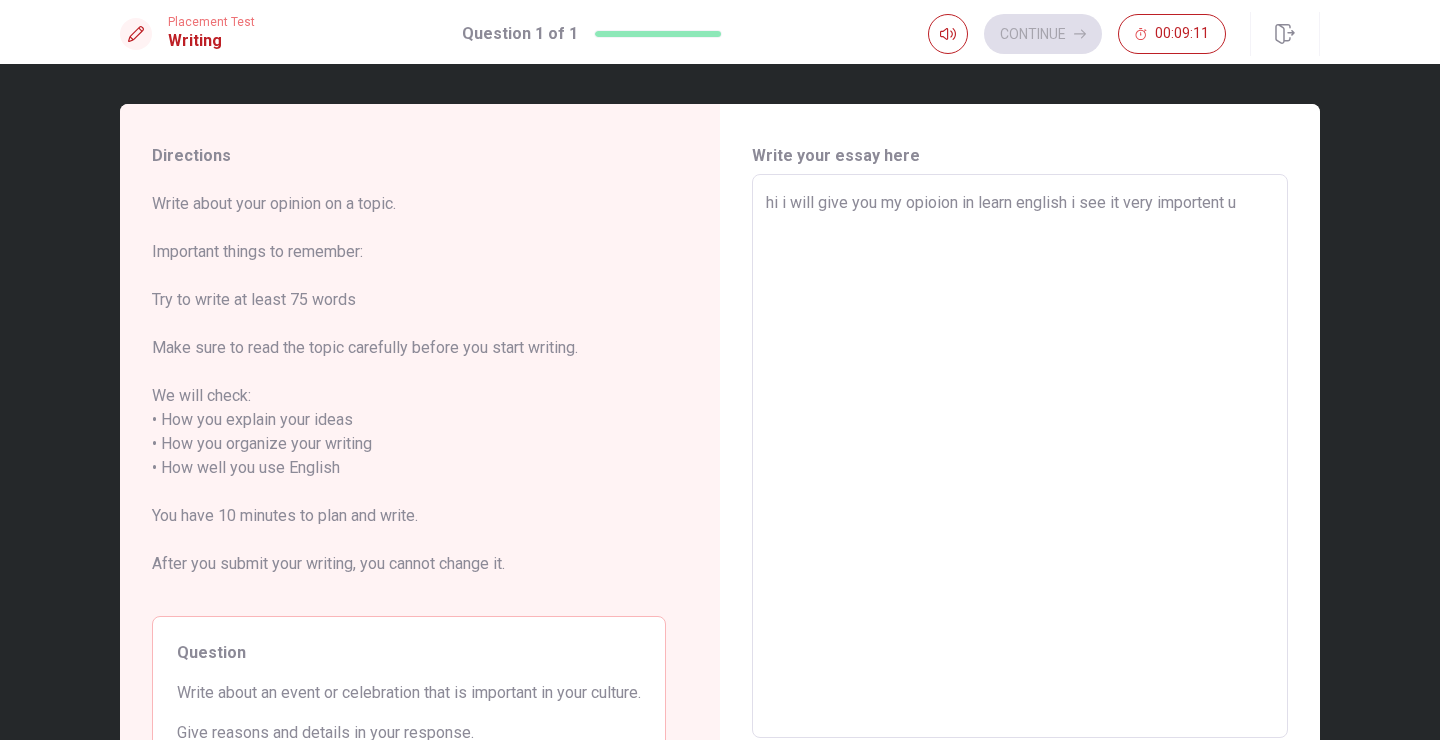 type on "x" 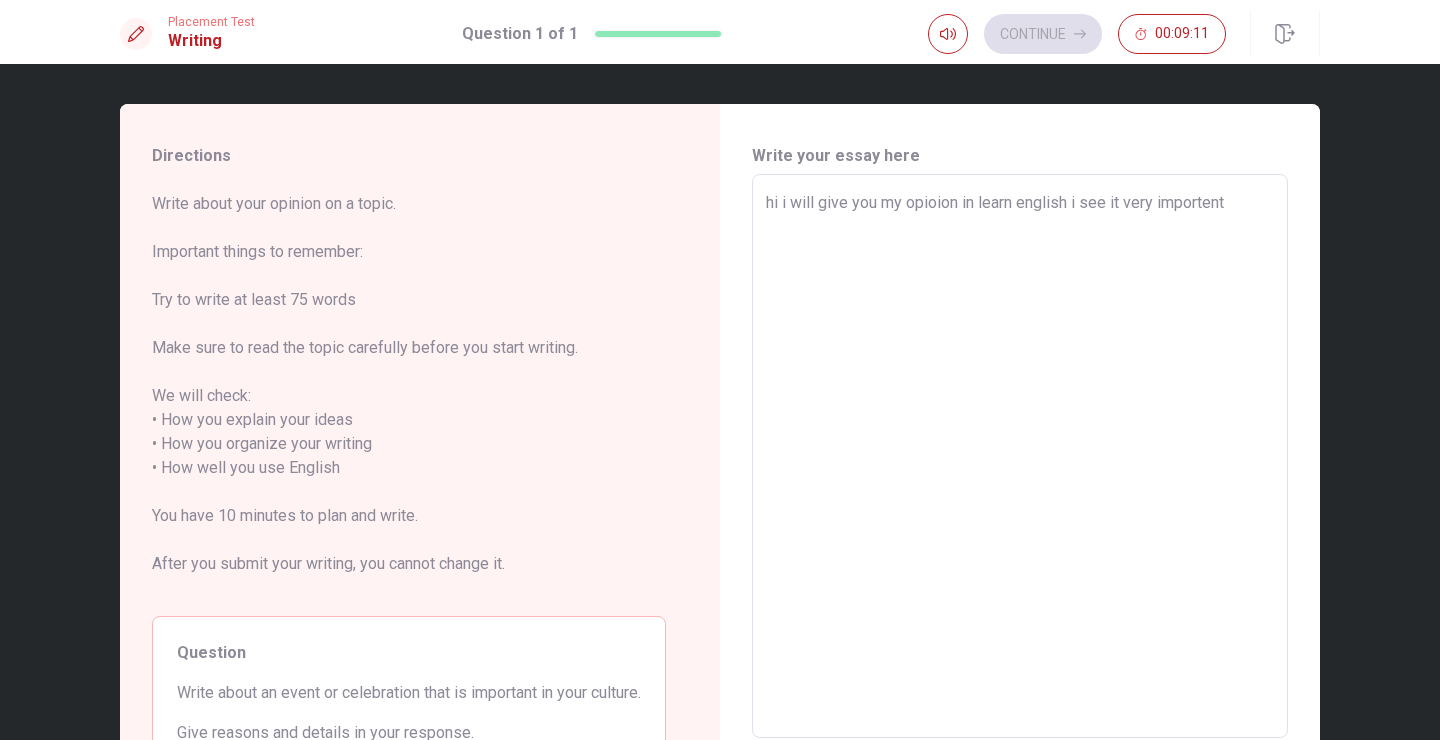 type on "x" 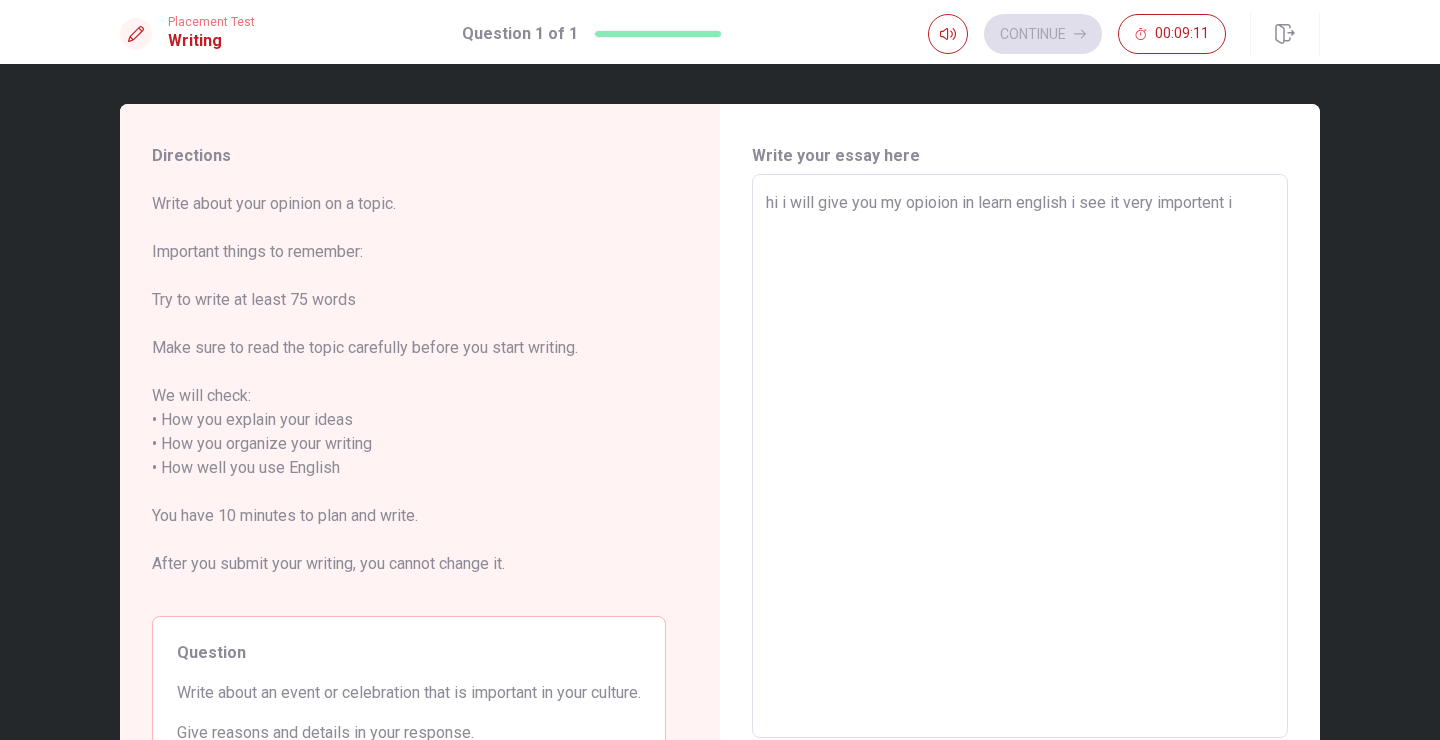 type on "x" 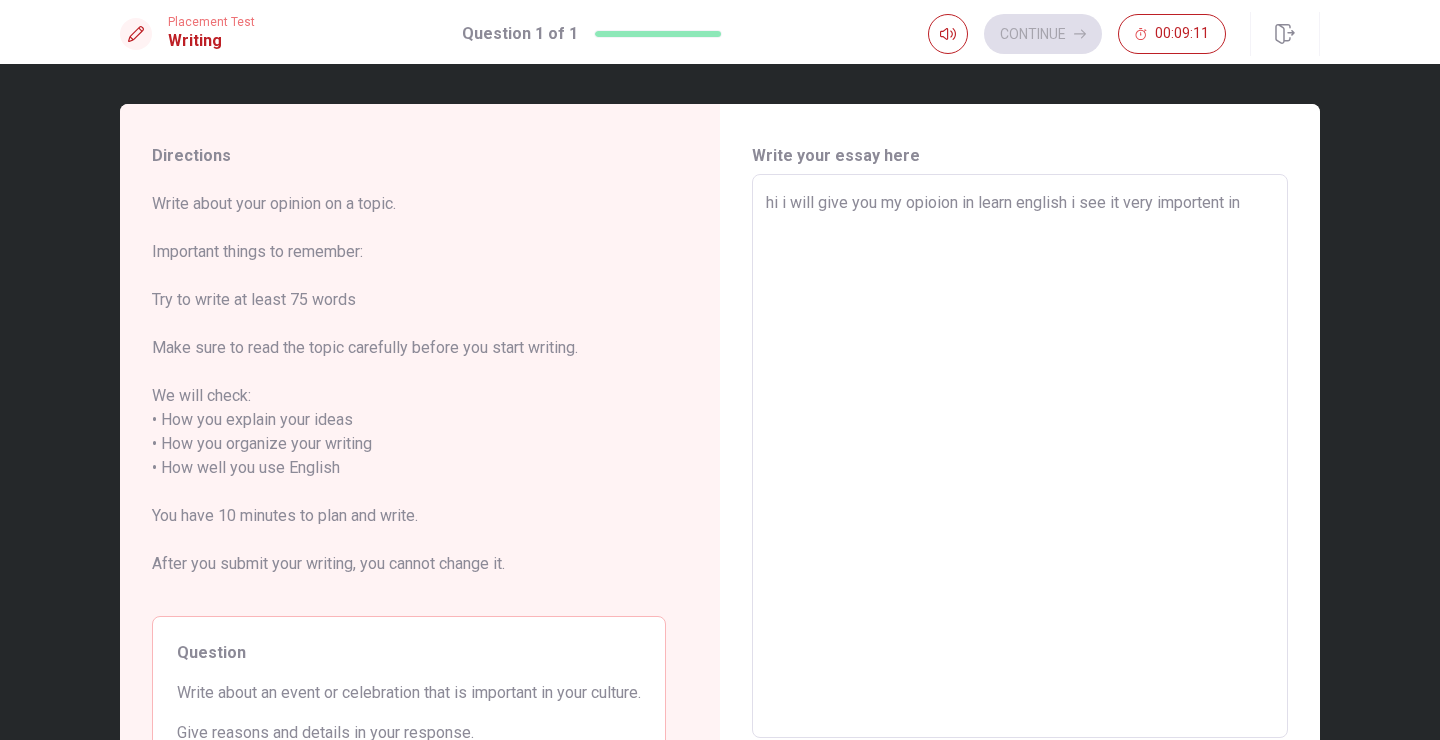type on "x" 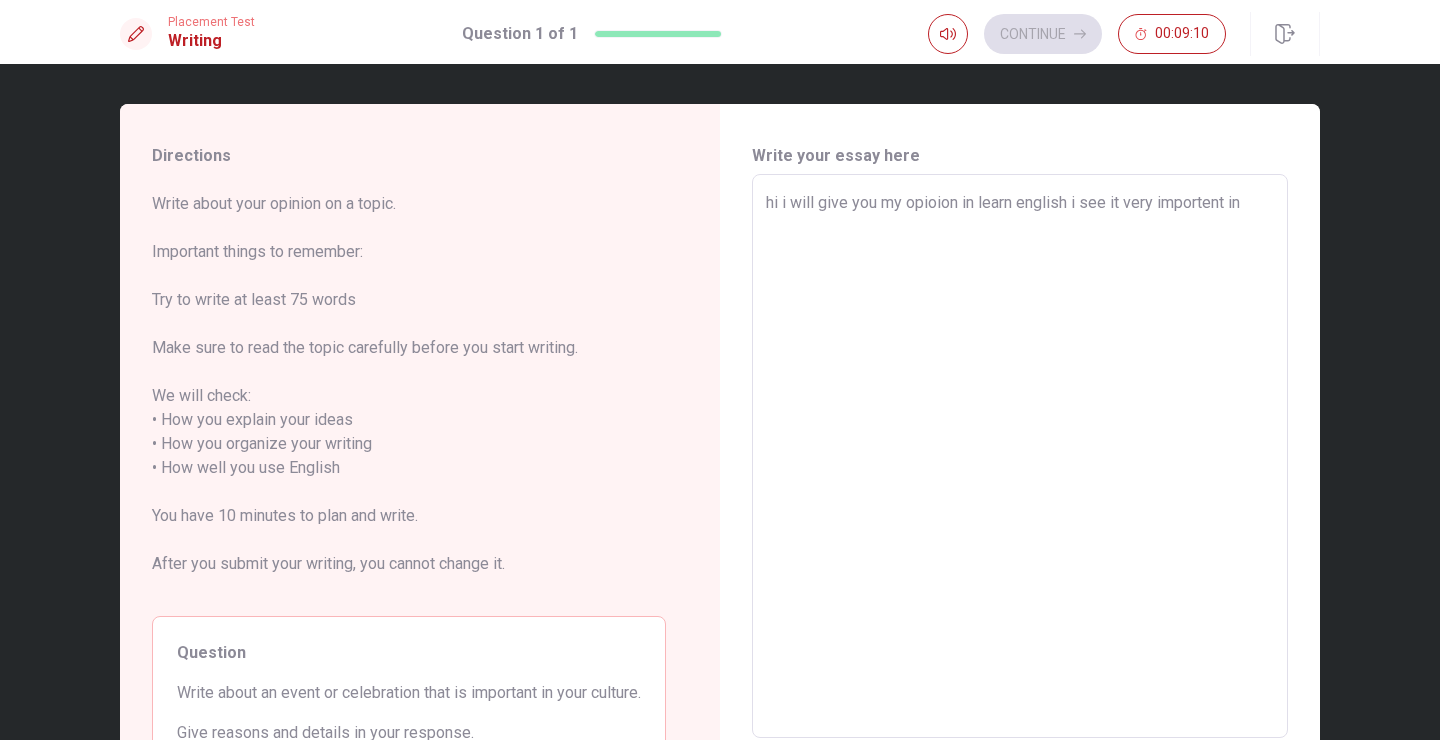 type on "hi i will give you my opioion in learn english i see it very importent in" 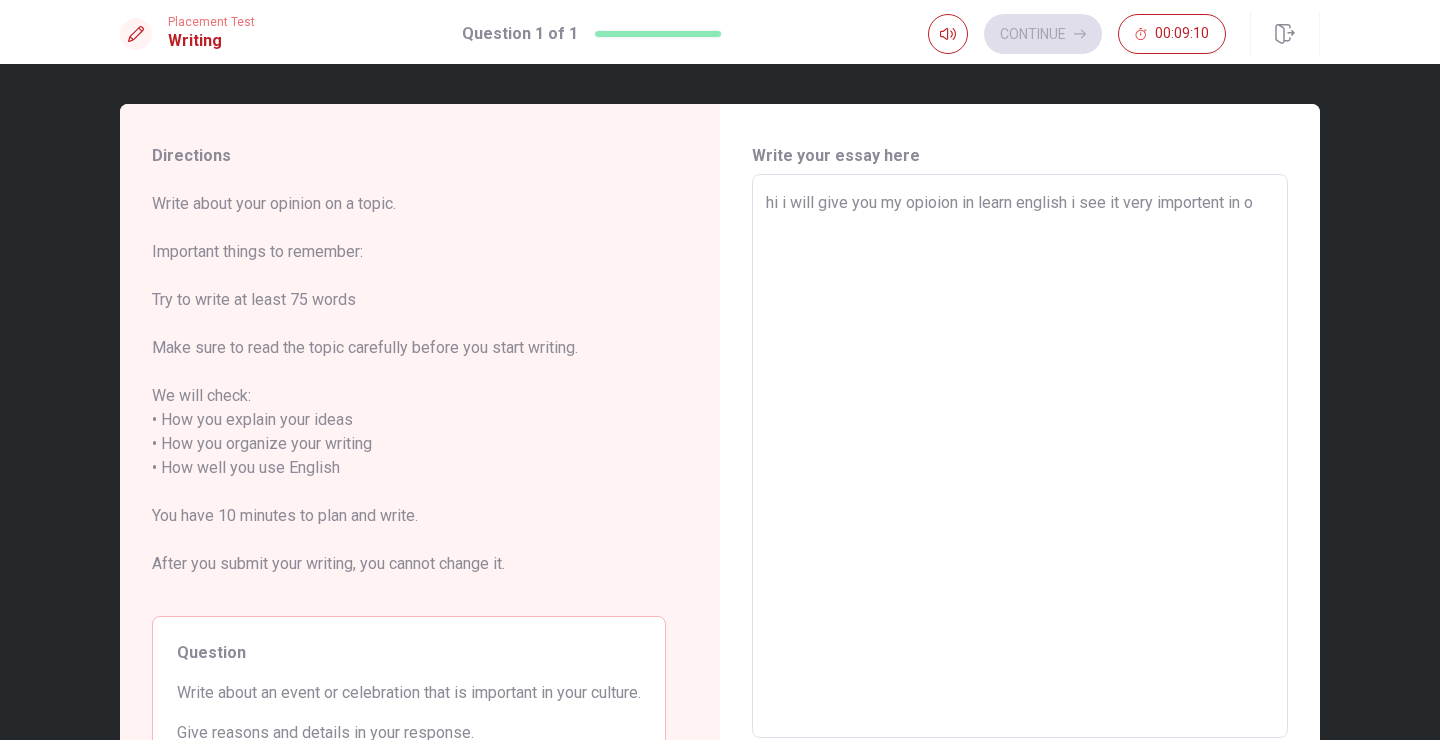 type on "x" 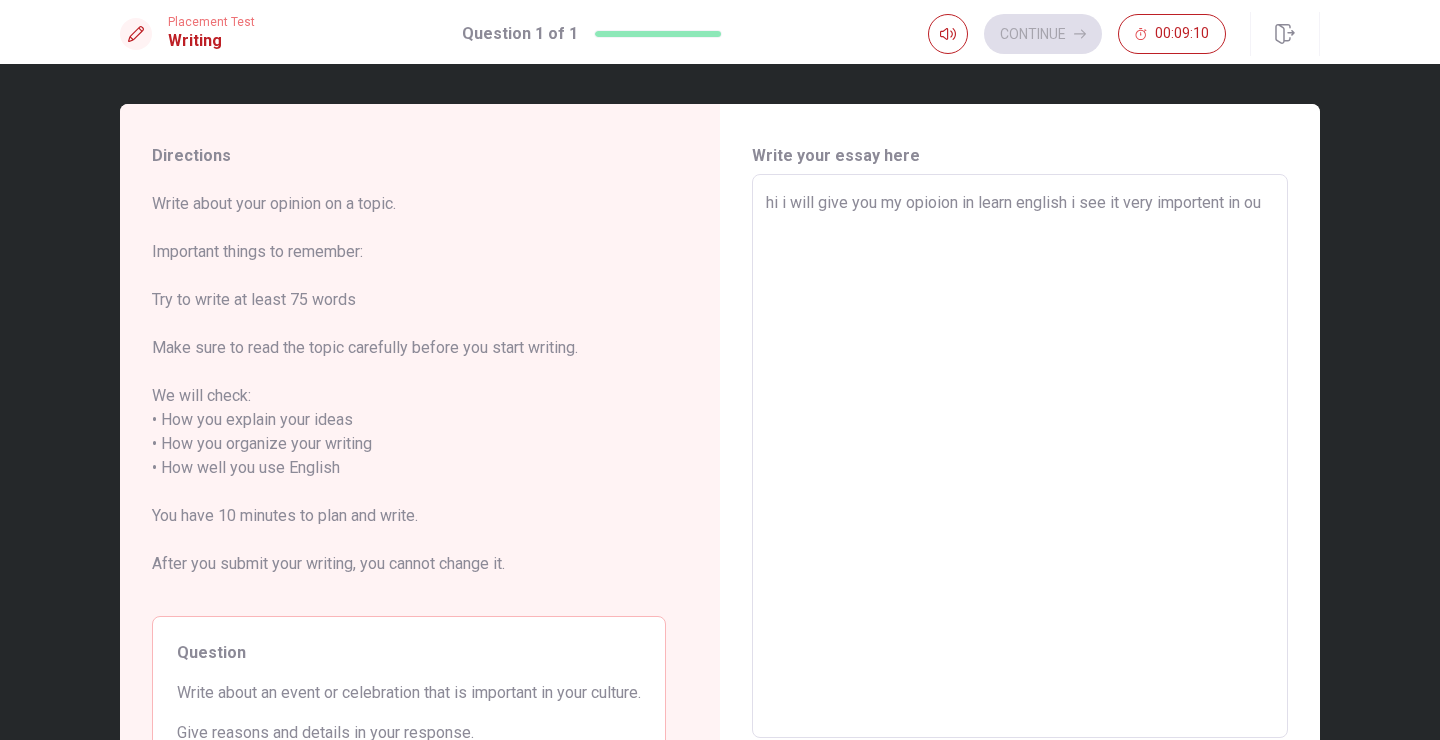 type on "x" 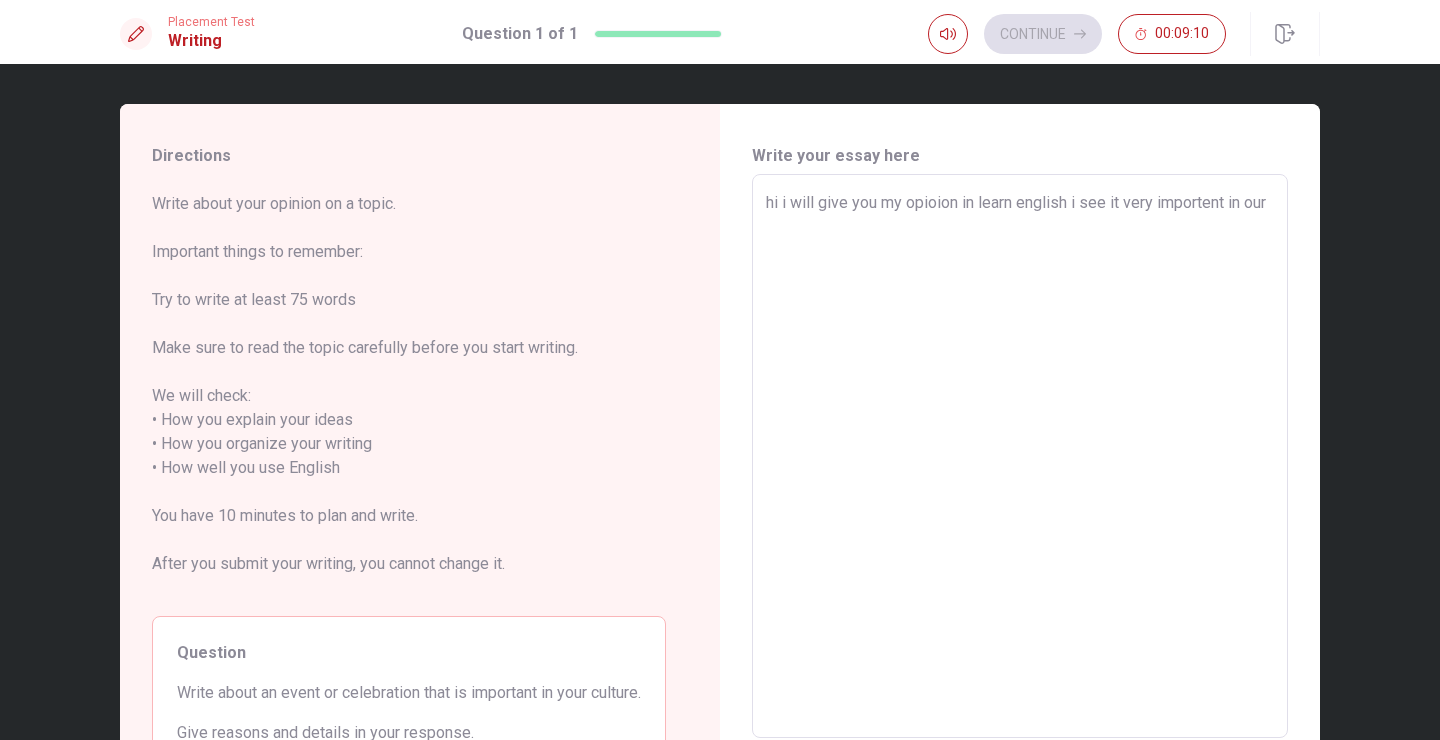 type on "x" 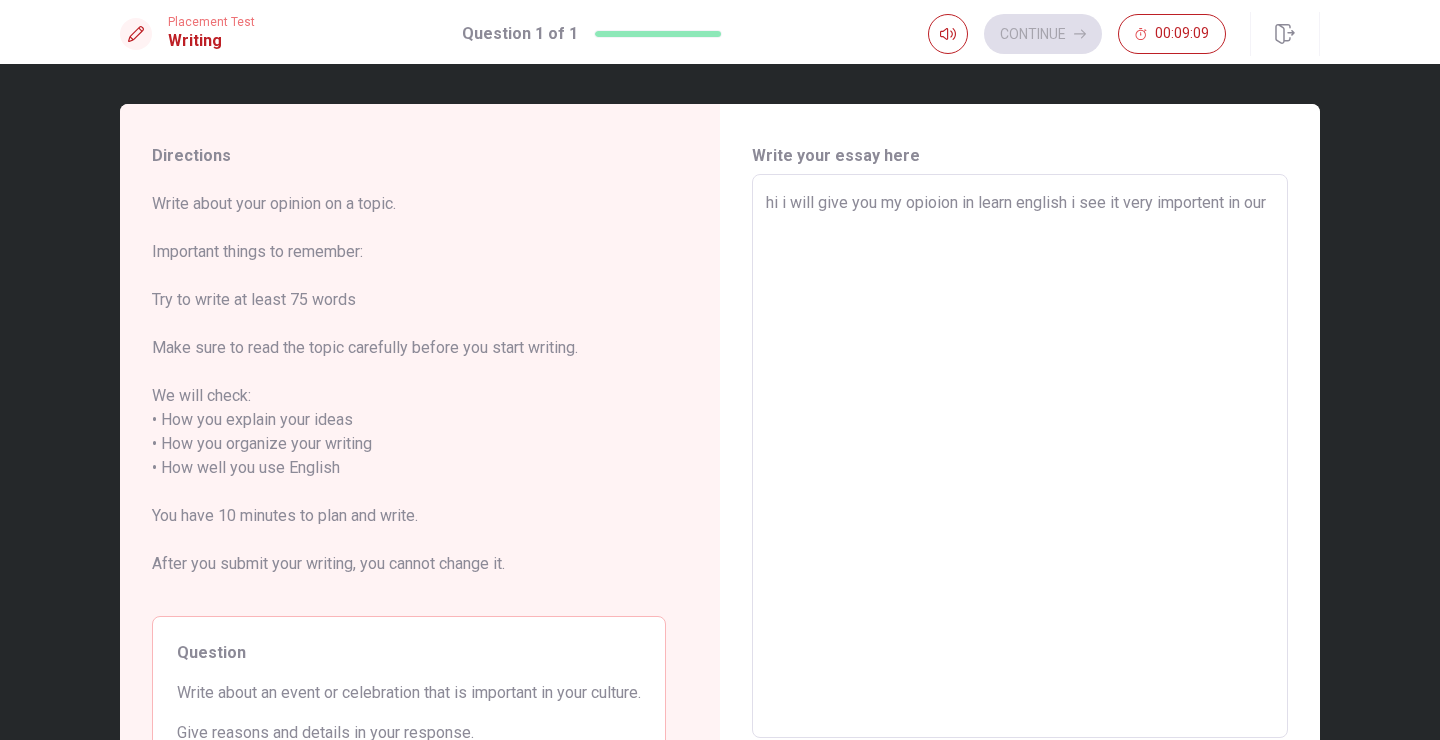 type on "hi i will give you my opioion in learn english i see it very importent in our l" 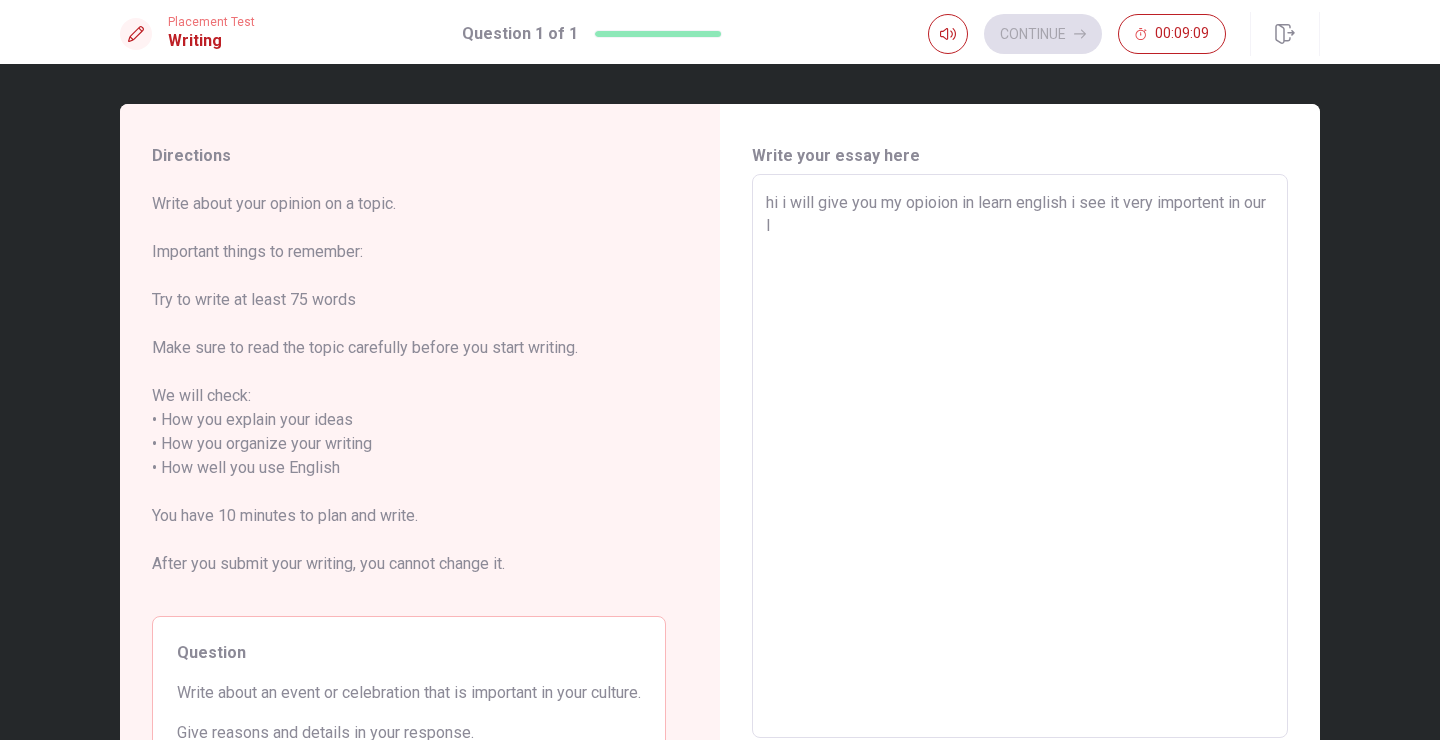 type on "x" 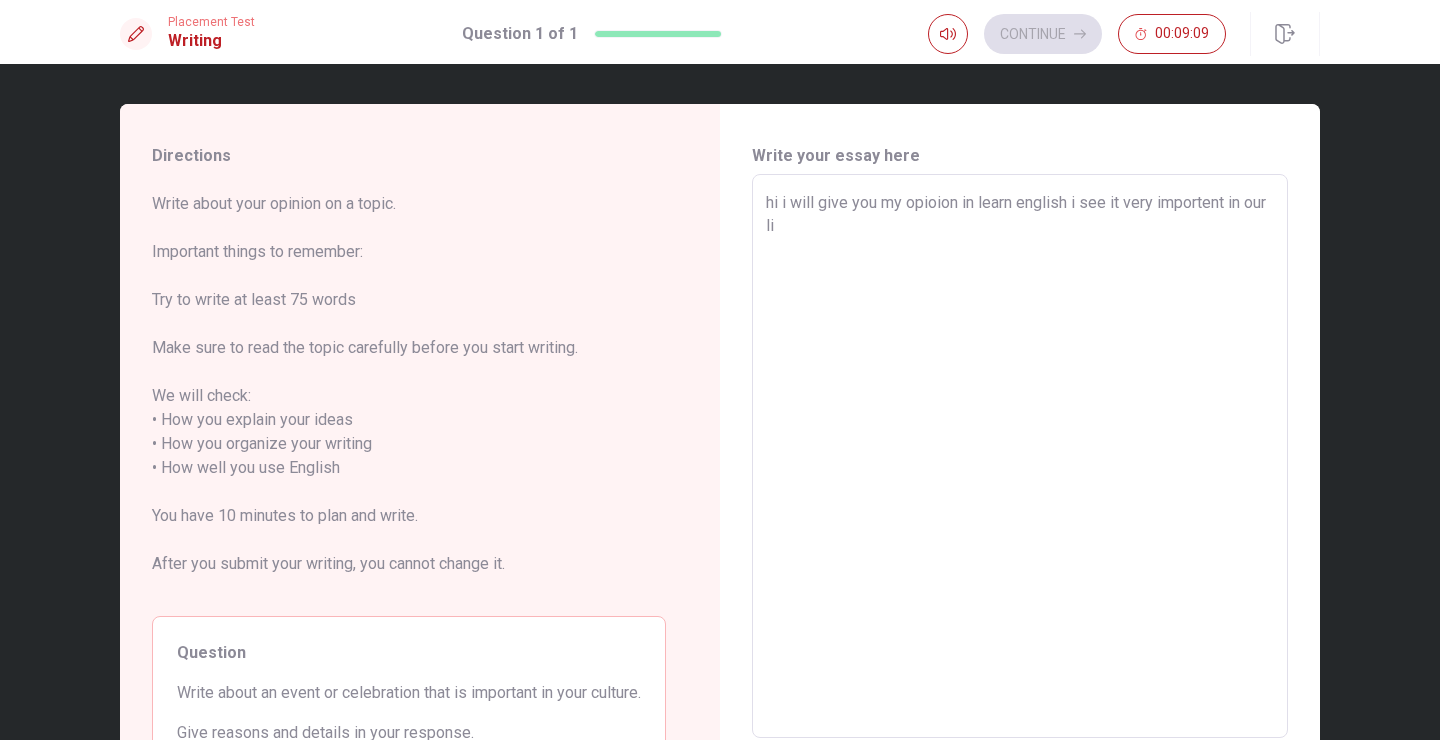 type on "x" 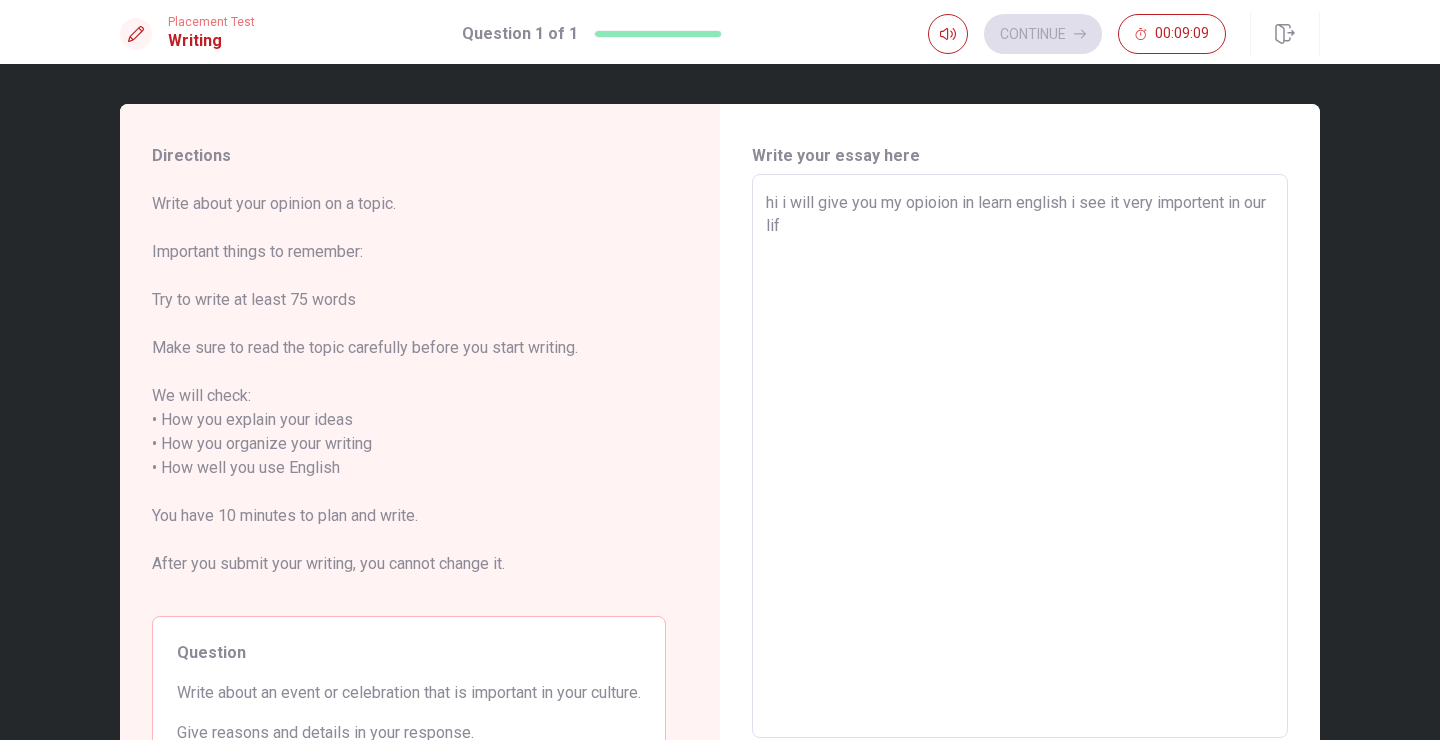 type on "x" 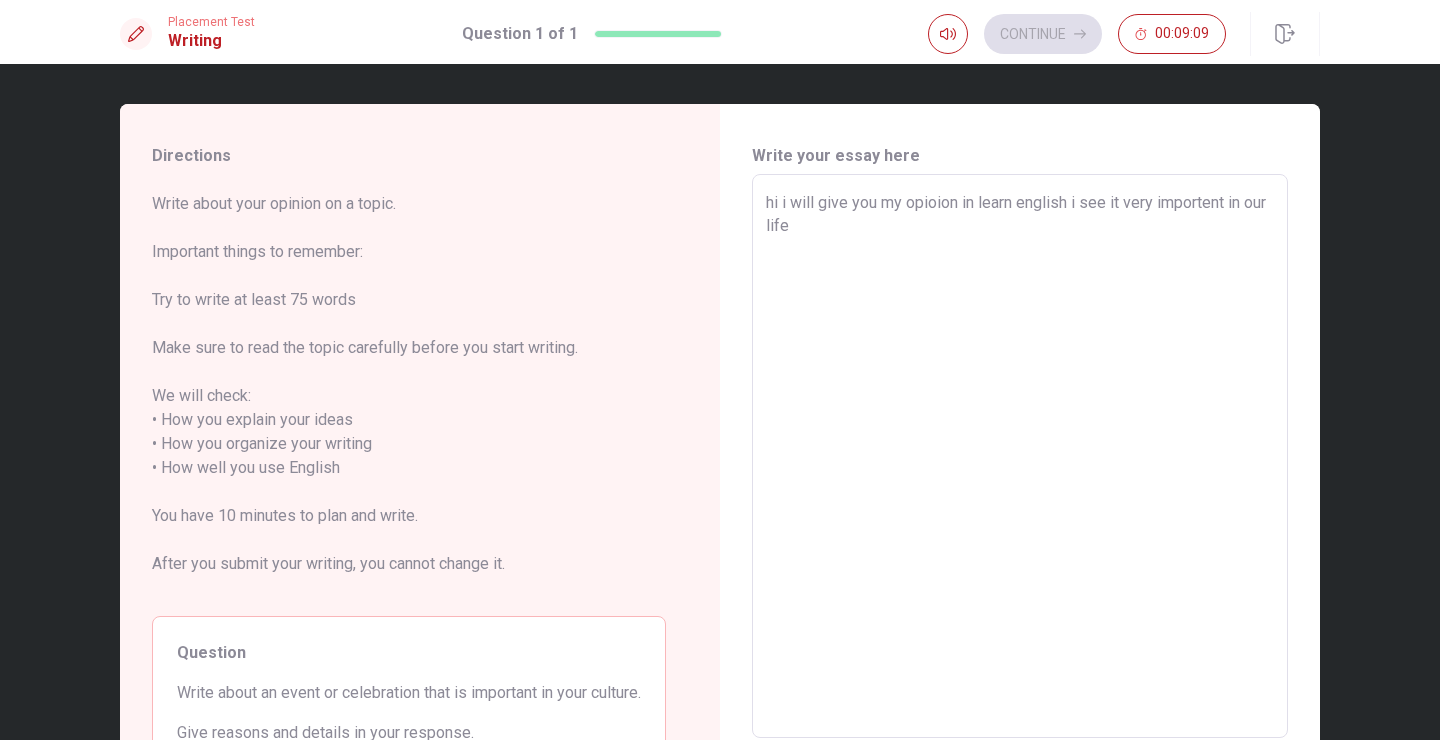 type on "x" 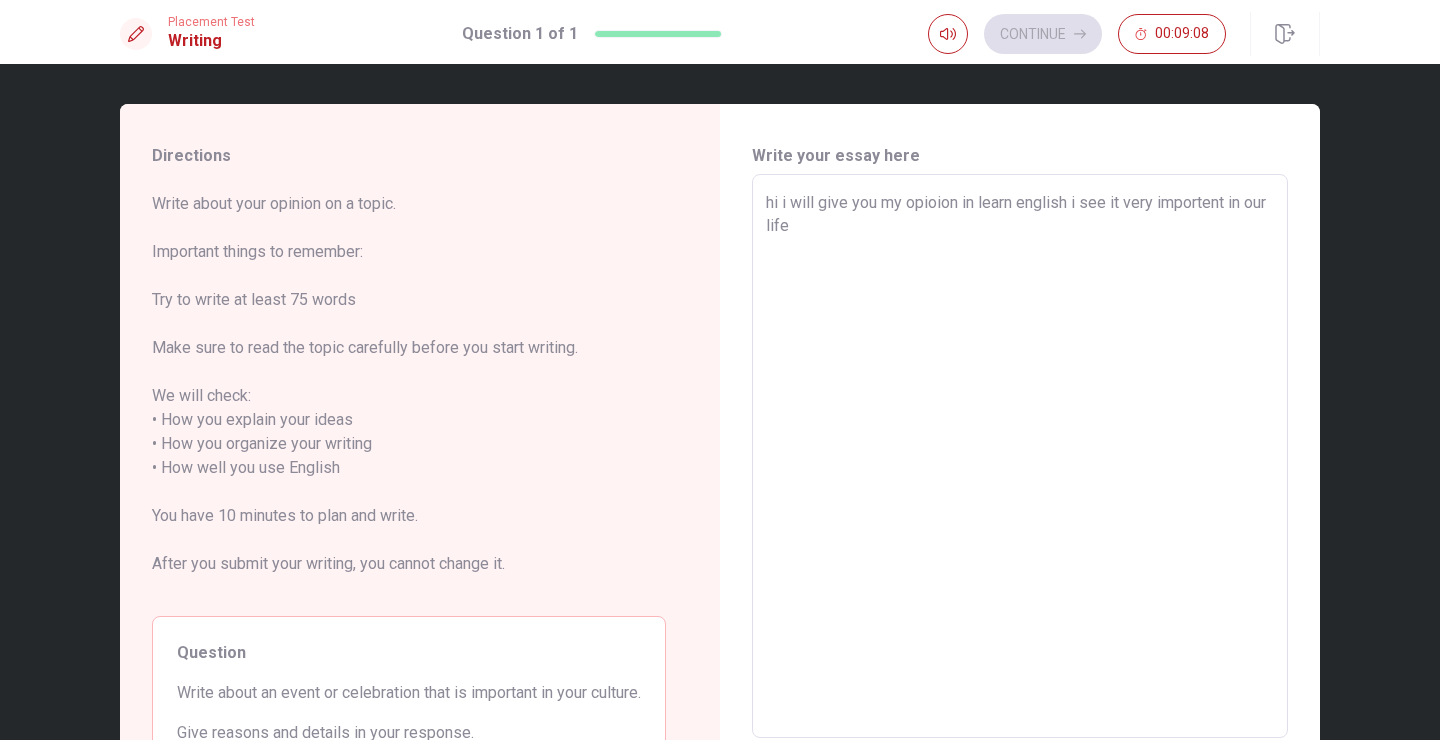 type on "hi i will give you my opioion in learn english i see it very importent in our life n" 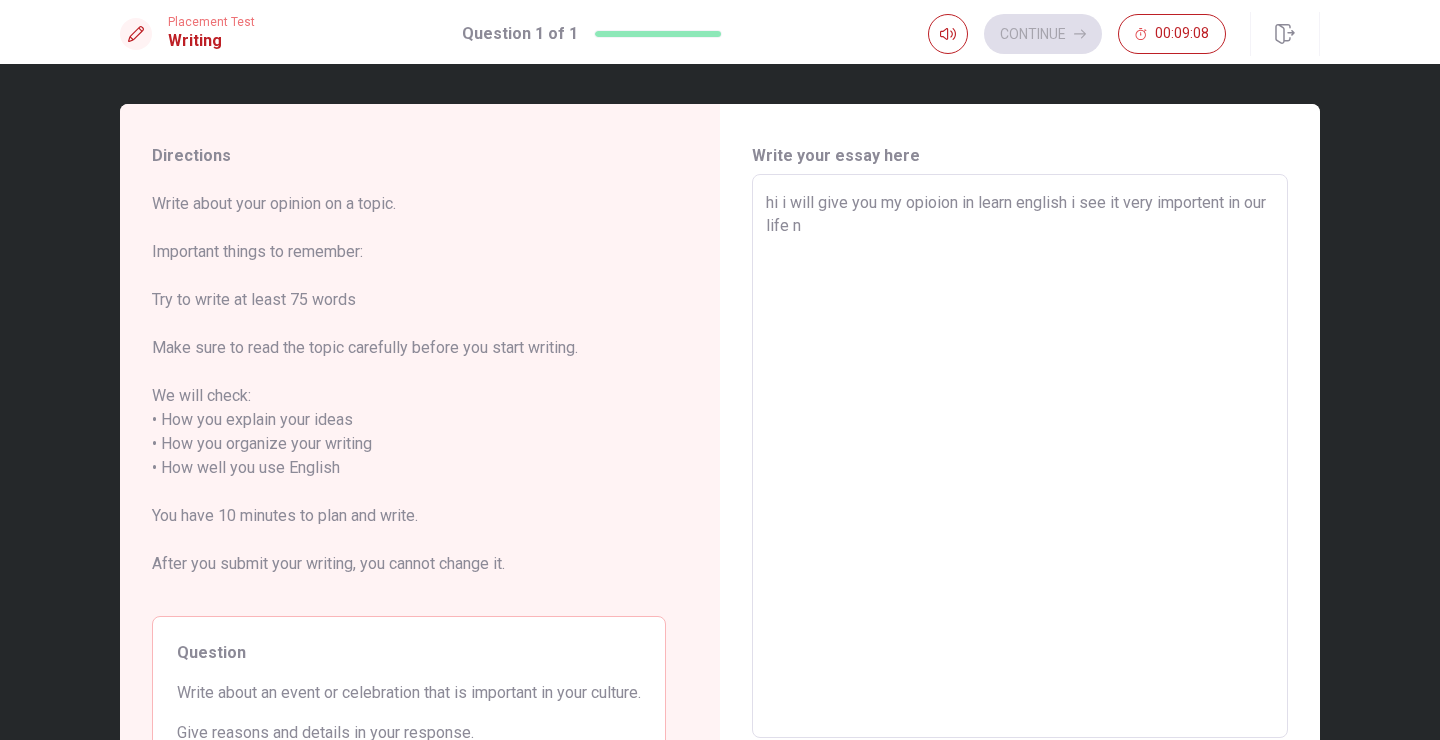 type 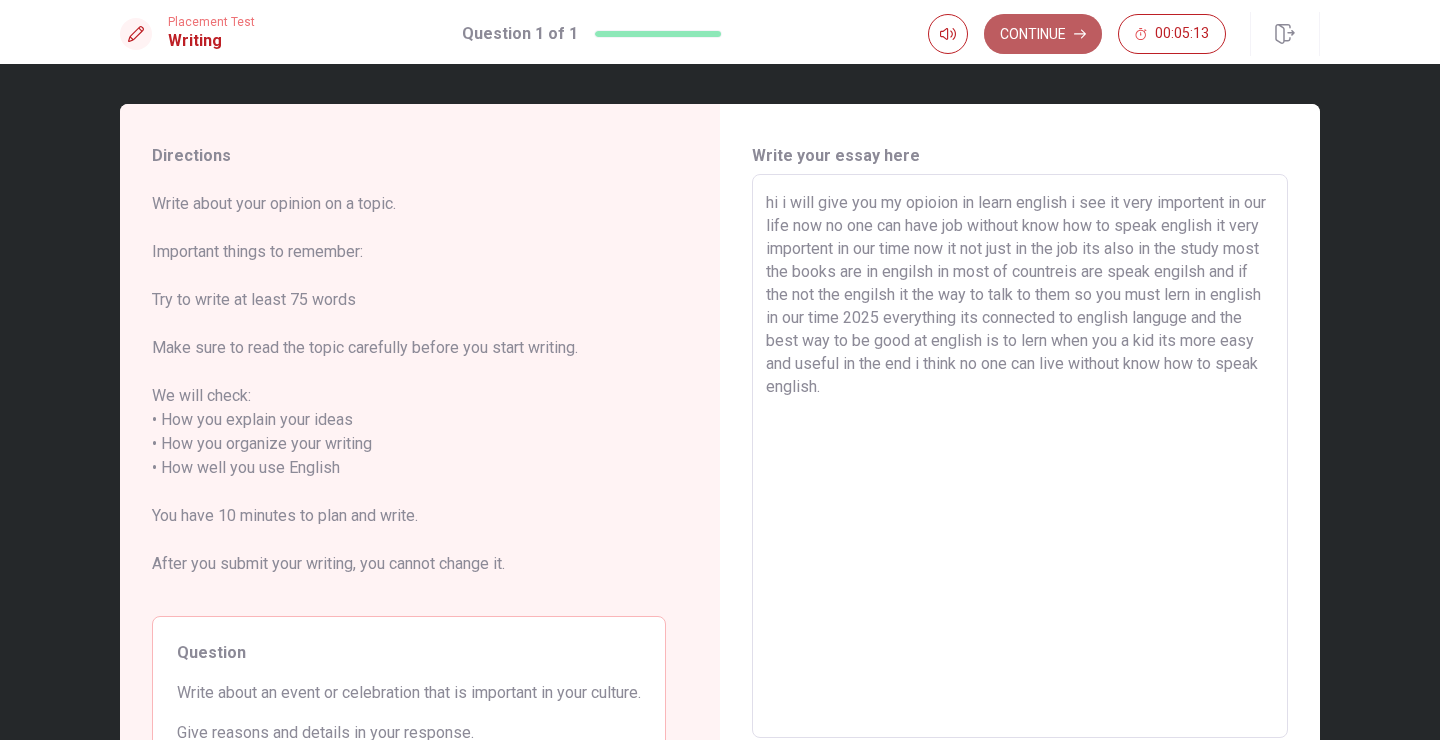 click on "Continue" at bounding box center [1043, 34] 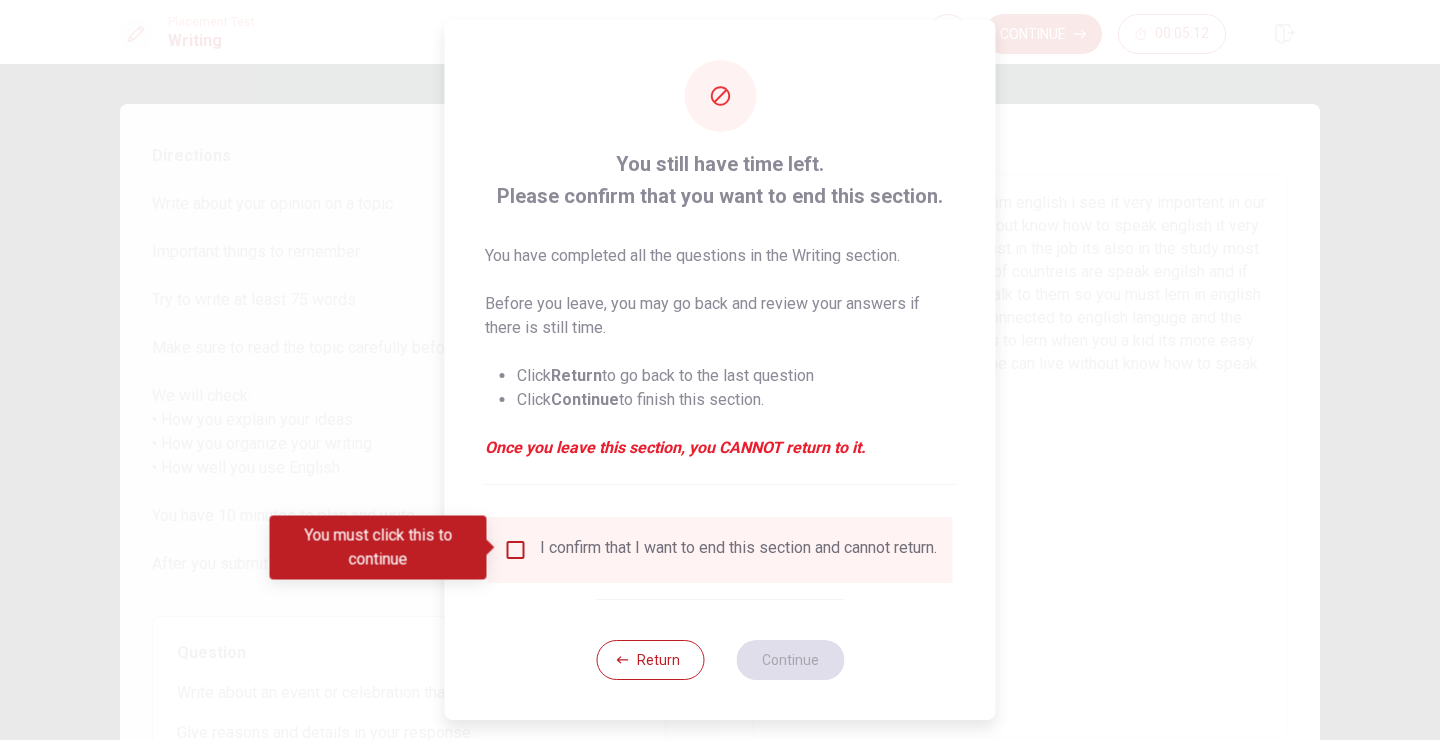 click at bounding box center [516, 550] 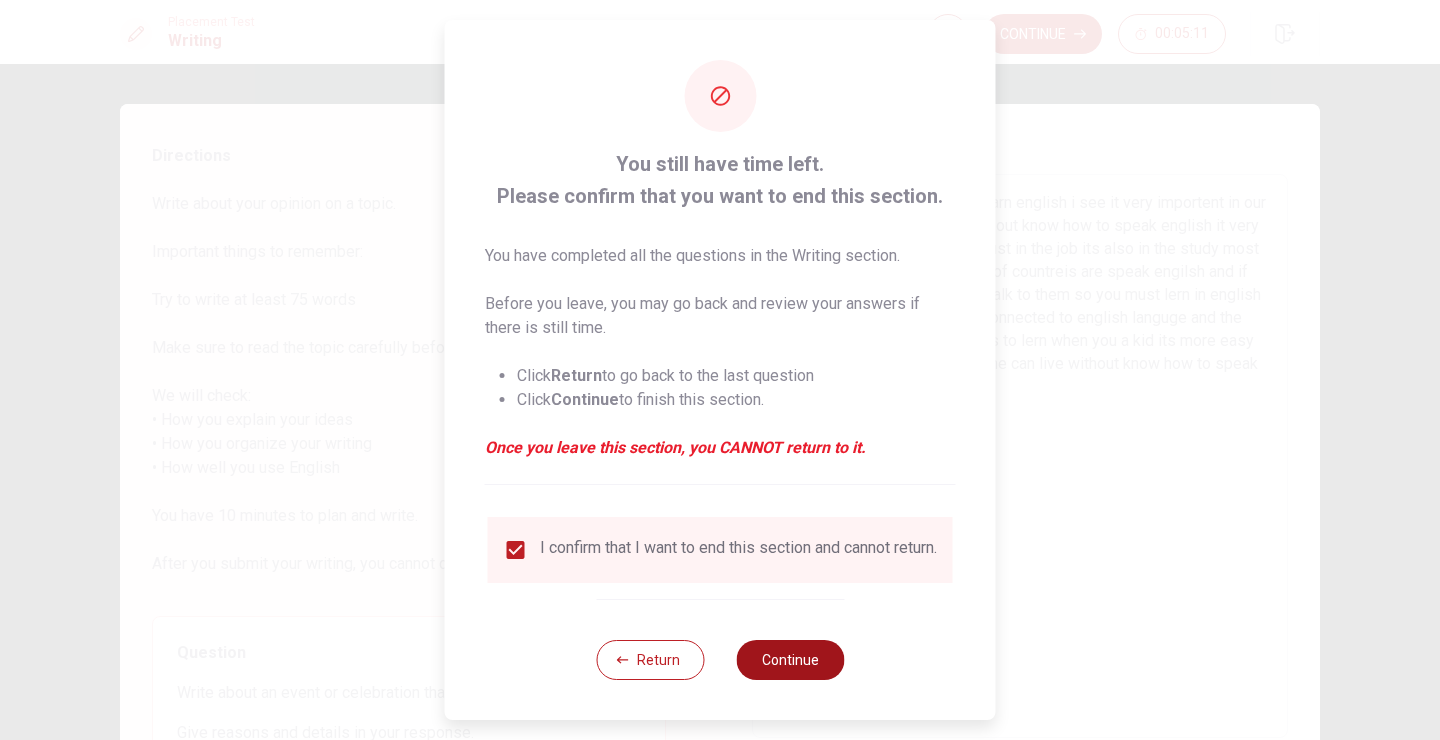 click on "Continue" at bounding box center (790, 660) 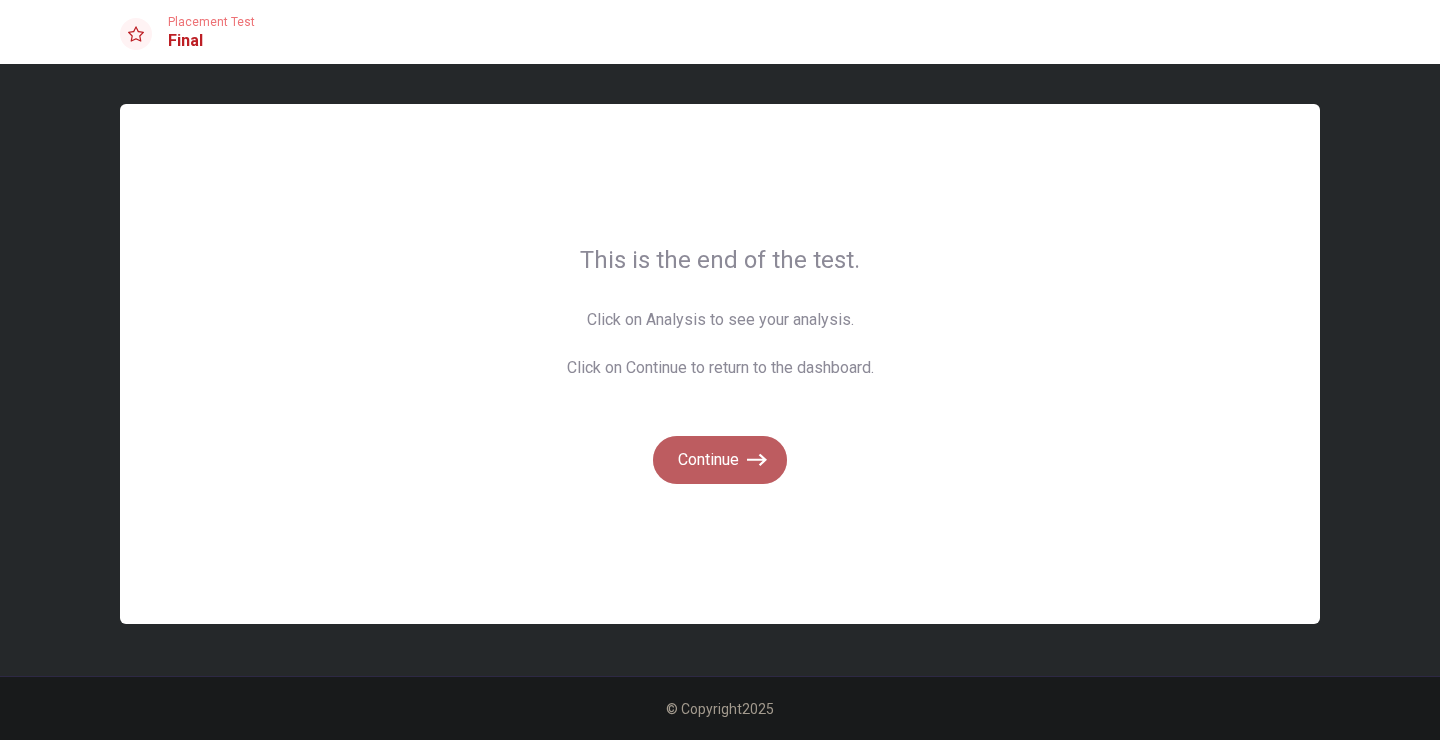 click on "Continue" at bounding box center (720, 460) 